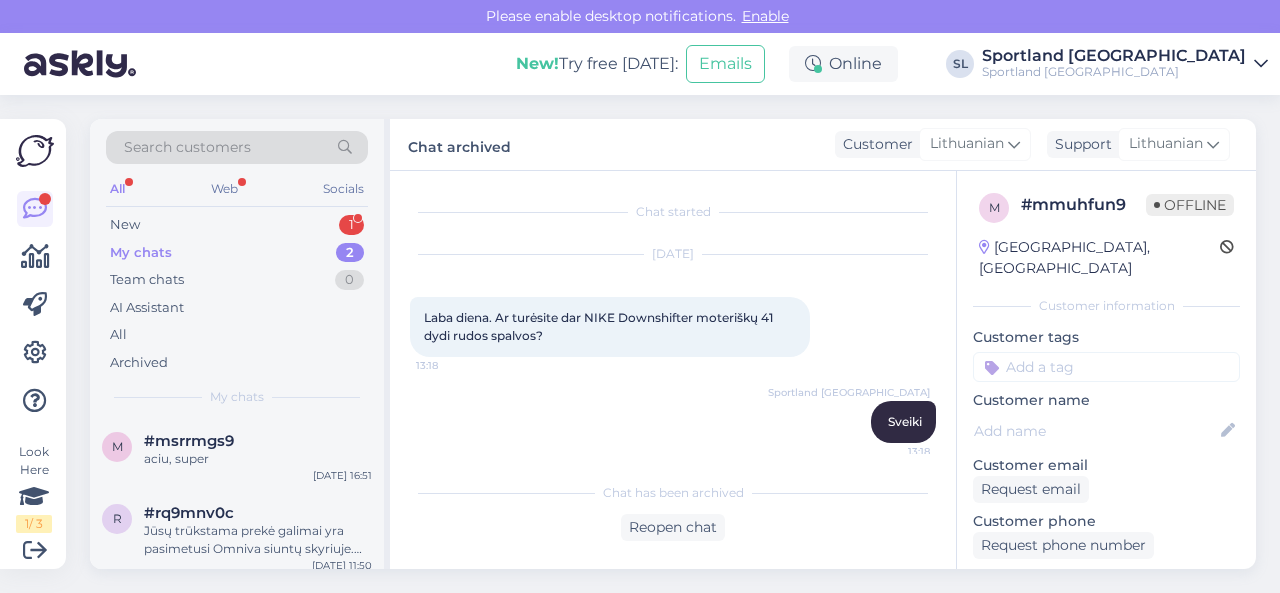 scroll, scrollTop: 0, scrollLeft: 0, axis: both 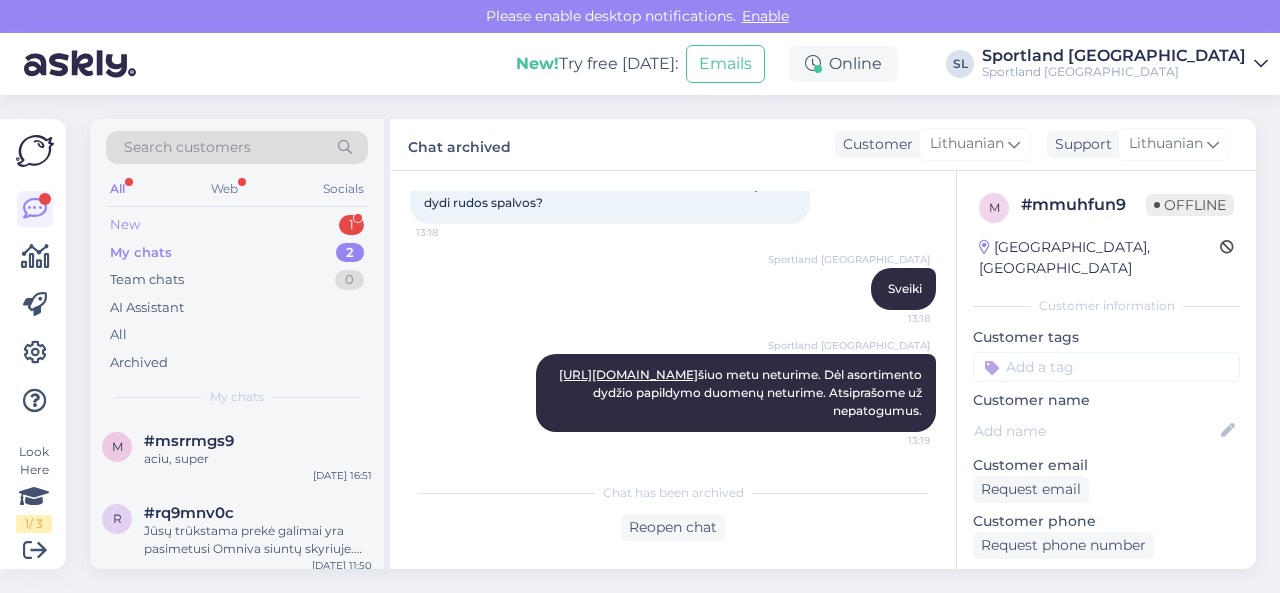 click on "New 1" at bounding box center (237, 225) 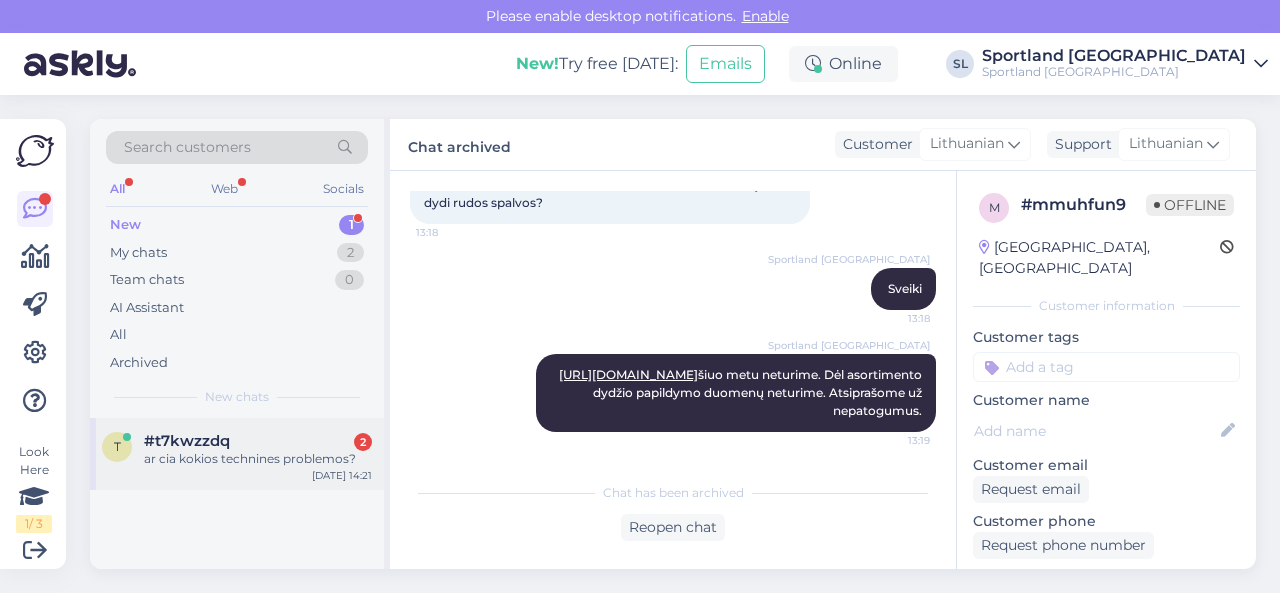 click on "#t7kwzzdq 2" at bounding box center [258, 441] 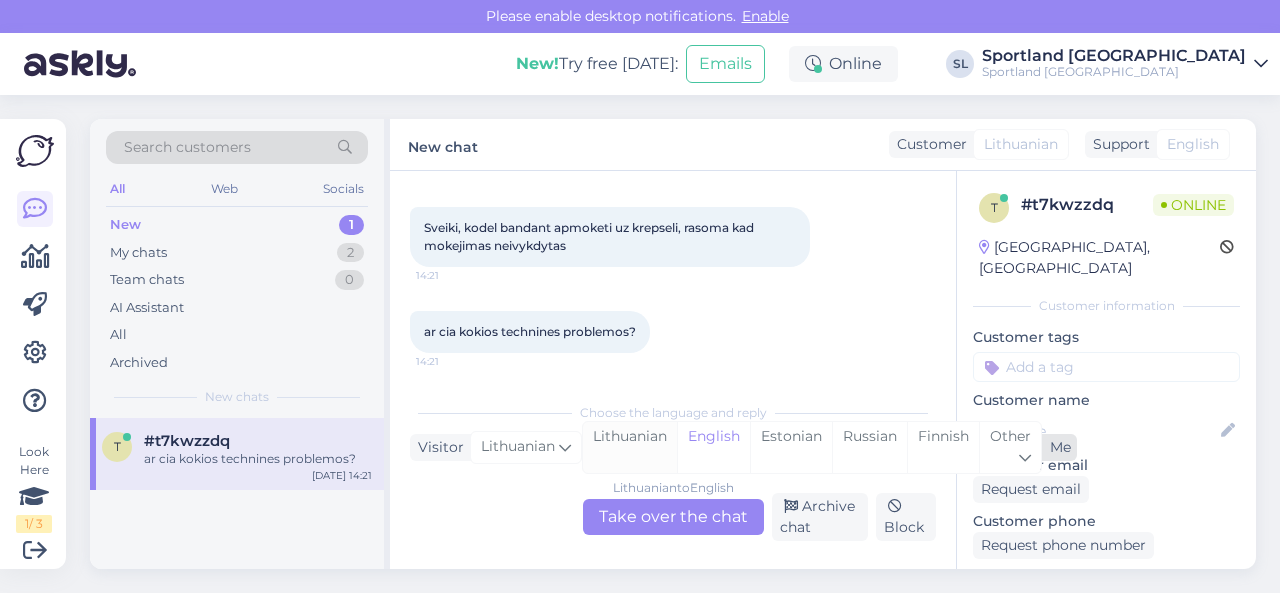 click on "Lithuanian" at bounding box center (630, 447) 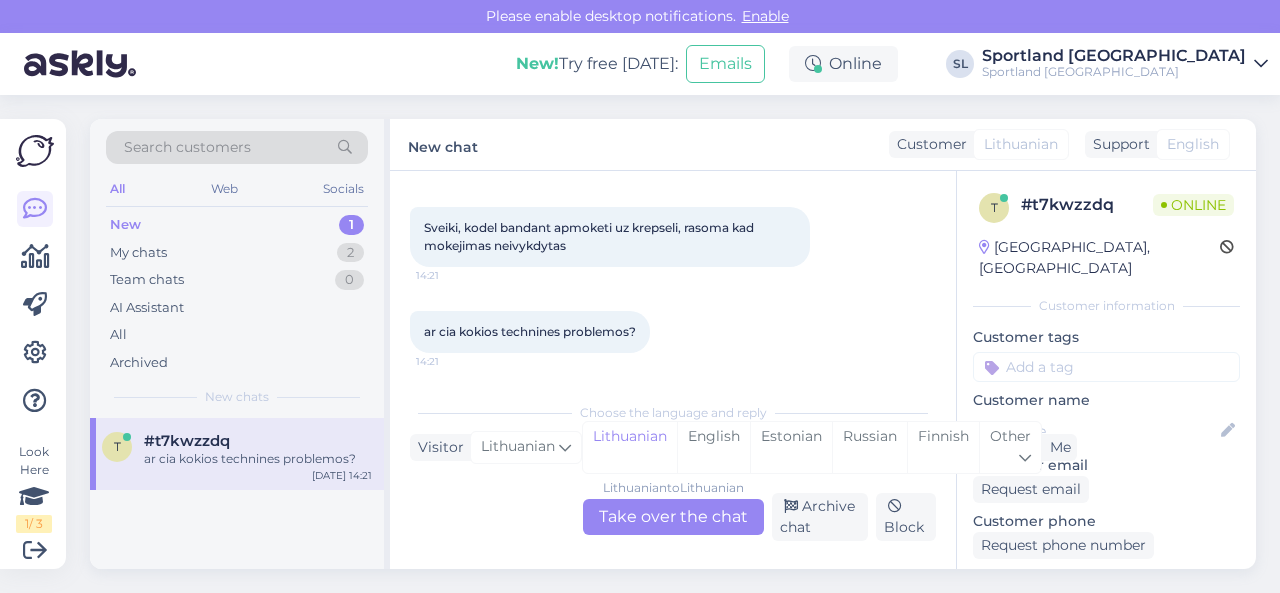 click on "Lithuanian  to  Lithuanian Take over the chat" at bounding box center (673, 517) 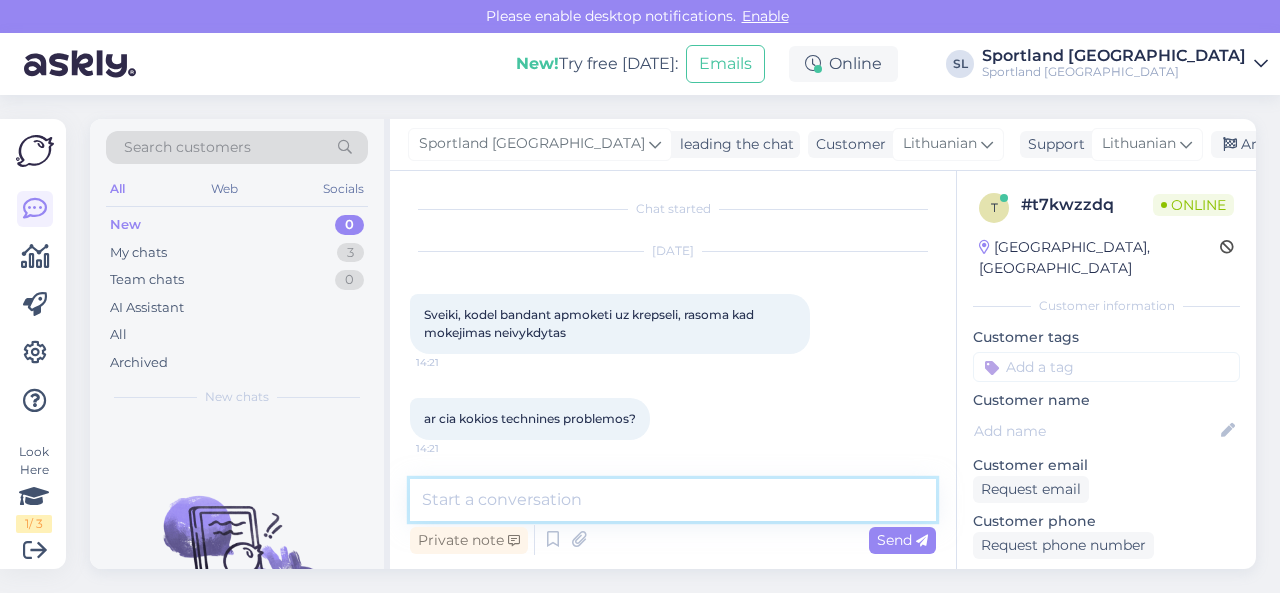 click at bounding box center (673, 500) 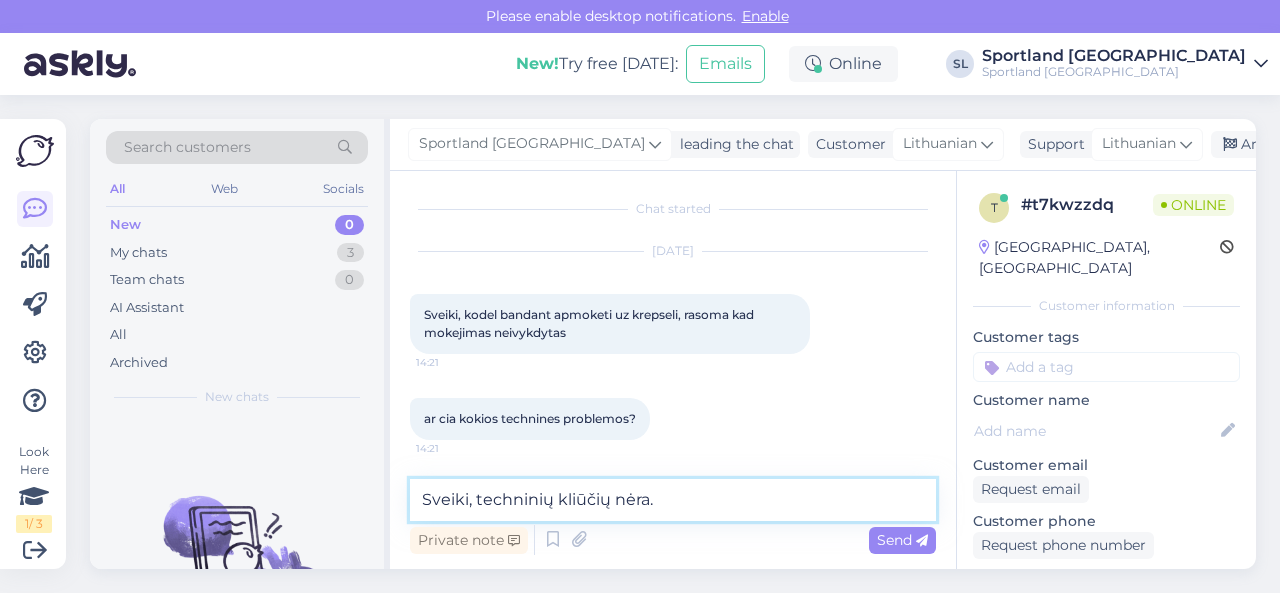 type on "Sveiki, techninių kliūčių nėra." 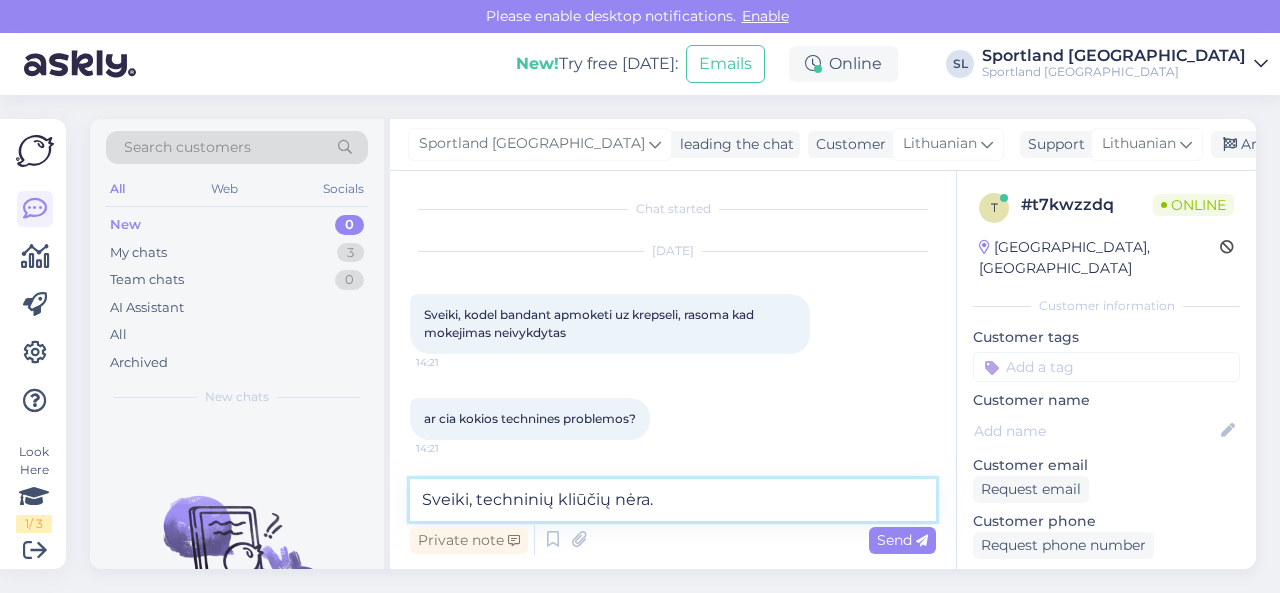 click on "Sveiki, techninių kliūčių nėra." at bounding box center (673, 500) 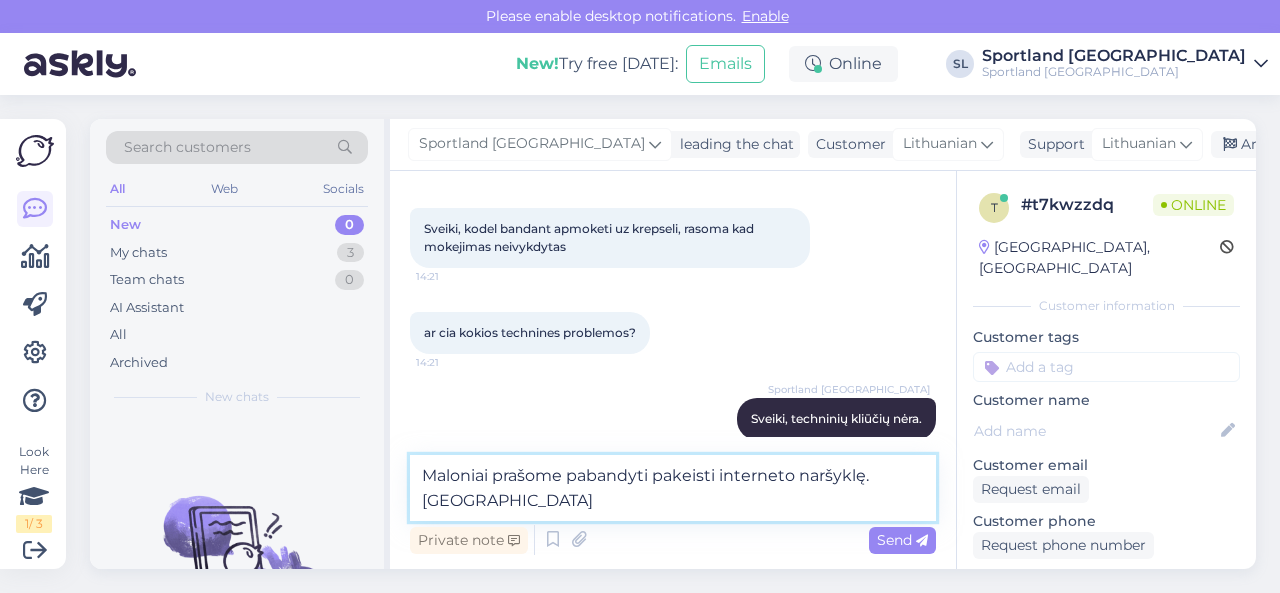 scroll, scrollTop: 90, scrollLeft: 0, axis: vertical 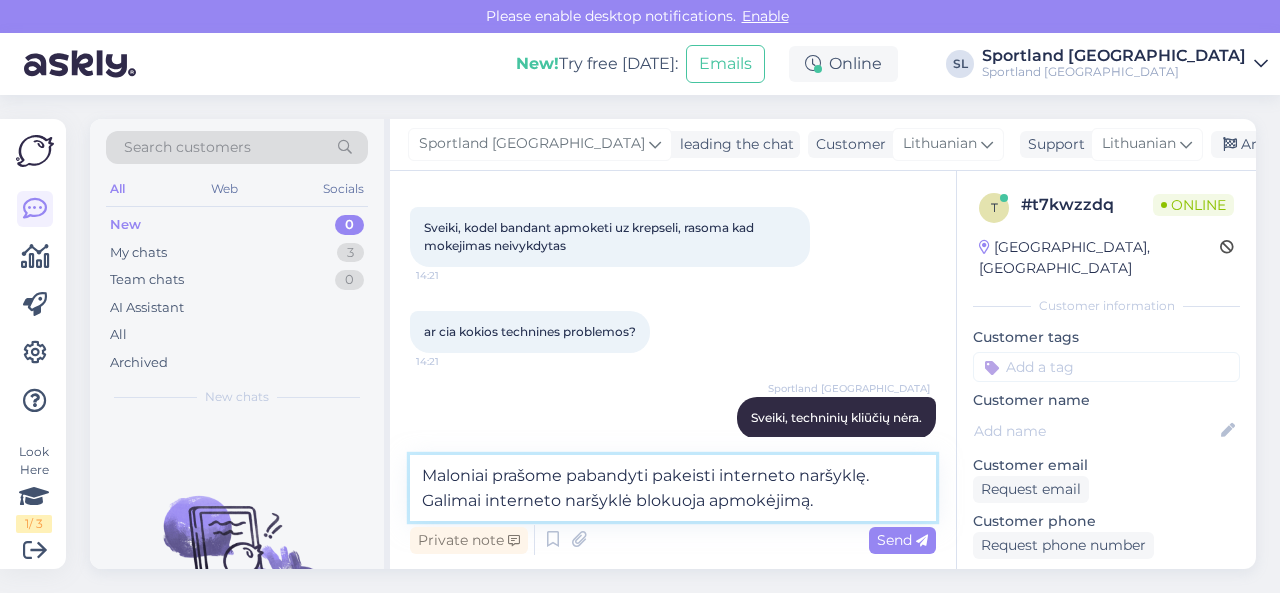 type on "Maloniai prašome pabandyti pakeisti interneto naršyklę. Galimai interneto naršyklė blokuoja apmokėjimą." 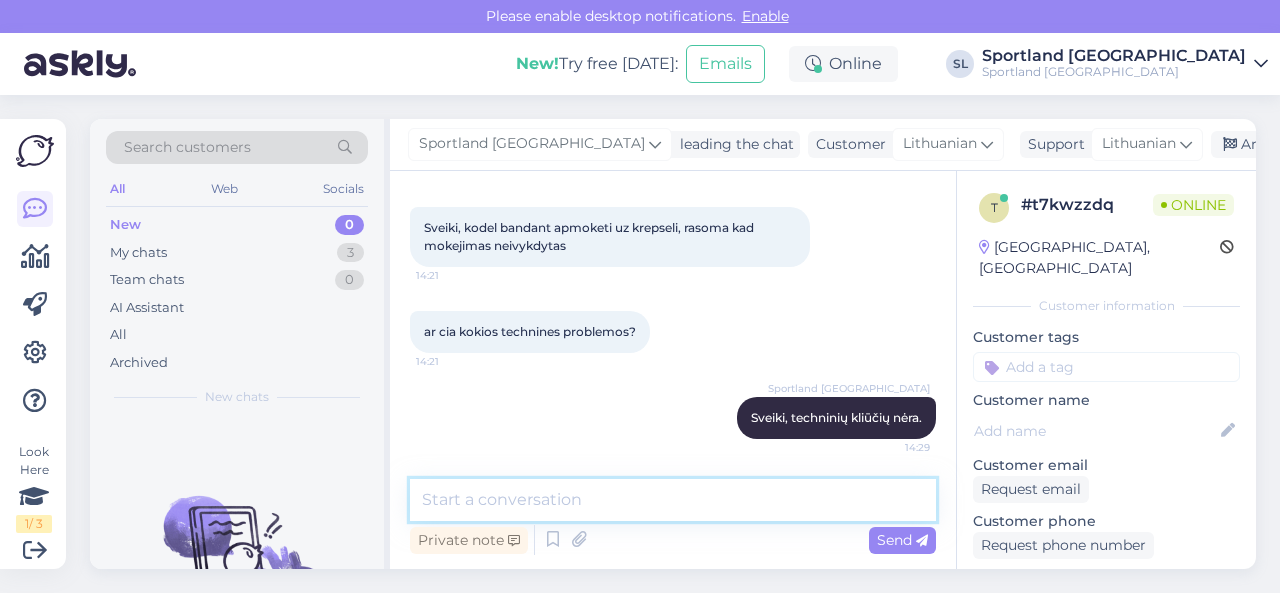 scroll, scrollTop: 193, scrollLeft: 0, axis: vertical 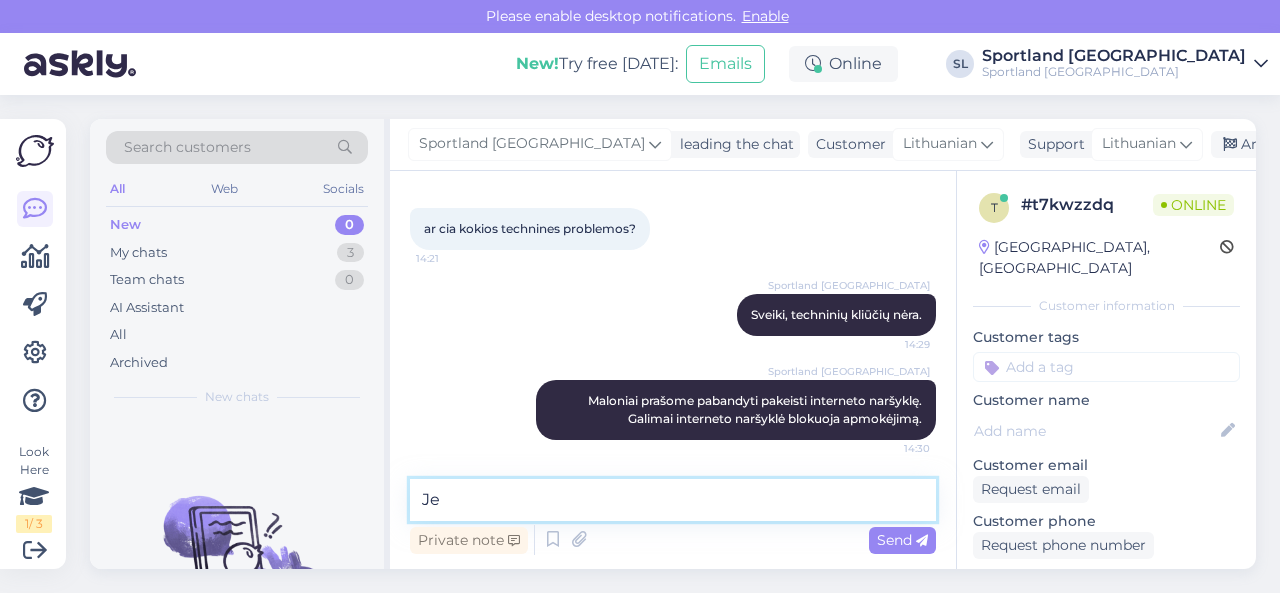 type on "J" 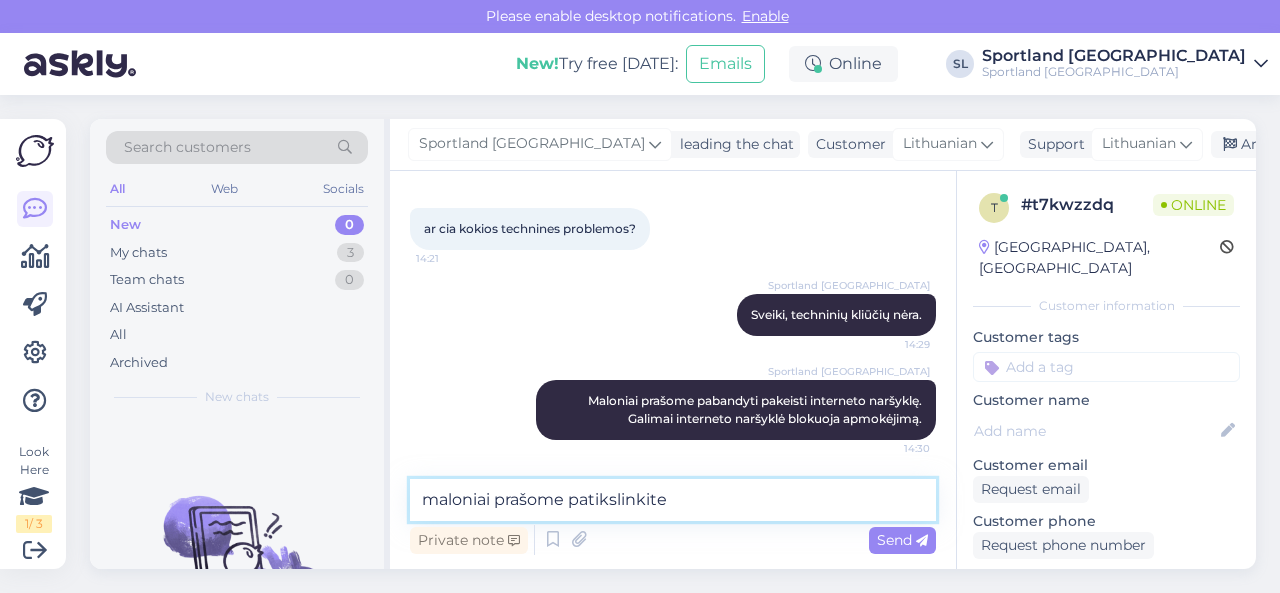 click on "maloniai prašome patikslinkite" at bounding box center (673, 500) 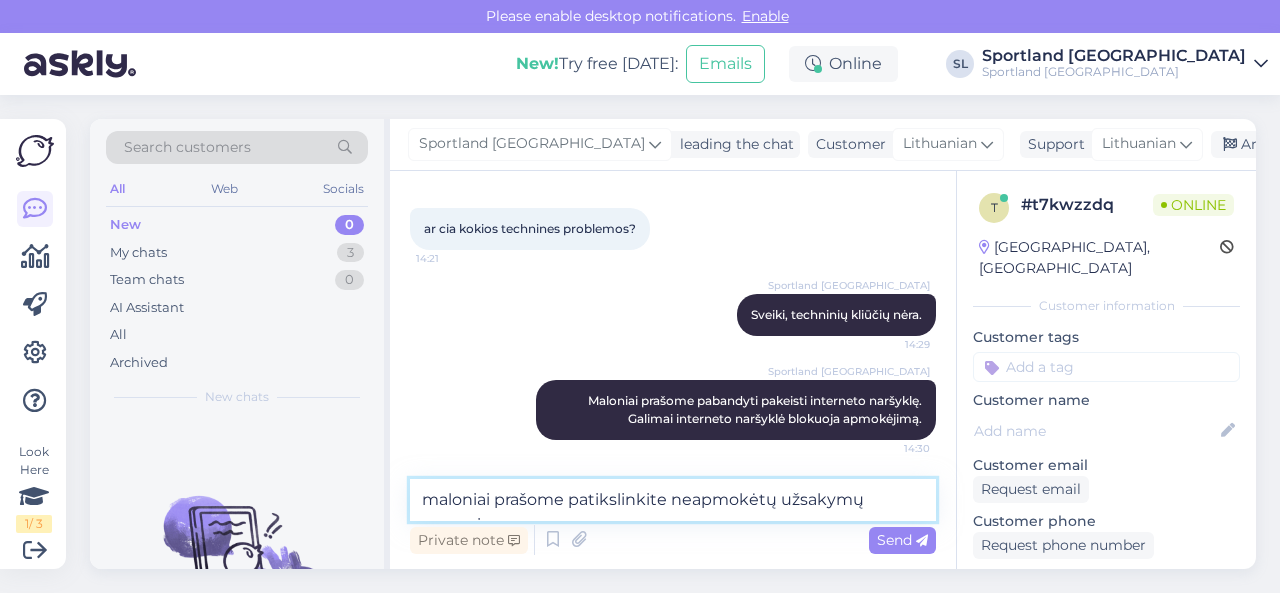 scroll, scrollTop: 217, scrollLeft: 0, axis: vertical 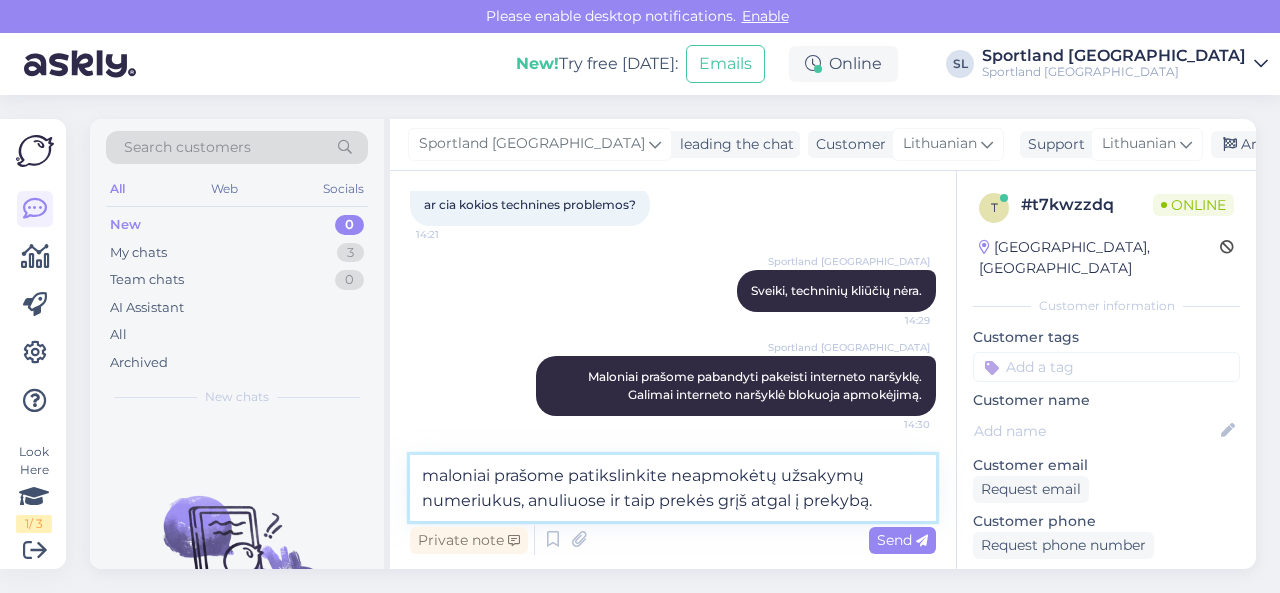 type on "maloniai prašome patikslinkite neapmokėtų užsakymų numeriukus, anuliuose ir taip prekės grįš atgal į prekybą." 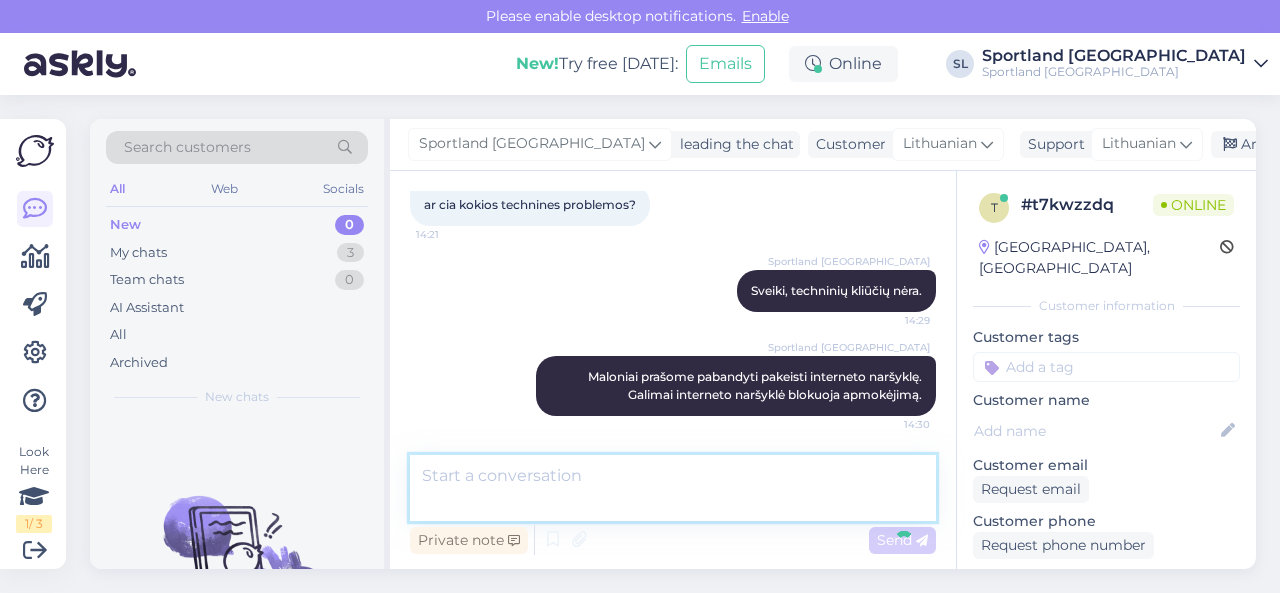scroll, scrollTop: 297, scrollLeft: 0, axis: vertical 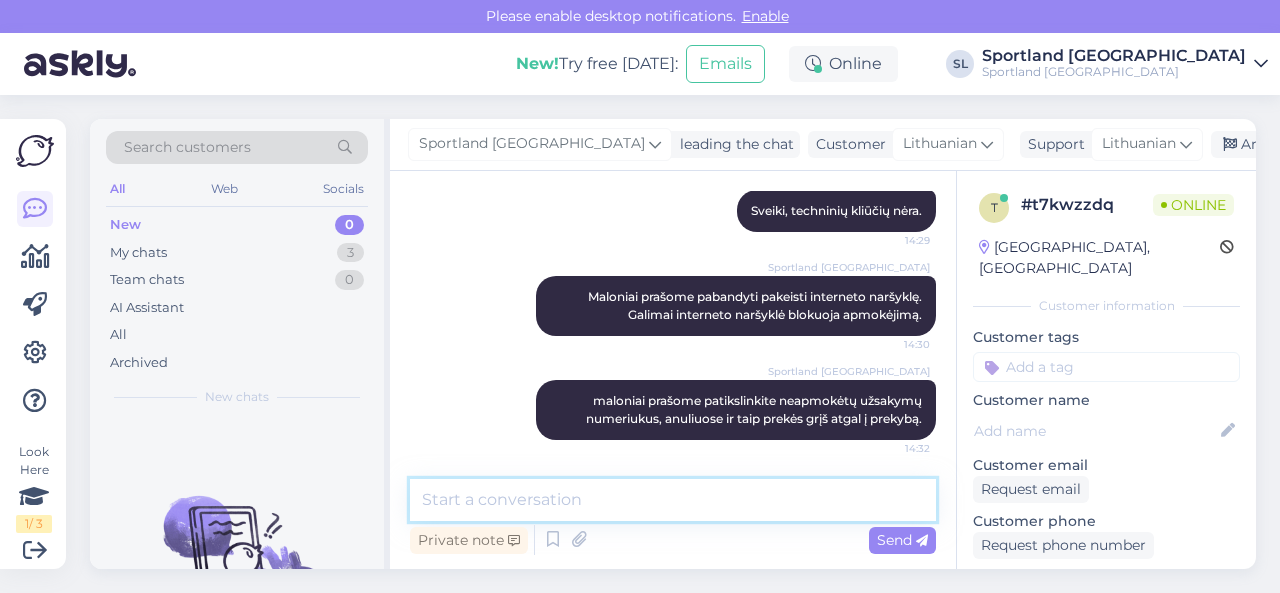 click at bounding box center (673, 500) 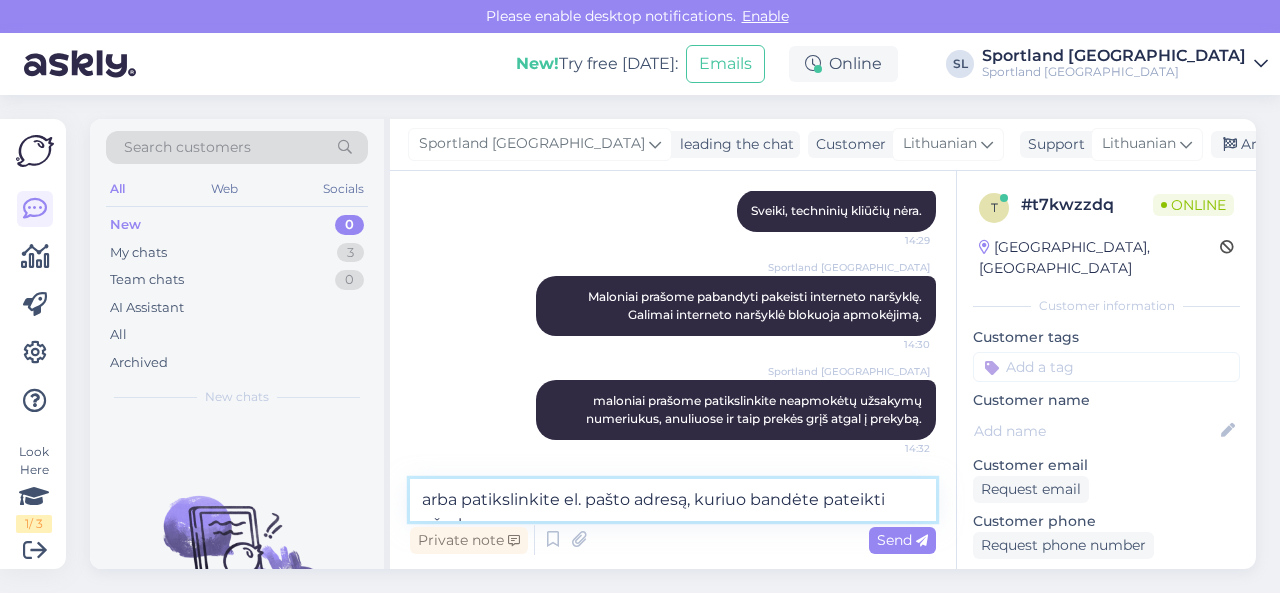 scroll, scrollTop: 321, scrollLeft: 0, axis: vertical 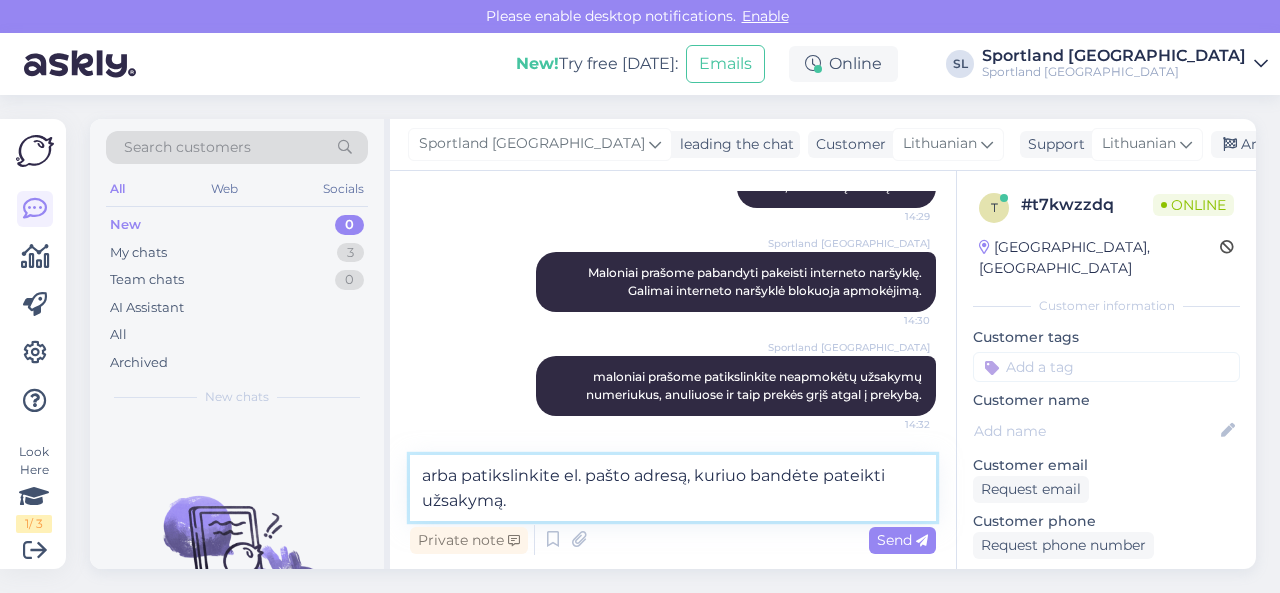 type on "arba patikslinkite el. pašto adresą, kuriuo bandėte pateikti užsakymą." 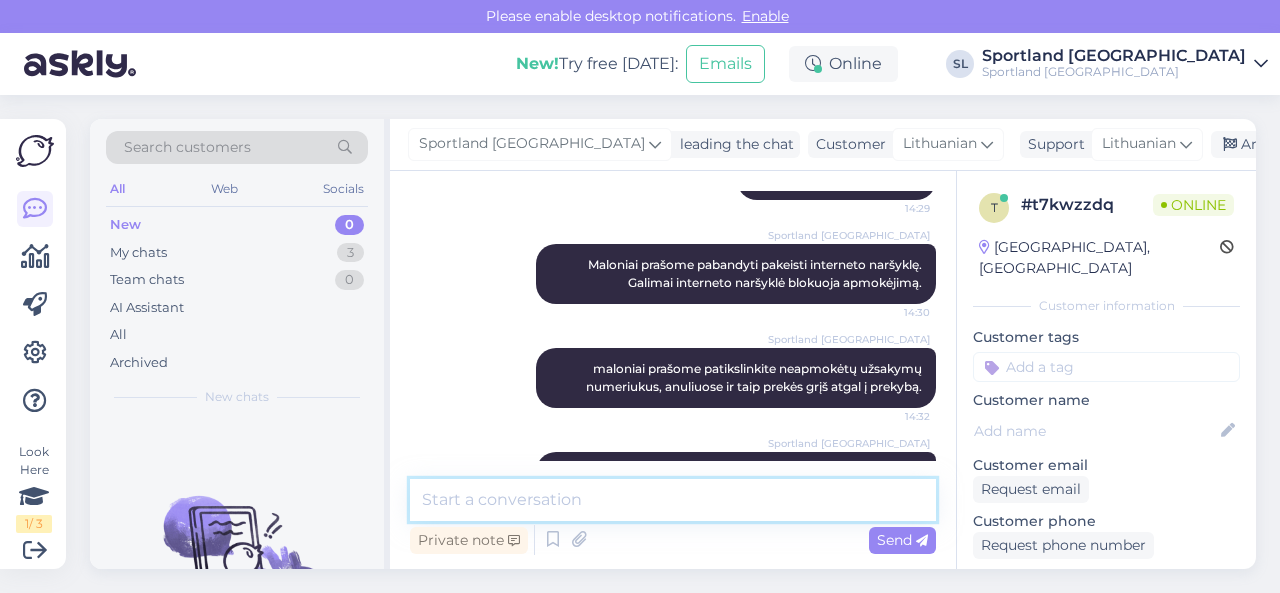 scroll, scrollTop: 401, scrollLeft: 0, axis: vertical 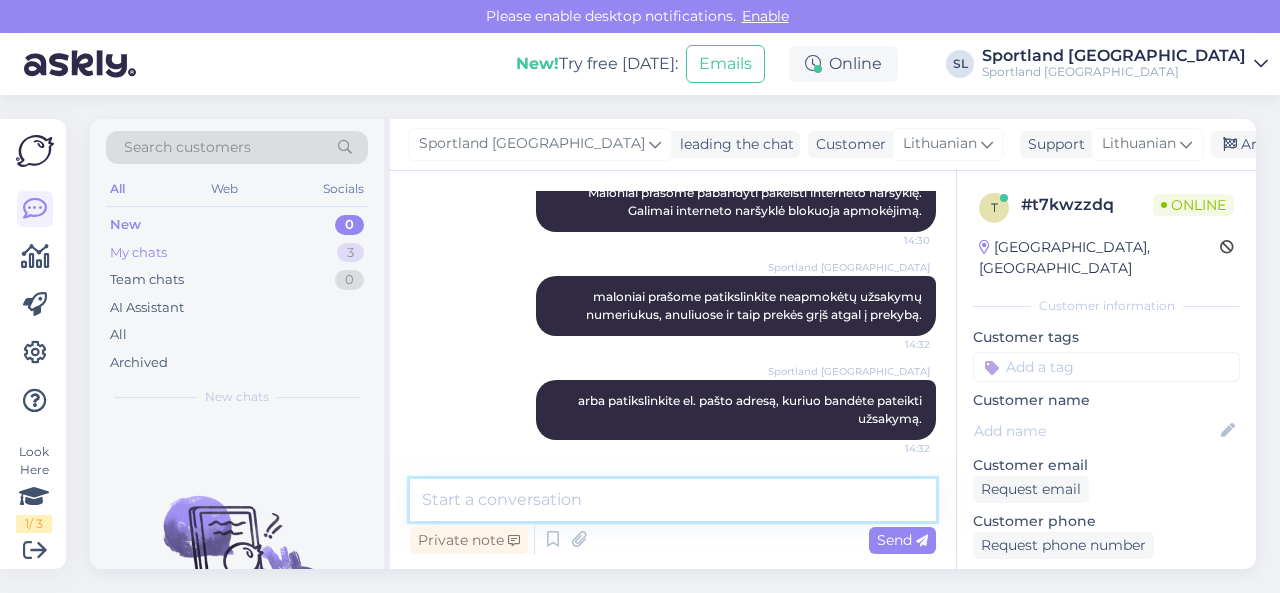 type 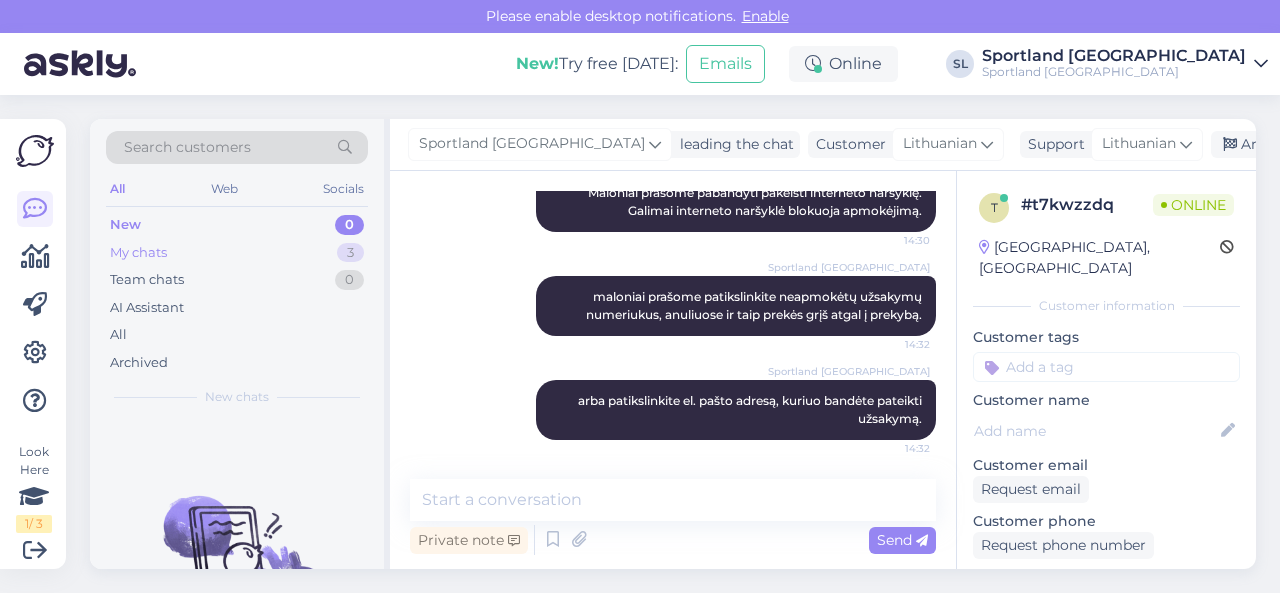 click on "My chats 3" at bounding box center (237, 253) 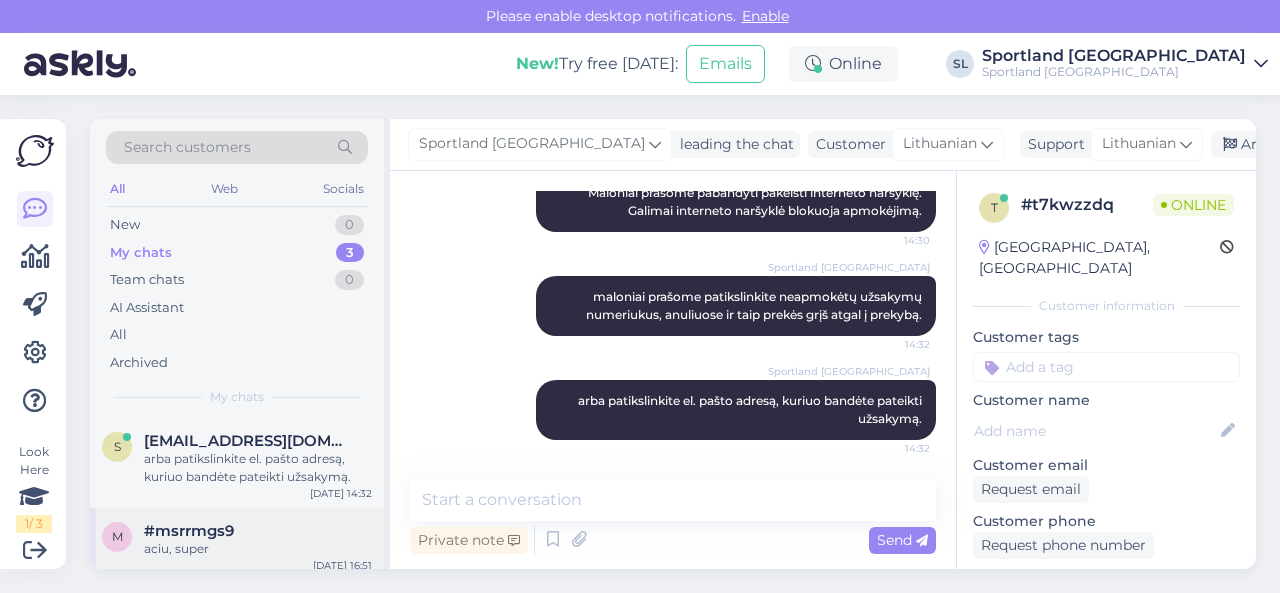 click on "aciu, super" at bounding box center (258, 549) 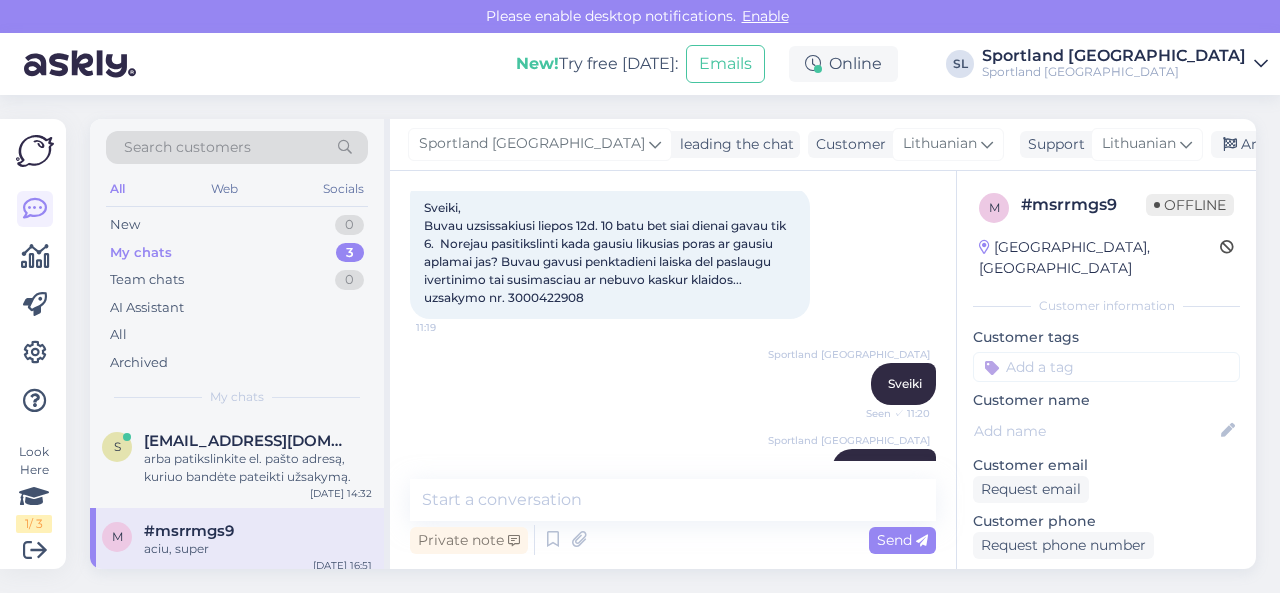 scroll, scrollTop: 17, scrollLeft: 0, axis: vertical 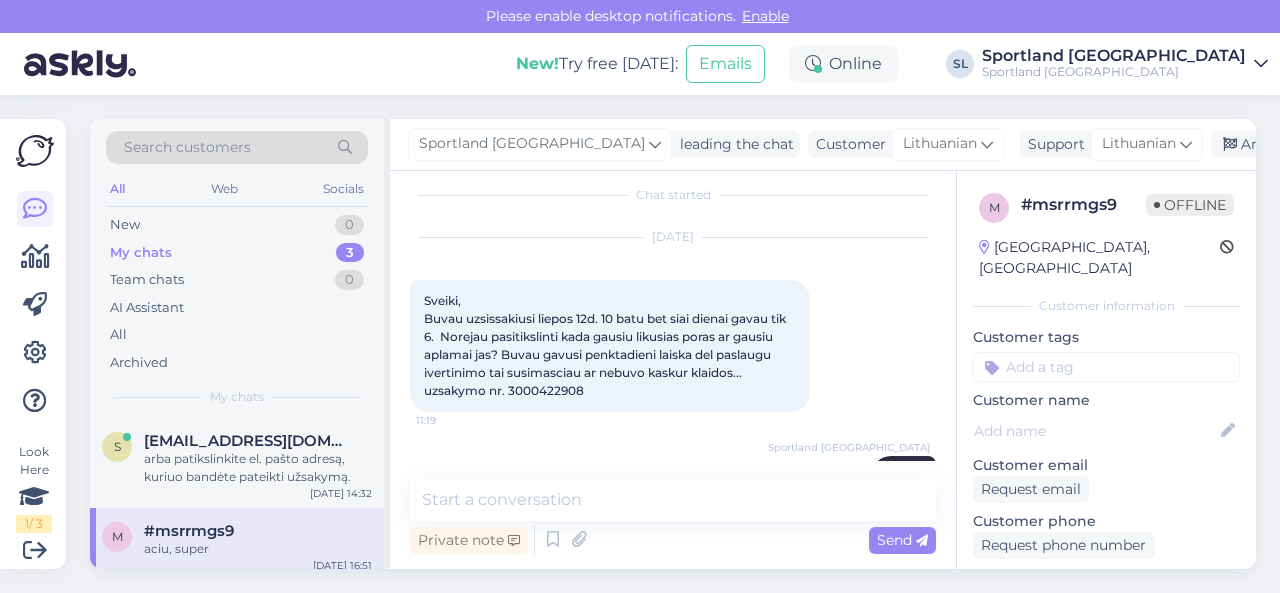 click on "Sveiki,
Buvau uzsissakiusi liepos 12d. 10 batu bet siai dienai gavau tik 6.  Norejau pasitikslinti kada gausiu likusias poras ar gausiu aplamai jas? Buvau gavusi penktadieni laiska del paslaugu ivertinimo tai susimasciau ar nebuvo kaskur klaidos...
uzsakymo nr. 3000422908" at bounding box center [606, 345] 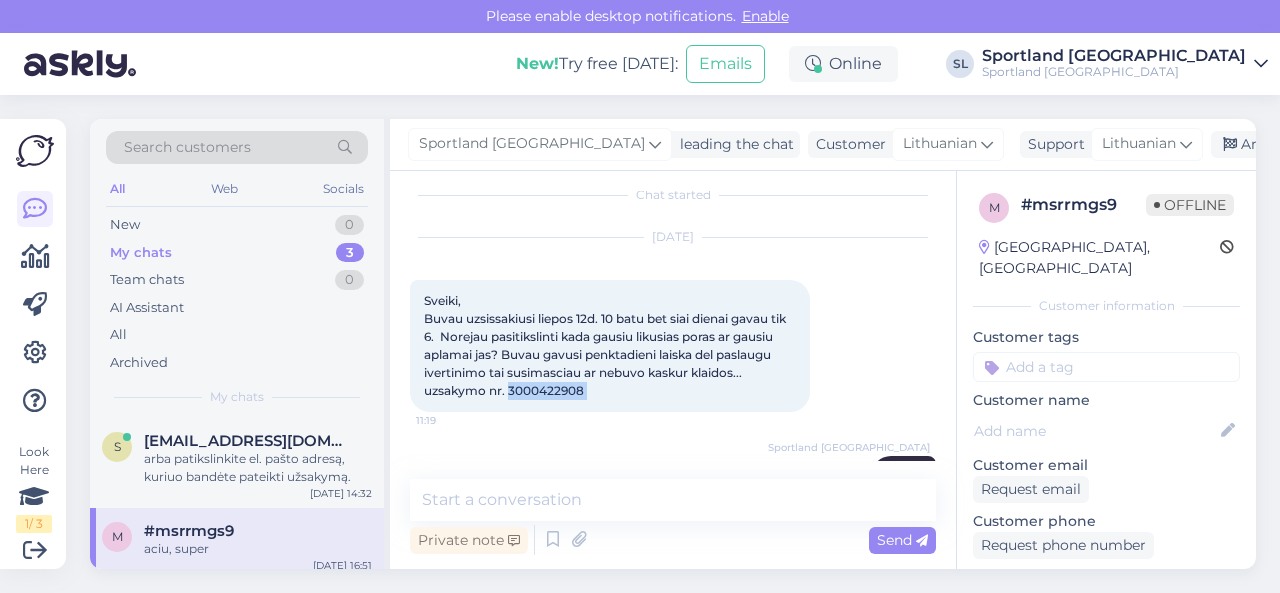 click on "Sveiki,
Buvau uzsissakiusi liepos 12d. 10 batu bet siai dienai gavau tik 6.  Norejau pasitikslinti kada gausiu likusias poras ar gausiu aplamai jas? Buvau gavusi penktadieni laiska del paslaugu ivertinimo tai susimasciau ar nebuvo kaskur klaidos...
uzsakymo nr. 3000422908" at bounding box center [606, 345] 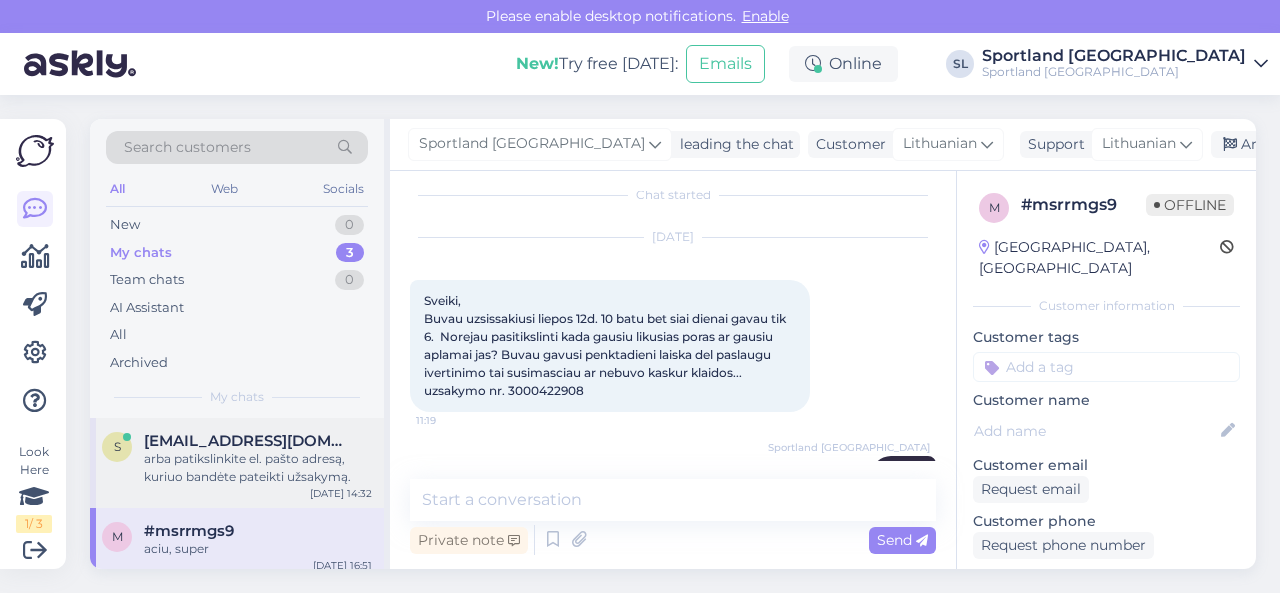 click on "arba patikslinkite el. pašto adresą, kuriuo bandėte pateikti užsakymą." at bounding box center [258, 468] 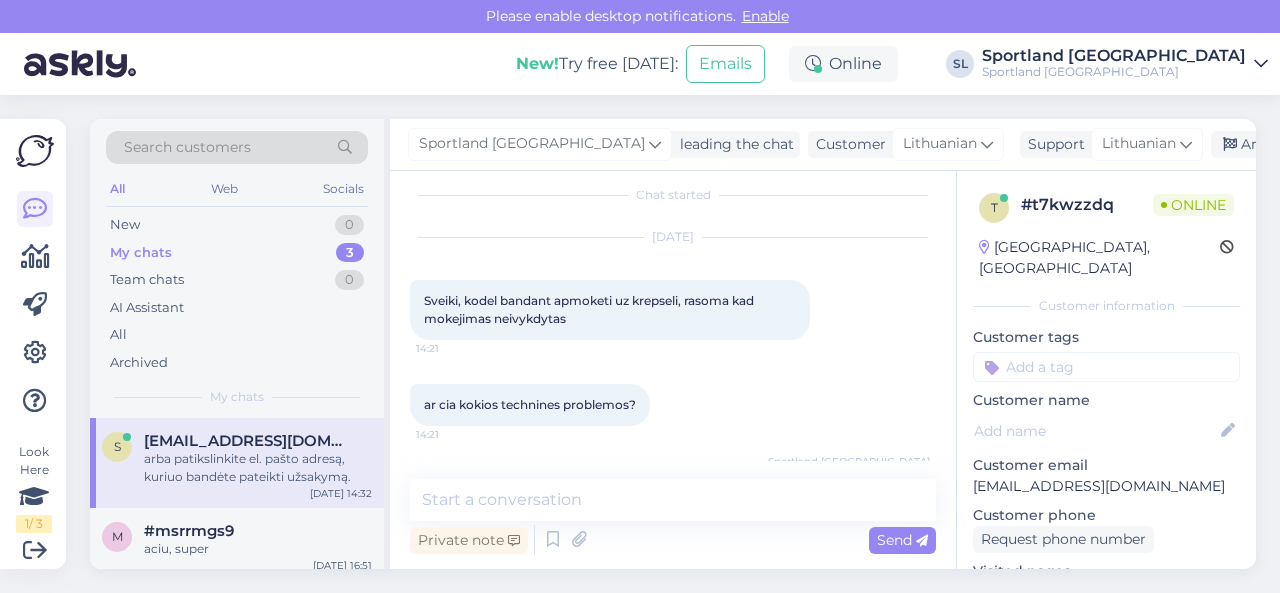 scroll, scrollTop: 401, scrollLeft: 0, axis: vertical 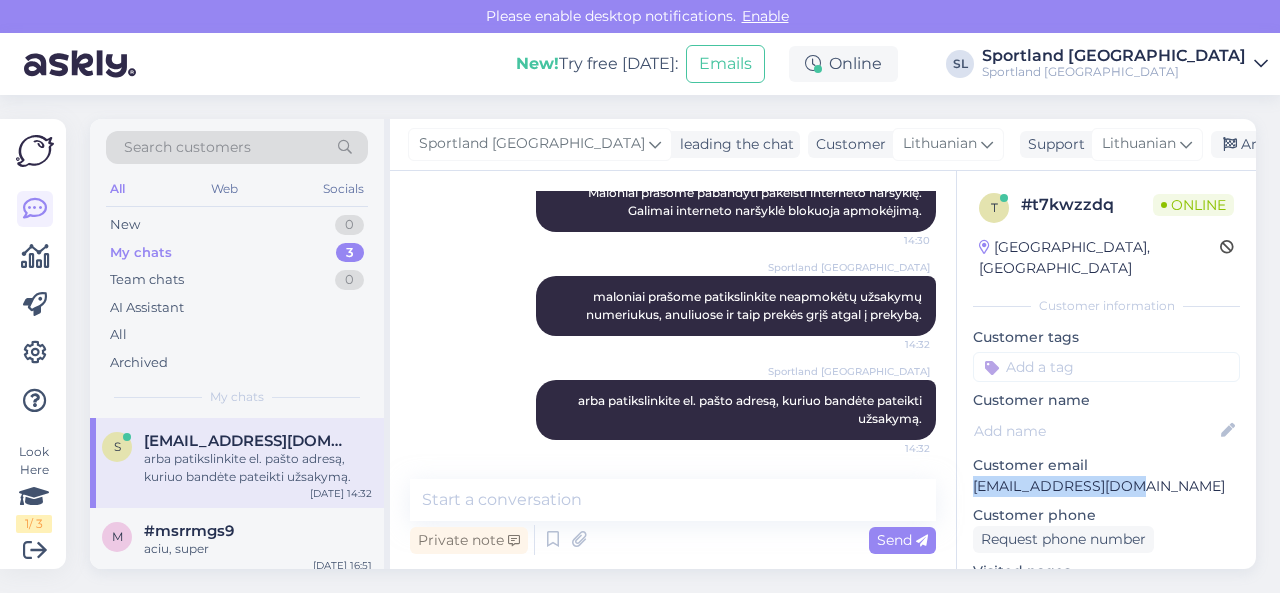 drag, startPoint x: 1122, startPoint y: 469, endPoint x: 972, endPoint y: 465, distance: 150.05333 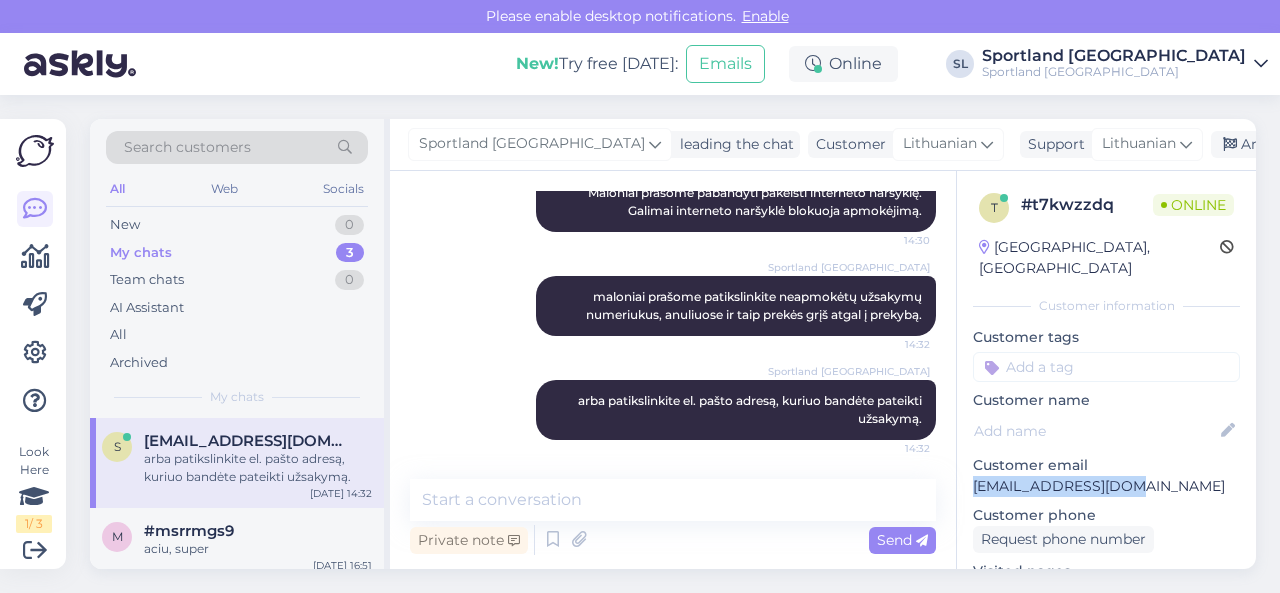 click on "[EMAIL_ADDRESS][DOMAIN_NAME]" at bounding box center (1106, 486) 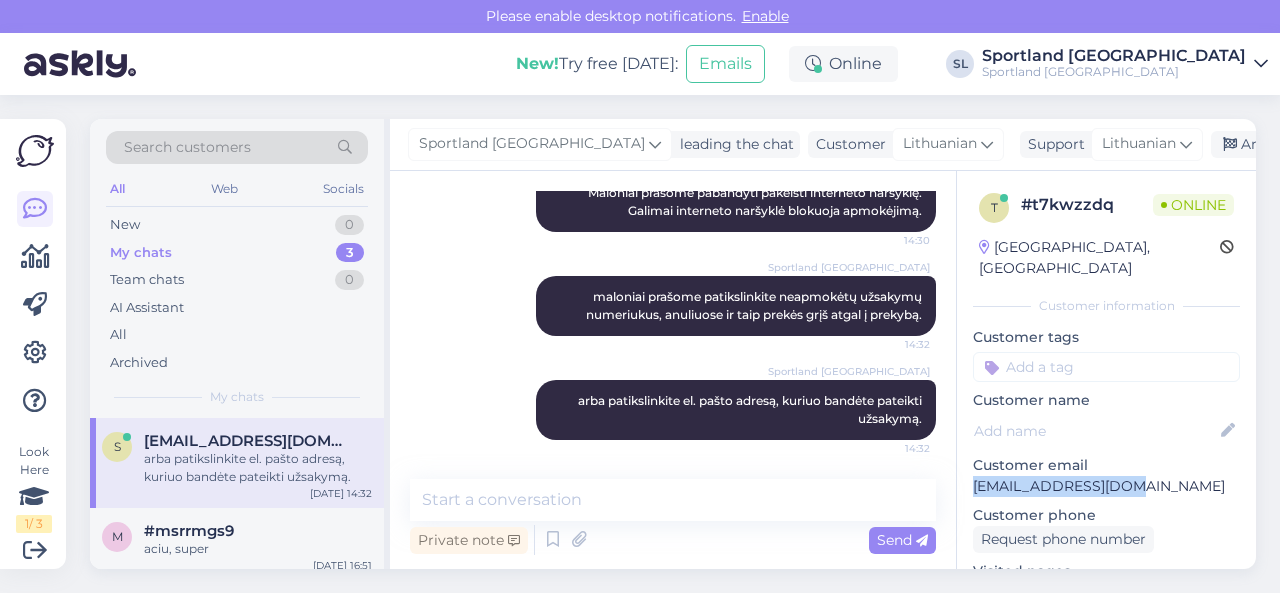 copy on "[EMAIL_ADDRESS][DOMAIN_NAME]" 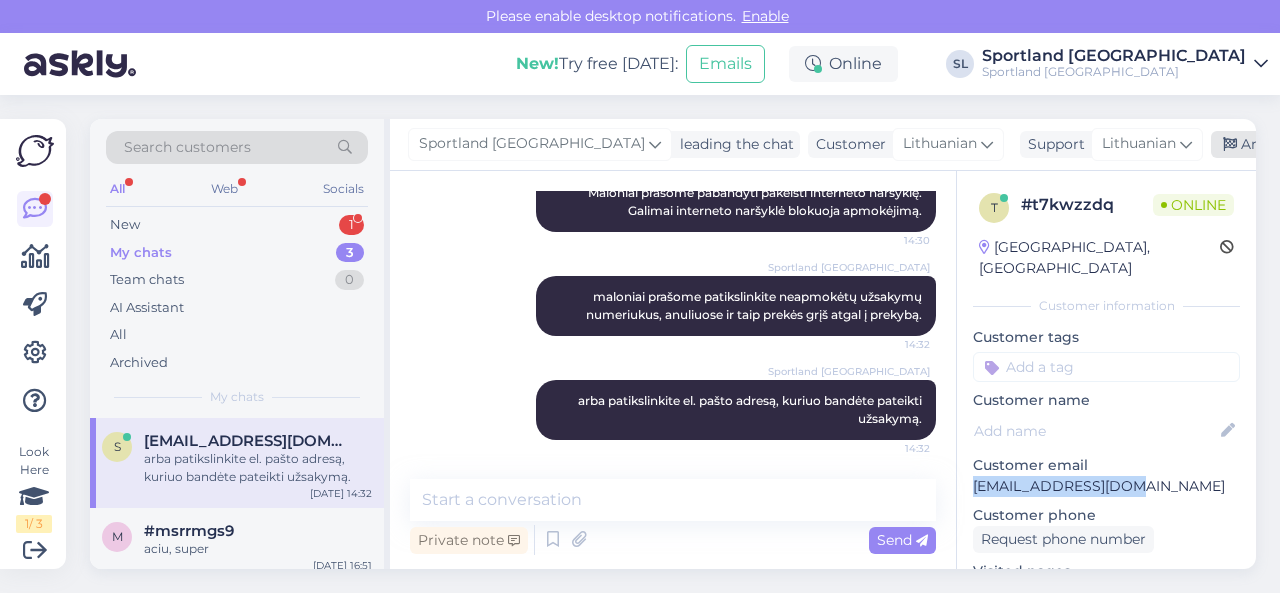 click at bounding box center [1230, 145] 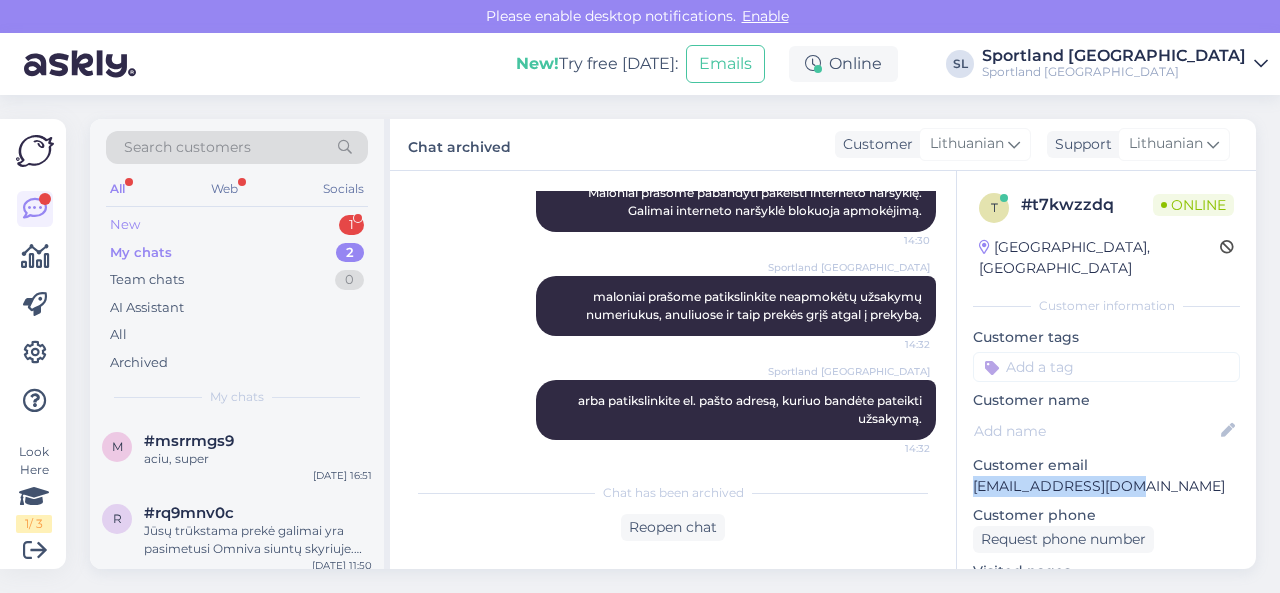 click on "New 1" at bounding box center (237, 225) 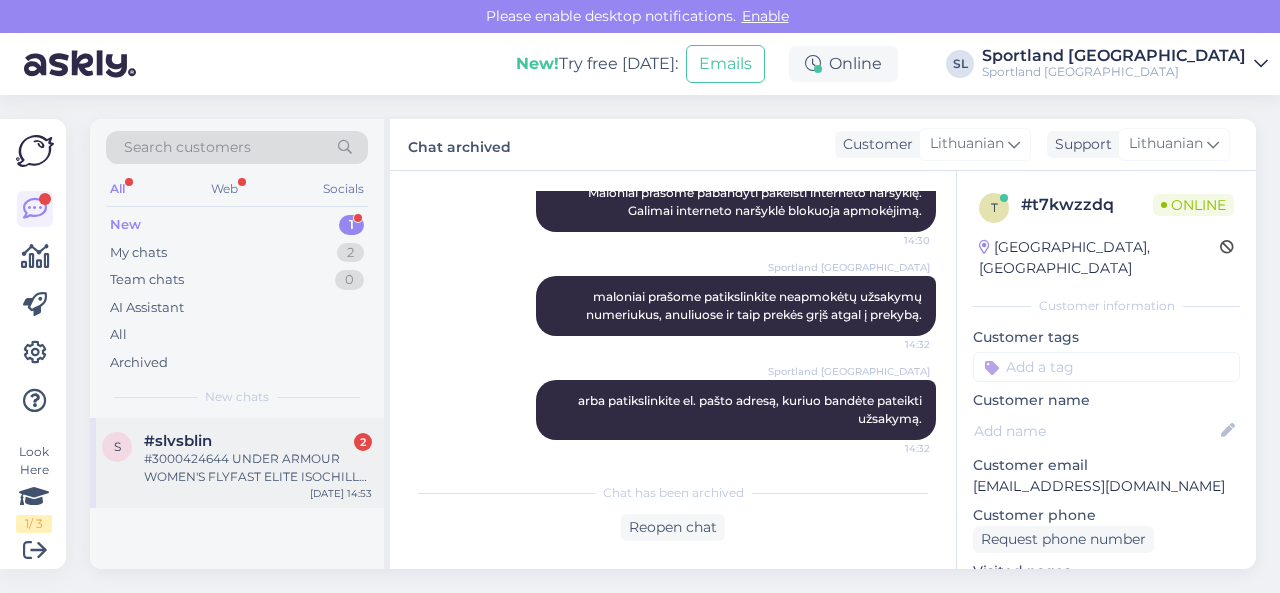 click on "#3000424644
UNDER
ARMOUR WOMEN'S FLYFAST ELITE ISOCHILL ANKLE TIGHTS
ADIDAS
WOMEN'S AEROREACT GRAPHIC BRA
ADIDAS
3-STRIPES LINEAR HALF CREW SOCKS CUSHIONED 3-PACK" at bounding box center [258, 468] 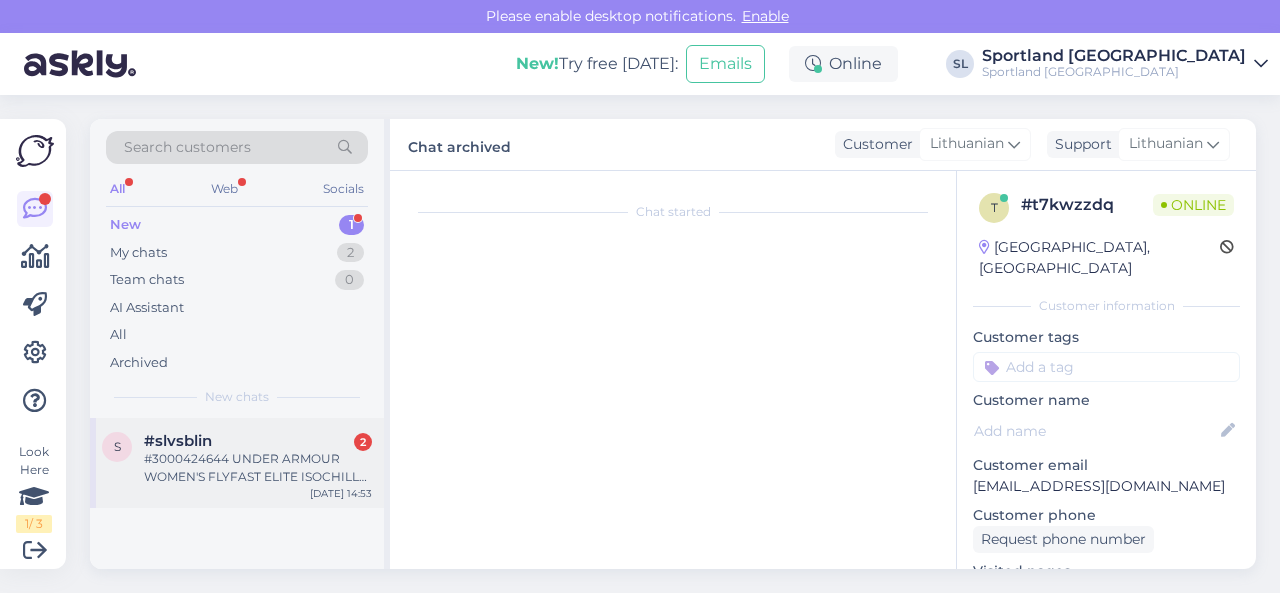 scroll, scrollTop: 170, scrollLeft: 0, axis: vertical 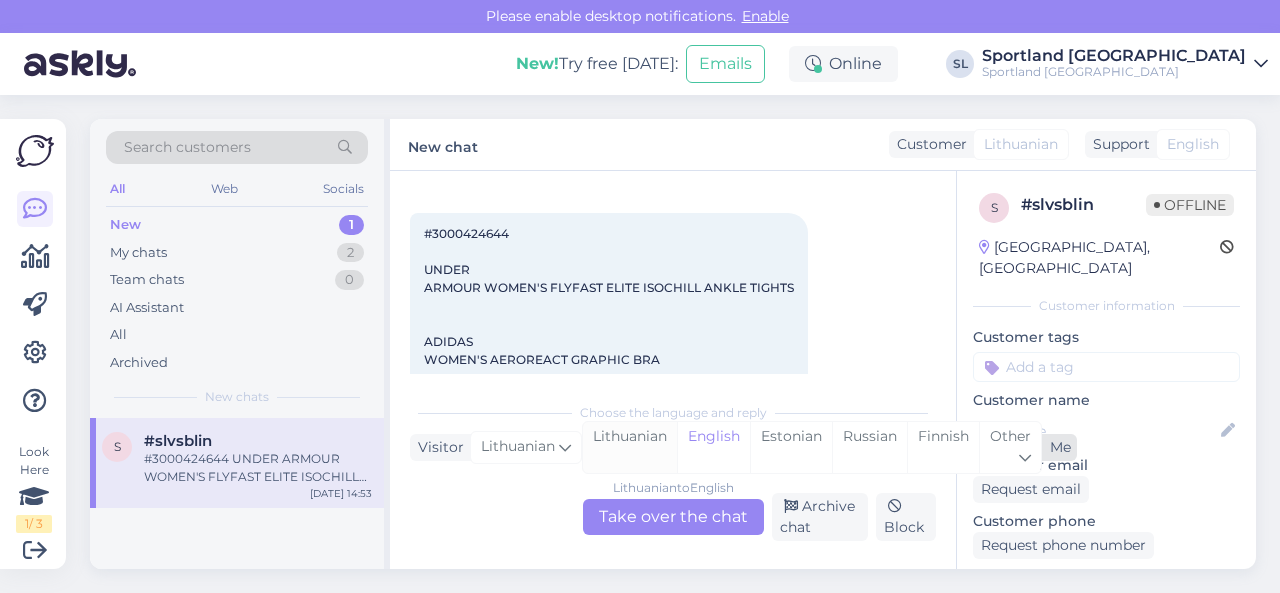 click on "Lithuanian" at bounding box center (630, 447) 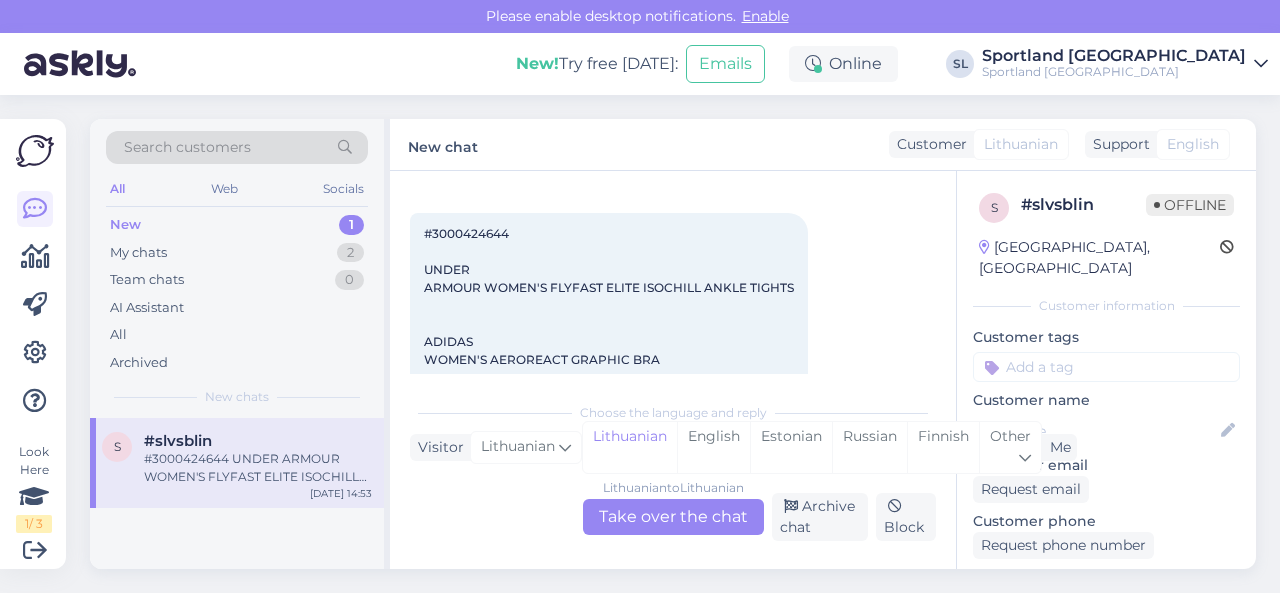 click on "Lithuanian  to  Lithuanian Take over the chat" at bounding box center [673, 517] 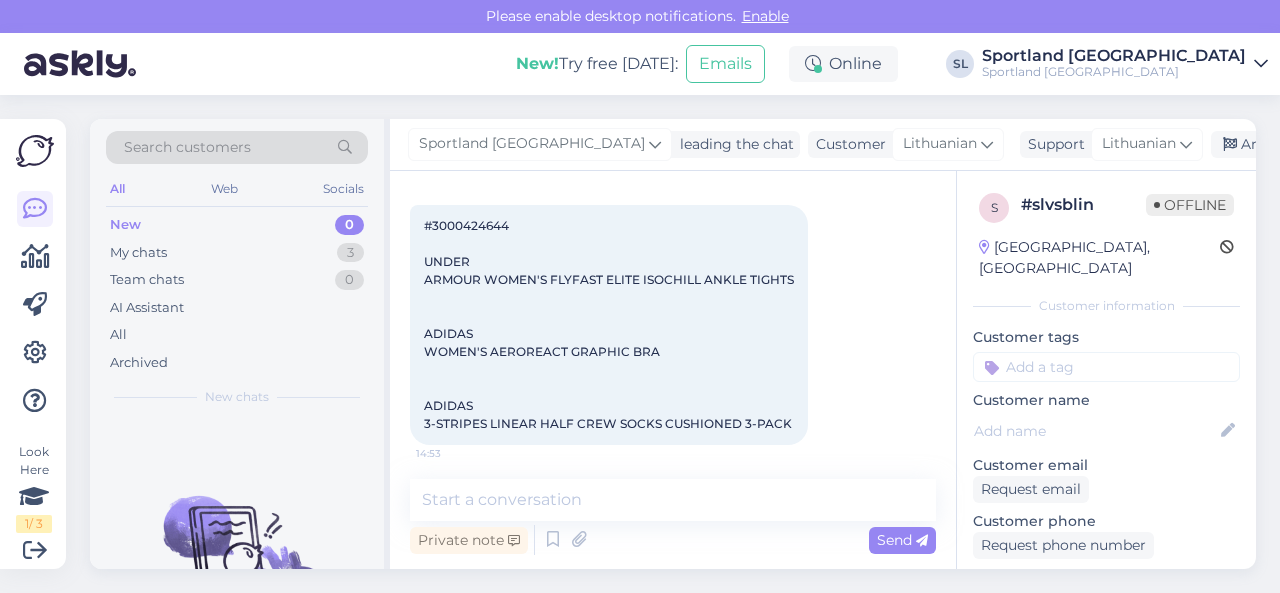 scroll, scrollTop: 183, scrollLeft: 0, axis: vertical 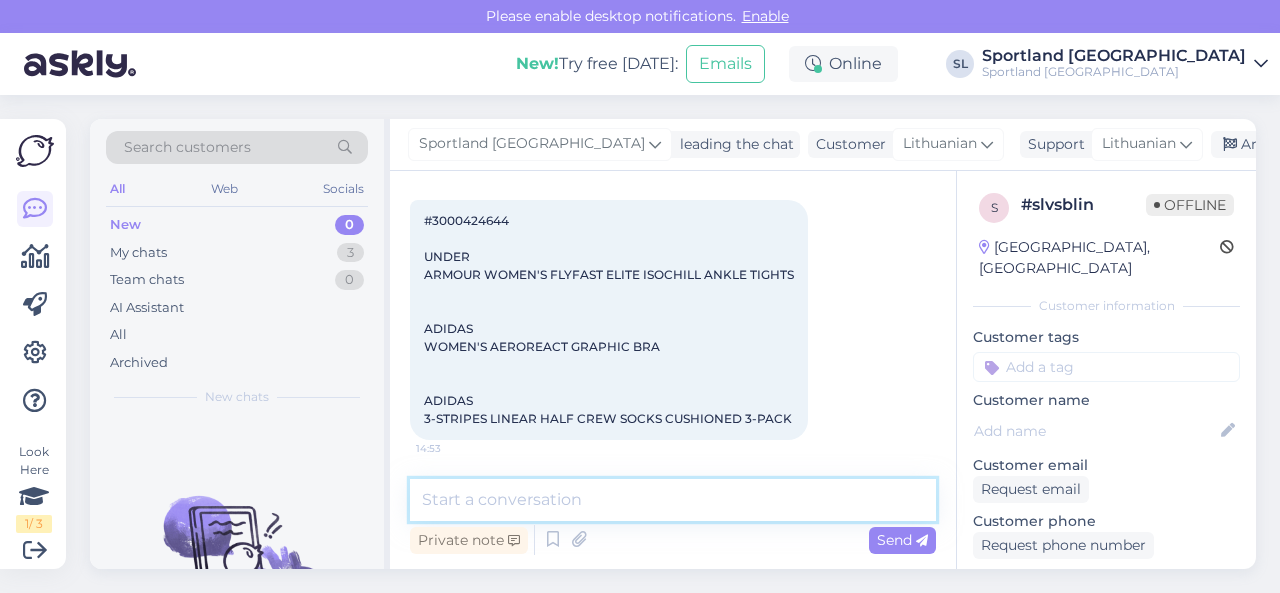 click at bounding box center (673, 500) 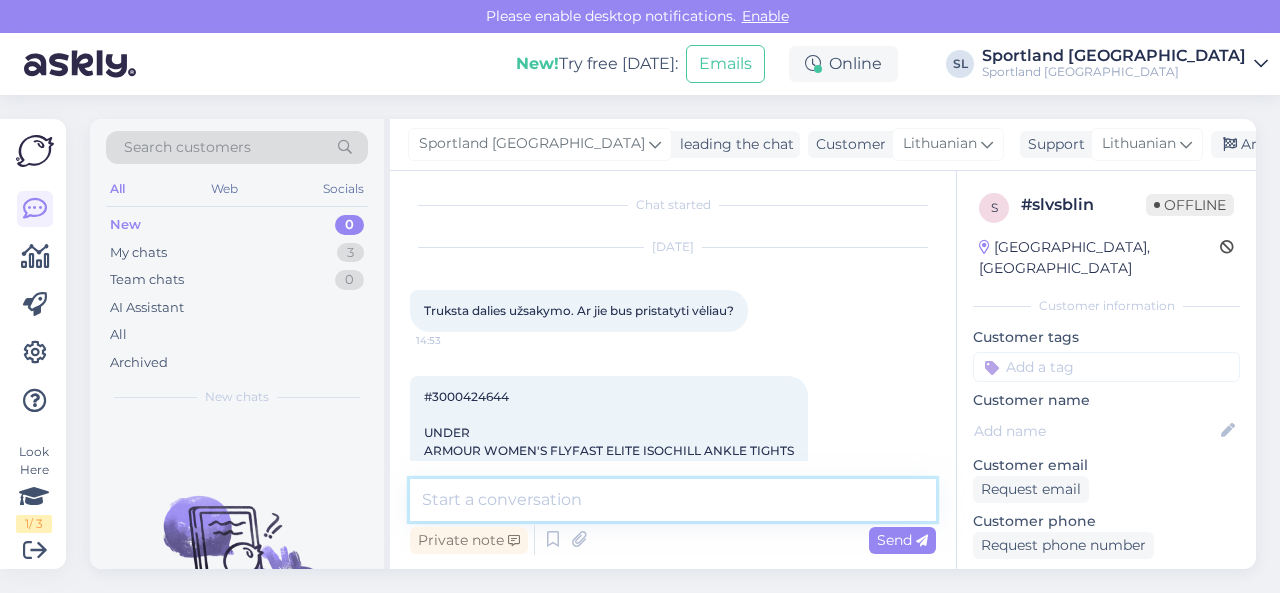 scroll, scrollTop: 0, scrollLeft: 0, axis: both 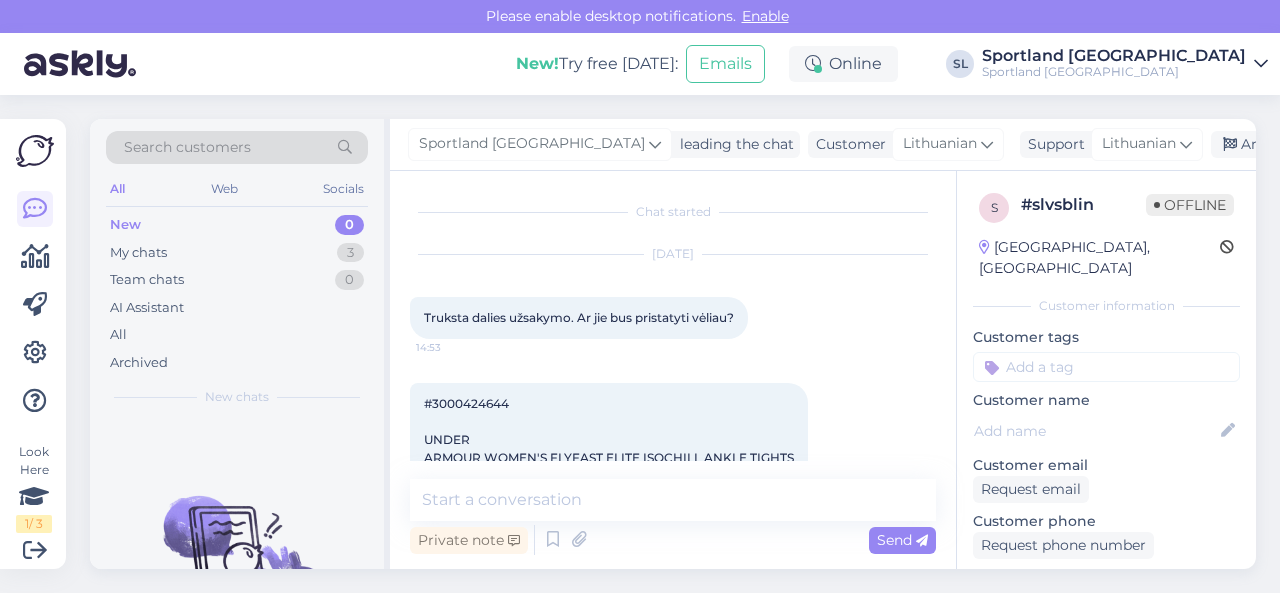 click on "#3000424644
UNDER
ARMOUR WOMEN'S FLYFAST ELITE ISOCHILL ANKLE TIGHTS
ADIDAS
WOMEN'S AEROREACT GRAPHIC BRA
ADIDAS
3-STRIPES LINEAR HALF CREW SOCKS CUSHIONED 3-PACK" at bounding box center [609, 502] 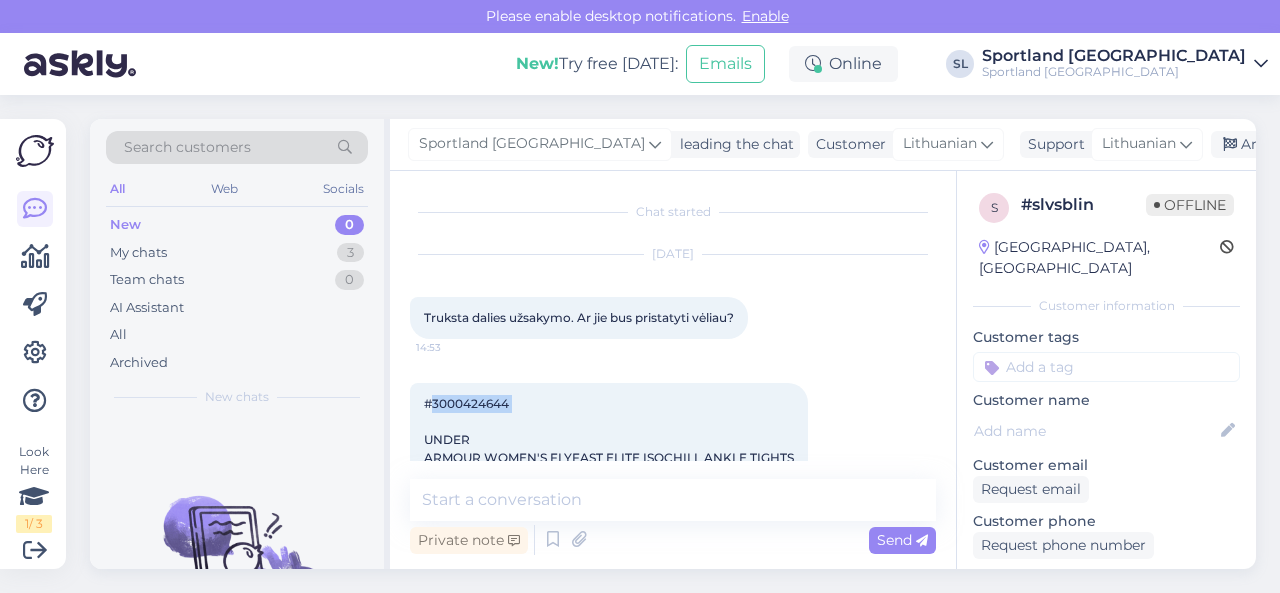 click on "#3000424644
UNDER
ARMOUR WOMEN'S FLYFAST ELITE ISOCHILL ANKLE TIGHTS
ADIDAS
WOMEN'S AEROREACT GRAPHIC BRA
ADIDAS
3-STRIPES LINEAR HALF CREW SOCKS CUSHIONED 3-PACK" at bounding box center (609, 502) 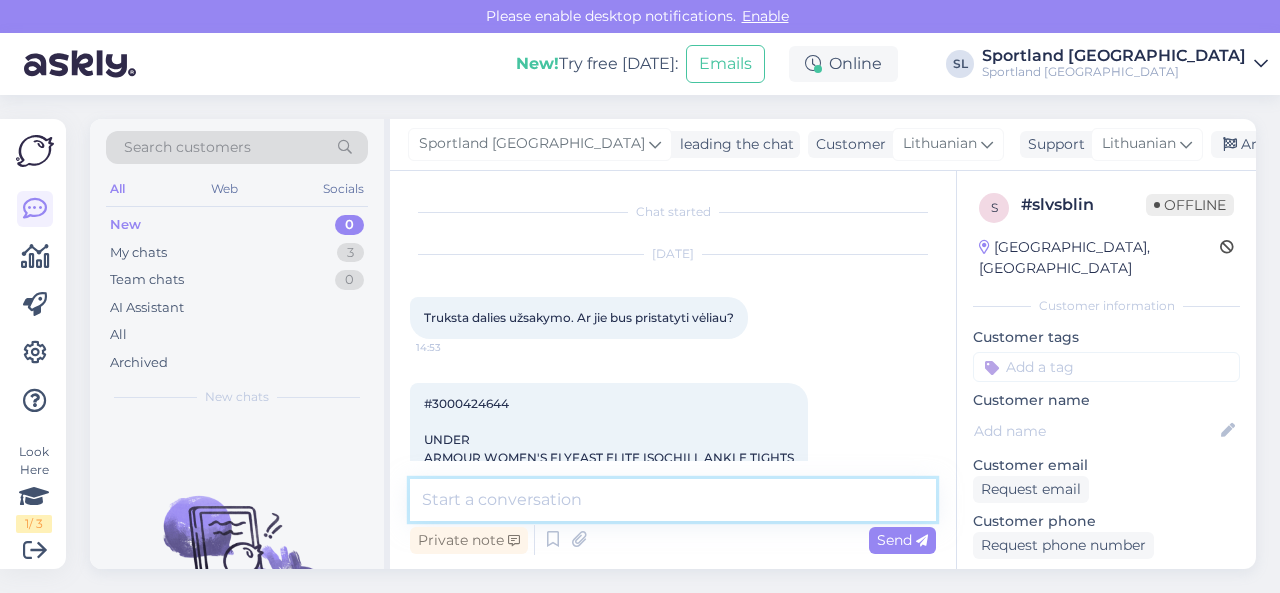 click at bounding box center [673, 500] 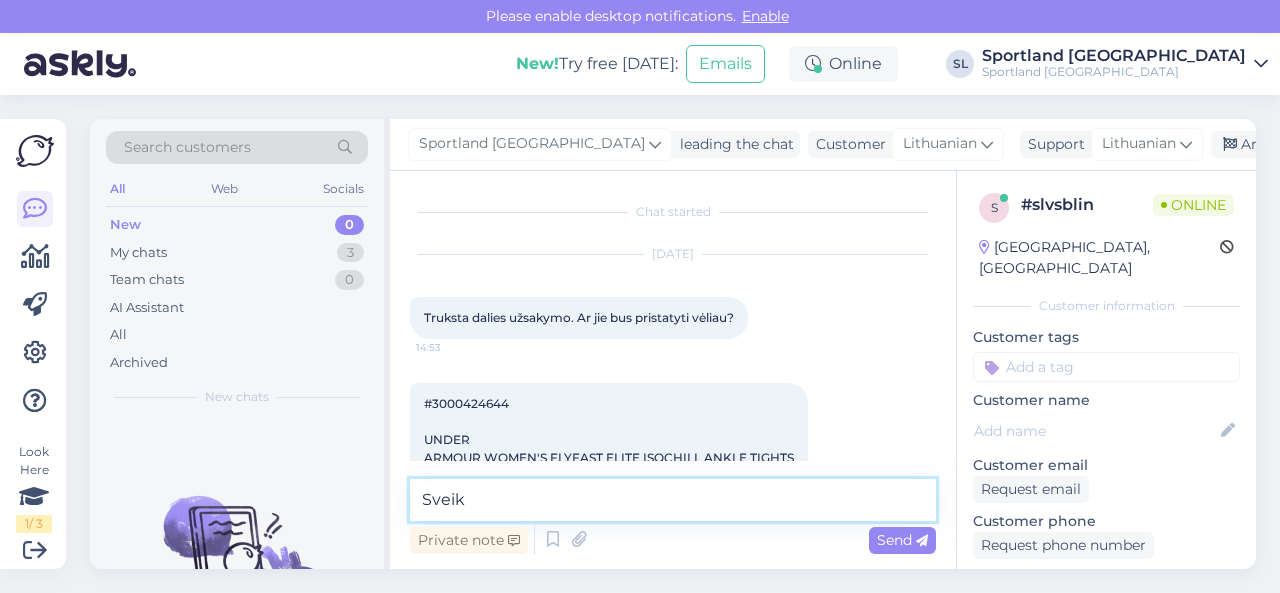 type on "Sveiki" 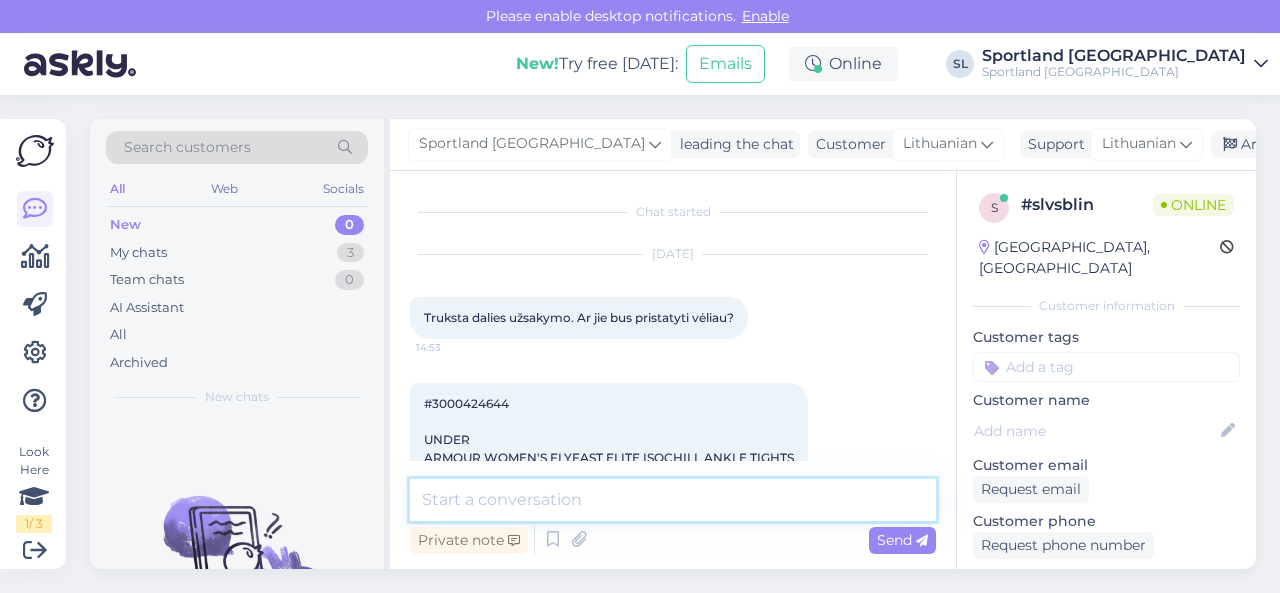 scroll, scrollTop: 269, scrollLeft: 0, axis: vertical 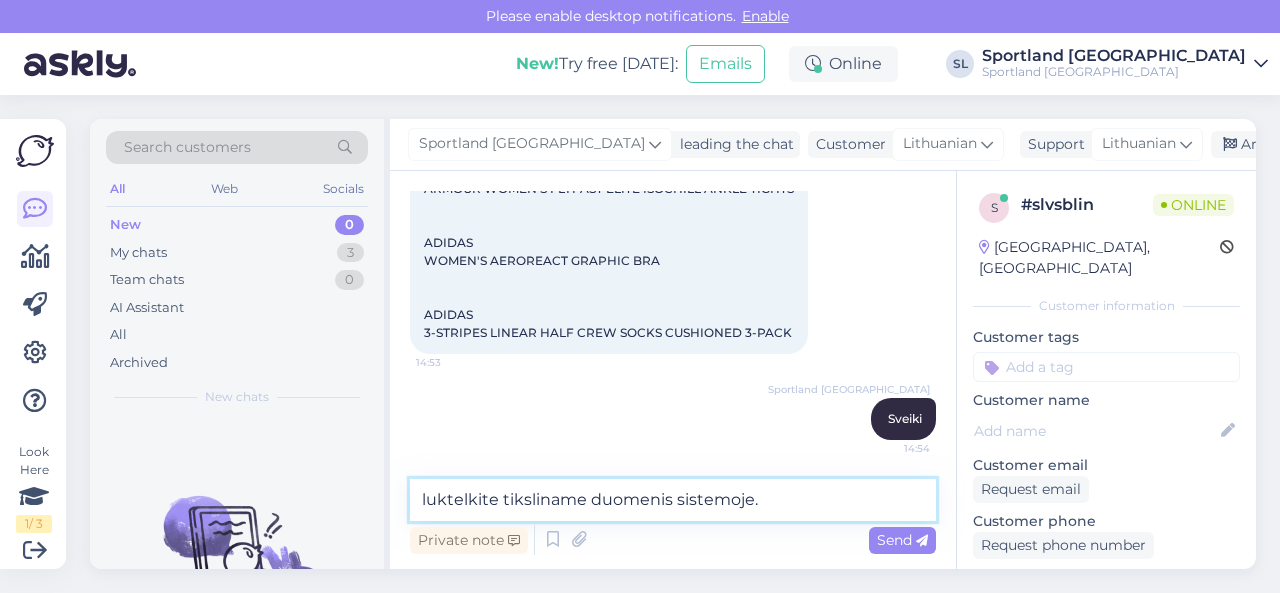 type on "luktelkite tiksliname duomenis sistemoje." 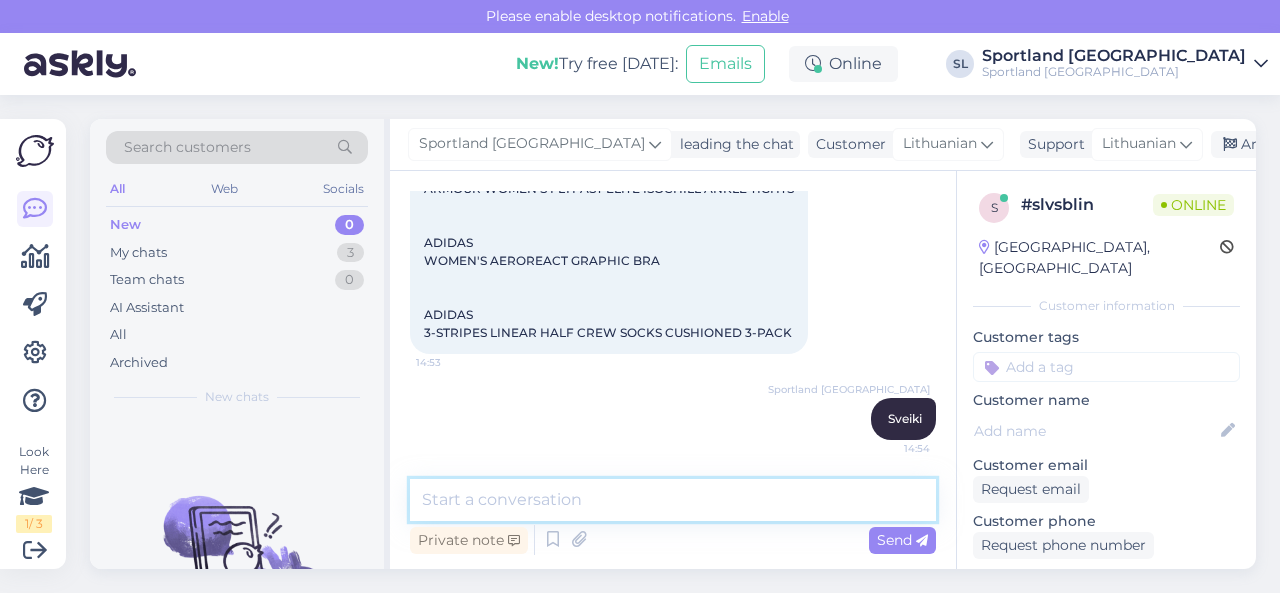 scroll, scrollTop: 355, scrollLeft: 0, axis: vertical 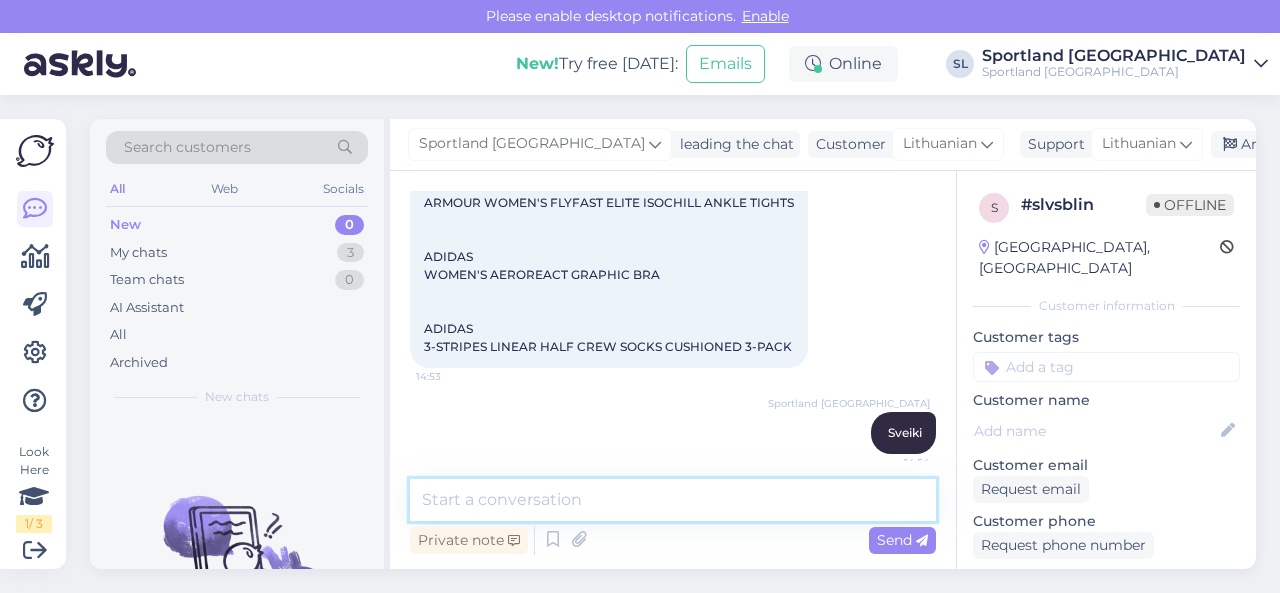 click at bounding box center [673, 500] 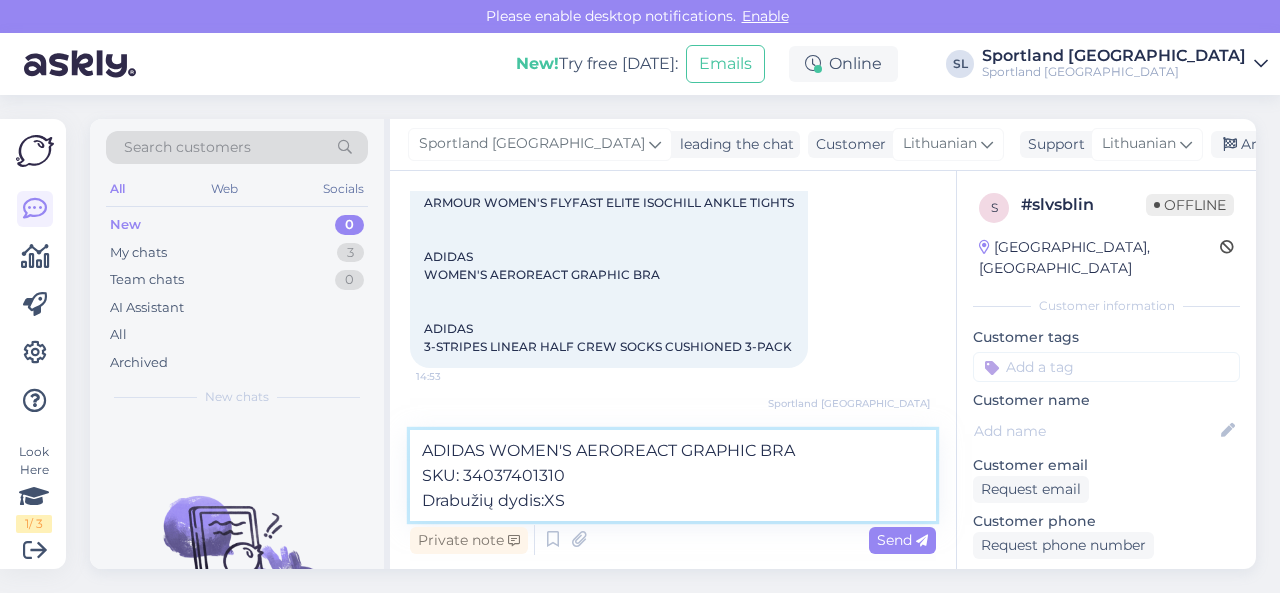 drag, startPoint x: 552, startPoint y: 508, endPoint x: 405, endPoint y: 469, distance: 152.0855 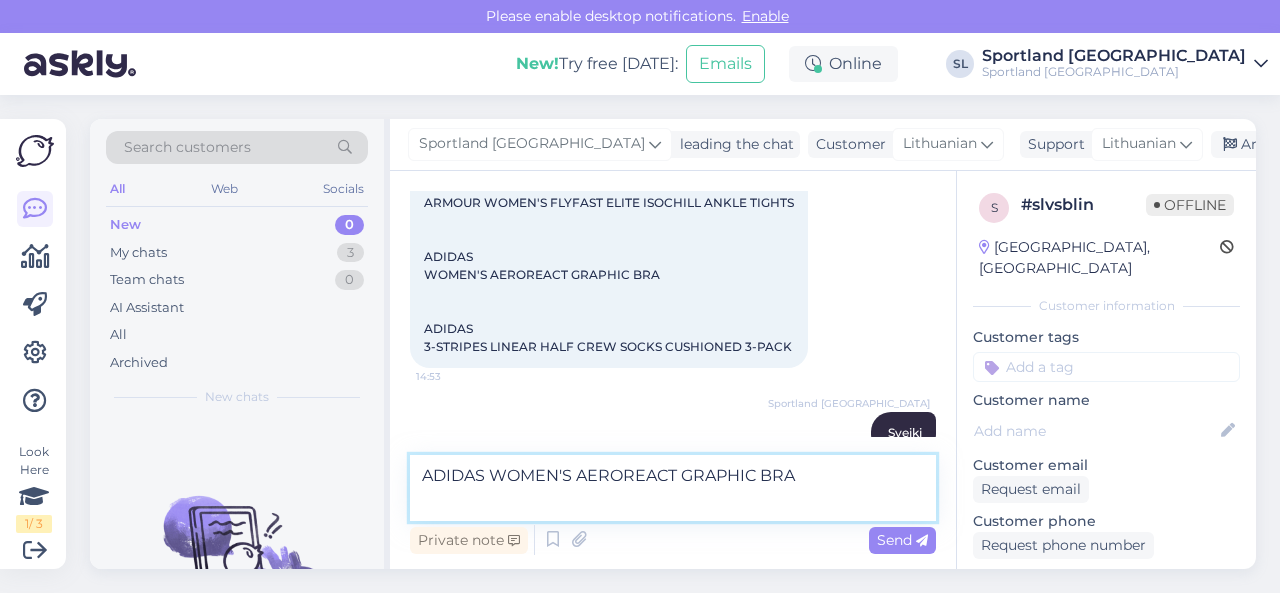 click on "ADIDAS WOMEN'S AEROREACT GRAPHIC BRA" at bounding box center (673, 488) 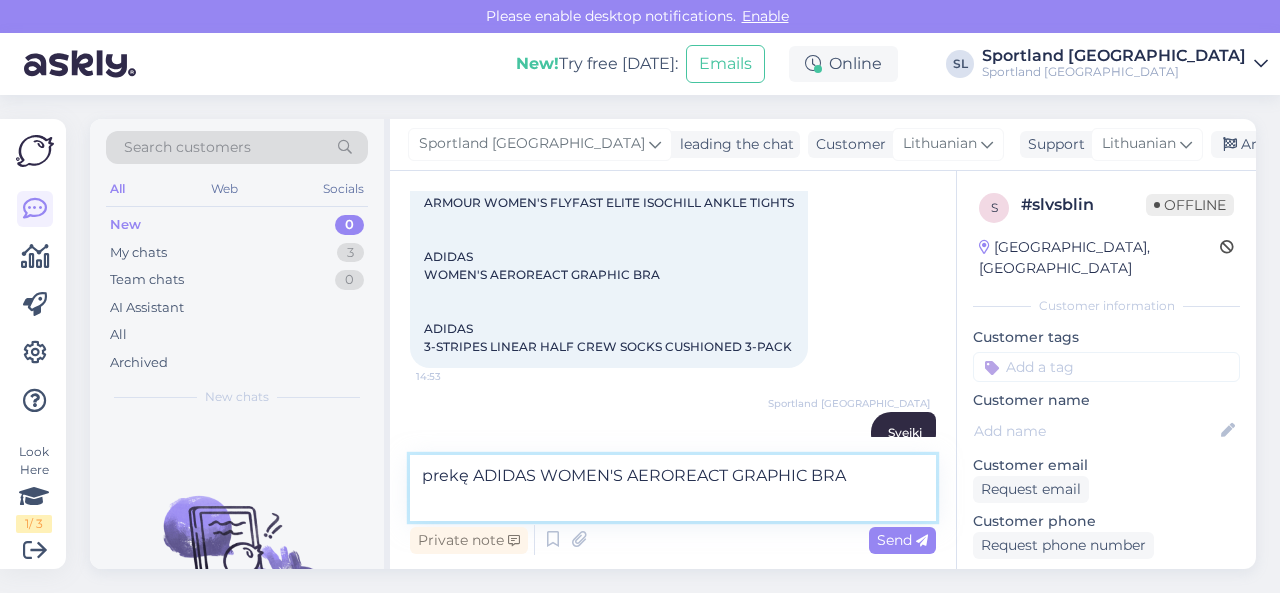 click on "prekę ADIDAS WOMEN'S AEROREACT GRAPHIC BRA" at bounding box center [673, 488] 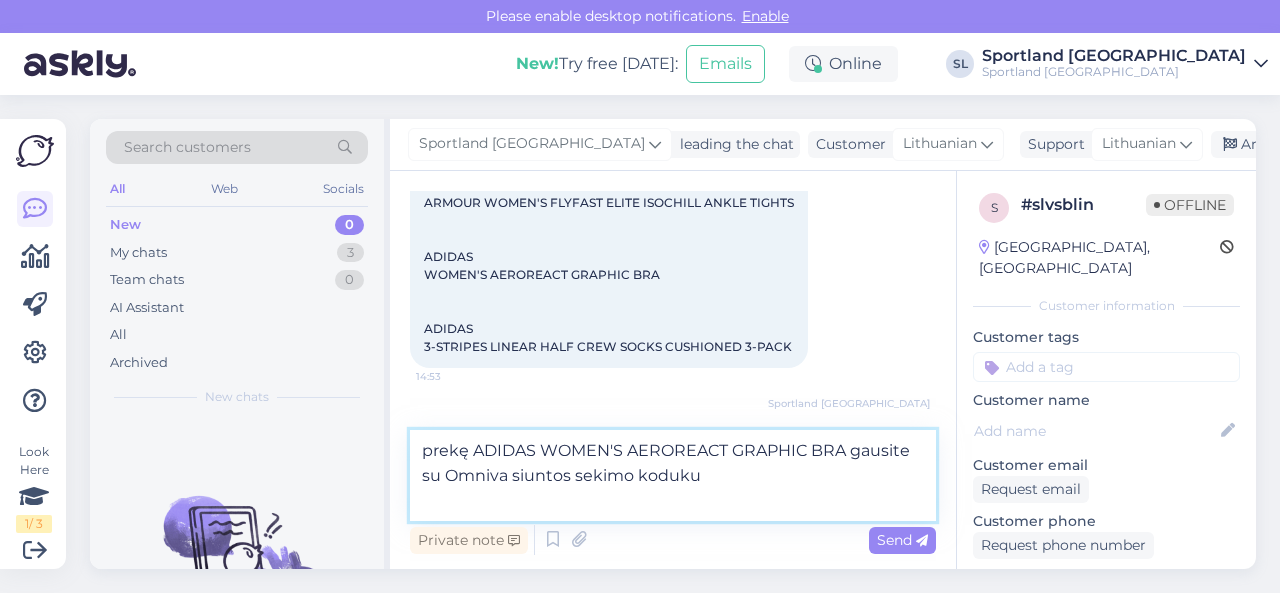 paste on "CC809823567EE" 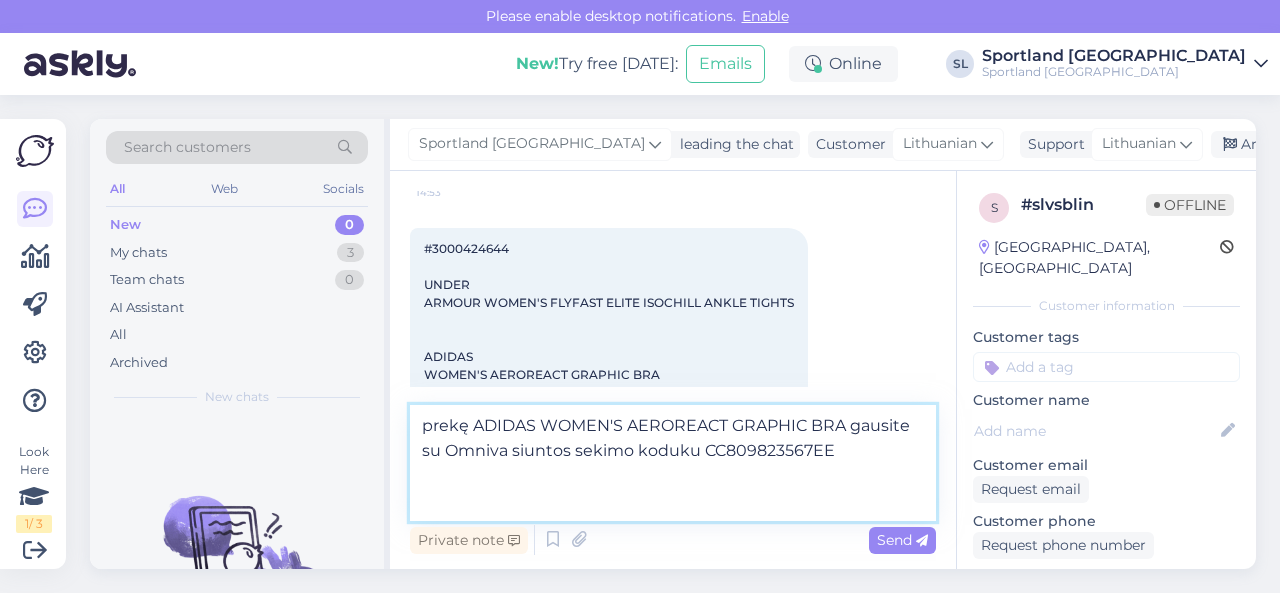 scroll, scrollTop: 255, scrollLeft: 0, axis: vertical 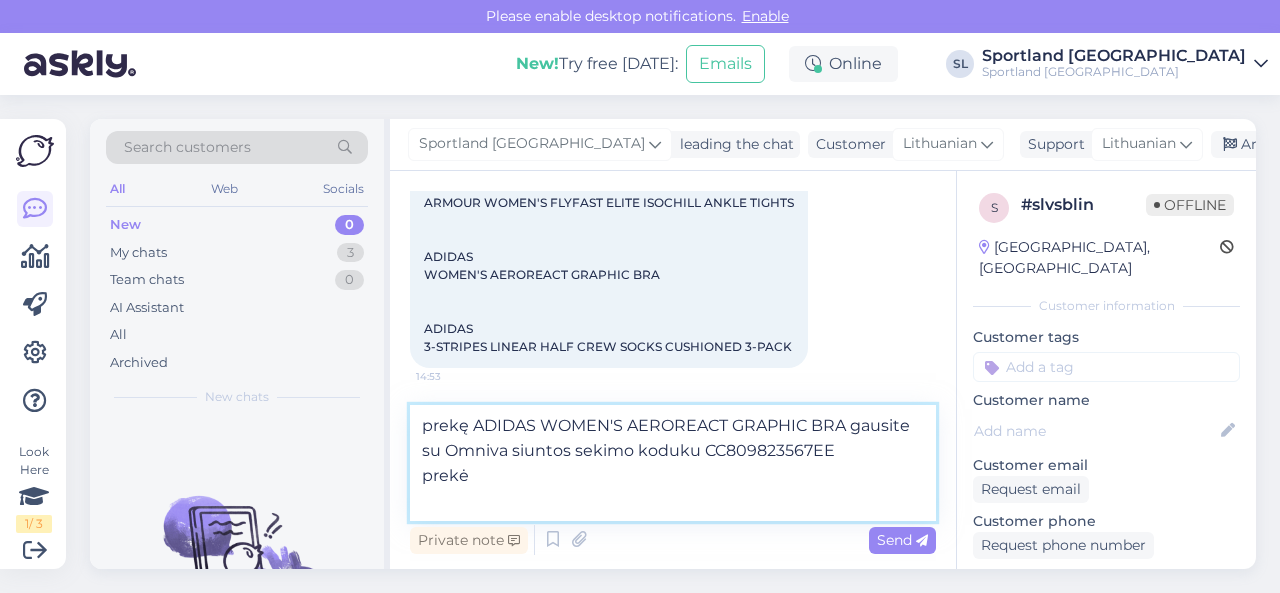 paste on "UNDER ARMOUR WOMEN'S FLYFAST ELITE ISOCHILL ANKLE TIGHTS" 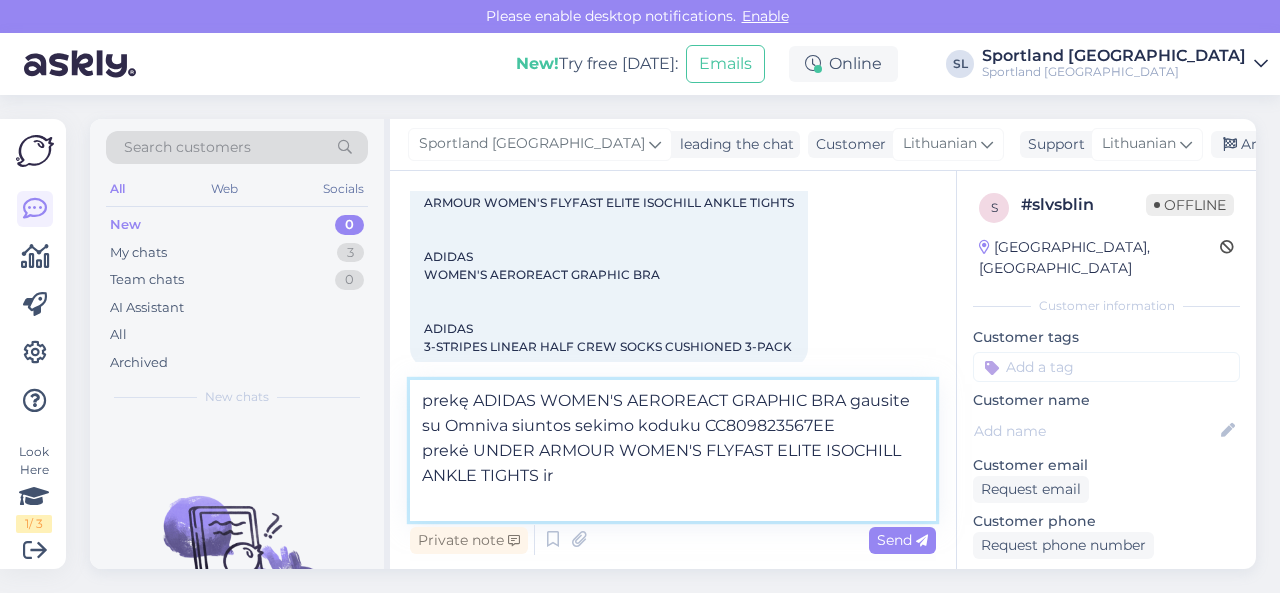 paste on "ADIDAS 3-STRIPES LINEAR HALF CREW SOCKS CUSHIONED 3-PACK" 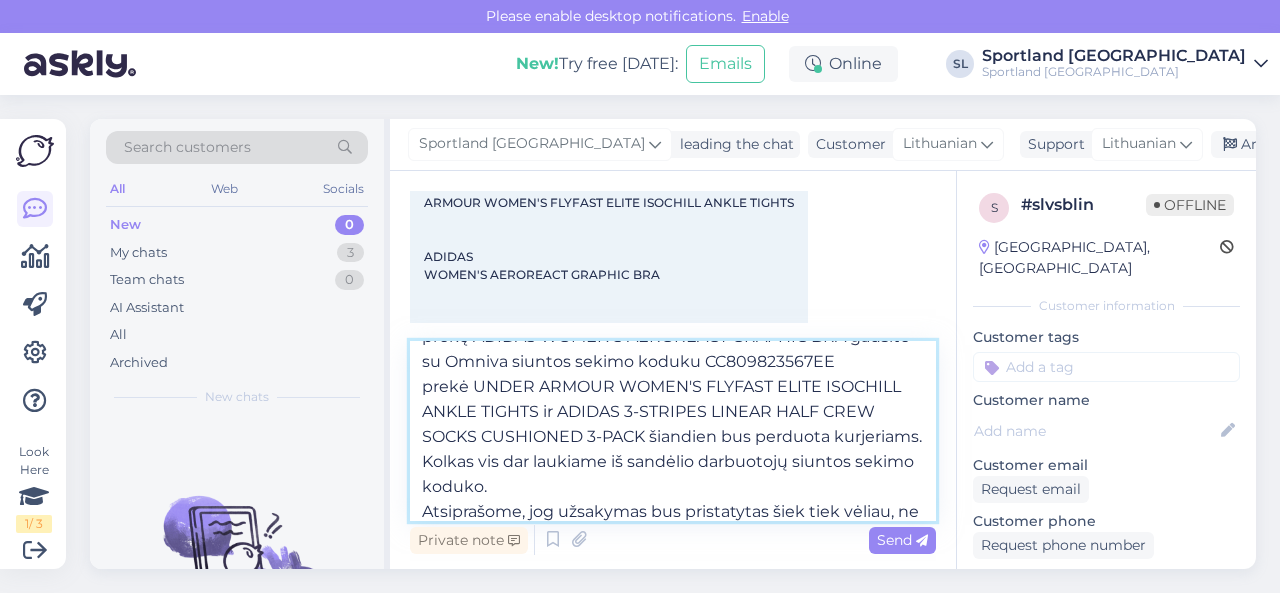 scroll, scrollTop: 50, scrollLeft: 0, axis: vertical 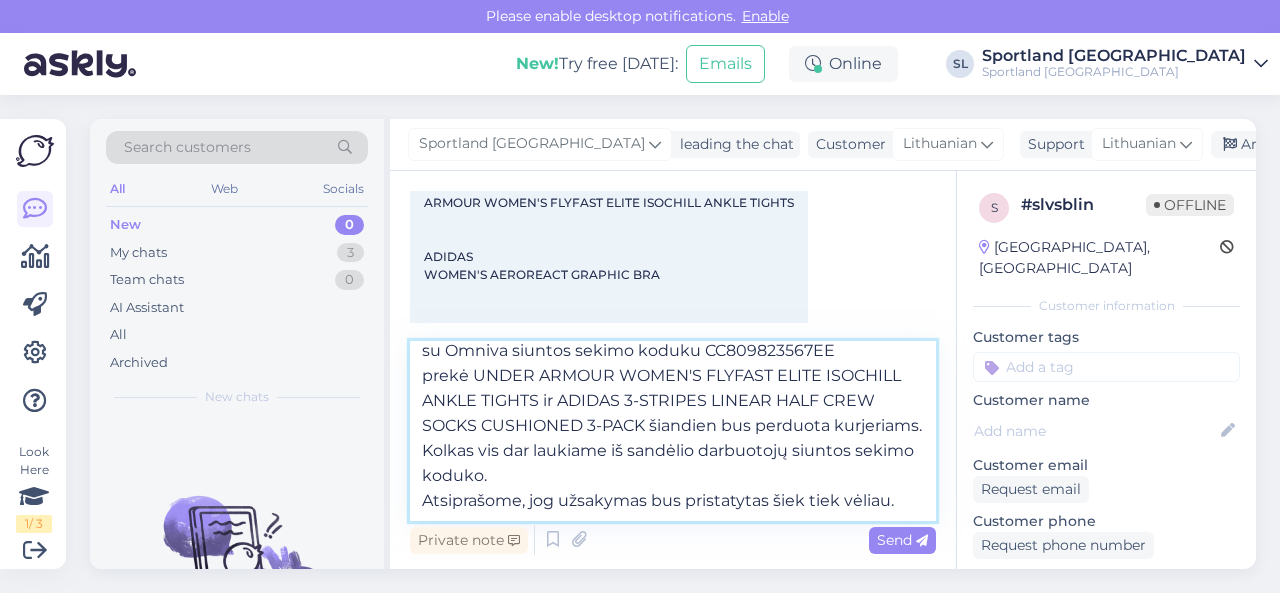 type on "prekę ADIDAS WOMEN'S AEROREACT GRAPHIC BRA gausite su Omniva siuntos sekimo koduku CC809823567EE
prekė UNDER ARMOUR WOMEN'S FLYFAST ELITE ISOCHILL ANKLE TIGHTS ir ADIDAS 3-STRIPES LINEAR HALF CREW SOCKS CUSHIONED 3-PACK šiandien bus perduota kurjeriams. Kolkas vis dar laukiame iš sandėlio darbuotojų siuntos sekimo koduko.
Atsiprašome, jog užsakymas bus pristatytas šiek tiek vėliau." 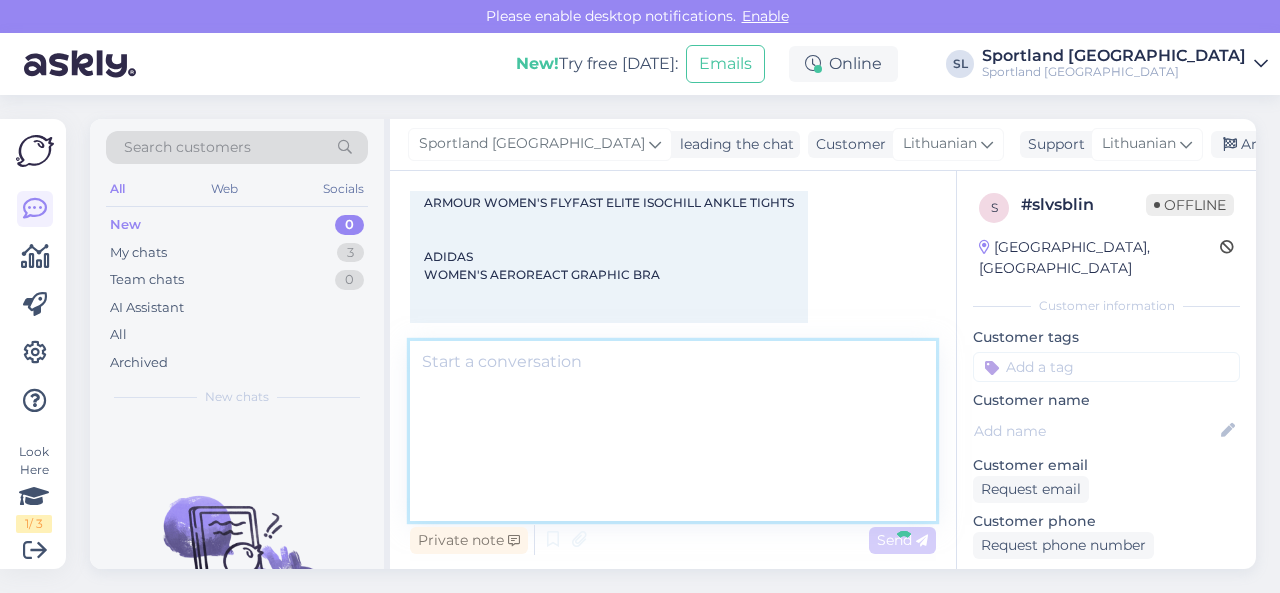 scroll, scrollTop: 567, scrollLeft: 0, axis: vertical 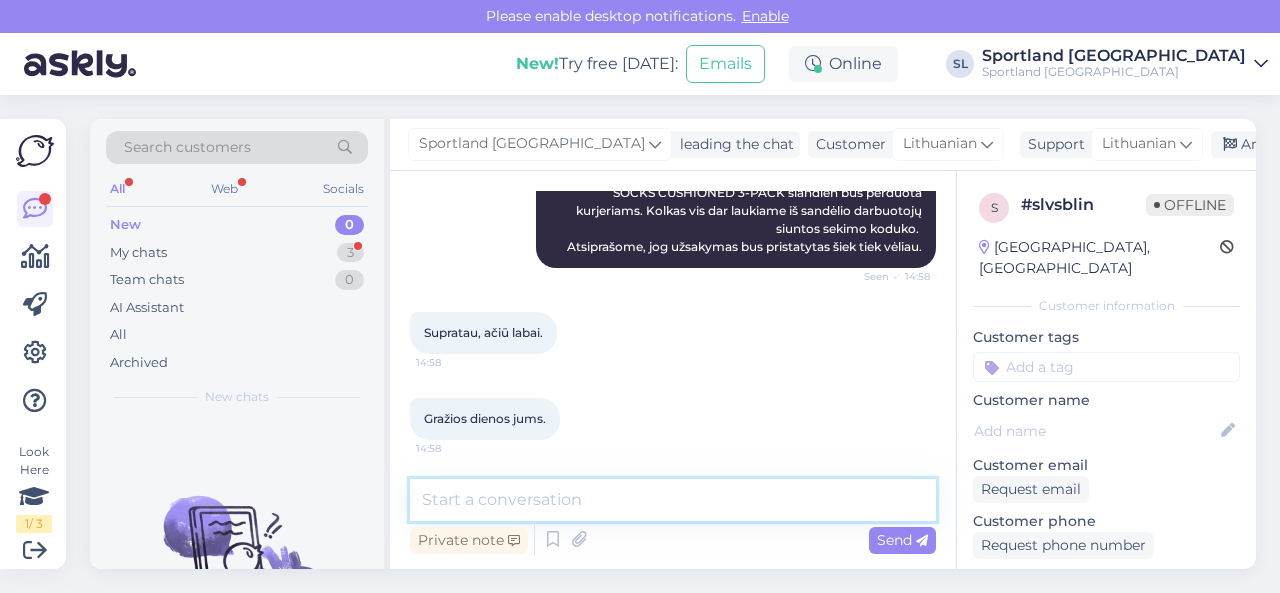 click at bounding box center [673, 500] 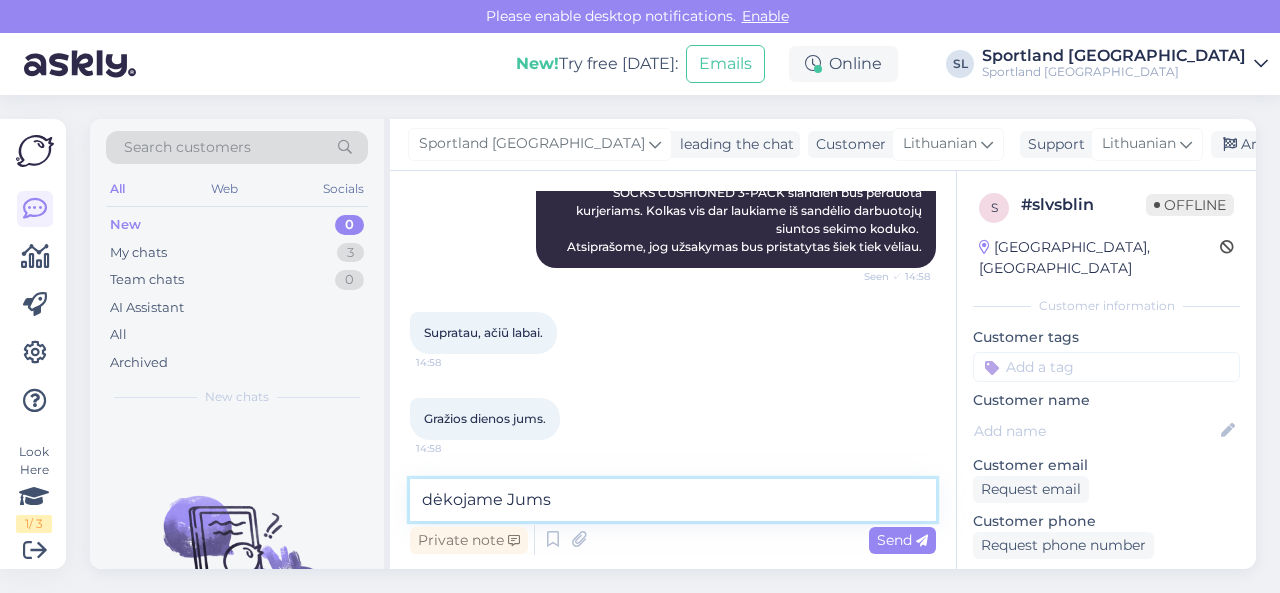 type on "dėkojame Jums." 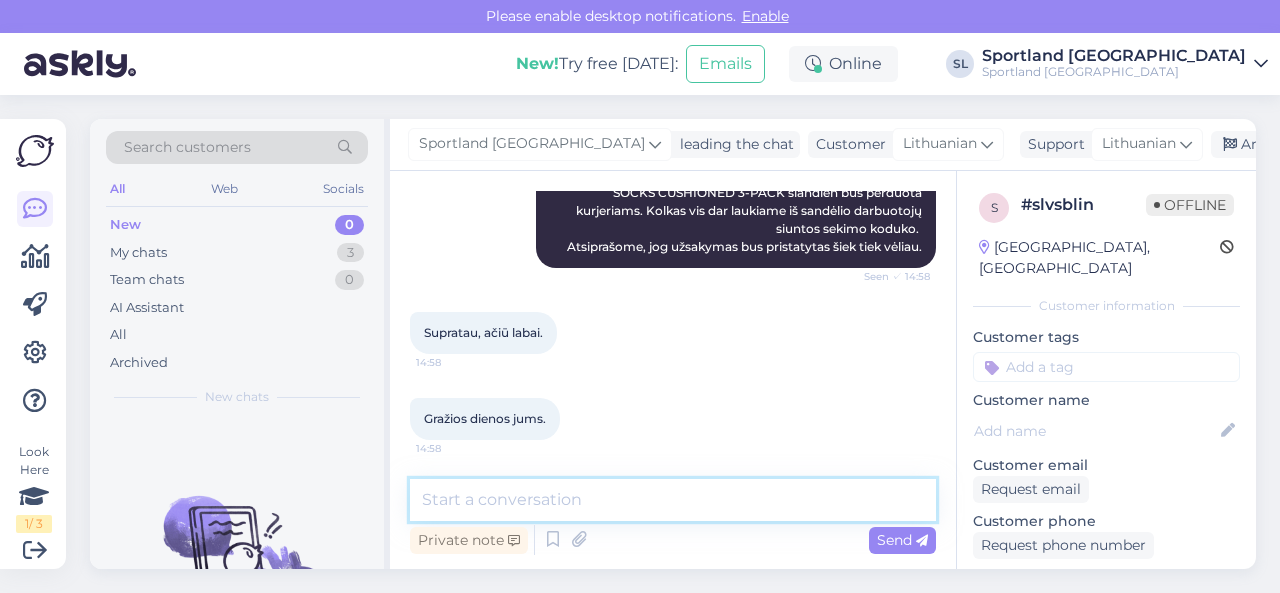 scroll, scrollTop: 825, scrollLeft: 0, axis: vertical 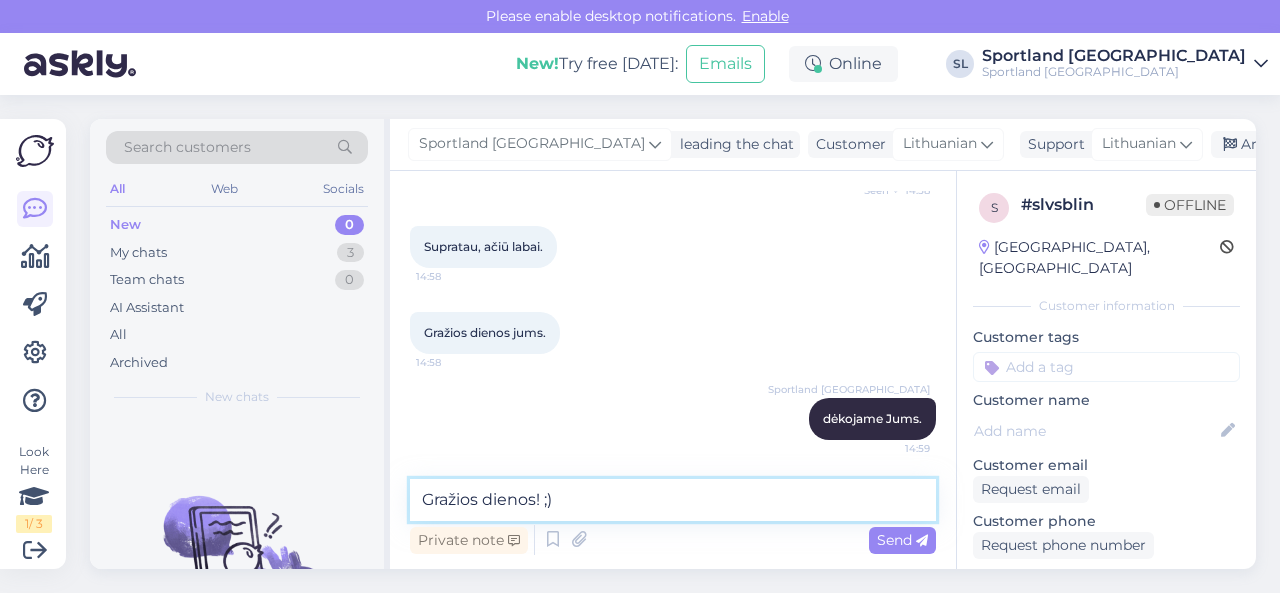 type on "Gražios dienos! ;)" 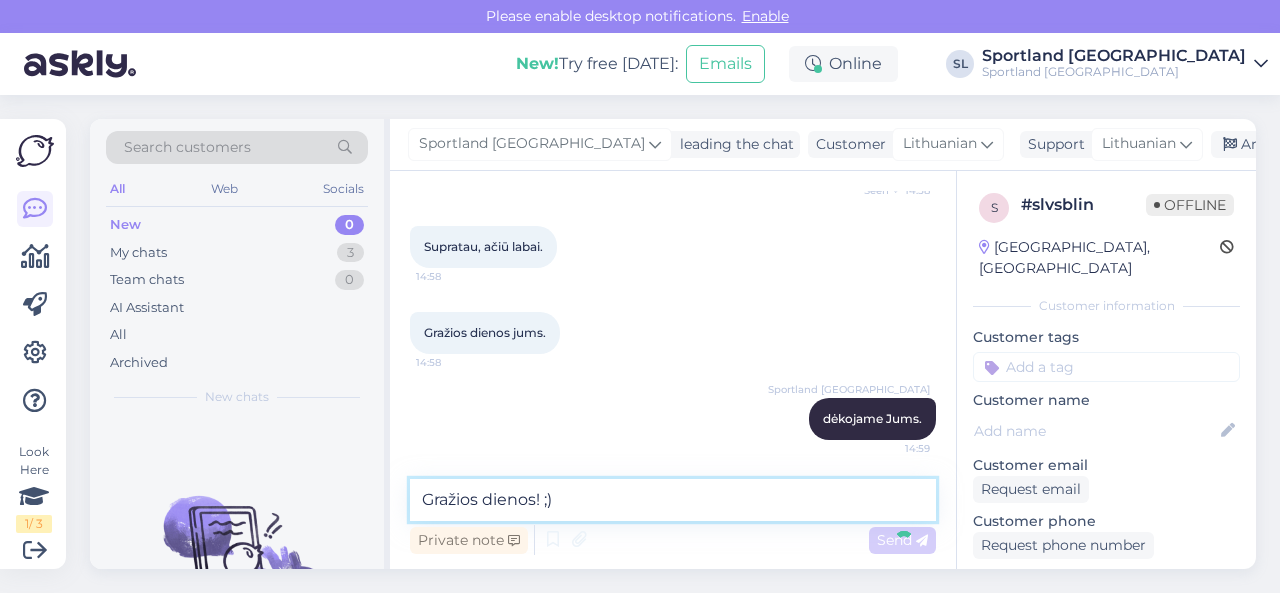 type 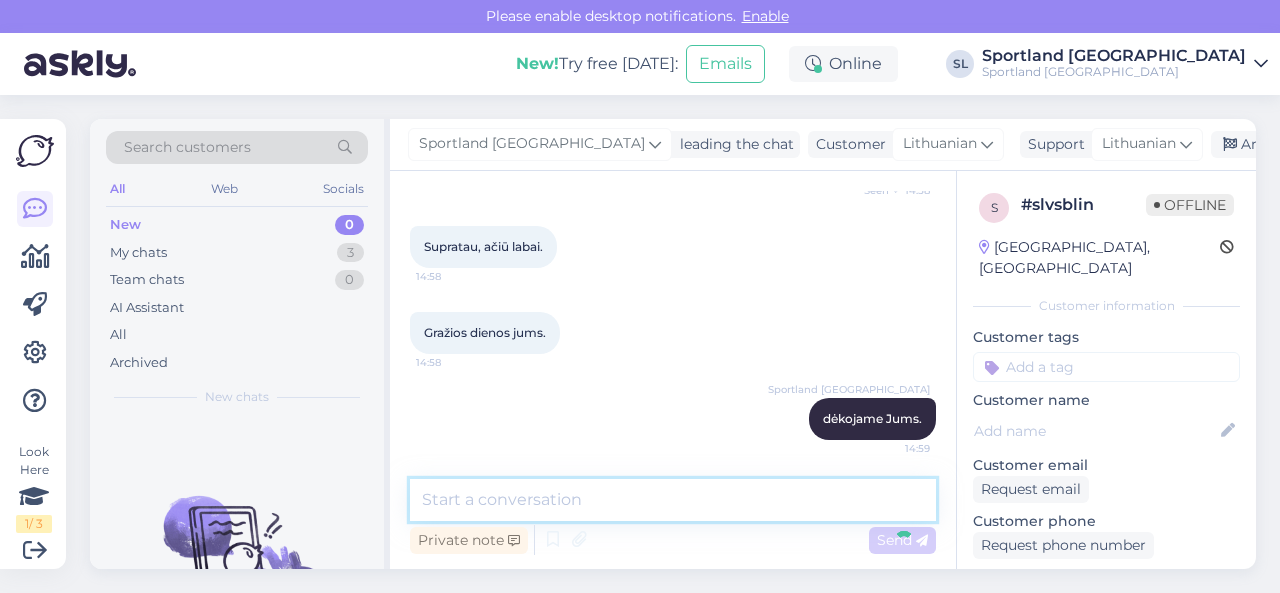 scroll, scrollTop: 911, scrollLeft: 0, axis: vertical 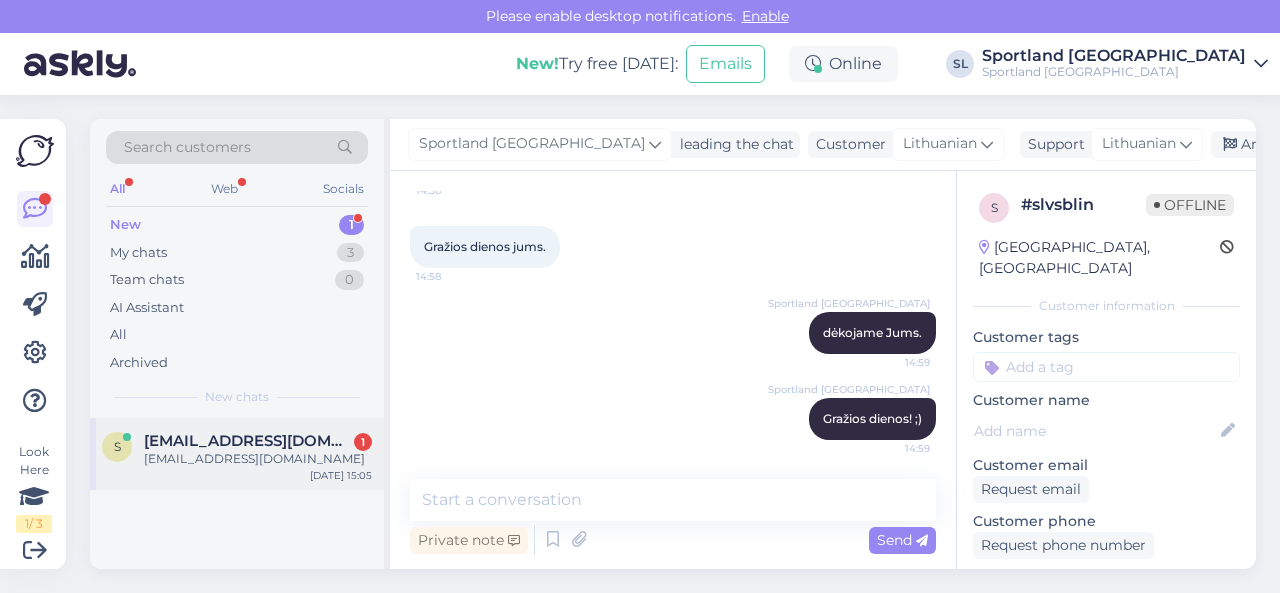 click on "[EMAIL_ADDRESS][DOMAIN_NAME]" at bounding box center [258, 459] 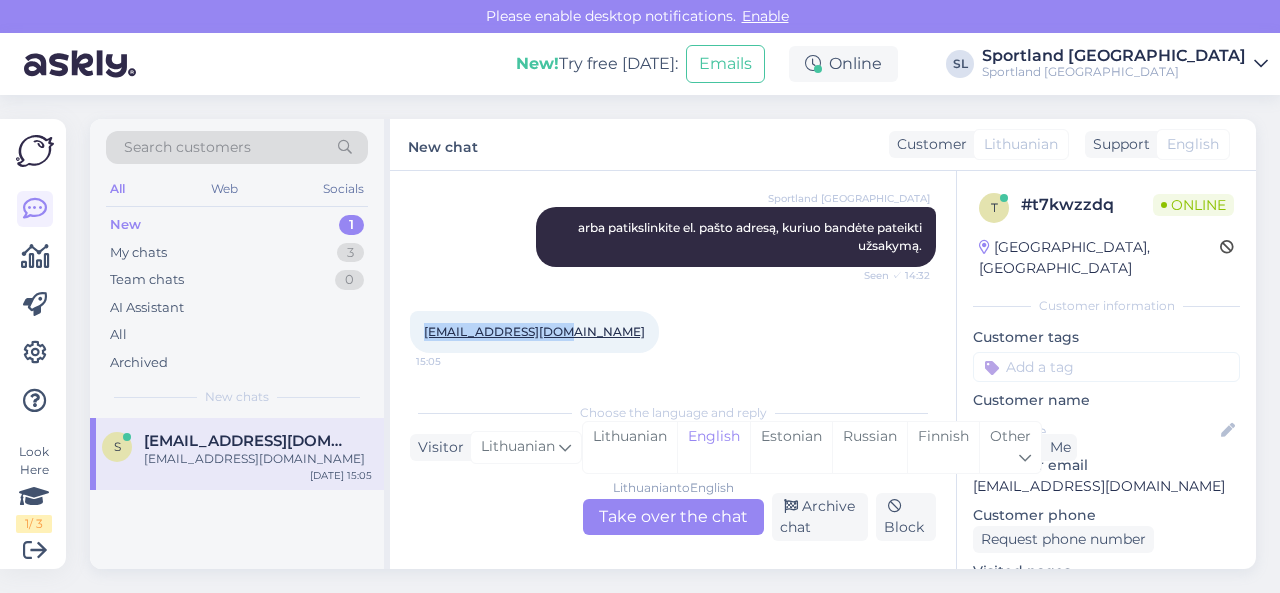 drag, startPoint x: 546, startPoint y: 336, endPoint x: 392, endPoint y: 334, distance: 154.01299 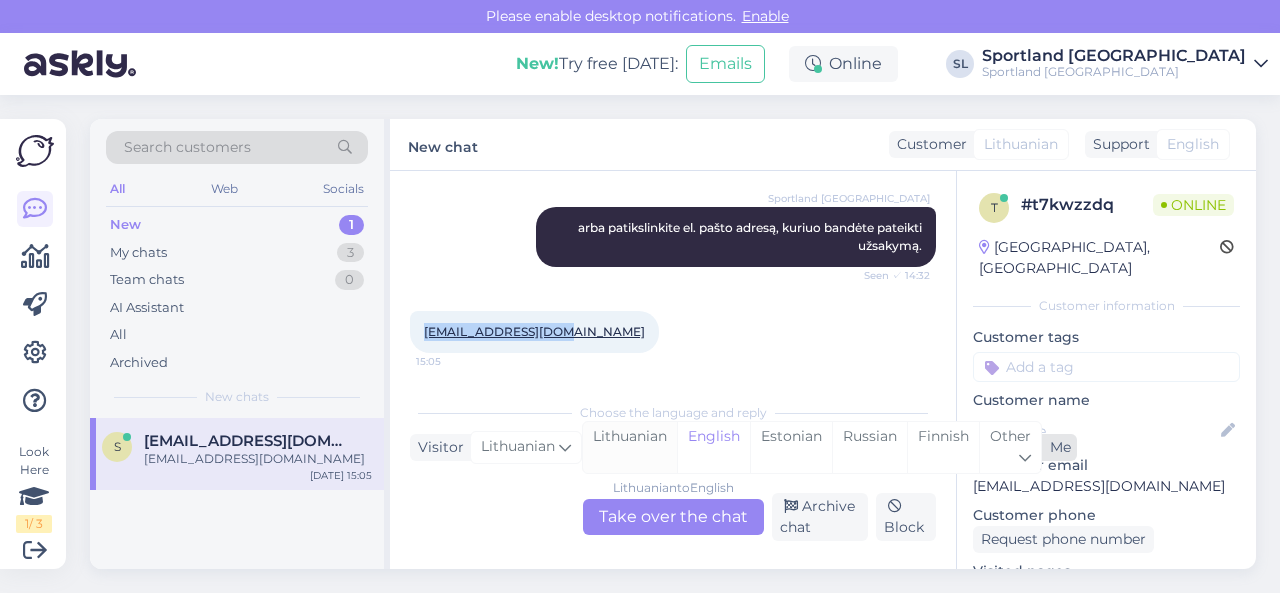 click on "Lithuanian" at bounding box center [630, 447] 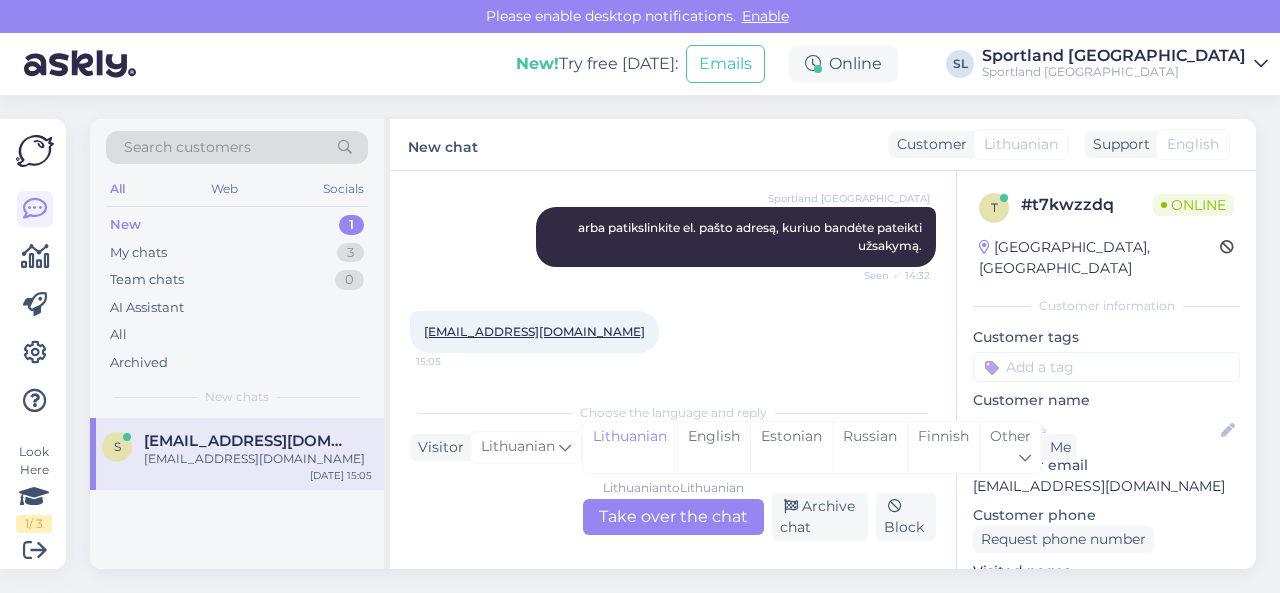 click on "Lithuanian  to  Lithuanian Take over the chat Archive chat Block" at bounding box center (673, 517) 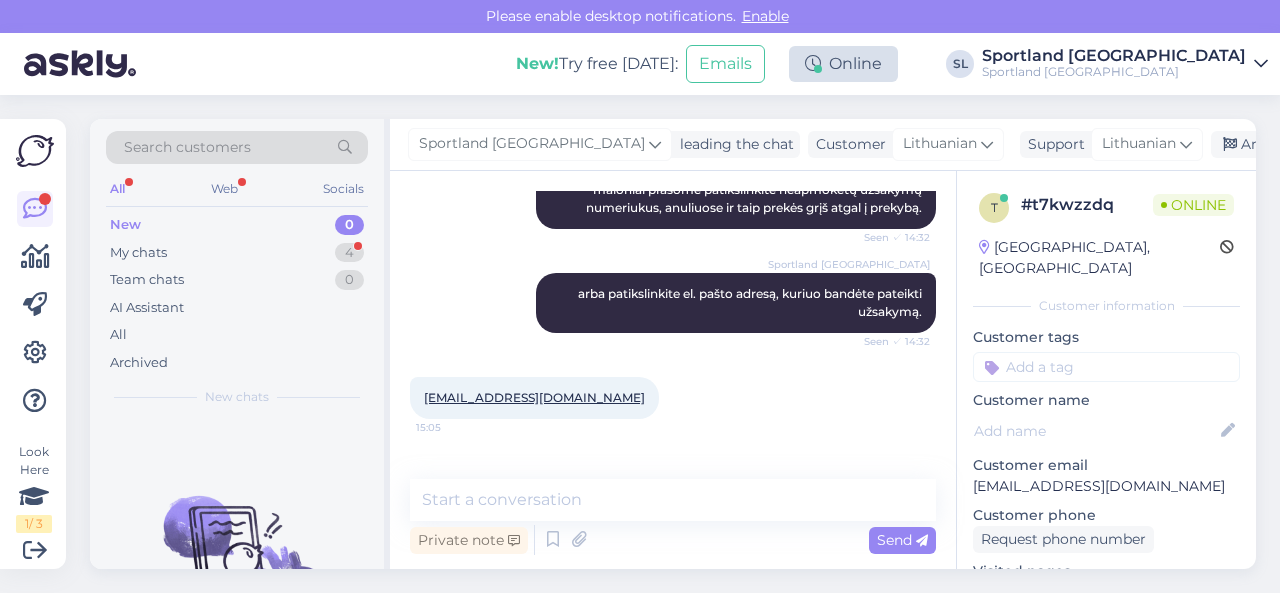 scroll, scrollTop: 573, scrollLeft: 0, axis: vertical 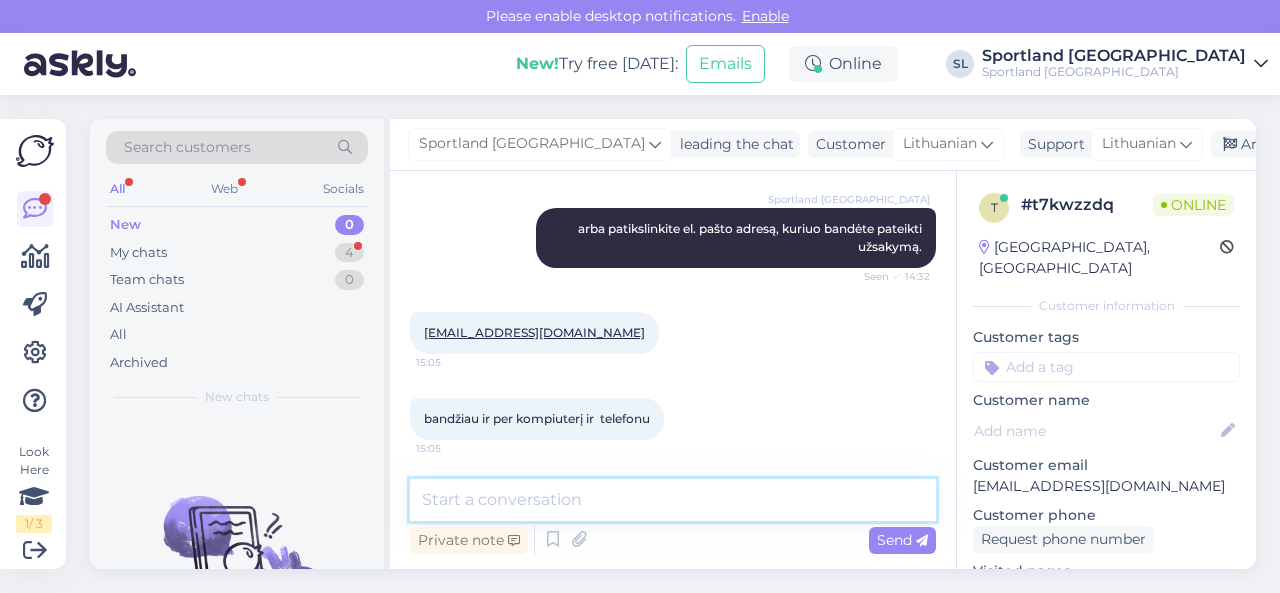 click at bounding box center (673, 500) 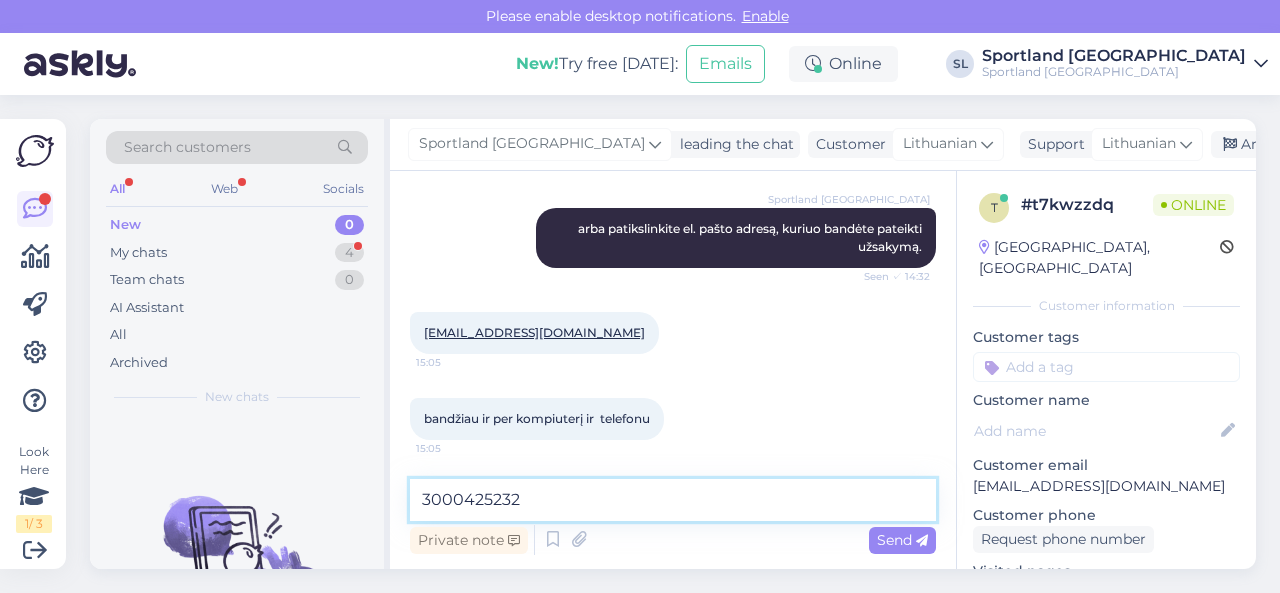 scroll, scrollTop: 594, scrollLeft: 0, axis: vertical 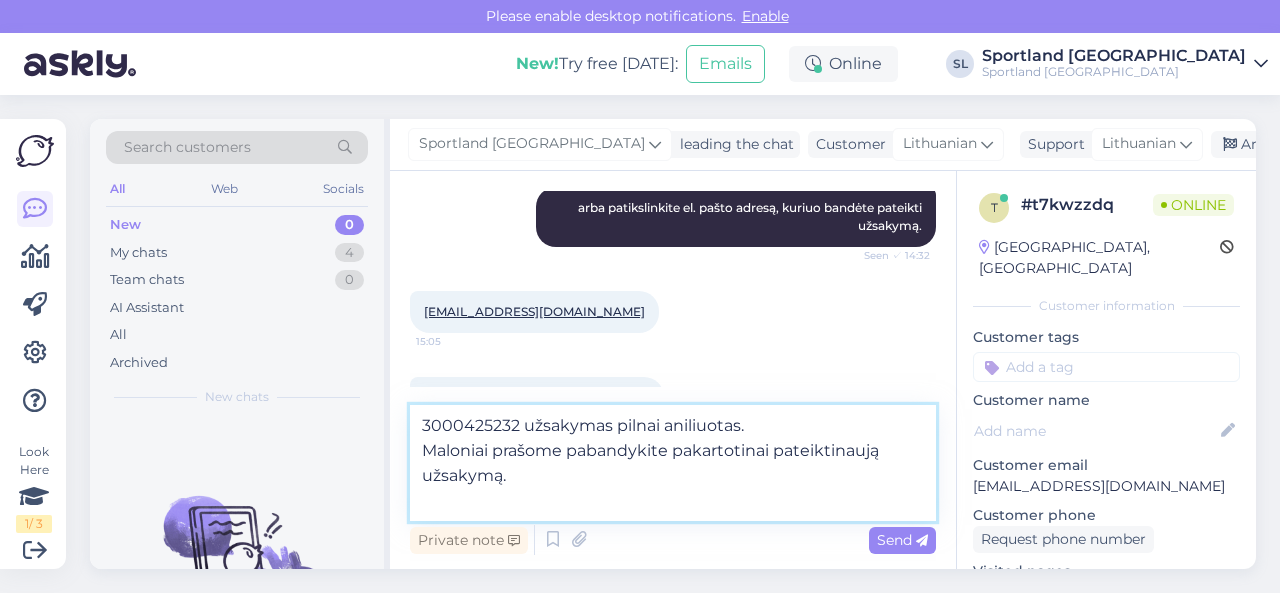 click on "3000425232 užsakymas pilnai aniliuotas.
Maloniai prašome pabandykite pakartotinai pateiktinaują užsakymą." at bounding box center (673, 463) 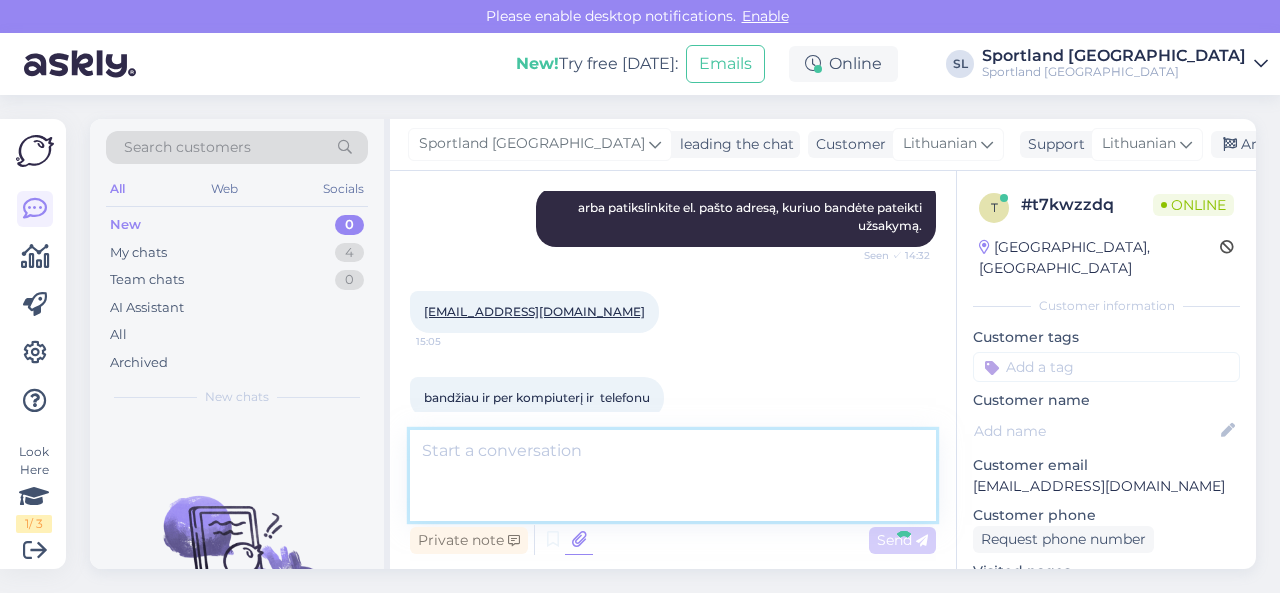 scroll, scrollTop: 695, scrollLeft: 0, axis: vertical 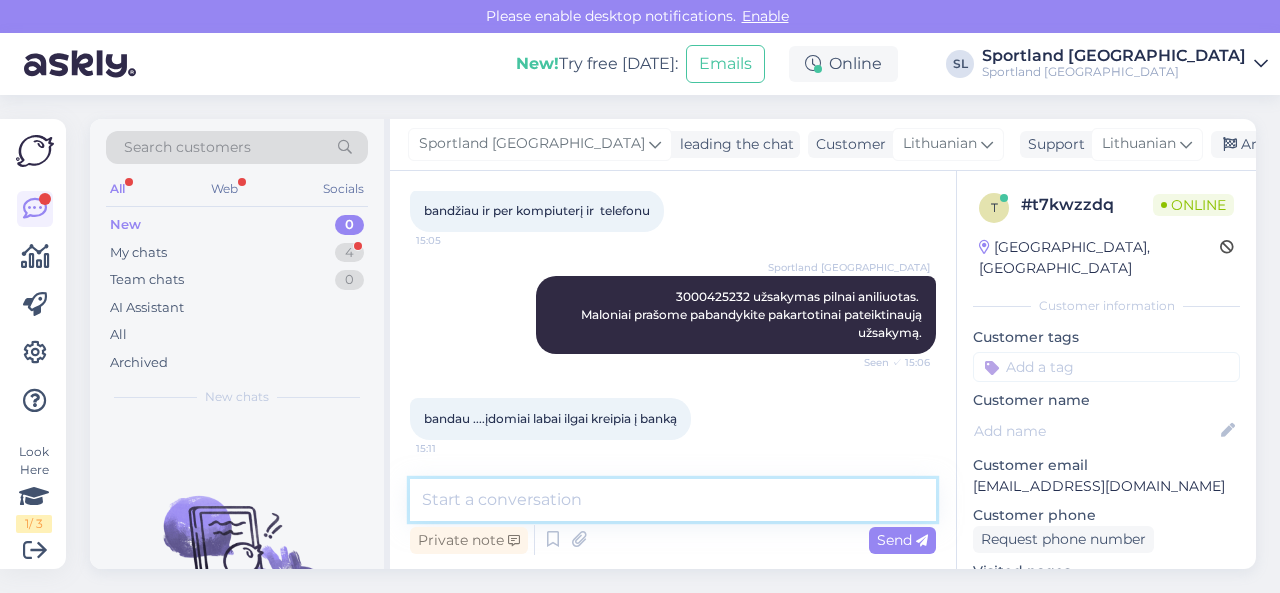 click at bounding box center (673, 500) 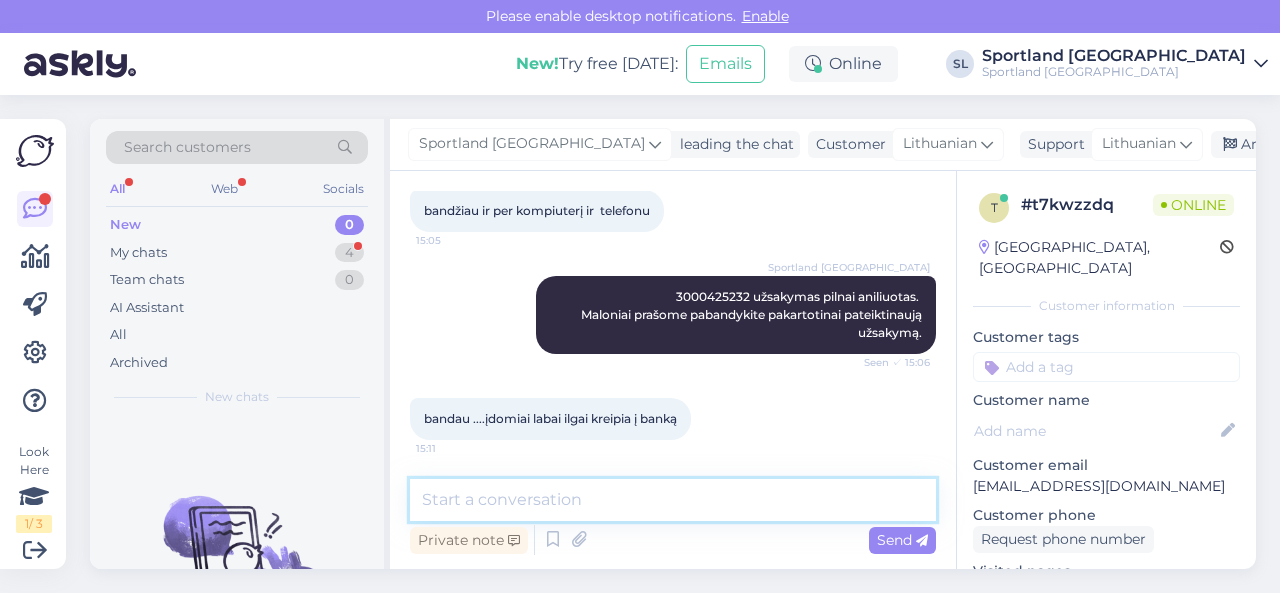 scroll, scrollTop: 867, scrollLeft: 0, axis: vertical 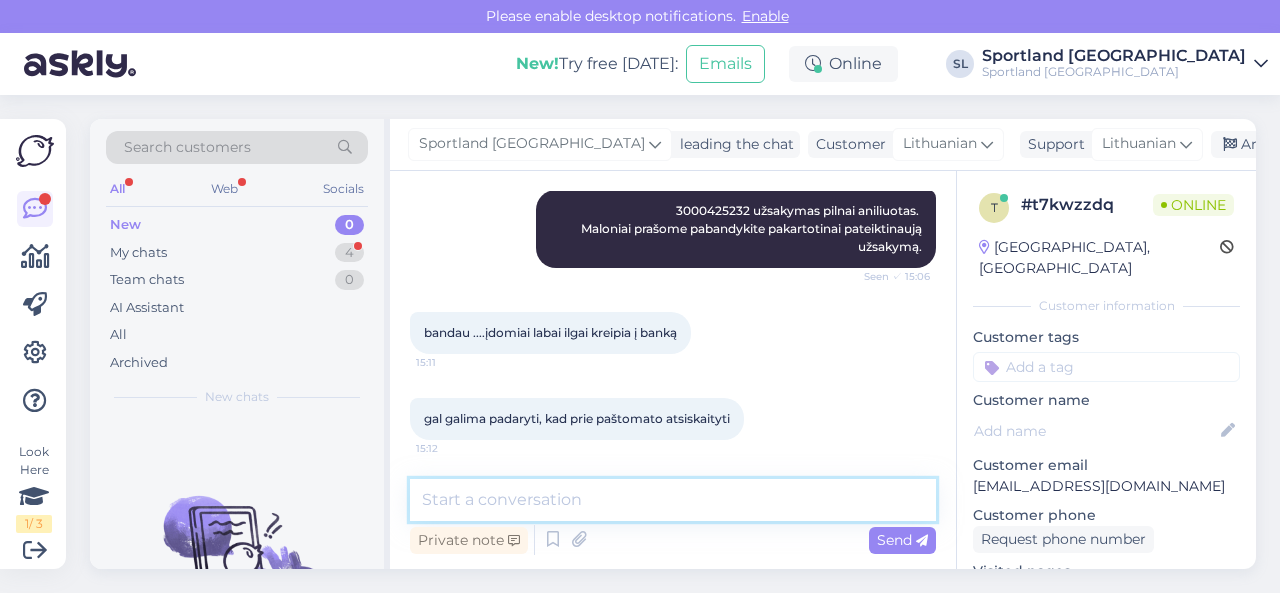 click at bounding box center (673, 500) 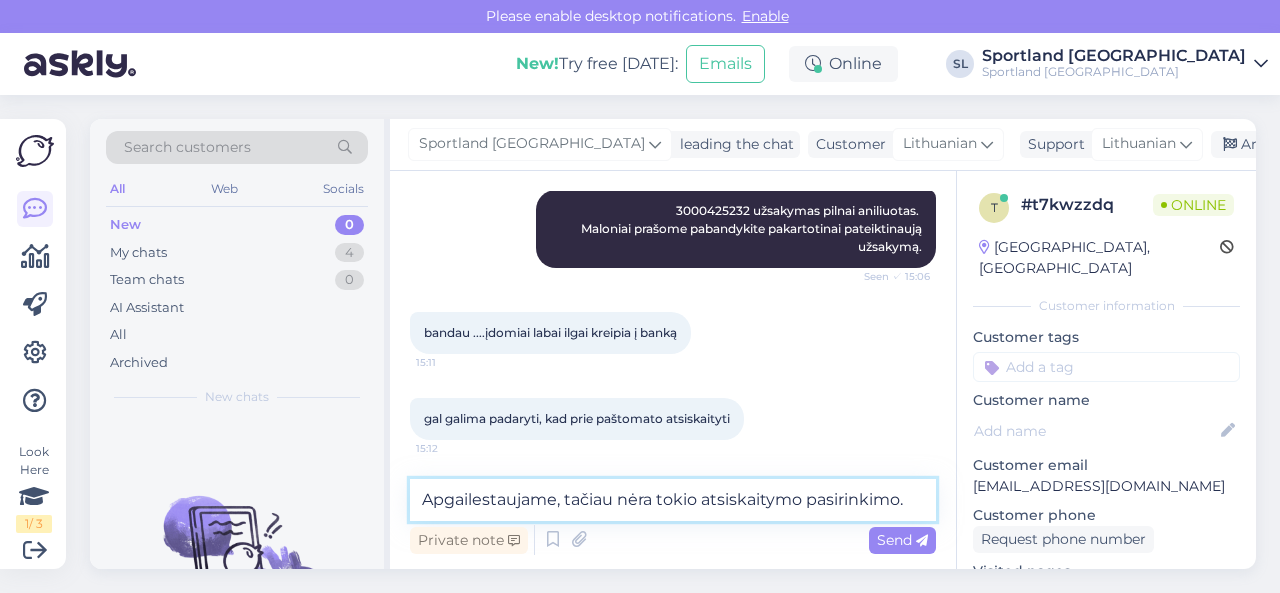 type on "Apgailestaujame, tačiau nėra tokio atsiskaitymo pasirinkimo." 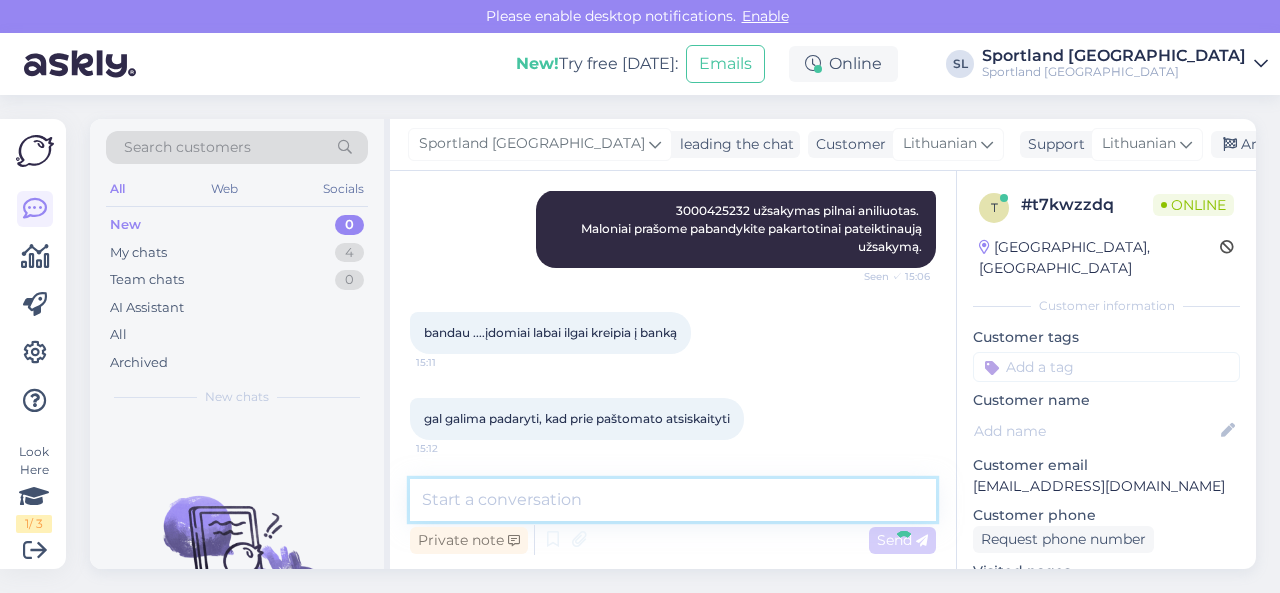 scroll, scrollTop: 953, scrollLeft: 0, axis: vertical 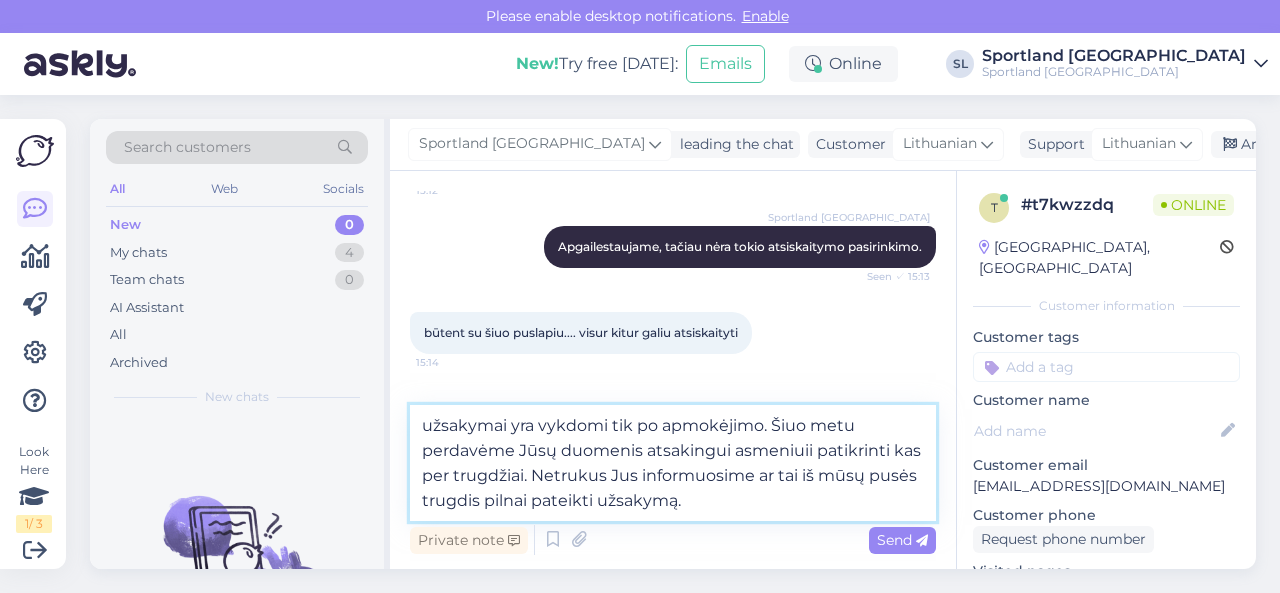type on "užsakymai yra vykdomi tik po apmokėjimo. Šiuo metu perdavėme Jūsų duomenis atsakingui asmeniuii patikrinti kas per trugdžiai. Netrukus Jus informuosime ar tai iš mūsų pusės trugdis pilnai pateikti užsakymą." 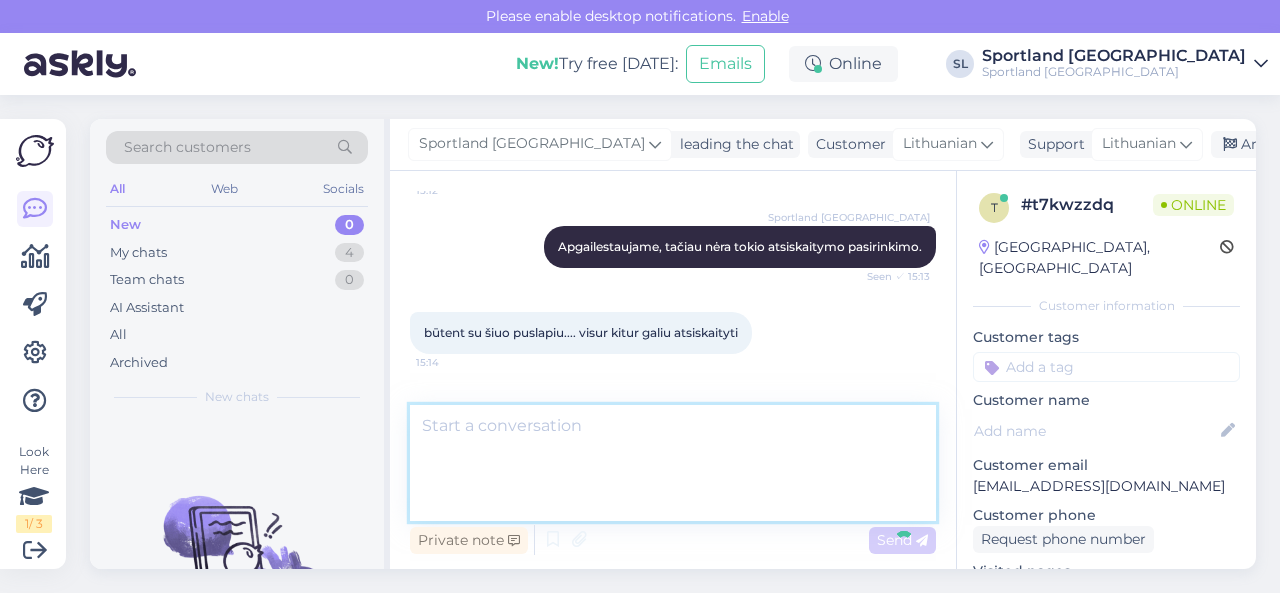 scroll, scrollTop: 1265, scrollLeft: 0, axis: vertical 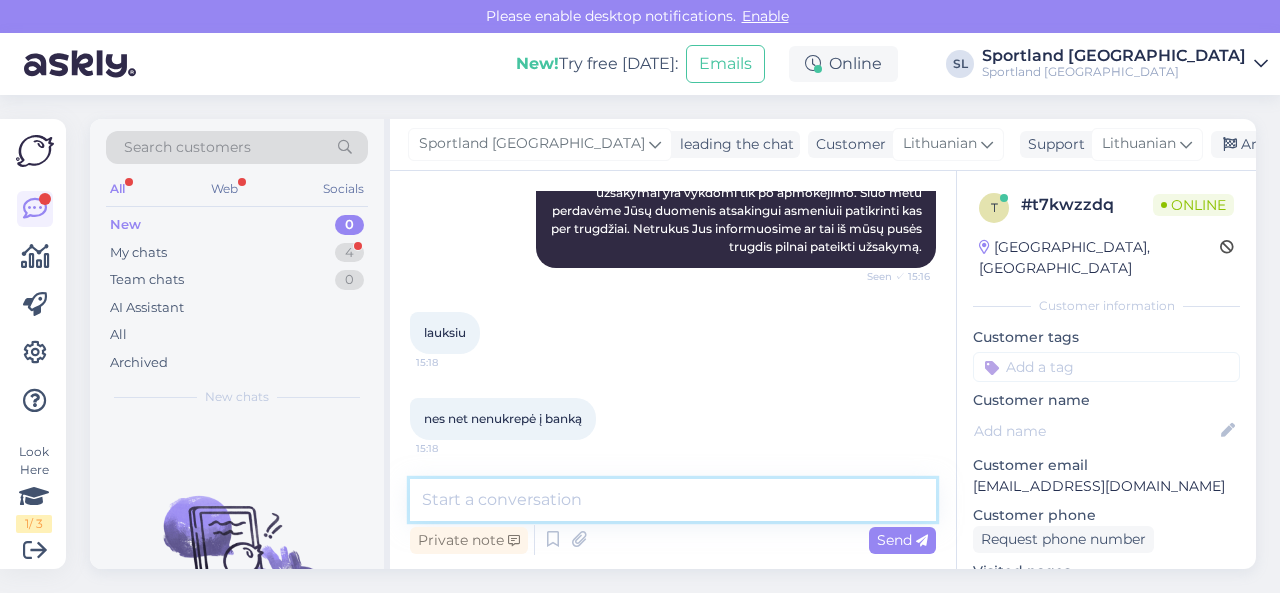 click at bounding box center (673, 500) 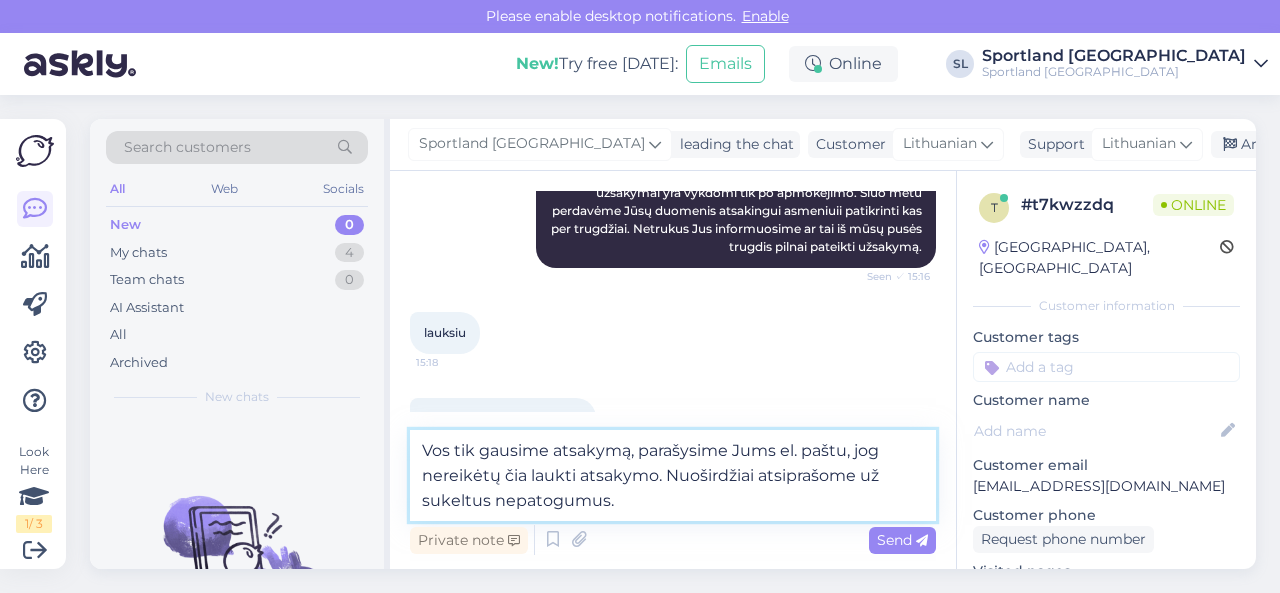 type on "Vos tik gausime atsakymą, parašysime Jums el. paštu, jog nereikėtų čia laukti atsakymo. Nuoširdžiai atsiprašome už sukeltus nepatogumus." 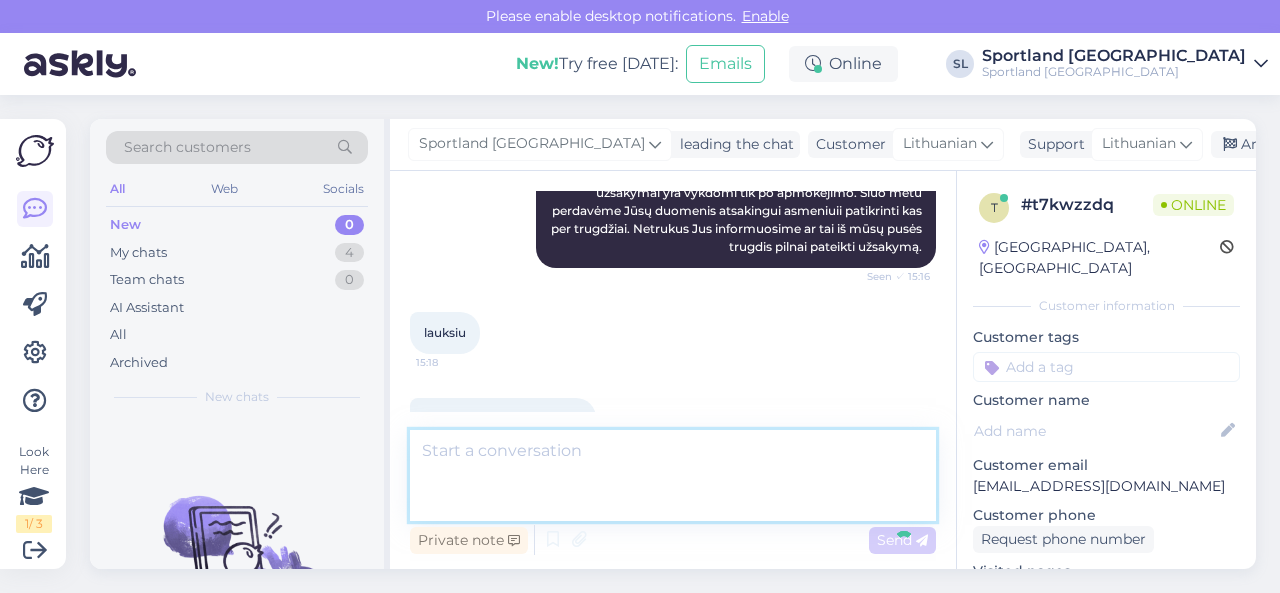 scroll, scrollTop: 1559, scrollLeft: 0, axis: vertical 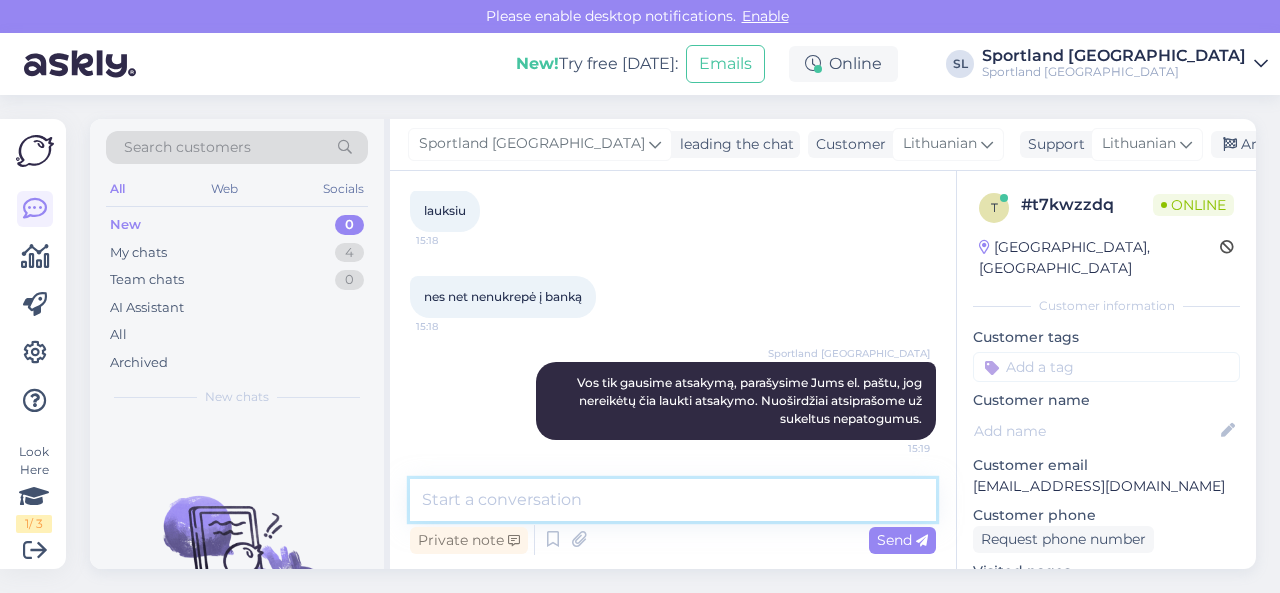 click at bounding box center (673, 500) 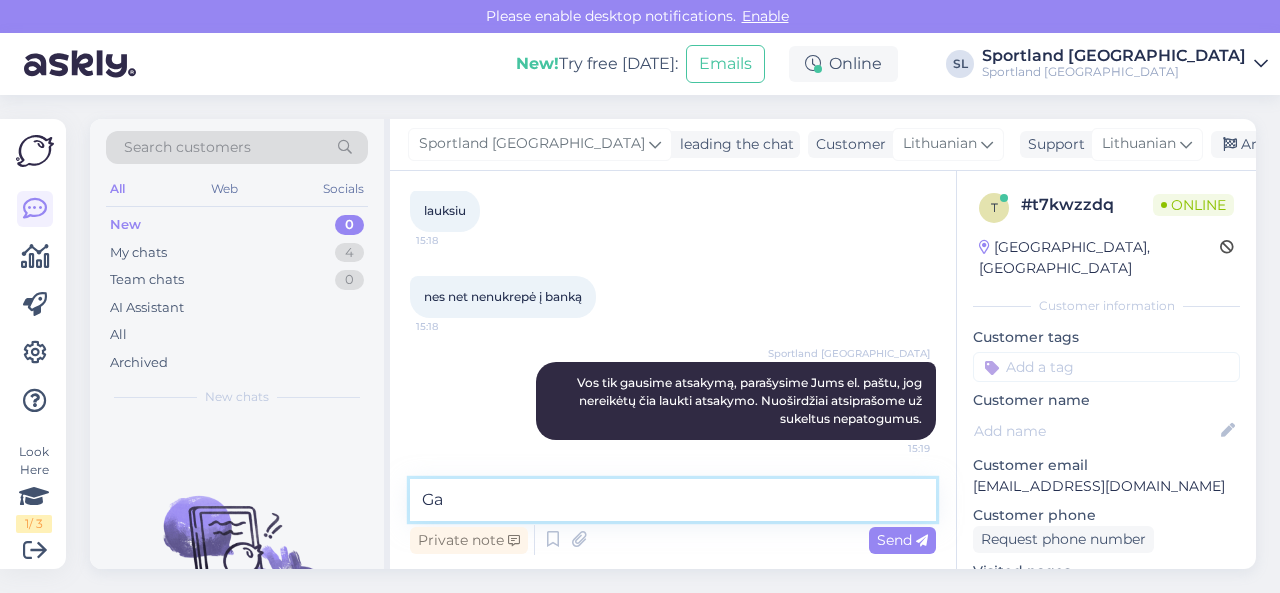 type on "G" 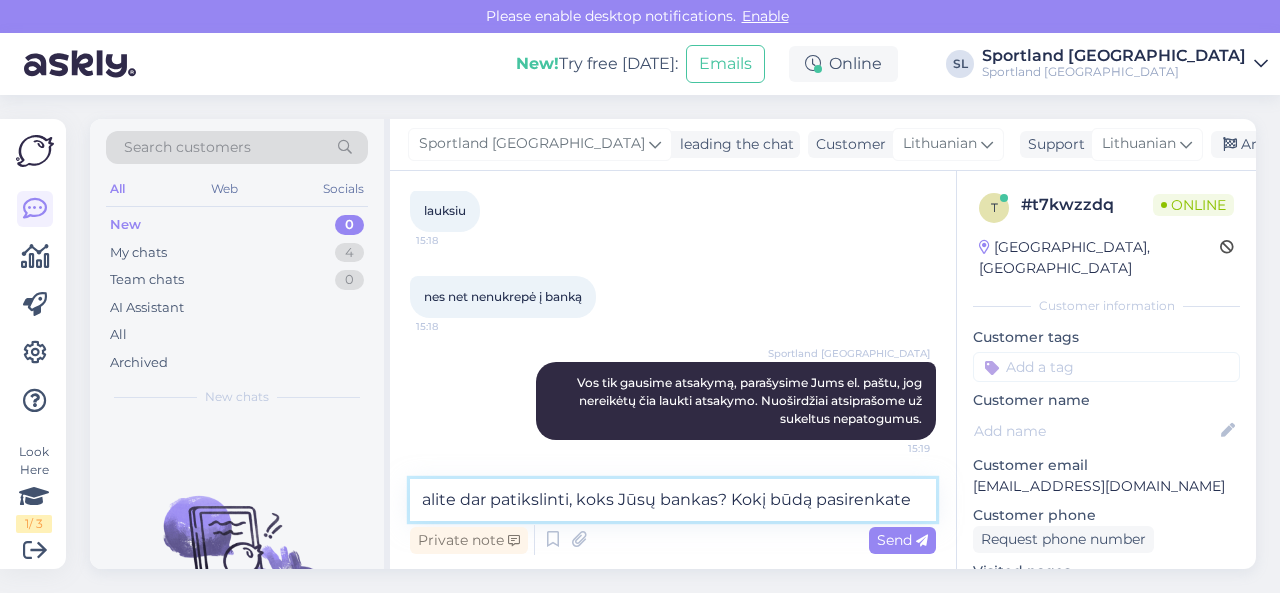 scroll, scrollTop: 1583, scrollLeft: 0, axis: vertical 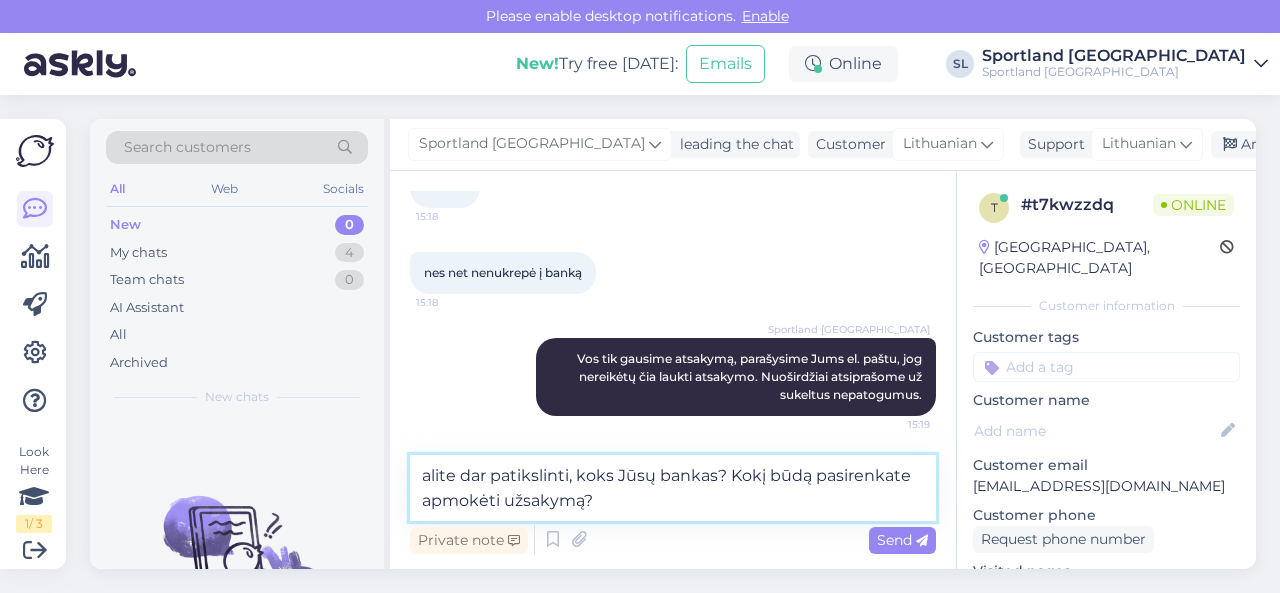 click on "alite dar patikslinti, koks Jūsų bankas? Kokį būdą pasirenkate apmokėti užsakymą?" at bounding box center (673, 488) 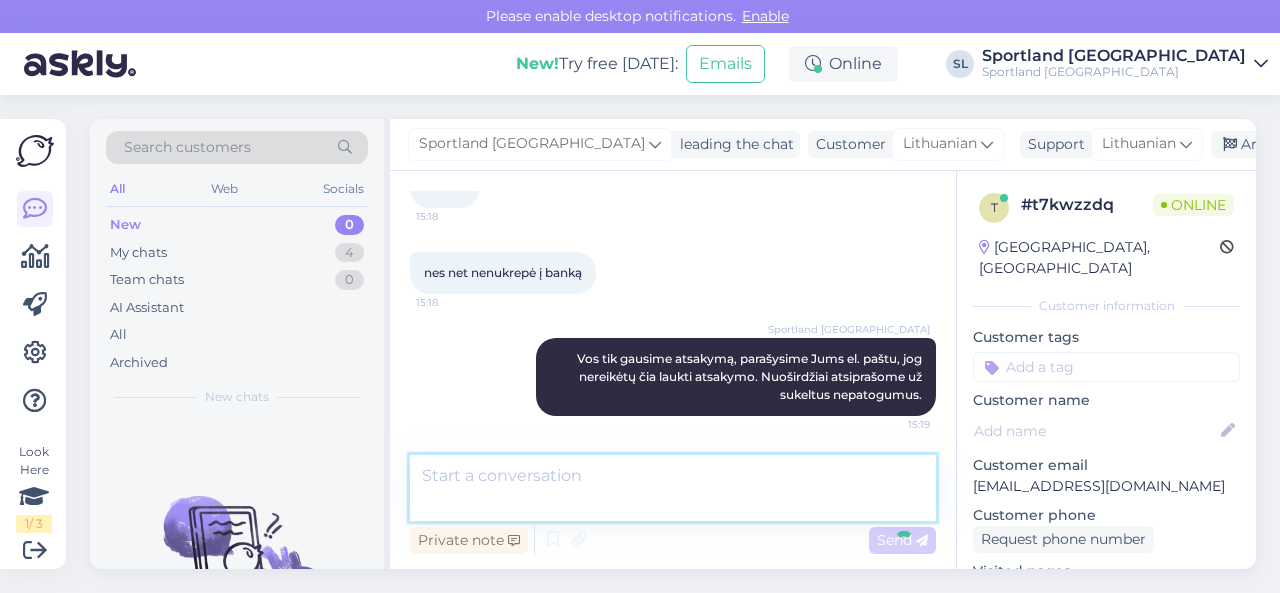 scroll, scrollTop: 1663, scrollLeft: 0, axis: vertical 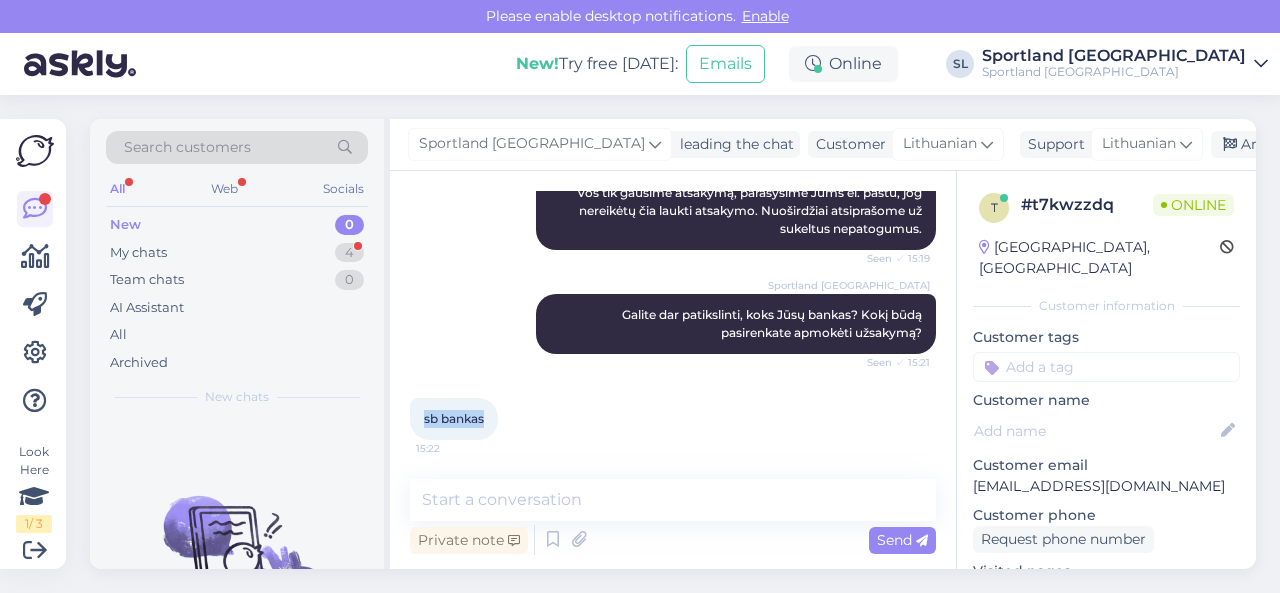 drag, startPoint x: 487, startPoint y: 417, endPoint x: 416, endPoint y: 427, distance: 71.70077 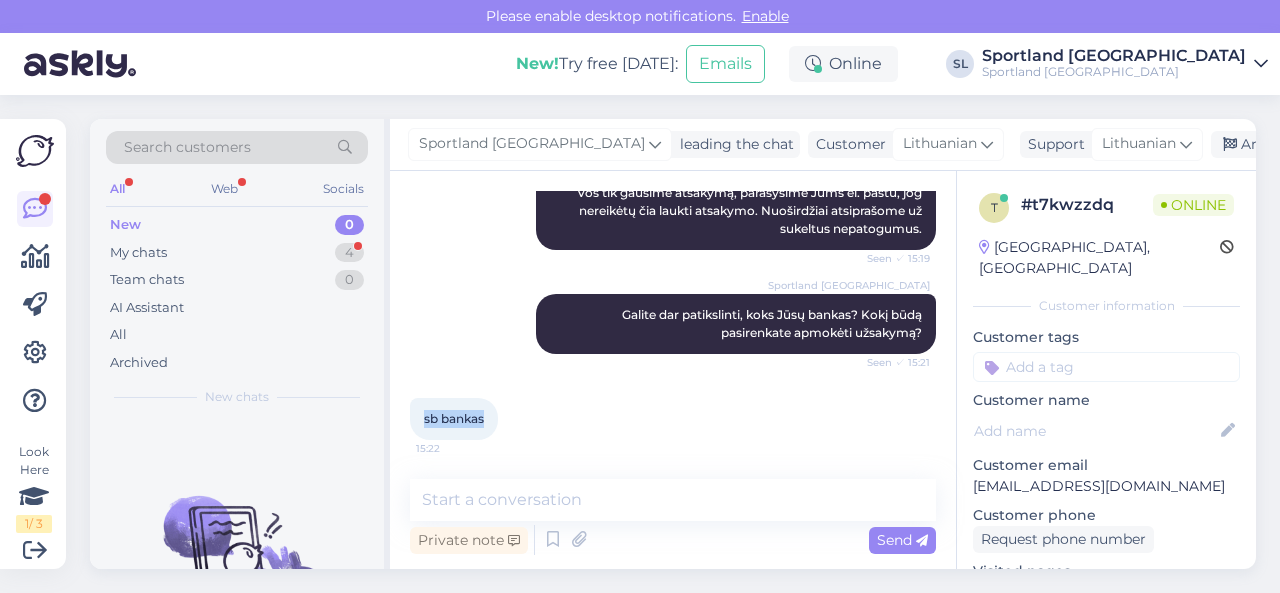 click on "sb bankas 15:22" at bounding box center (454, 419) 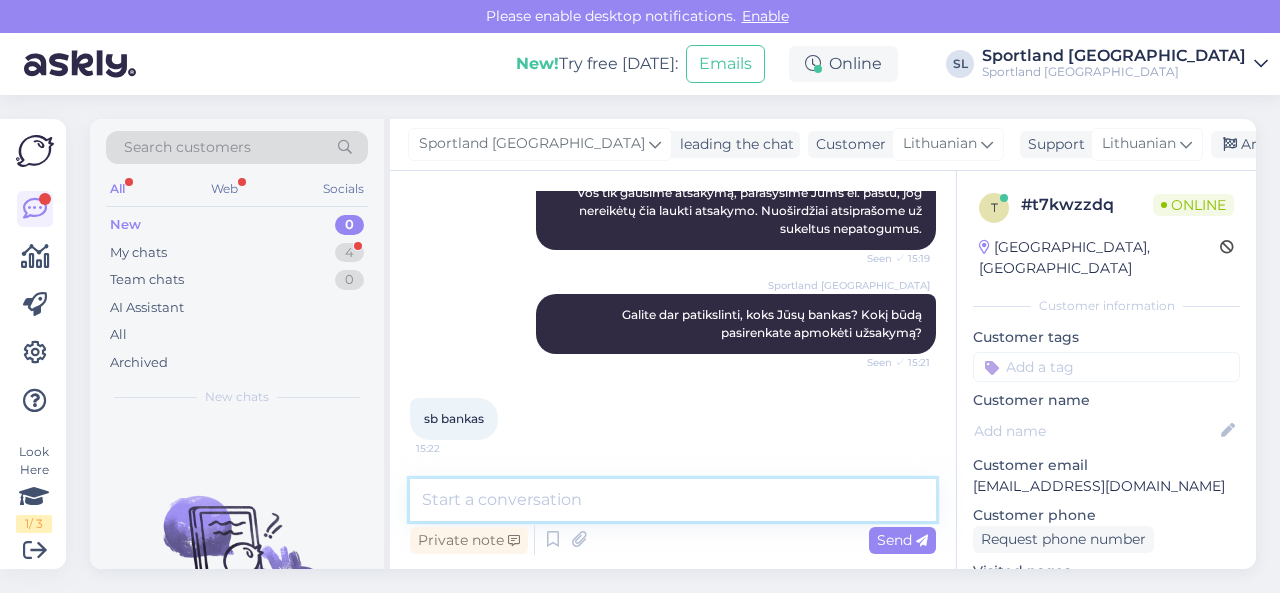 click at bounding box center [673, 500] 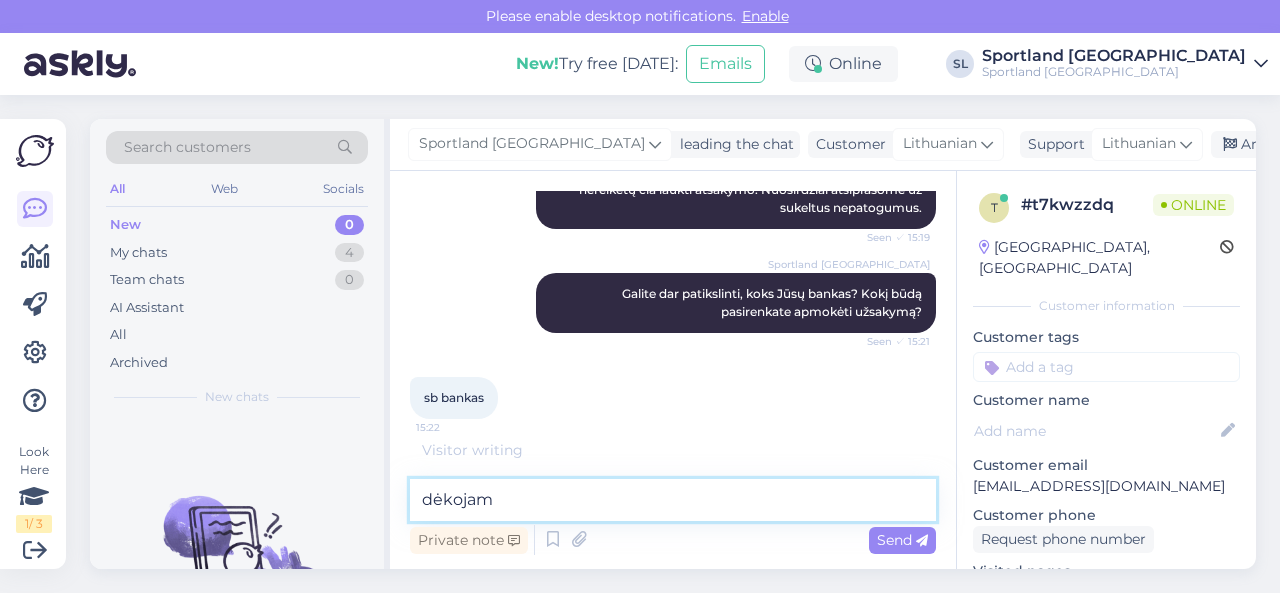 scroll, scrollTop: 1835, scrollLeft: 0, axis: vertical 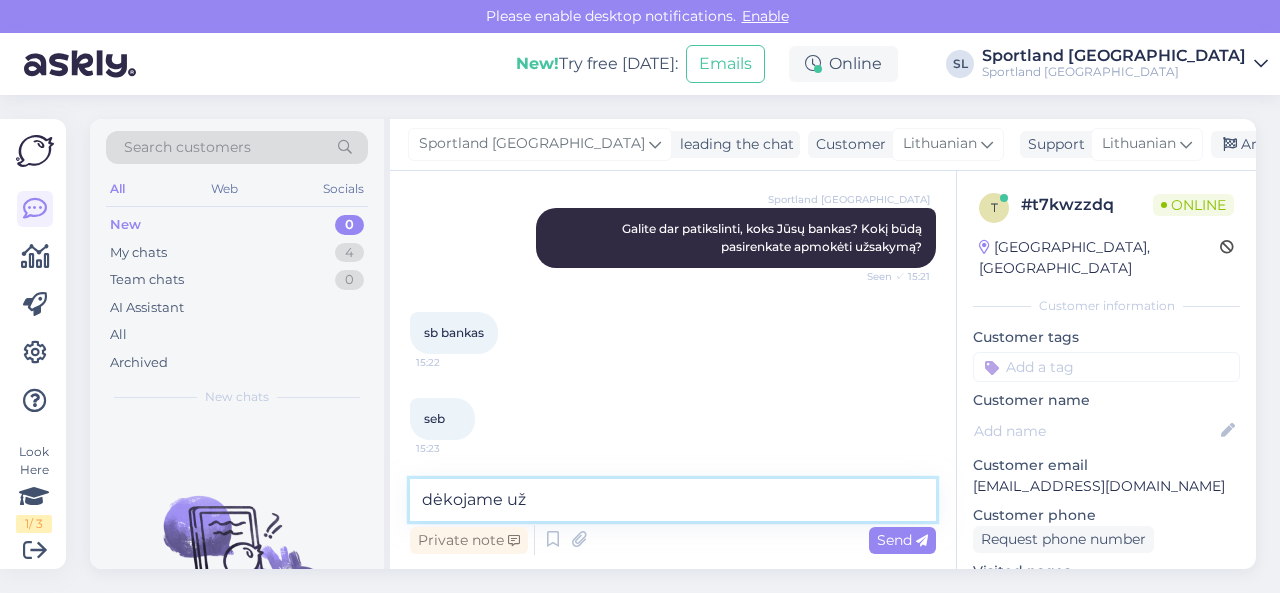 click on "dėkojame už" at bounding box center (673, 500) 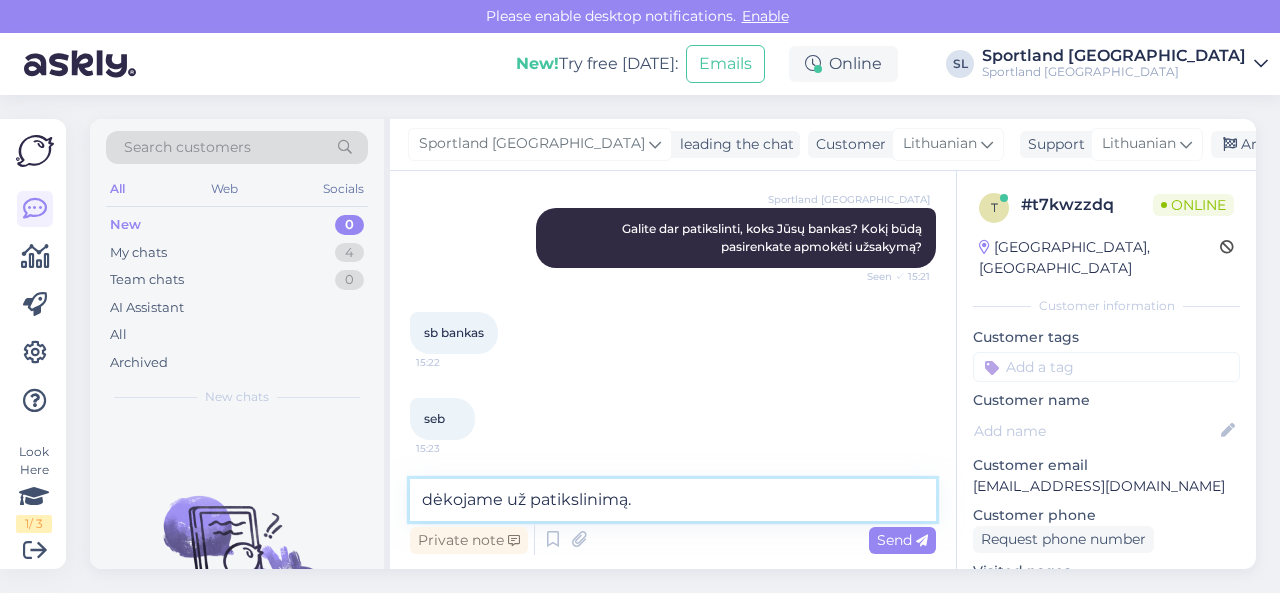 type on "dėkojame už patikslinimą." 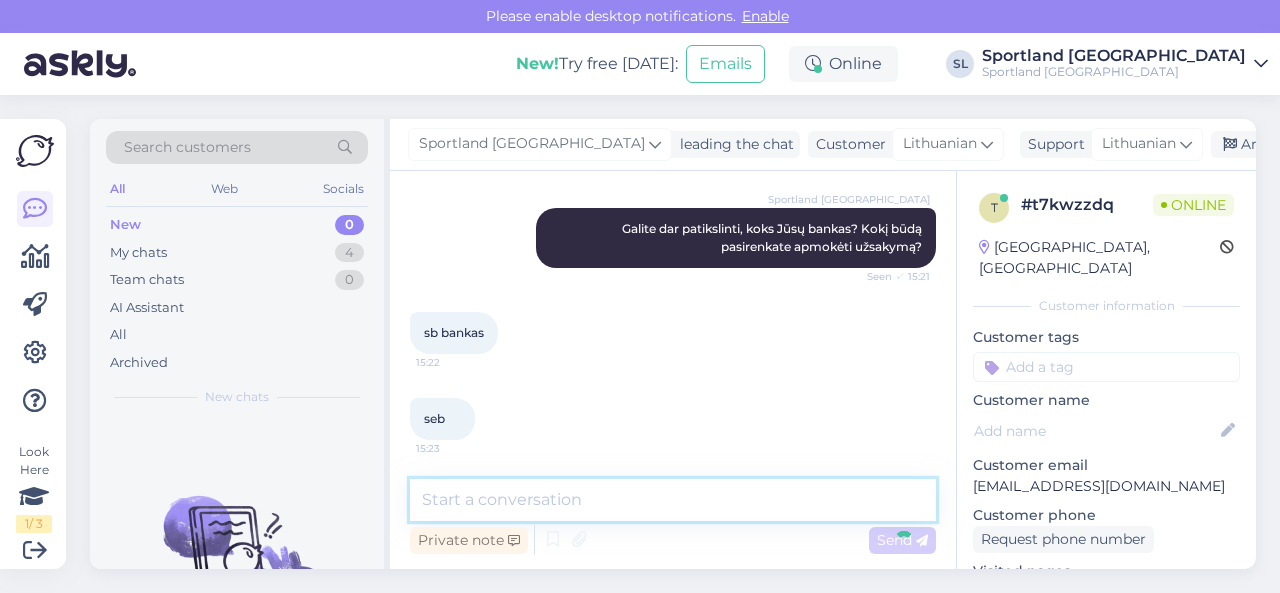 scroll, scrollTop: 1921, scrollLeft: 0, axis: vertical 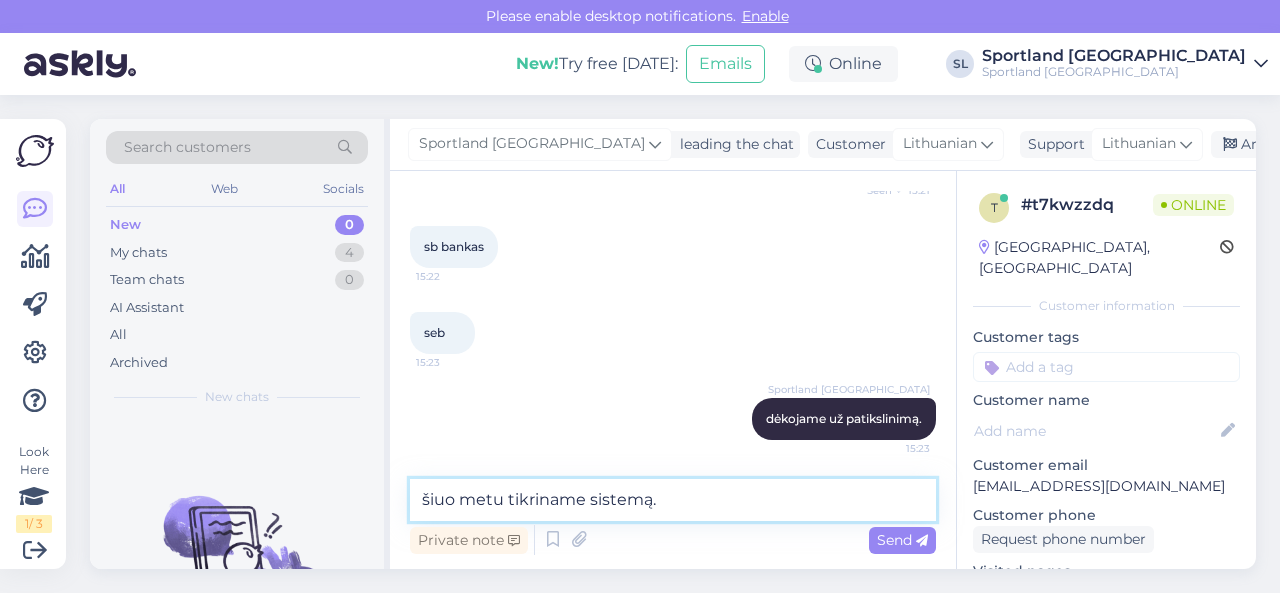 type on "šiuo metu tikriname sistemą." 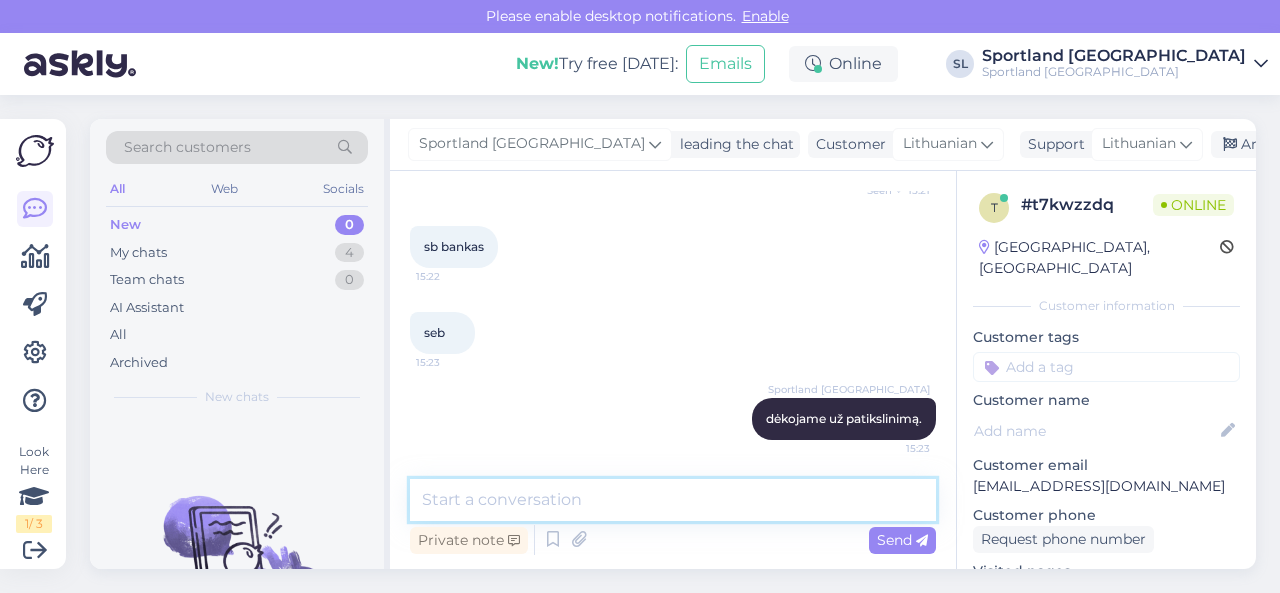scroll, scrollTop: 2007, scrollLeft: 0, axis: vertical 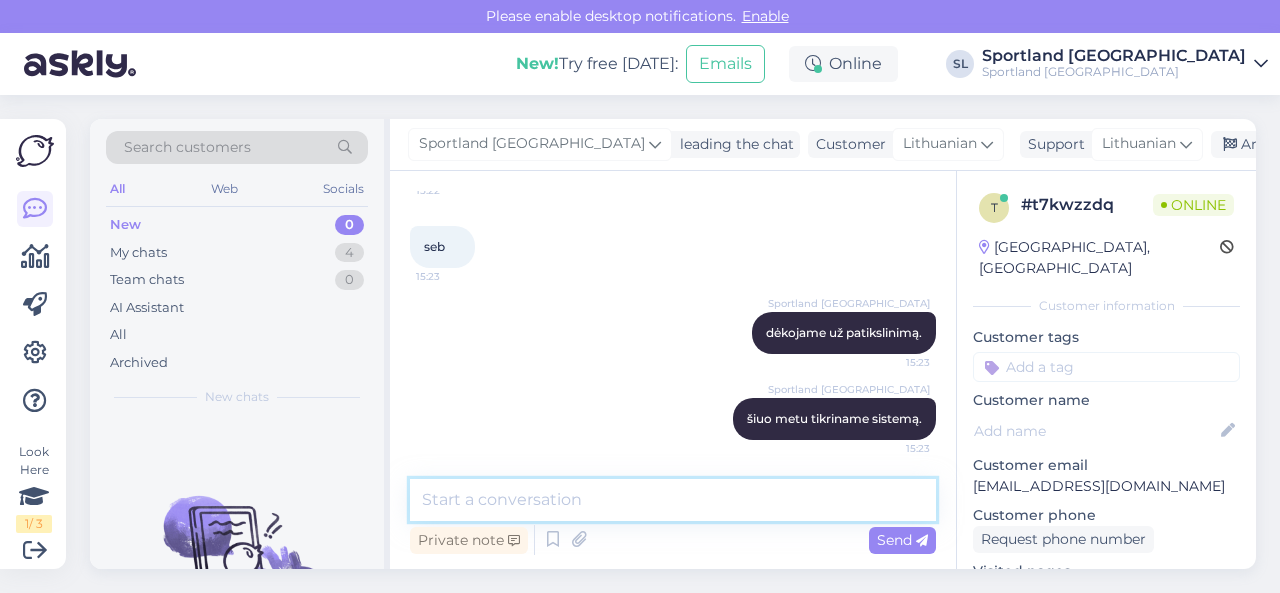 click at bounding box center [673, 500] 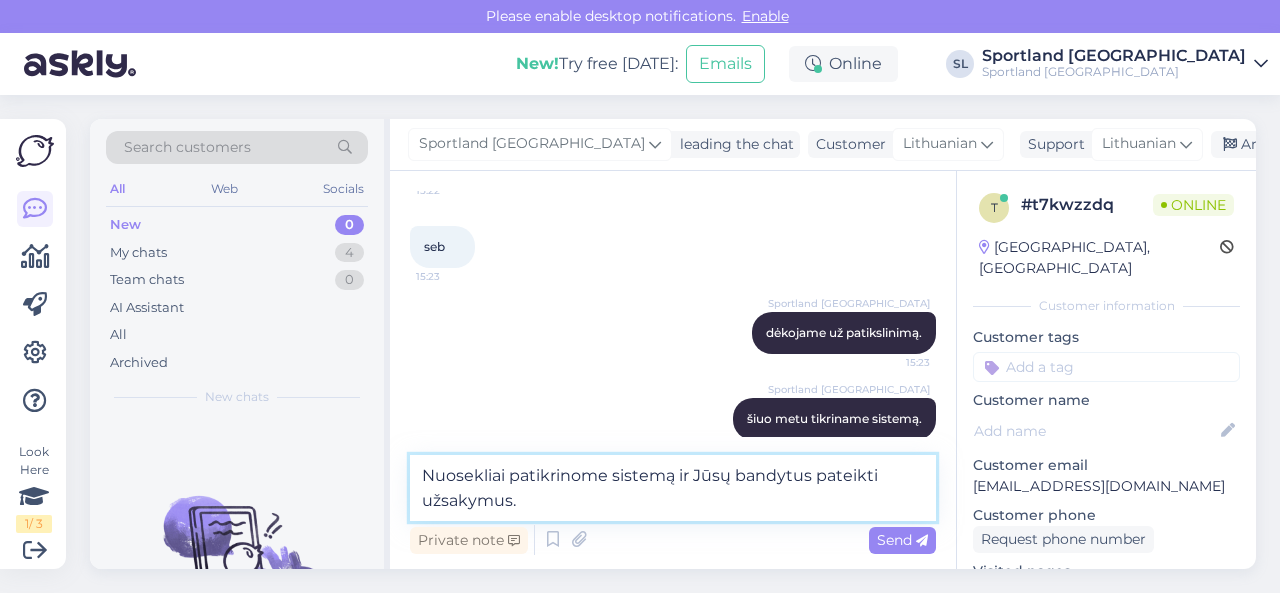 click on "Nuosekliai patikrinome sistemą ir Jūsų bandytus pateikti užsakymus." at bounding box center [673, 488] 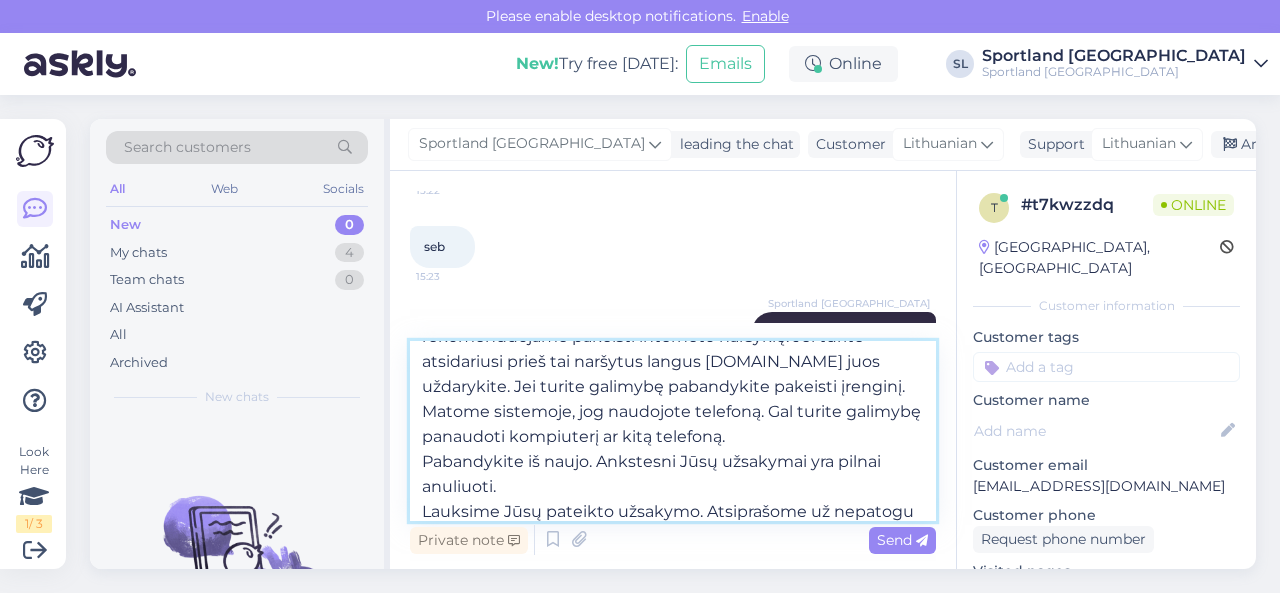 scroll, scrollTop: 100, scrollLeft: 0, axis: vertical 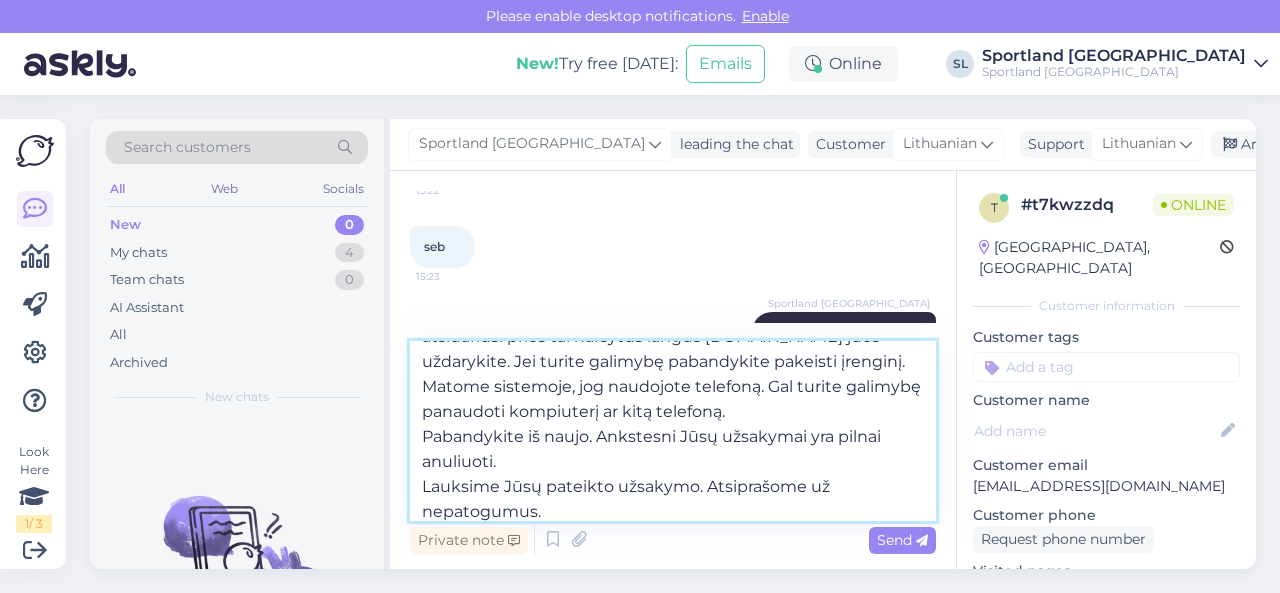 type on "Nuosekliai patikrinome sistemą ir Jūsų bandytus pateikti užsakymus. Sistemoje trugdžių nefiksuojama. Maloniai rekomenduojame pakeisti interneto naršyklę. Jei turite atsidariusi prieš tai naršytus langus [DOMAIN_NAME] juos uždarykite. Jei turite galimybę pabandykite pakeisti įrenginį. Matome sistemoje, jog naudojote telefoną. Gal turite galimybę panaudoti kompiuterį ar kitą telefoną.
Pabandykite iš naujo. Ankstesni Jūsų užsakymai yra pilnai anuliuoti.
Lauksime Jūsų pateikto užsakymo. Atsiprašome už nepatogumus." 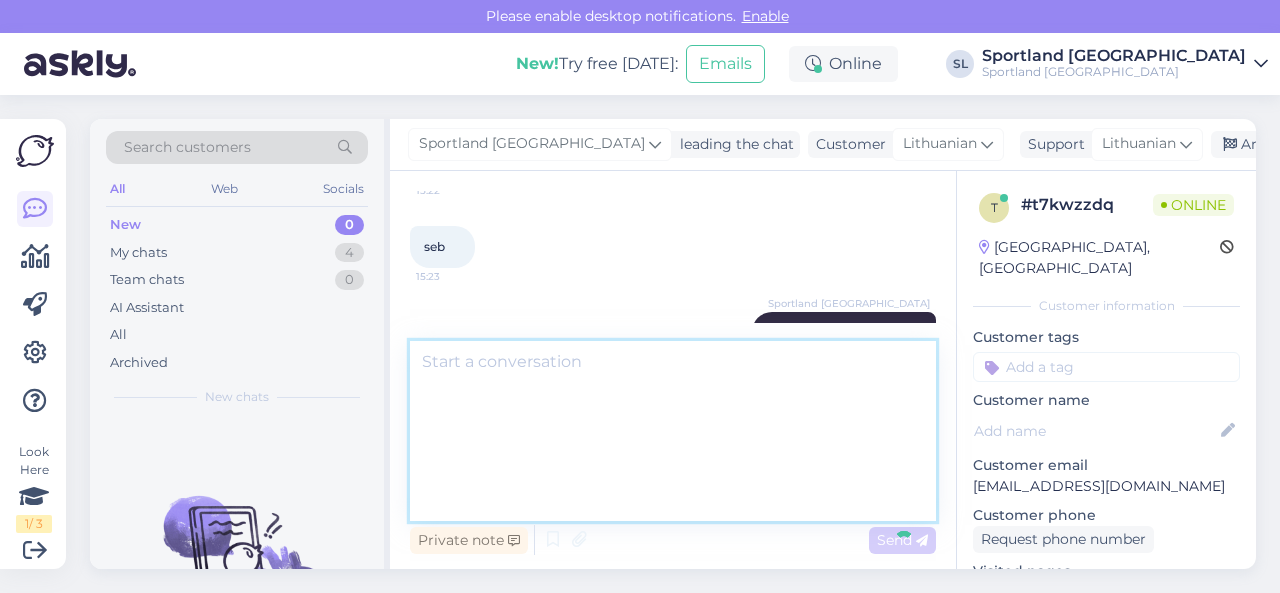 scroll, scrollTop: 2273, scrollLeft: 0, axis: vertical 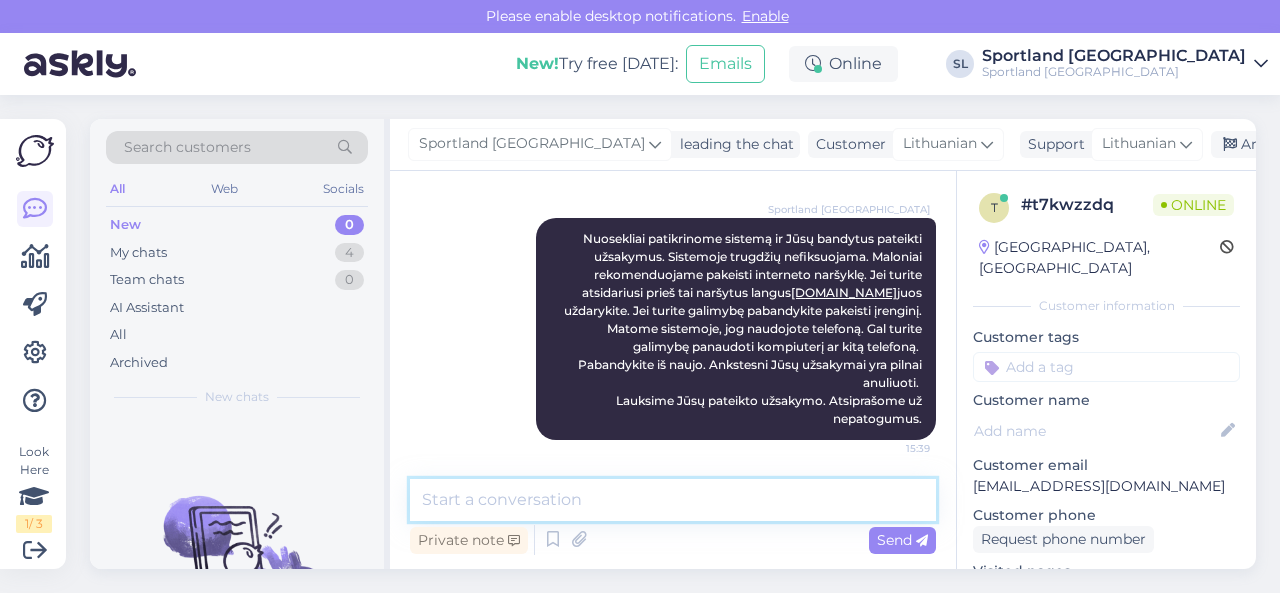 type 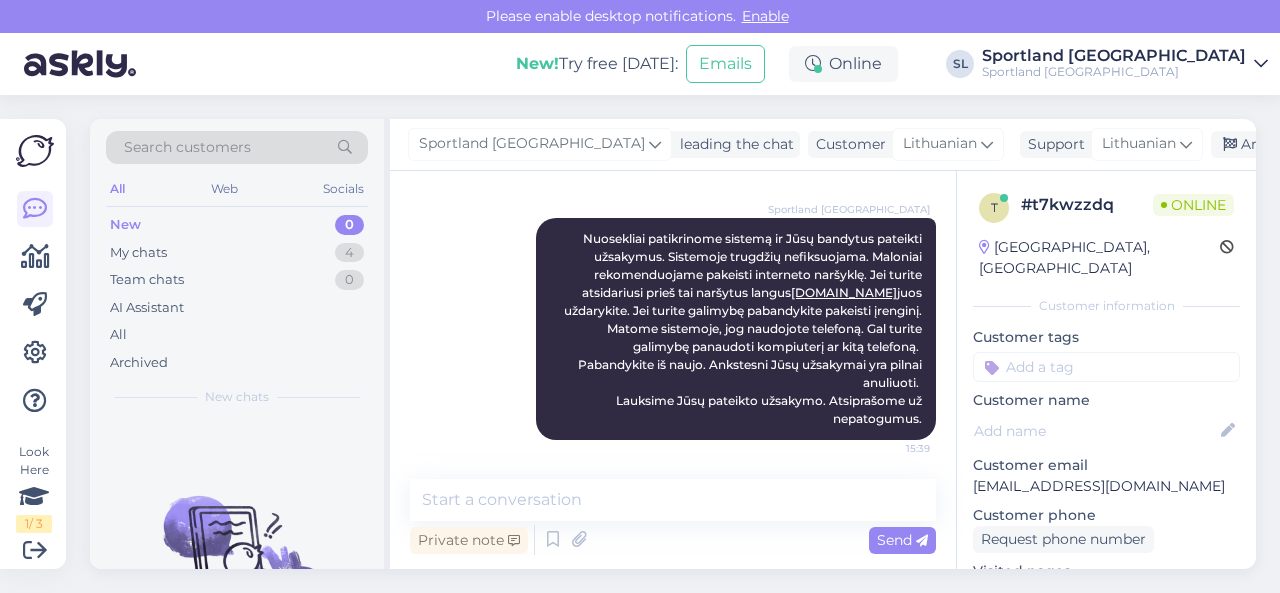 drag, startPoint x: 1121, startPoint y: 461, endPoint x: 955, endPoint y: 477, distance: 166.7693 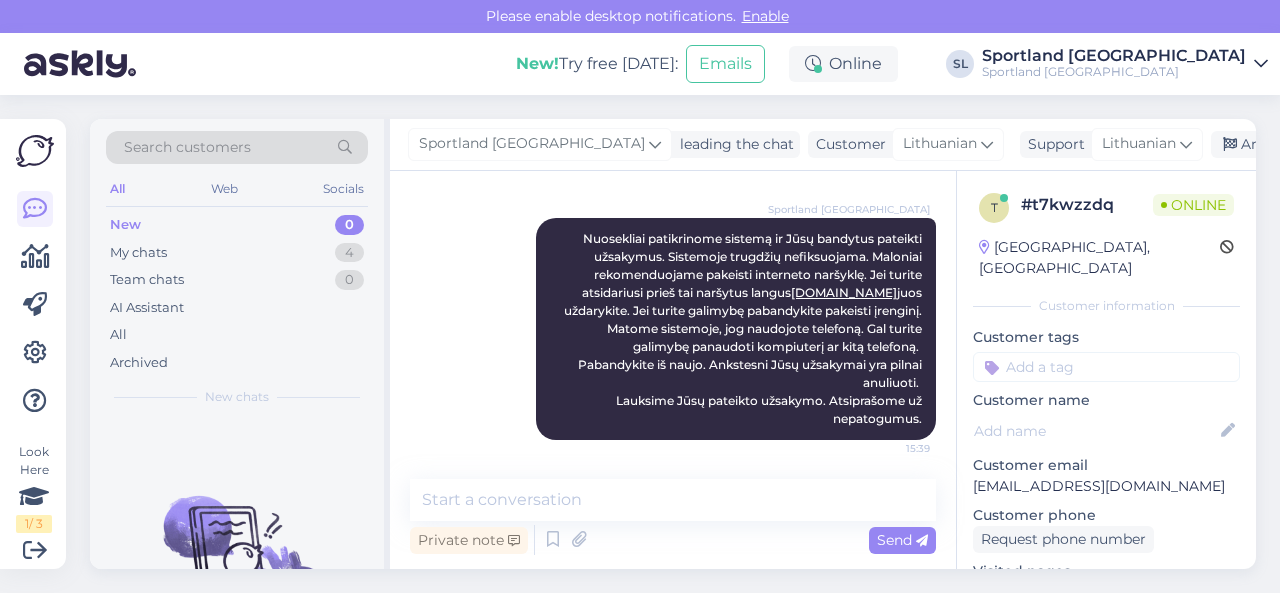 click on "Chat started [DATE] [GEOGRAPHIC_DATA], kodel bandant apmoketi uz krepseli, rasoma kad mokejimas neivykdytas 14:21  ar cia kokios technines problemos? 14:21  Sportland Lithuania Sveiki, techninių kliūčių nėra.  Seen ✓ 14:29  Sportland [GEOGRAPHIC_DATA] Maloniai prašome pabandyti pakeisti interneto naršyklę. Galimai interneto naršyklė blokuoja apmokėjimą.  Seen ✓ 14:30  Sportland [GEOGRAPHIC_DATA] maloniai prašome patikslinkite neapmokėtų užsakymų numeriukus, anuliuose ir taip prekės grįš atgal į prekybą.  Seen ✓ 14:32  Sportland Lithuania arba patikslinkite el. pašto adresą, kuriuo bandėte pateikti užsakymą.  Seen ✓ 14:32  [EMAIL_ADDRESS][DOMAIN_NAME] 15:05  bandžiau ir per kompiuterį ir  telefonu 15:05  Sportland Lithuania 3000425232 užsakymas pilnai aniliuotas.
Maloniai prašome pabandykite pakartotinai pateiktinaują užsakymą.  Seen ✓ 15:06  bandau ....įdomiai labai ilgai kreipia į banką 15:11  gal galima padaryti, kad prie paštomato atsiskaityti 15:12  Sportland Lithuania Seen ✓ 15:13  t" at bounding box center [823, 370] 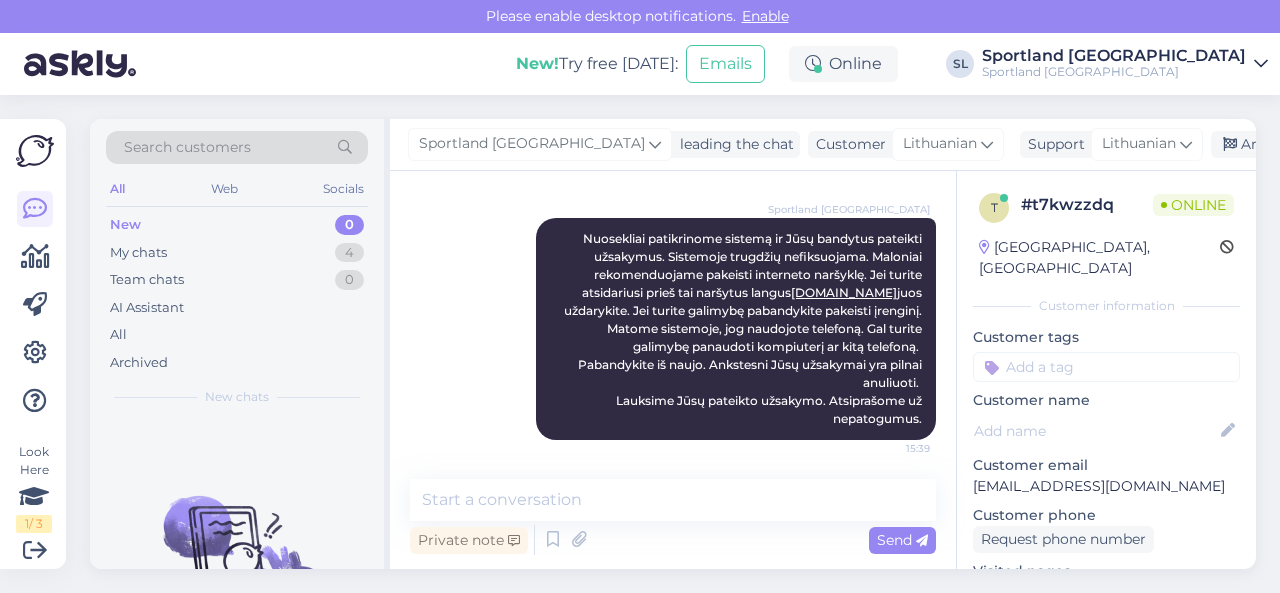 click on "Sportland Lithuania Nuosekliai patikrinome sistemą ir Jūsų bandytus pateikti užsakymus. Sistemoje trugdžių nefiksuojama. Maloniai rekomenduojame pakeisti interneto naršyklę. Jei turite atsidariusi prieš tai naršytus langus  [DOMAIN_NAME]  juos uždarykite. Jei turite galimybę pabandykite pakeisti įrenginį. Matome sistemoje, jog naudojote telefoną. Gal turite galimybę panaudoti kompiuterį ar kitą telefoną.
Pabandykite iš naujo. Ankstesni Jūsų užsakymai yra pilnai anuliuoti.
Lauksime Jūsų pateikto užsakymo. Atsiprašome už nepatogumus.  15:39" at bounding box center (673, 329) 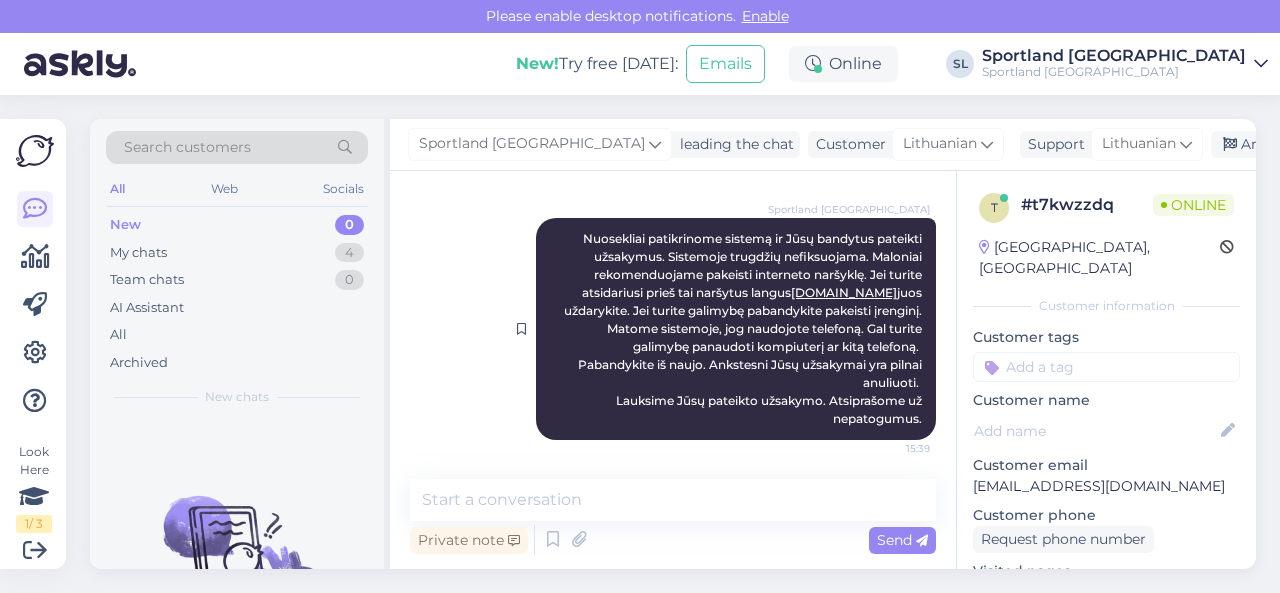 drag, startPoint x: 568, startPoint y: 235, endPoint x: 906, endPoint y: 421, distance: 385.79788 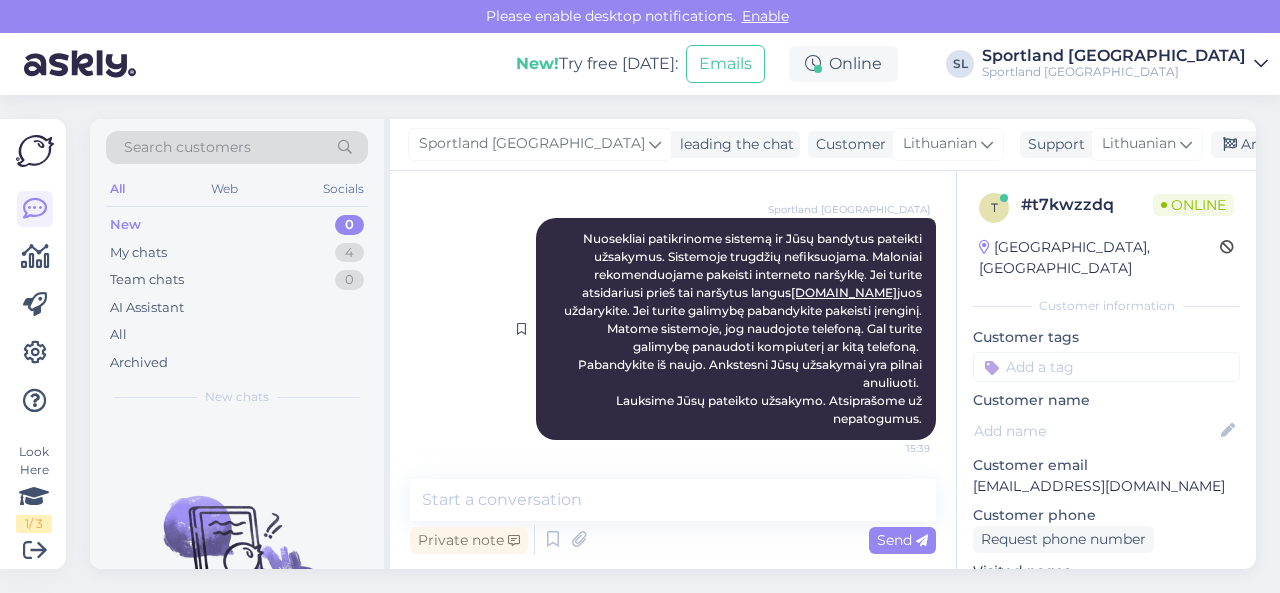 click on "Sportland Lithuania Nuosekliai patikrinome sistemą ir Jūsų bandytus pateikti užsakymus. Sistemoje trugdžių nefiksuojama. Maloniai rekomenduojame pakeisti interneto naršyklę. Jei turite atsidariusi prieš tai naršytus langus  [DOMAIN_NAME]  juos uždarykite. Jei turite galimybę pabandykite pakeisti įrenginį. Matome sistemoje, jog naudojote telefoną. Gal turite galimybę panaudoti kompiuterį ar kitą telefoną.
Pabandykite iš naujo. Ankstesni Jūsų užsakymai yra pilnai anuliuoti.
Lauksime Jūsų pateikto užsakymo. Atsiprašome už nepatogumus.  15:39" at bounding box center (736, 329) 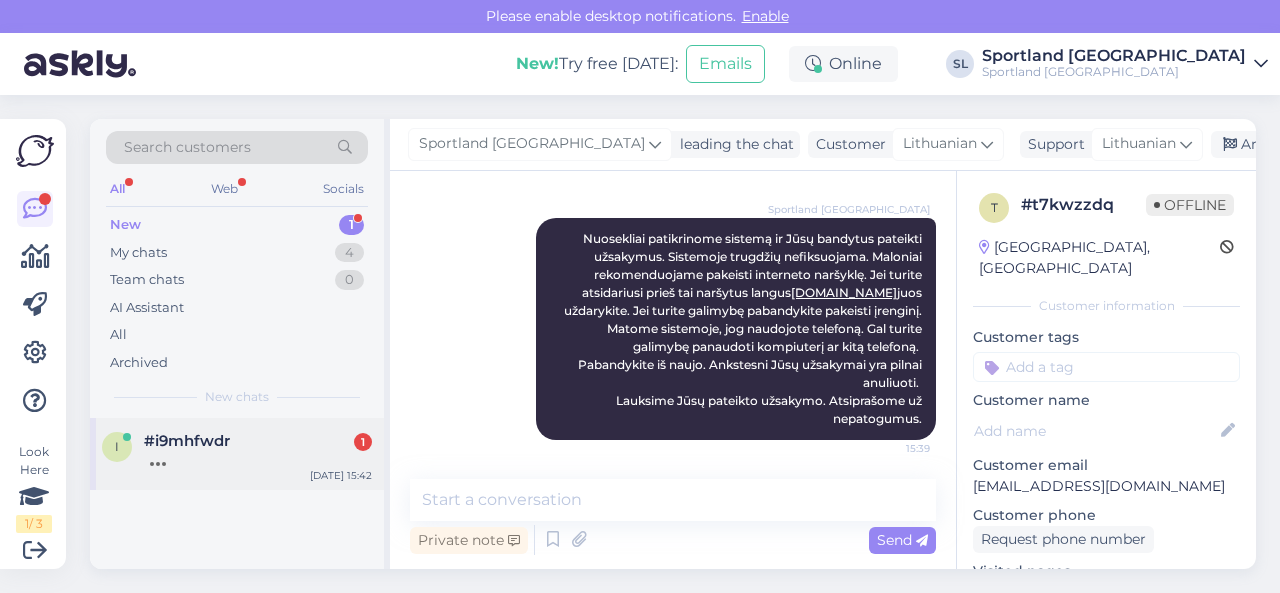 click at bounding box center (258, 459) 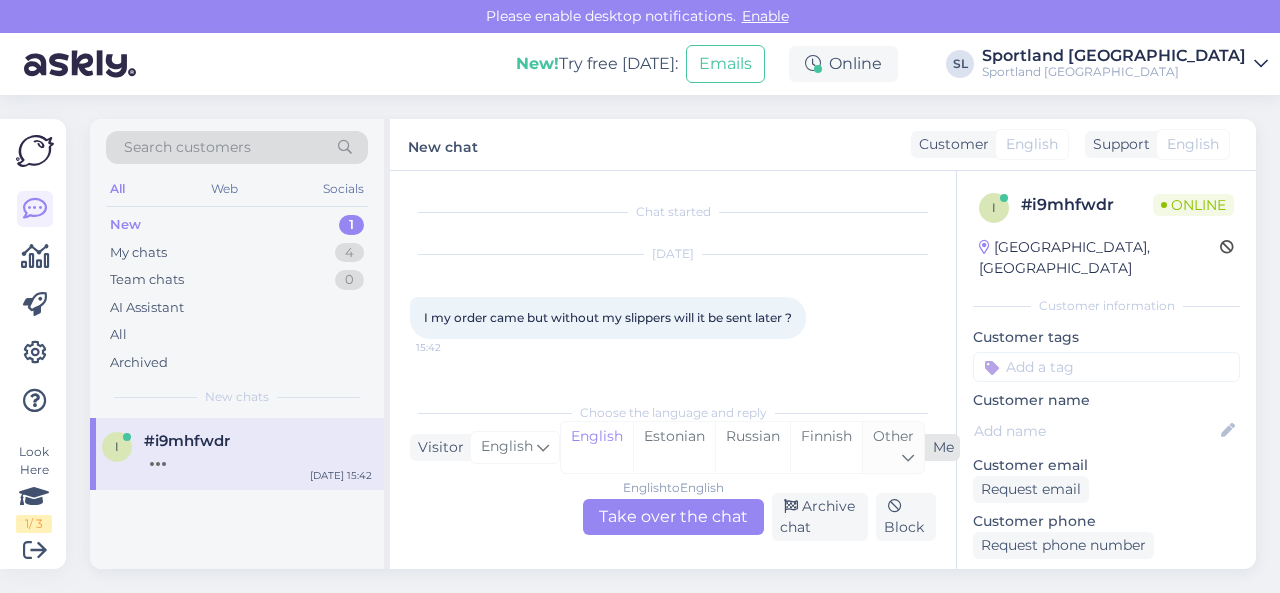 click on "Other" at bounding box center [893, 447] 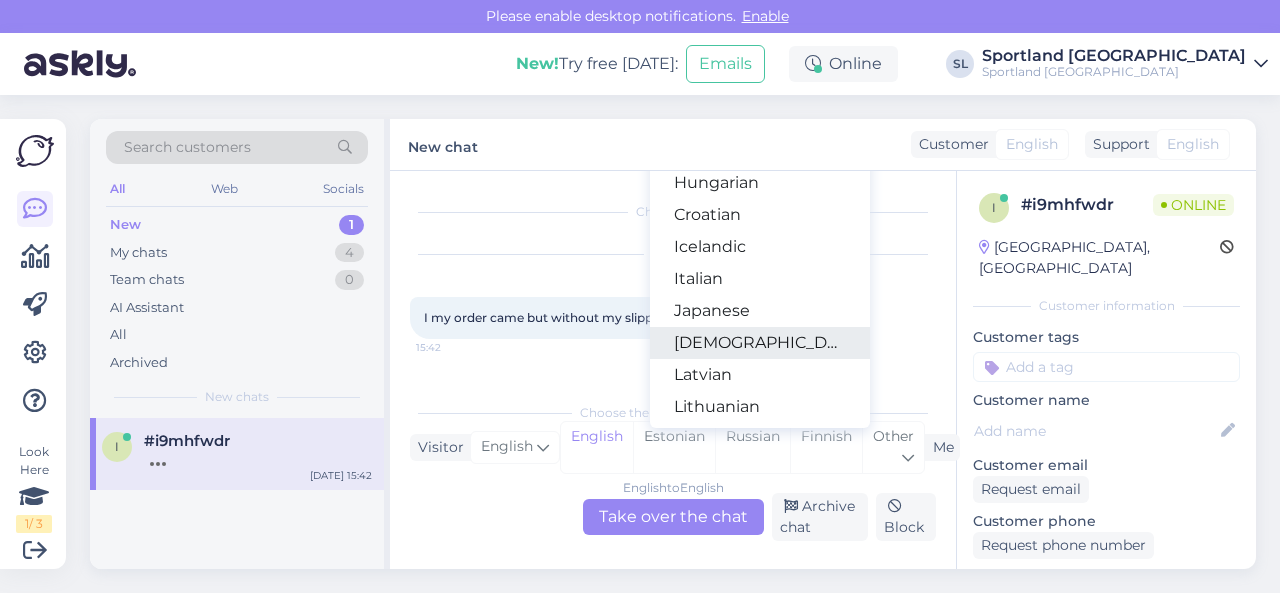 scroll, scrollTop: 400, scrollLeft: 0, axis: vertical 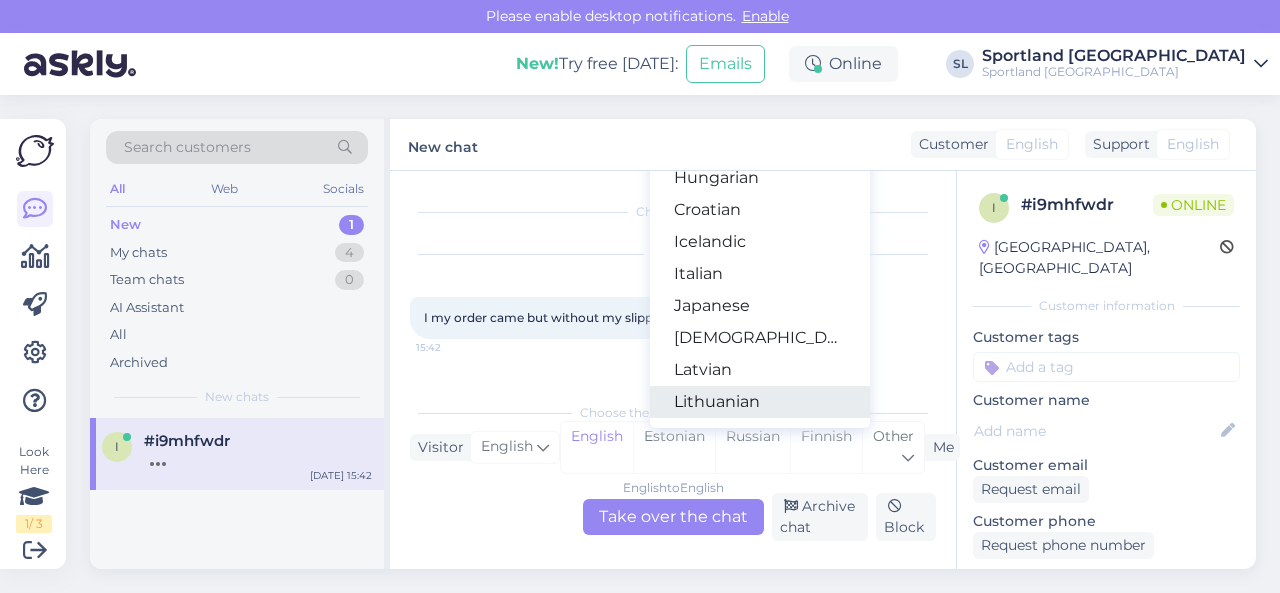 click on "Lithuanian" at bounding box center [760, 402] 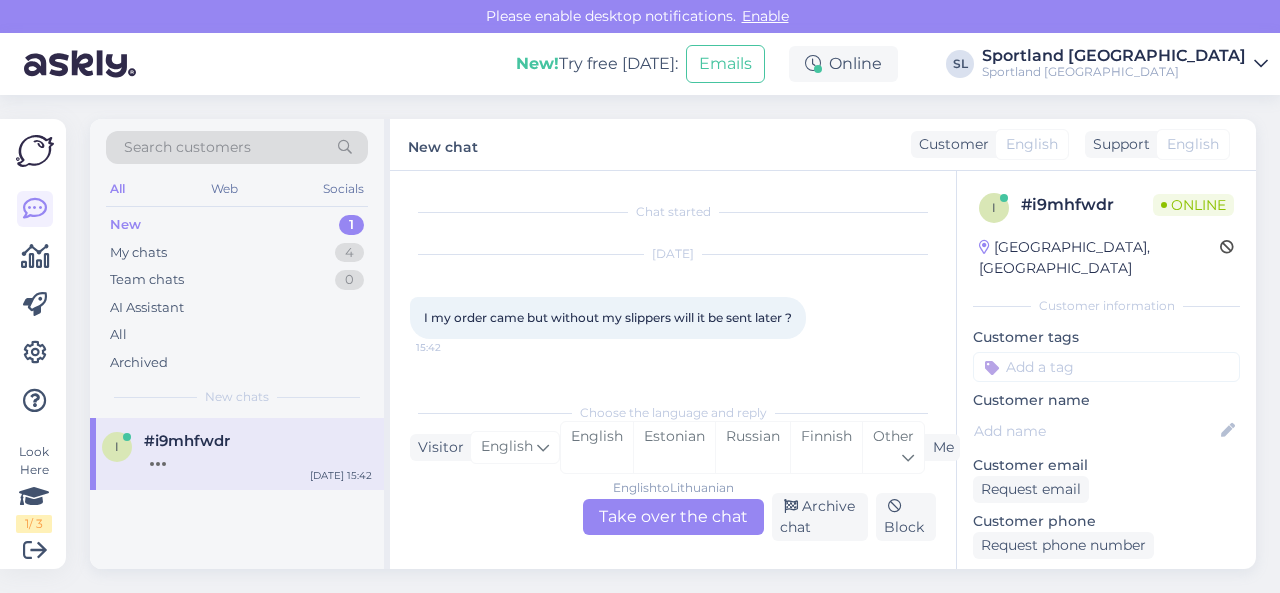 click on "English  to  Lithuanian Take over the chat" at bounding box center [673, 517] 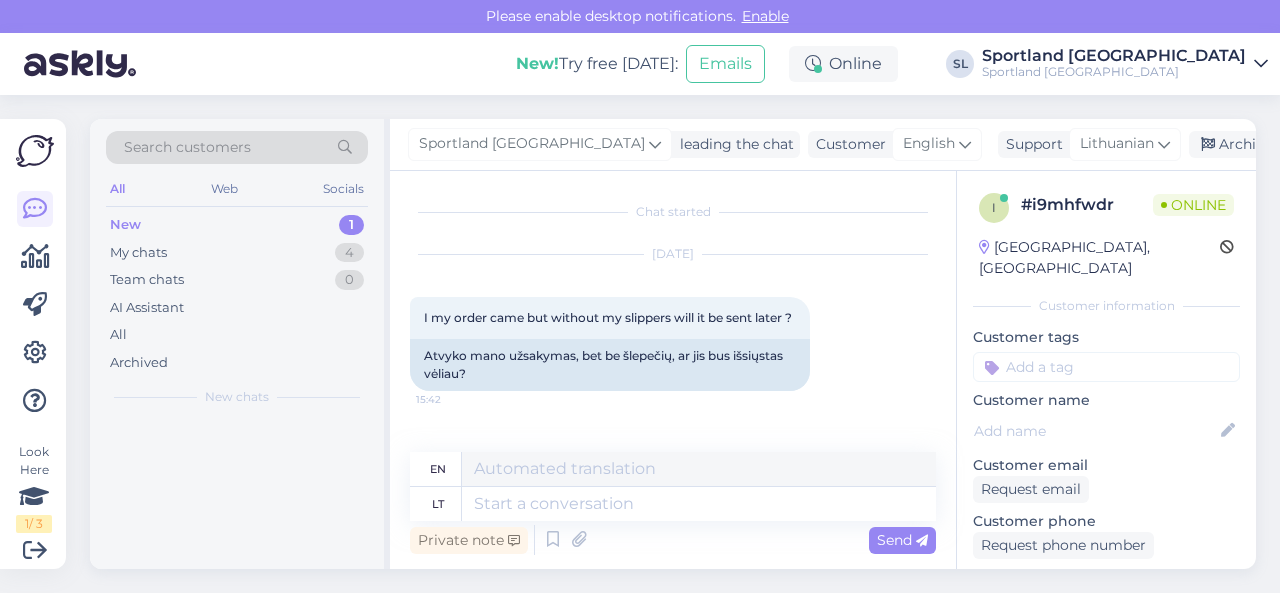 scroll, scrollTop: 0, scrollLeft: 0, axis: both 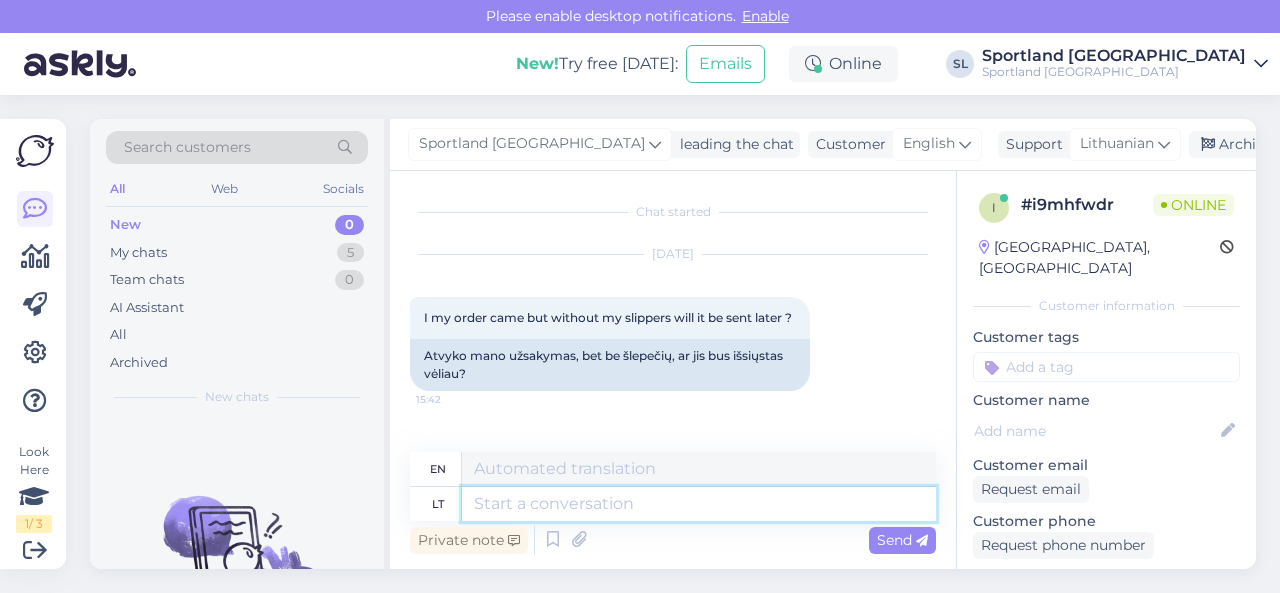 click at bounding box center [699, 504] 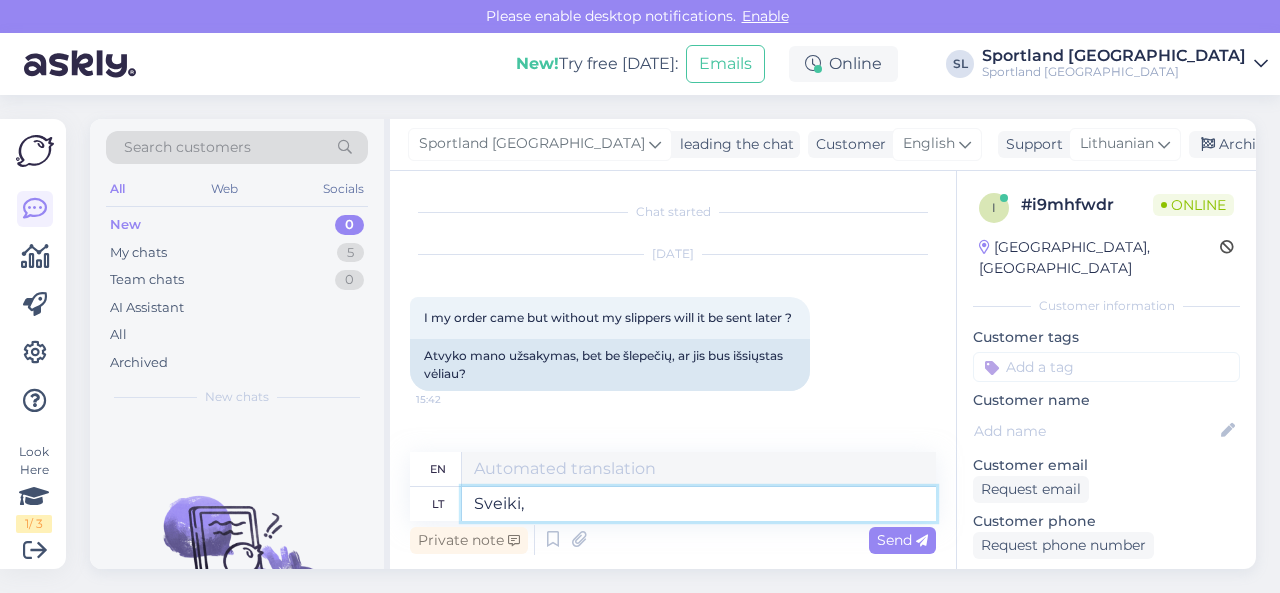 type on "Sveiki," 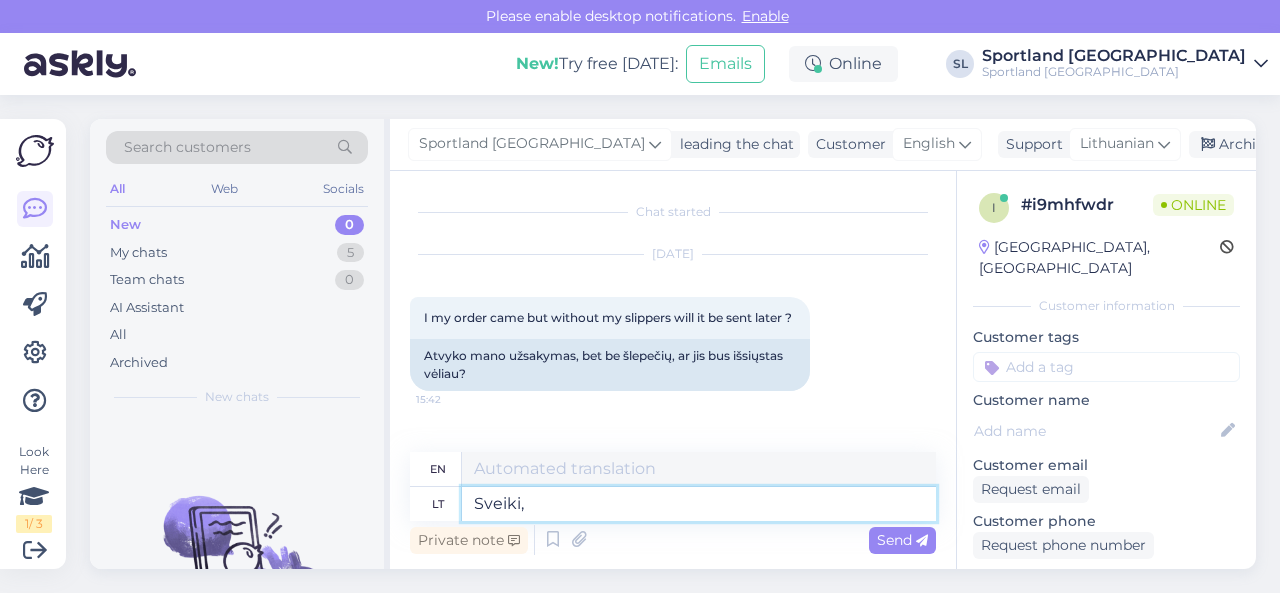 type on "Hello," 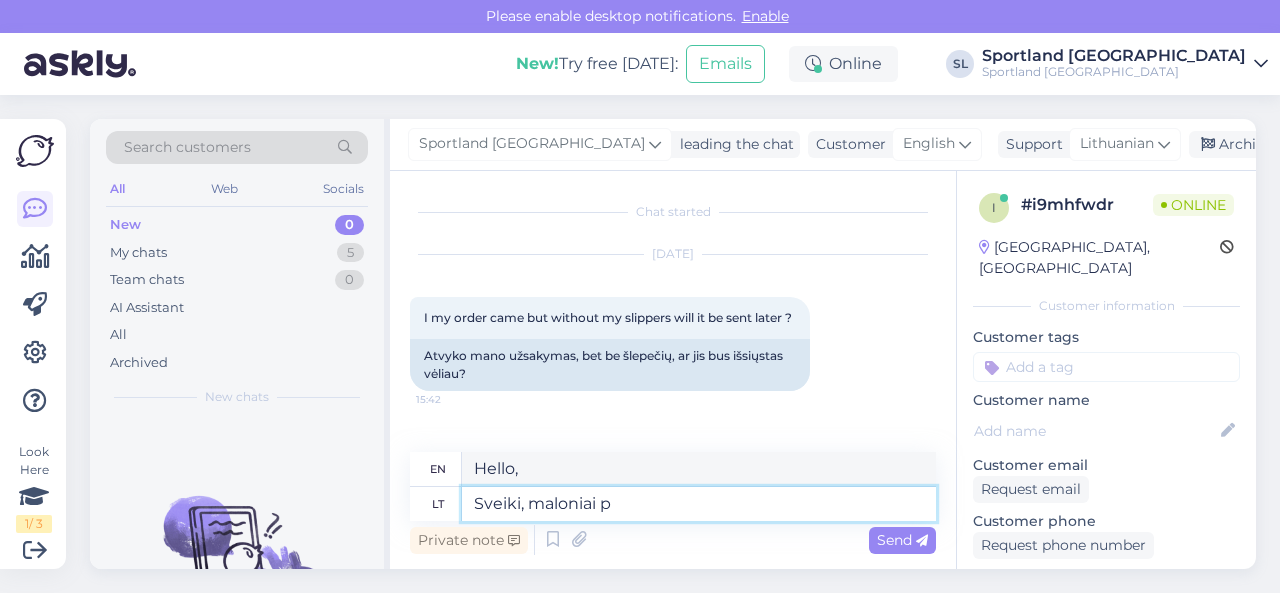 type on "Sveiki, maloniai pr" 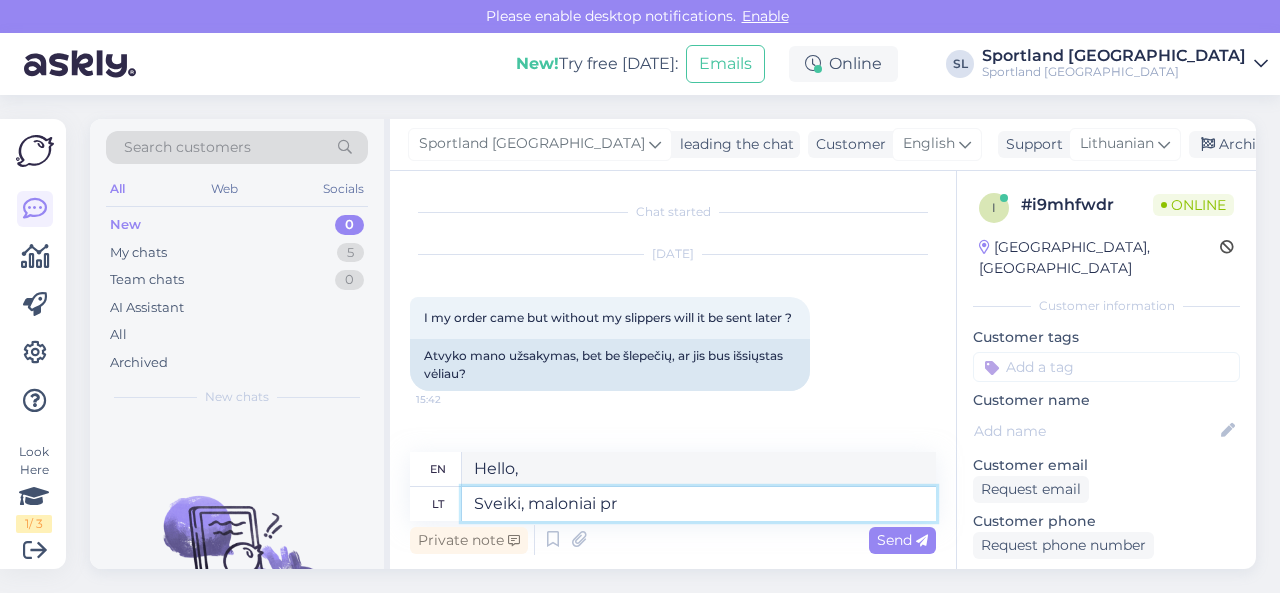 type on "Hello, you're welcome." 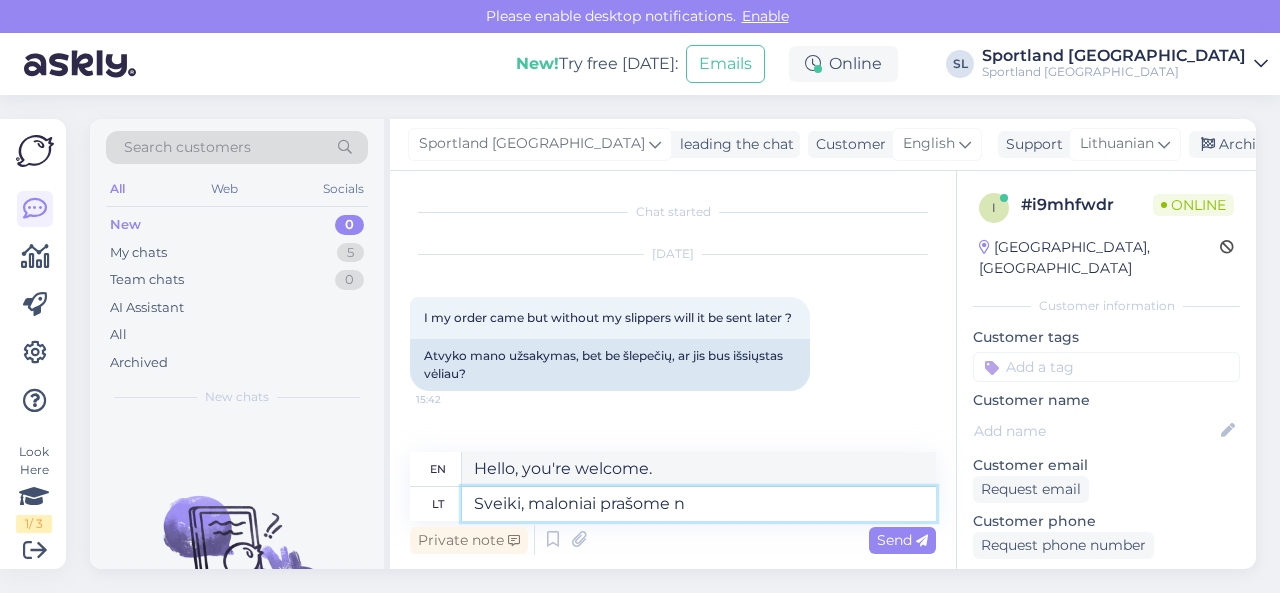 type on "Sveiki, maloniai prašome nu" 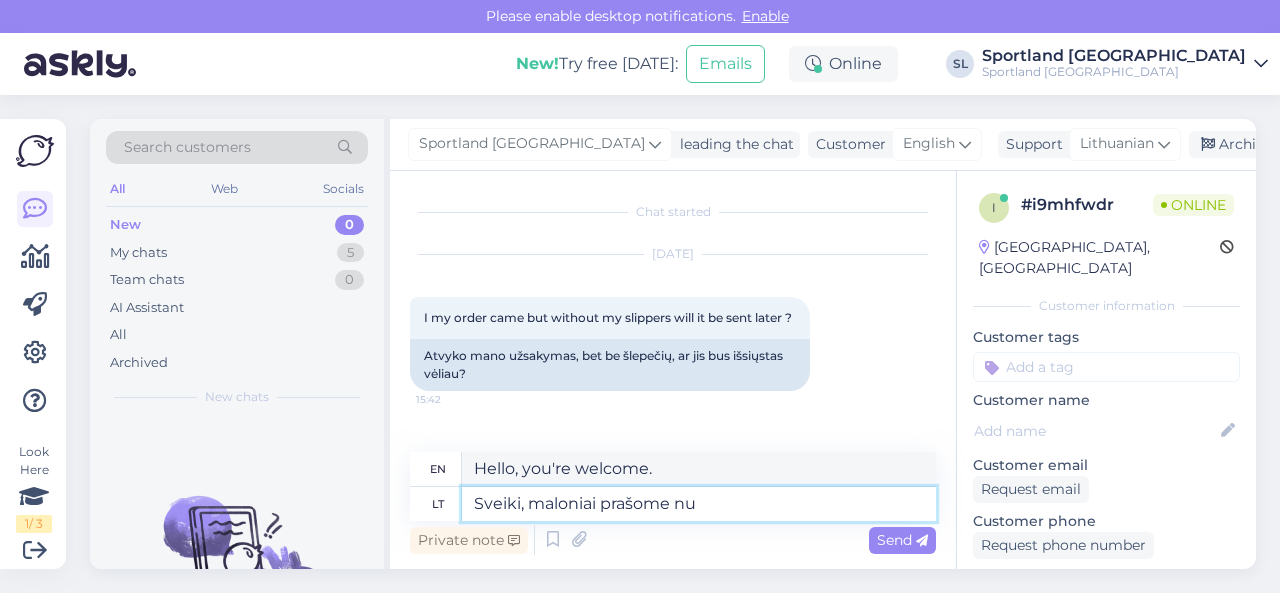 type on "Hello, please." 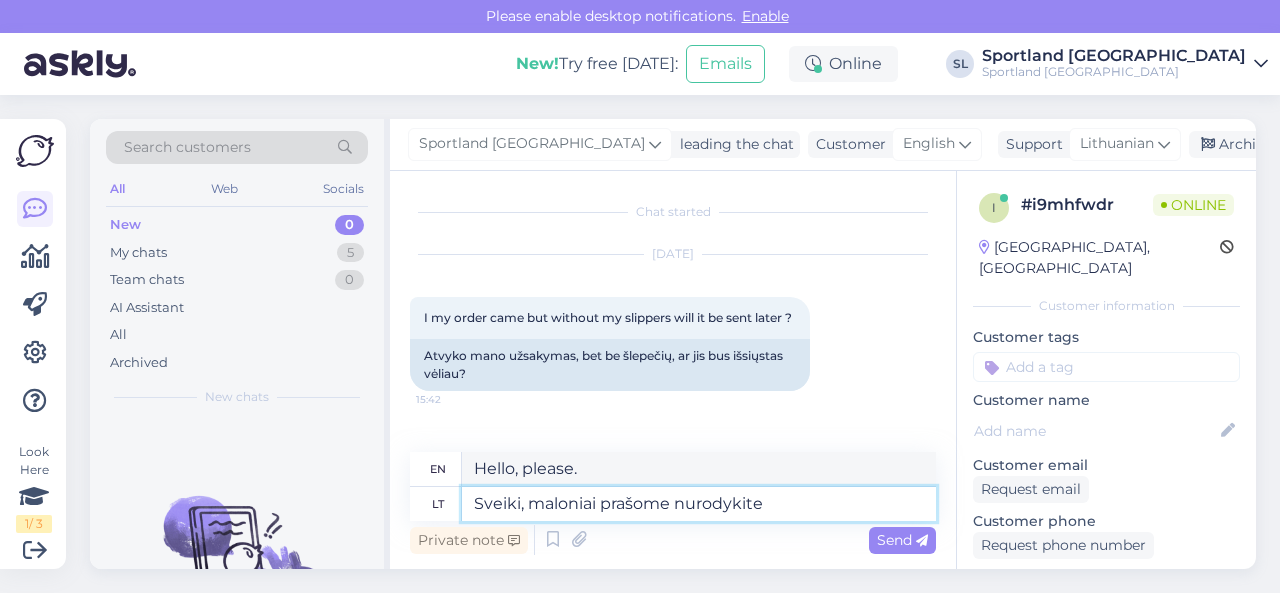 type on "Sveiki, maloniai prašome nurodykite s" 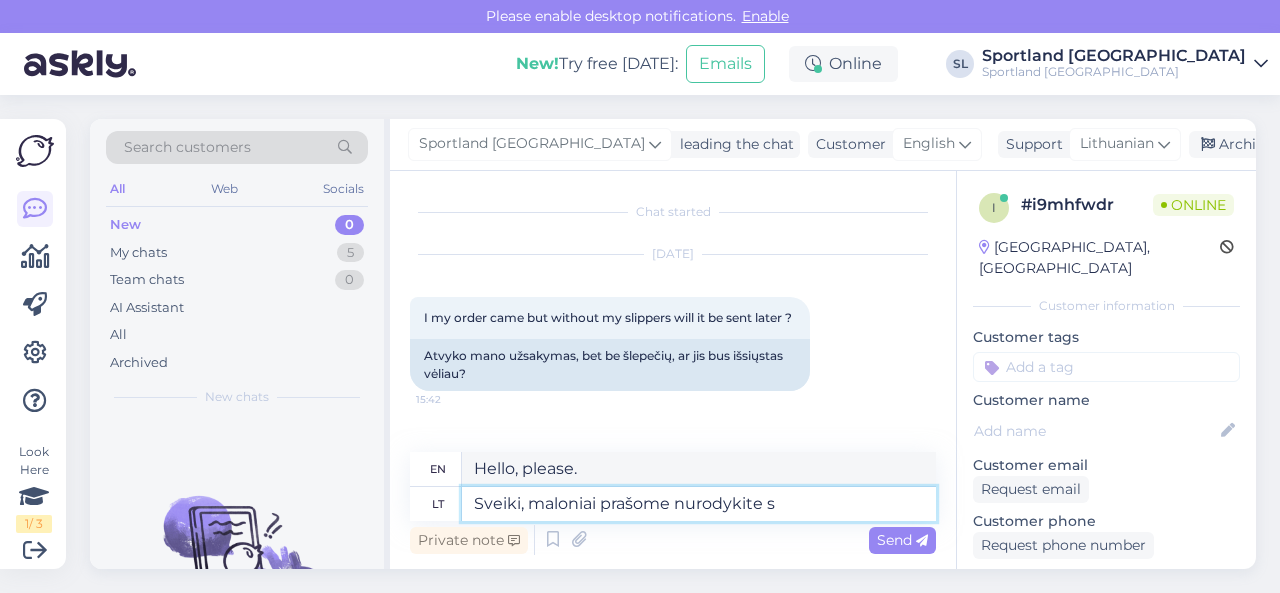 type on "Hello, please indicate" 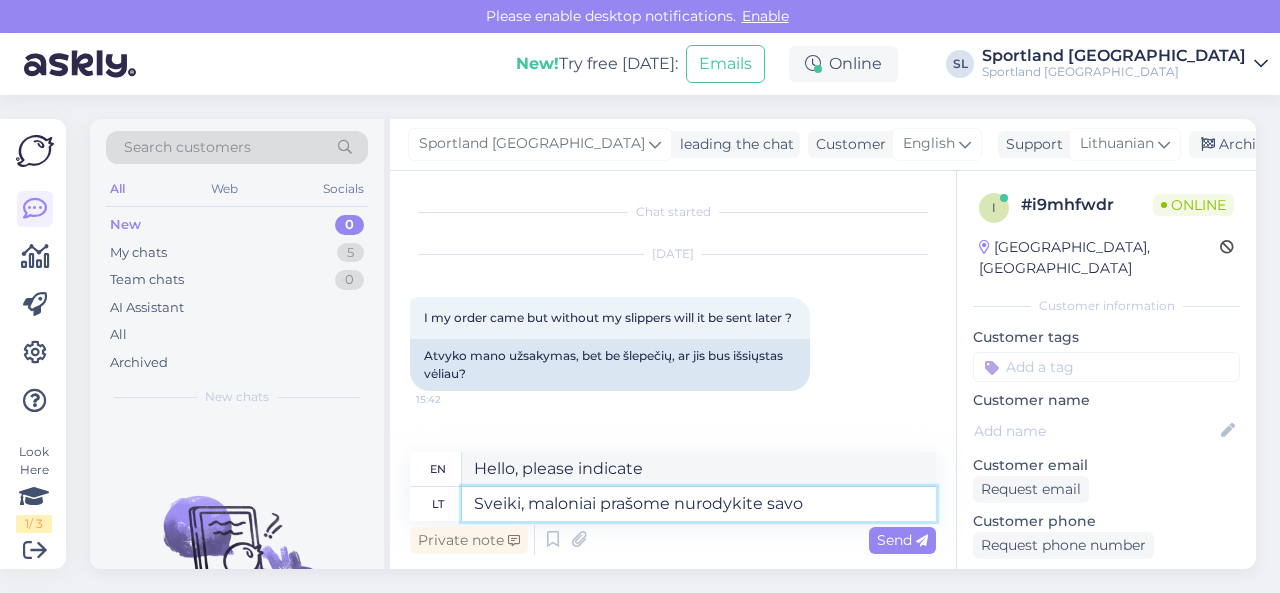 type on "Sveiki, maloniai prašome nurodykite savo u" 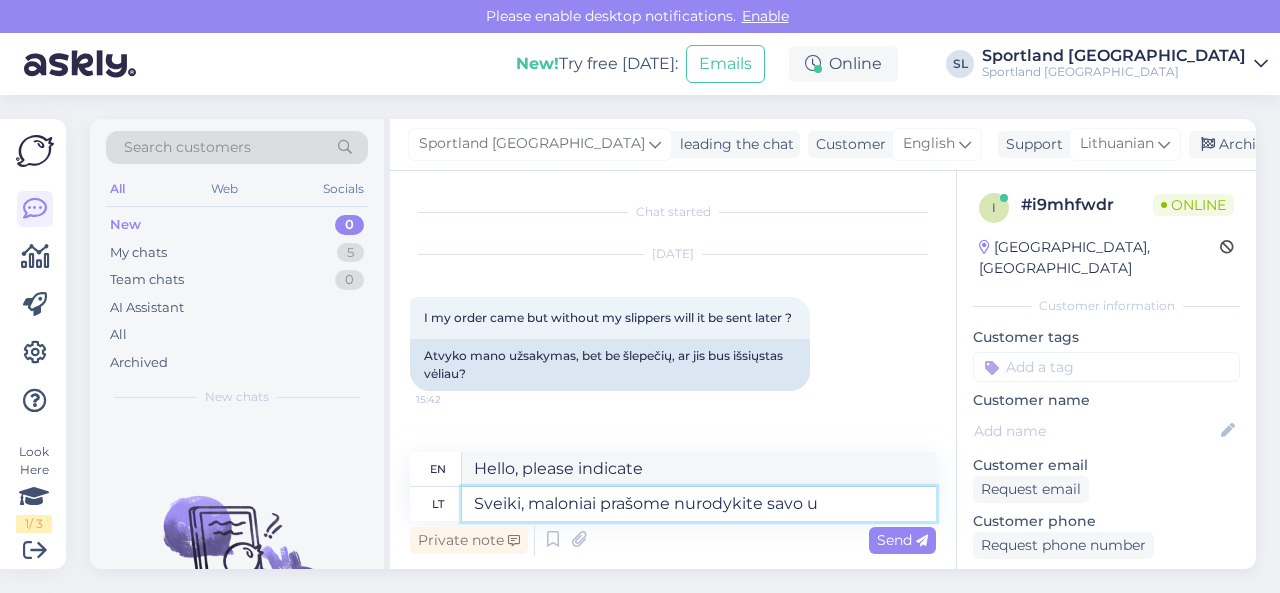 type on "Hello, please indicate your" 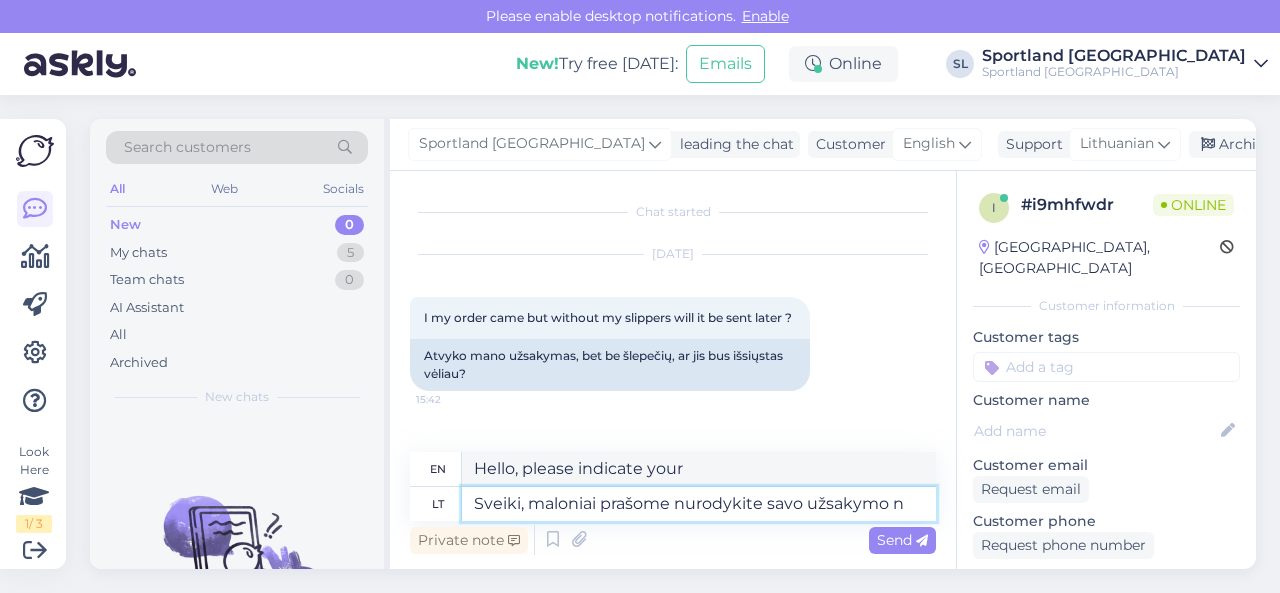 type on "Sveiki, maloniai prašome nurodykite savo užsakymo nu" 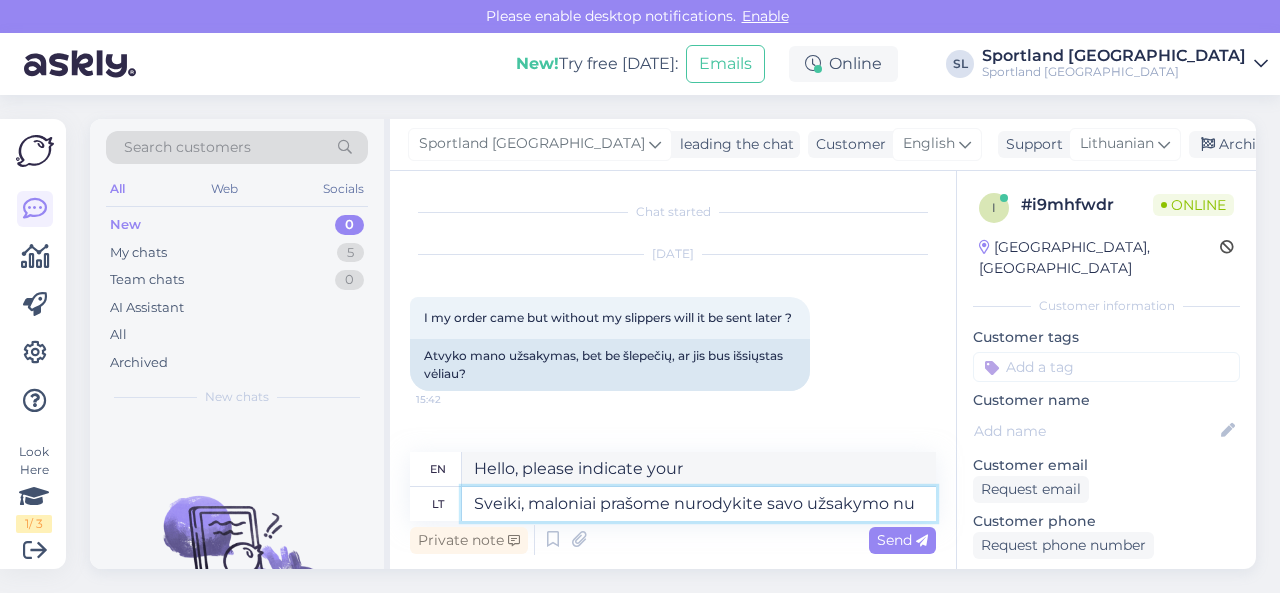type on "Hello, please indicate your order number." 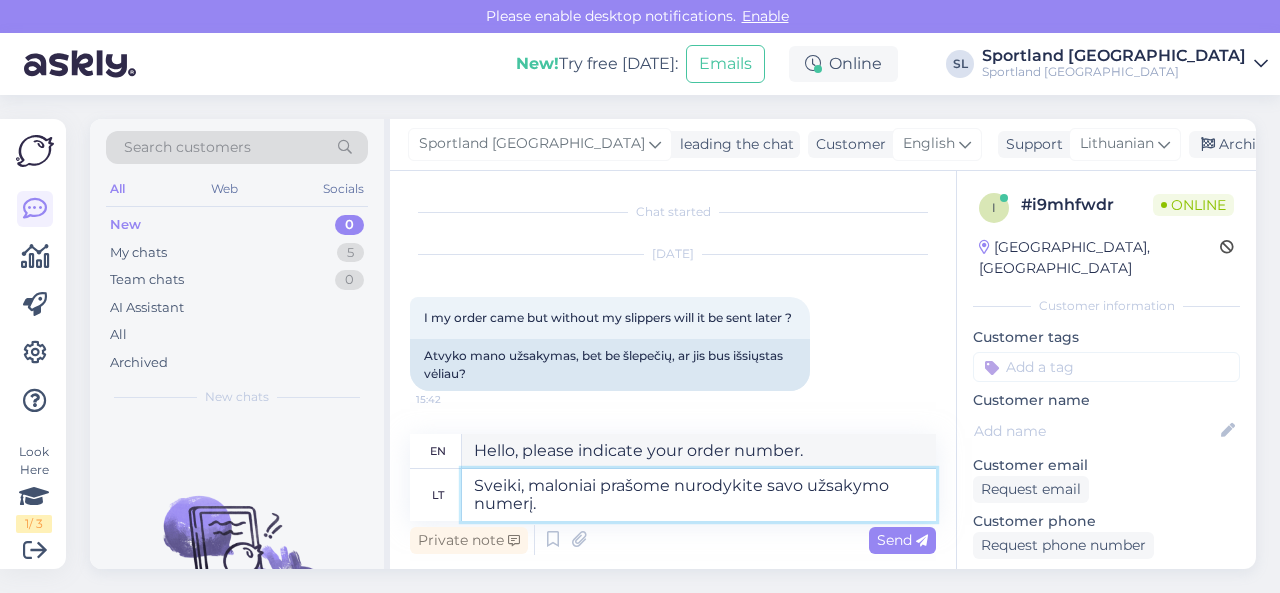 type on "Sveiki, maloniai prašome nurodykite savo užsakymo numerį." 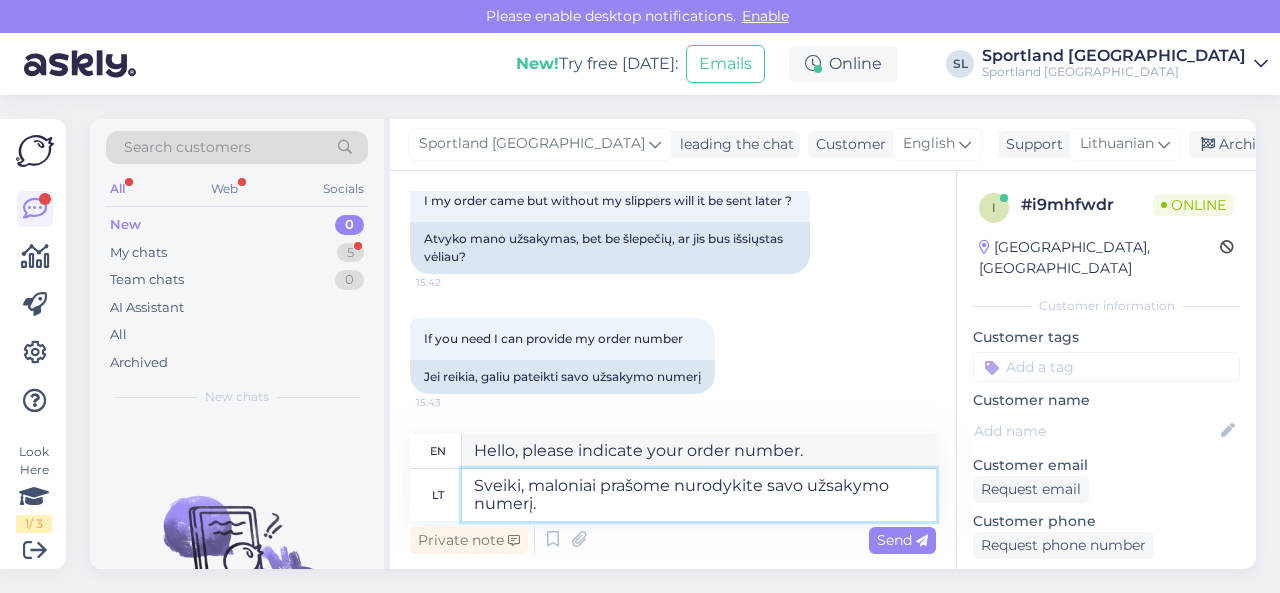 type on "Hello, please provide your order number." 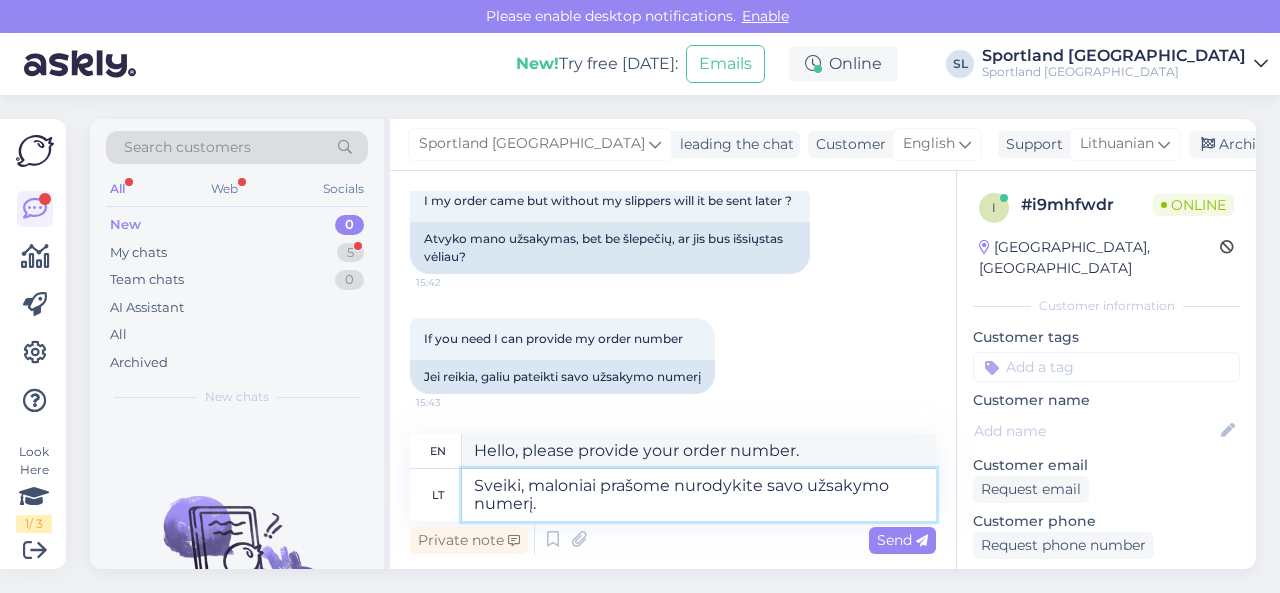 type 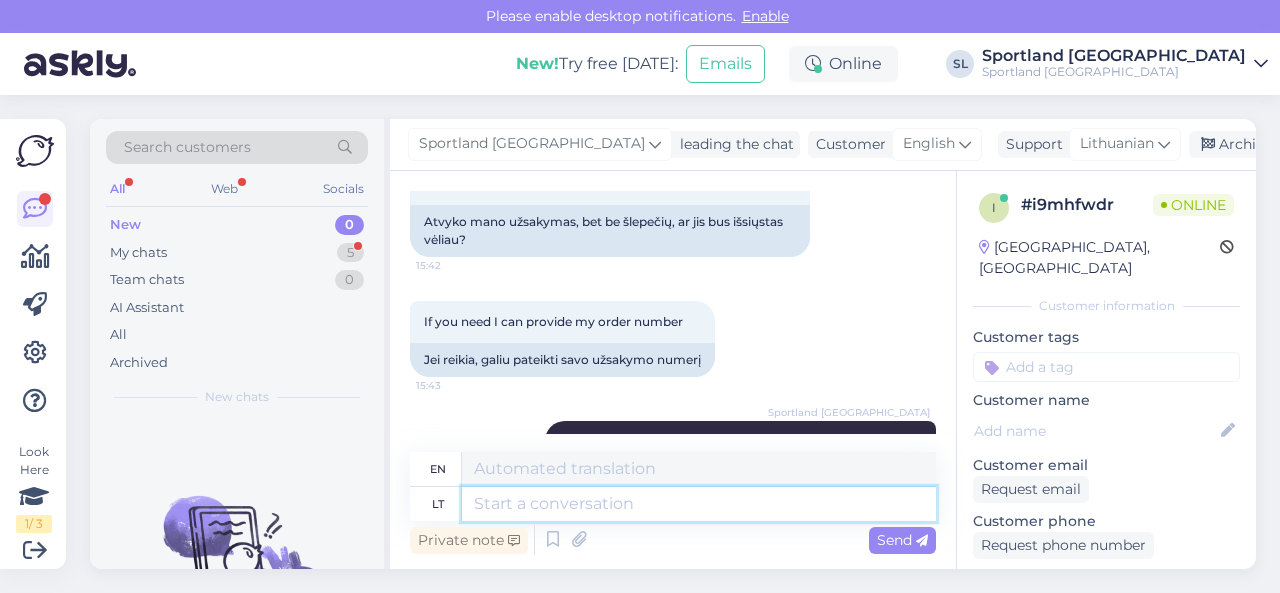 scroll, scrollTop: 236, scrollLeft: 0, axis: vertical 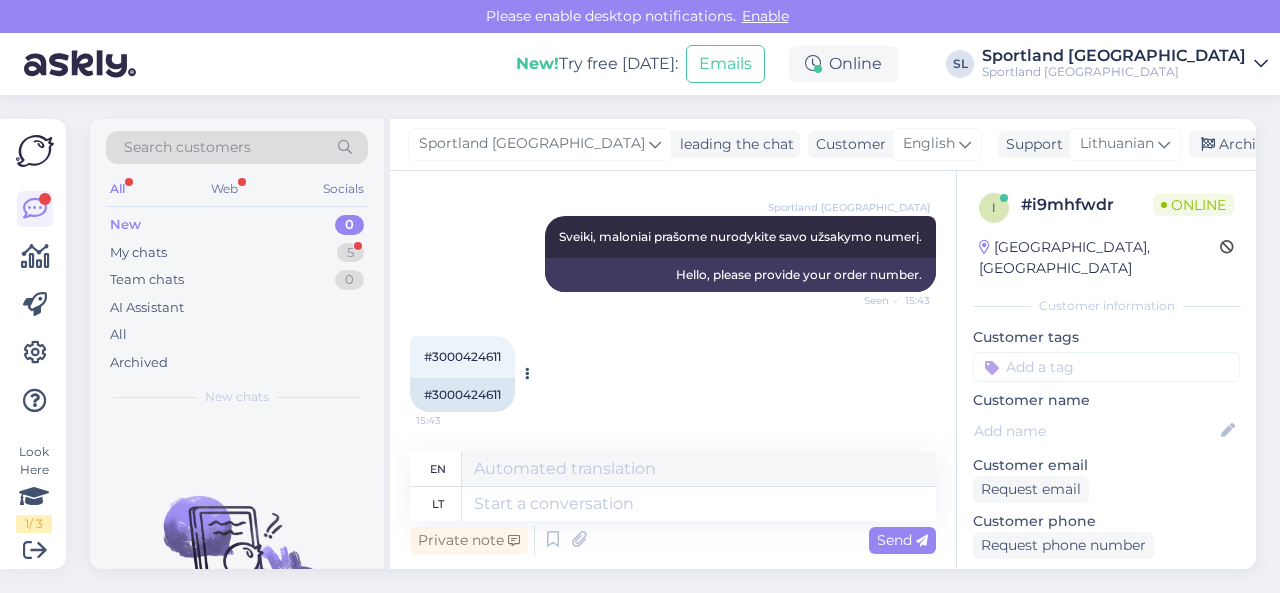 click on "#3000424611" at bounding box center (462, 395) 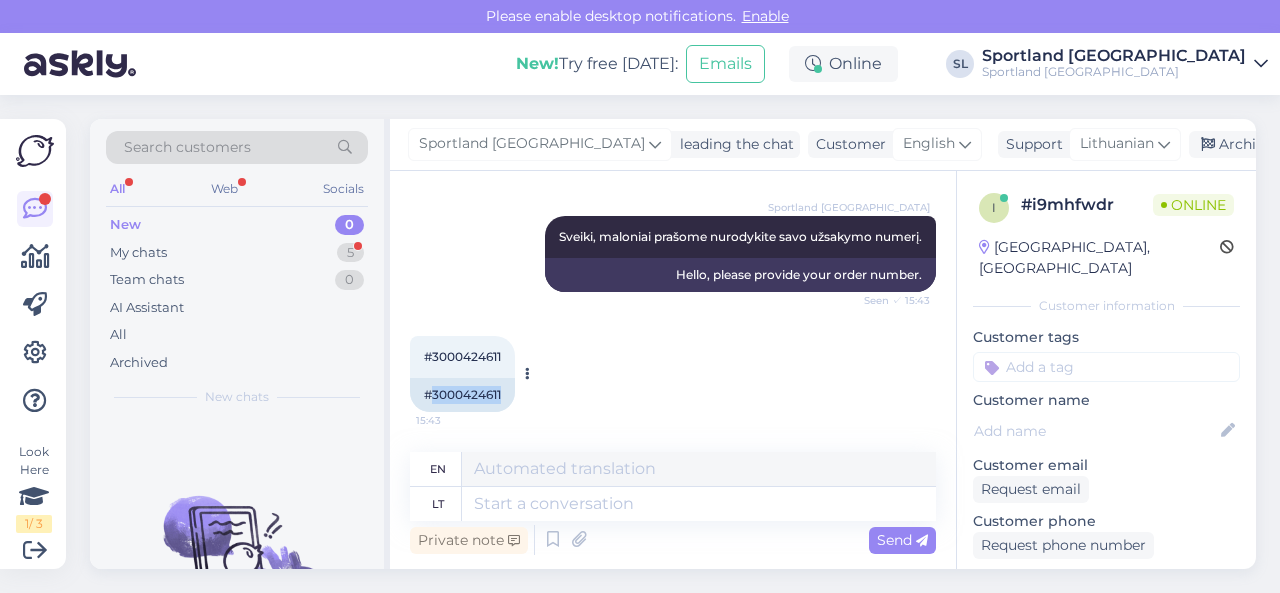 click on "#3000424611" at bounding box center [462, 395] 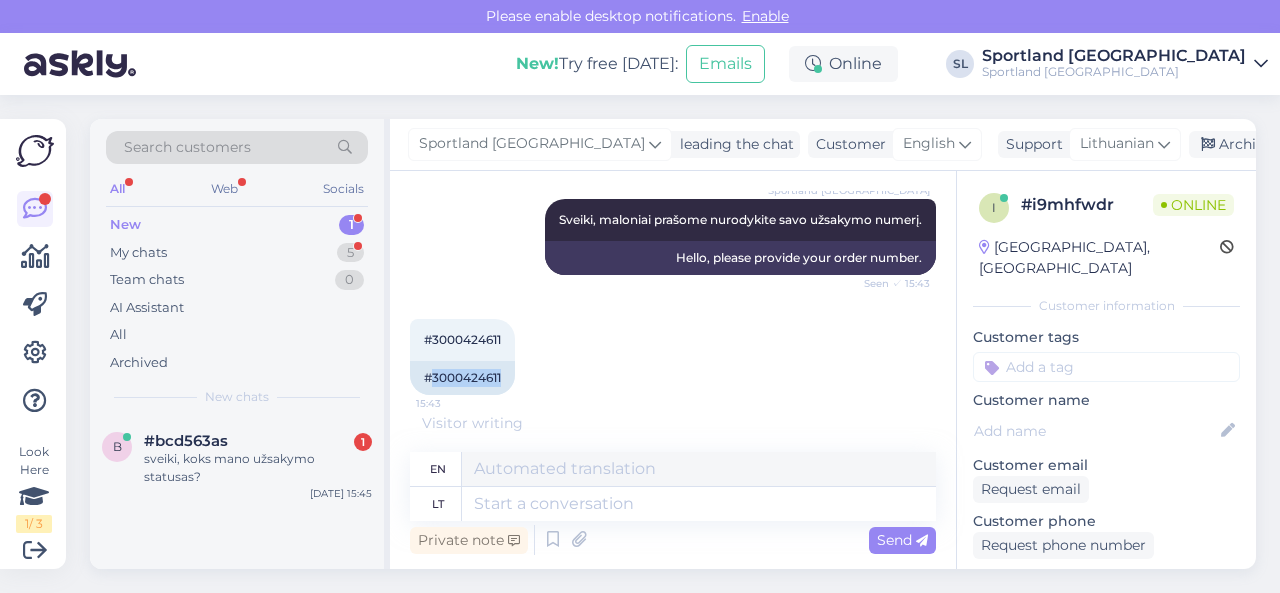 scroll, scrollTop: 377, scrollLeft: 0, axis: vertical 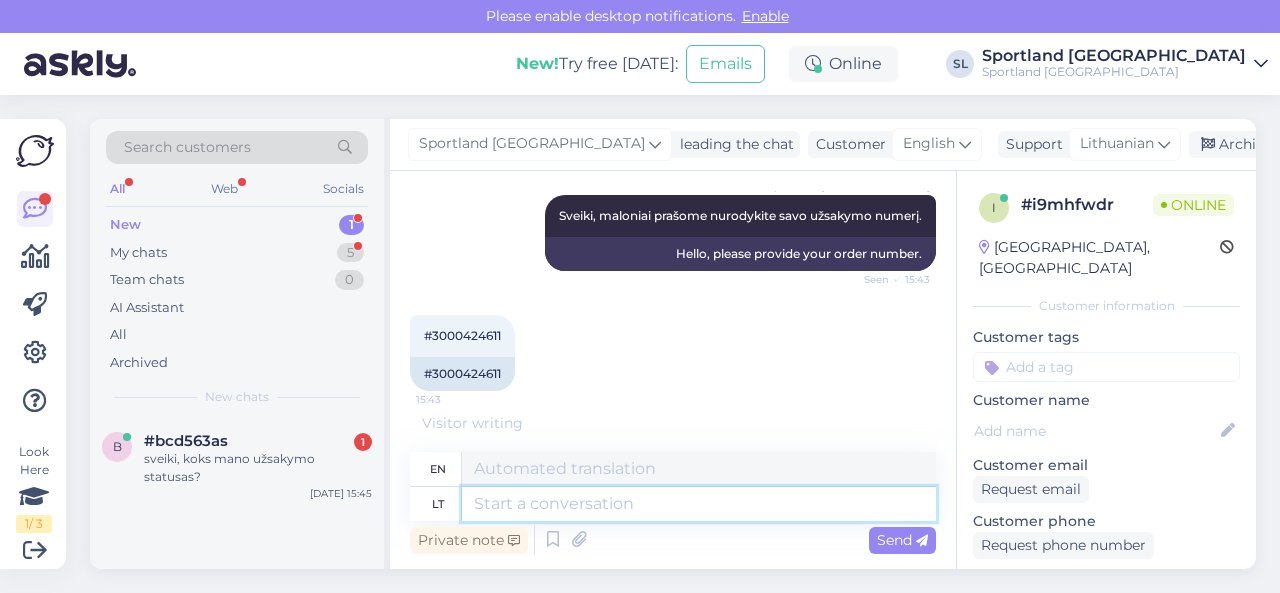 click at bounding box center (699, 504) 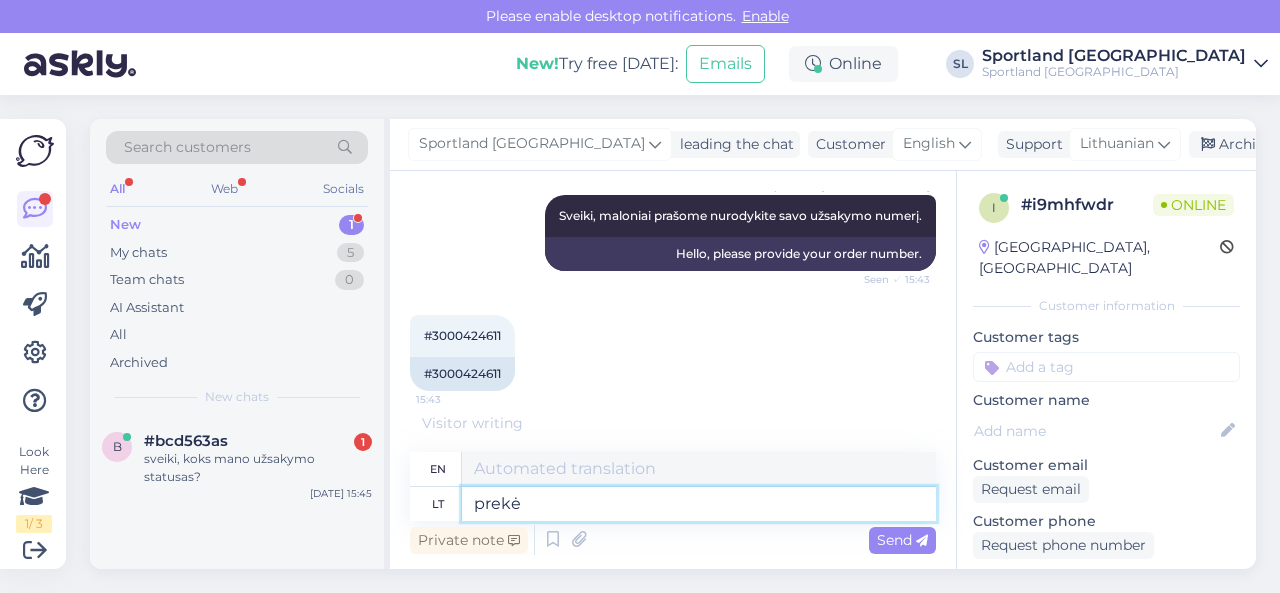 type on "prekė" 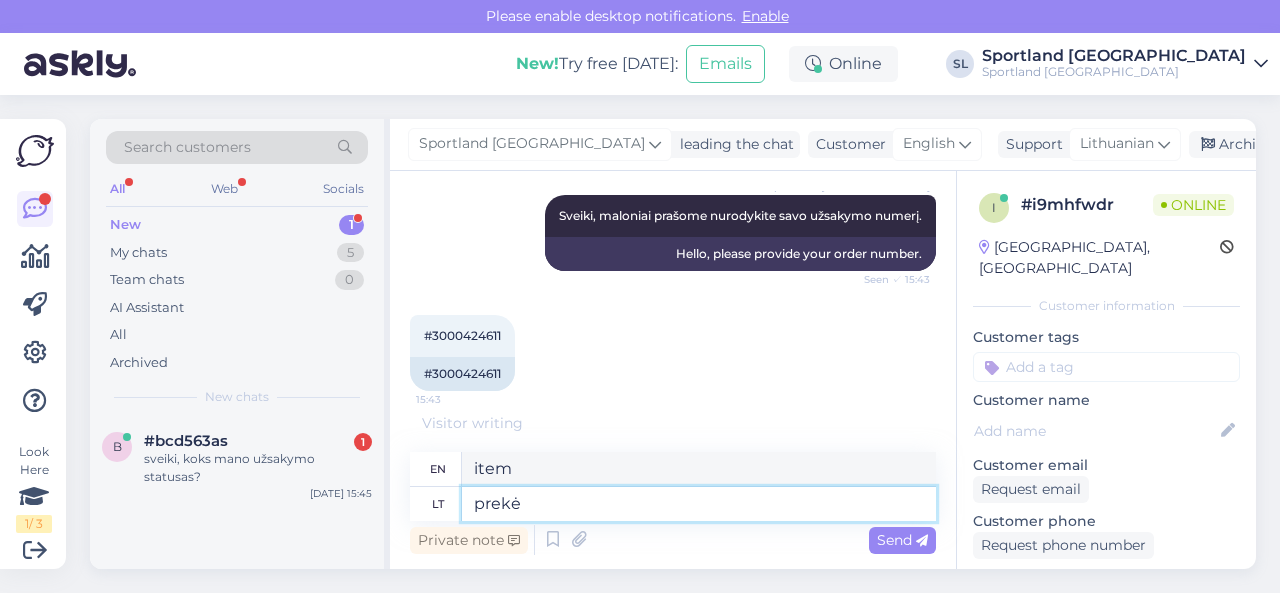 paste on "ADIDAS MEN'S ESSENTIALS 3-STRIPES CHELSEA SHORTS" 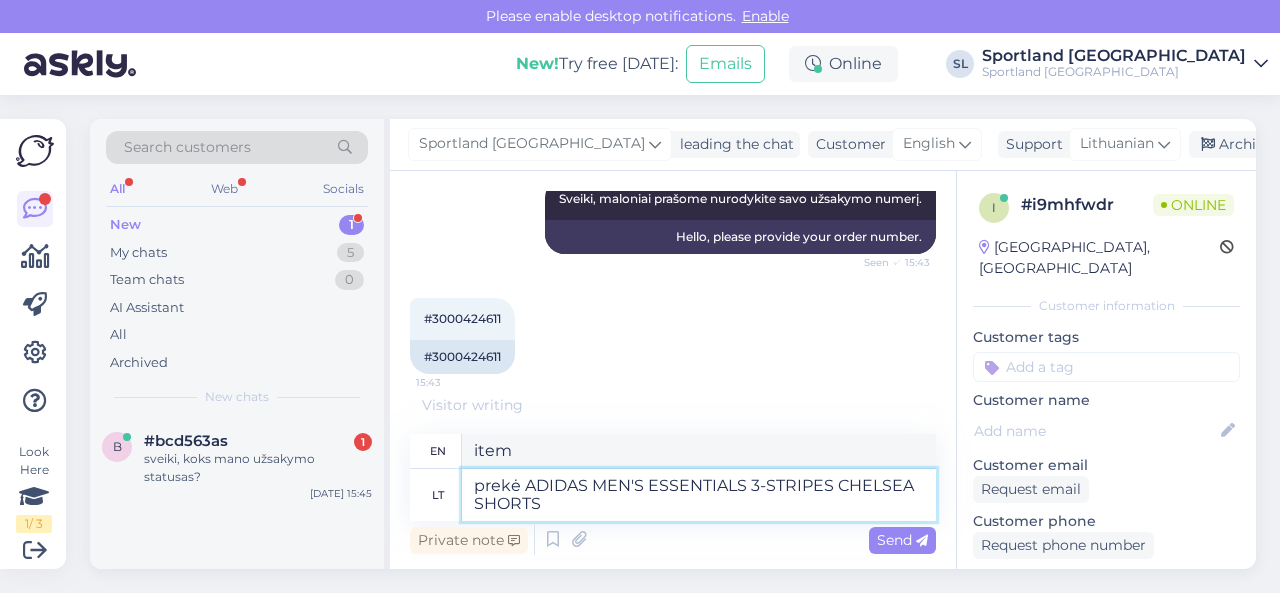 type on "prekė ADIDAS MEN'S ESSENTIALS 3-STRIPES CHELSEA SHORTS" 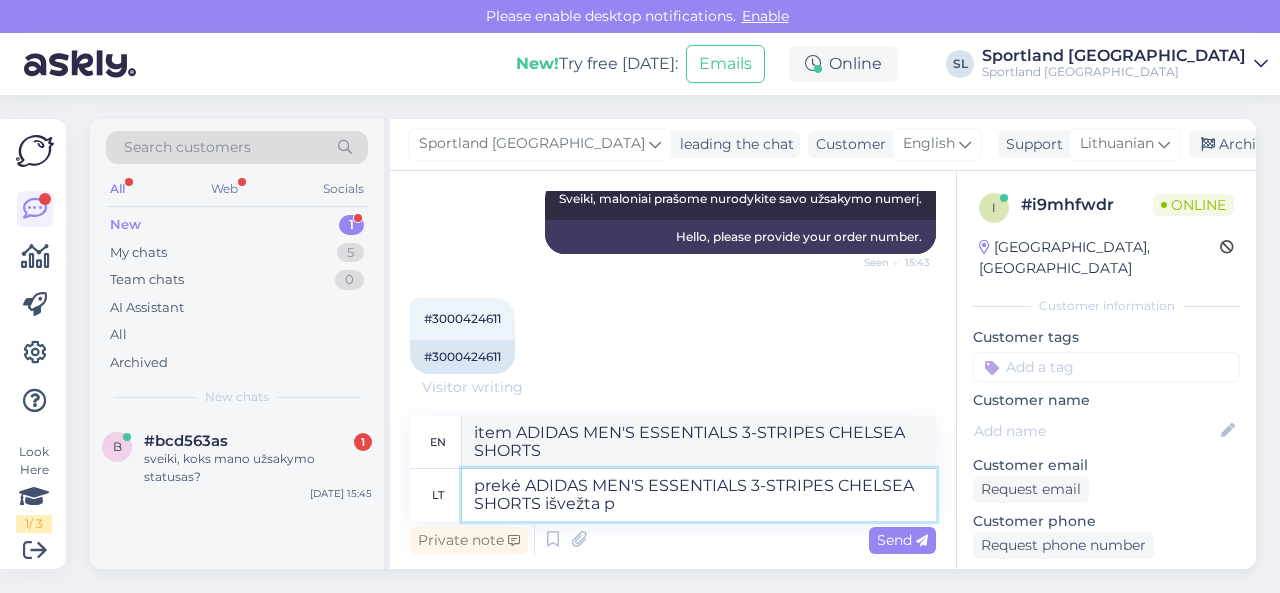 type on "prekė ADIDAS MEN'S ESSENTIALS 3-STRIPES CHELSEA SHORTS išvežta pr" 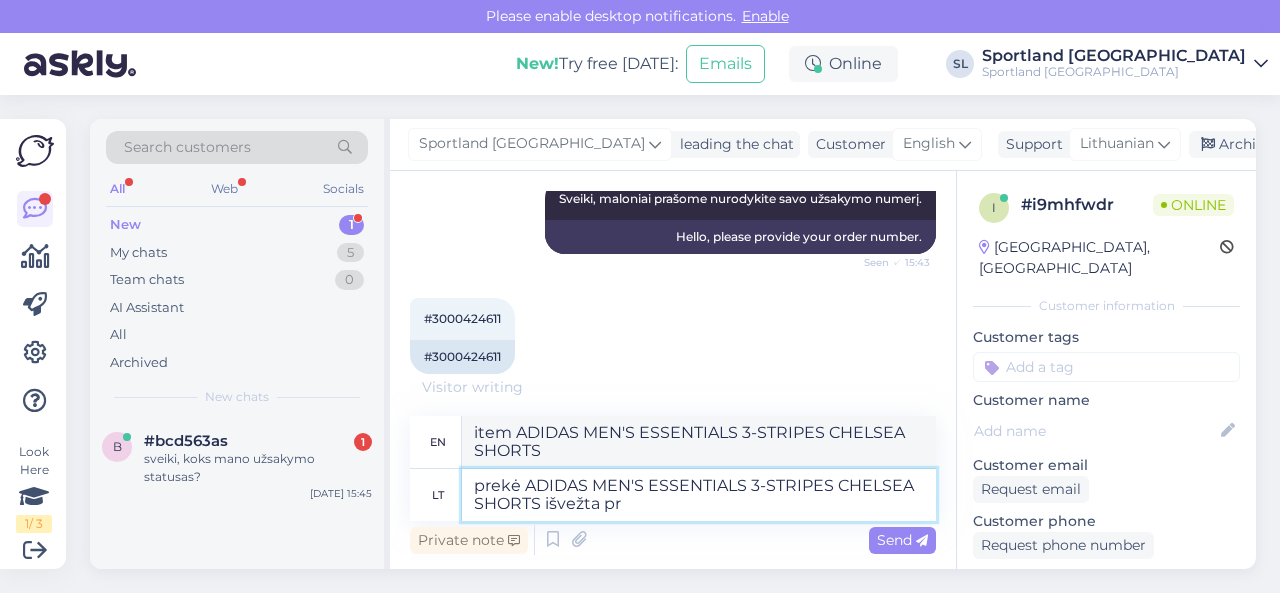 type on "item ADIDAS MEN'S ESSENTIALS 3-STRIPES CHELSEA SHORTS has been shipped" 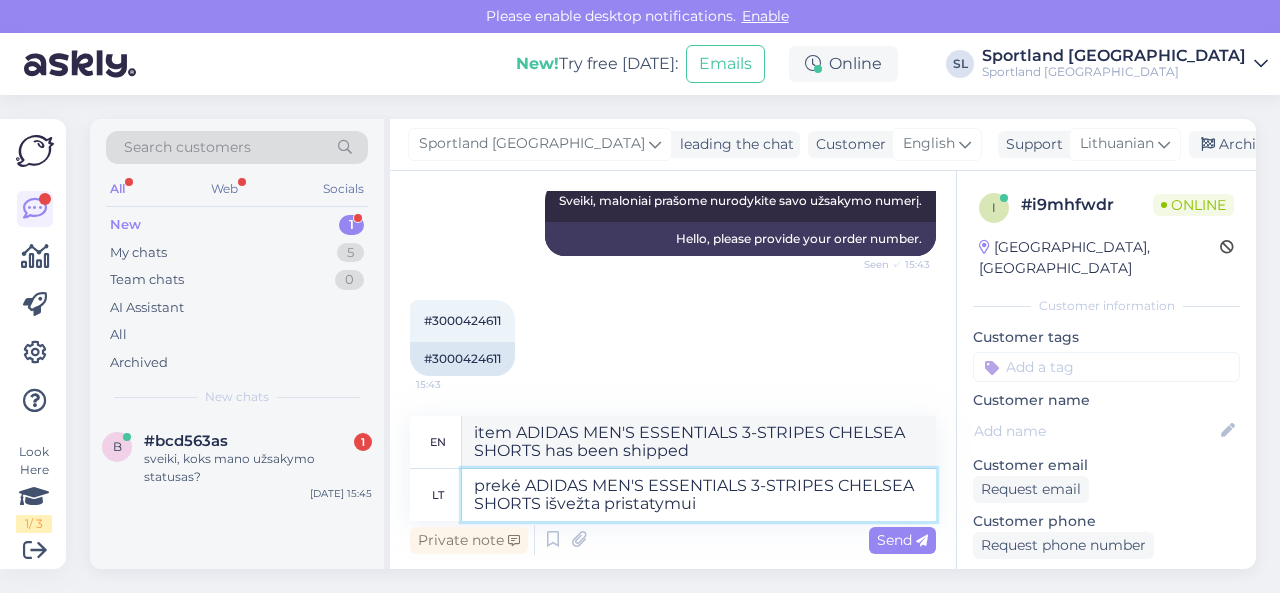 type on "prekė ADIDAS MEN'S ESSENTIALS 3-STRIPES CHELSEA SHORTS išvežta pristatymui" 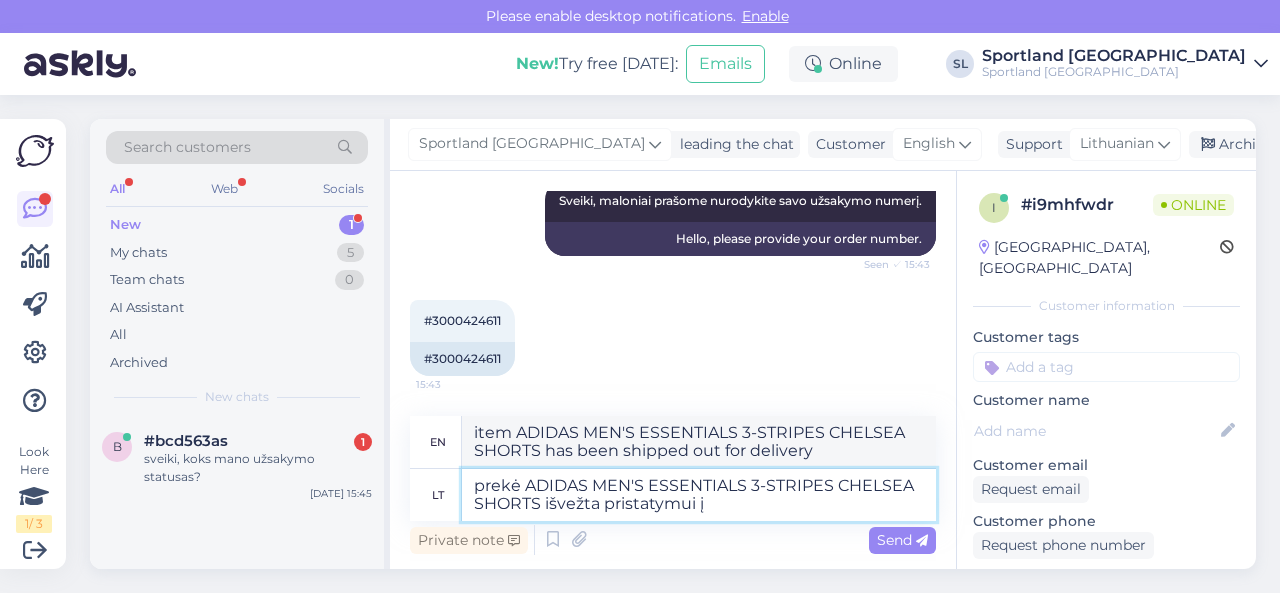 type on "prekė ADIDAS MEN'S ESSENTIALS 3-STRIPES CHELSEA SHORTS išvežta pristatymui į" 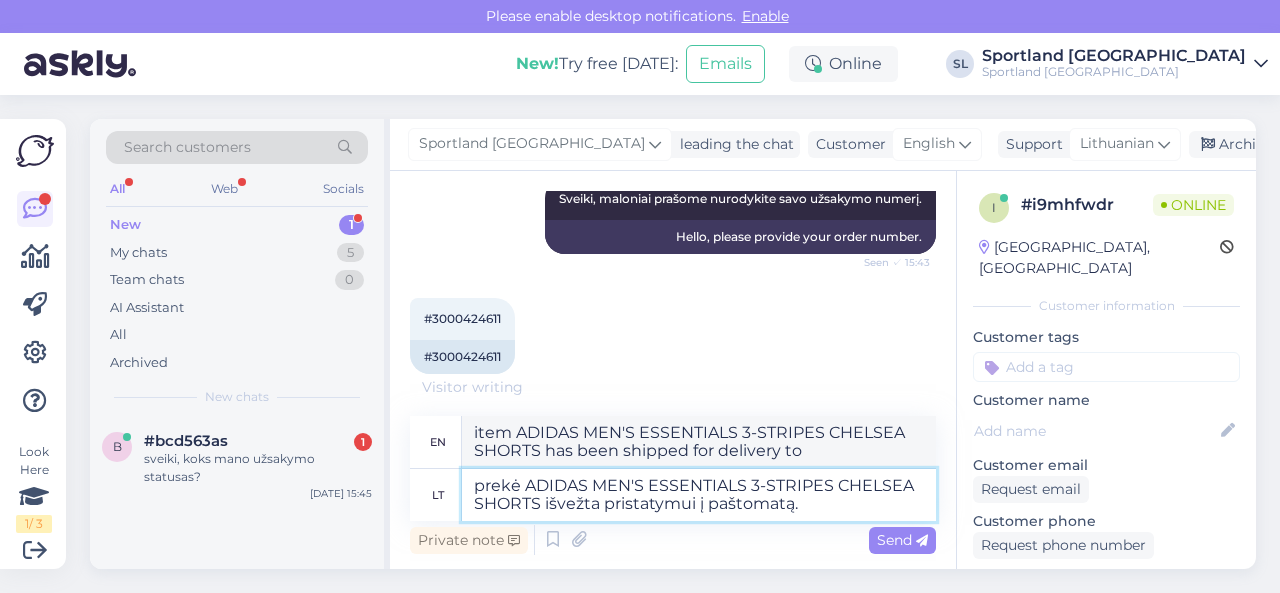 type on "prekė ADIDAS MEN'S ESSENTIALS 3-STRIPES CHELSEA SHORTS išvežta pristatymui į paštomatą." 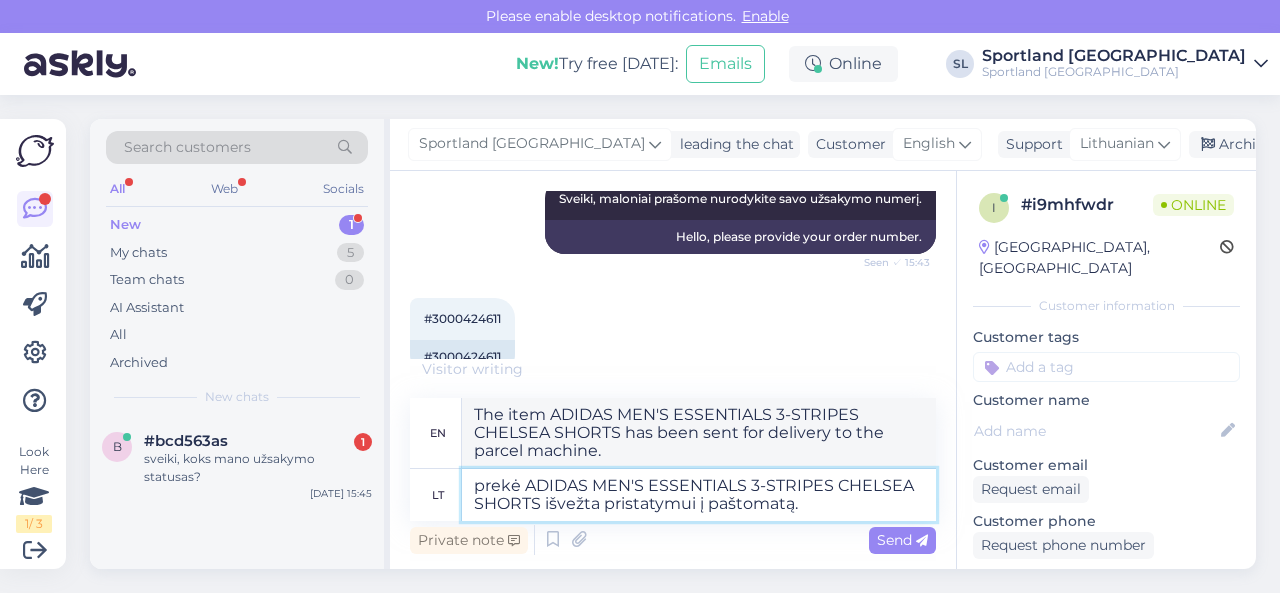 type 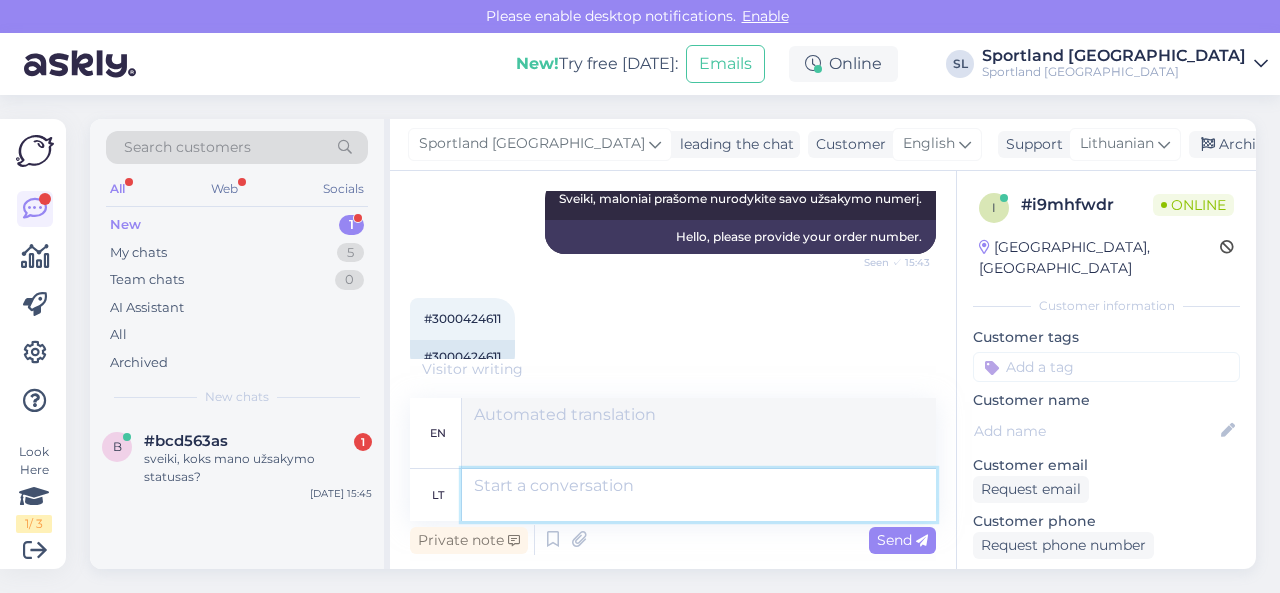 scroll, scrollTop: 512, scrollLeft: 0, axis: vertical 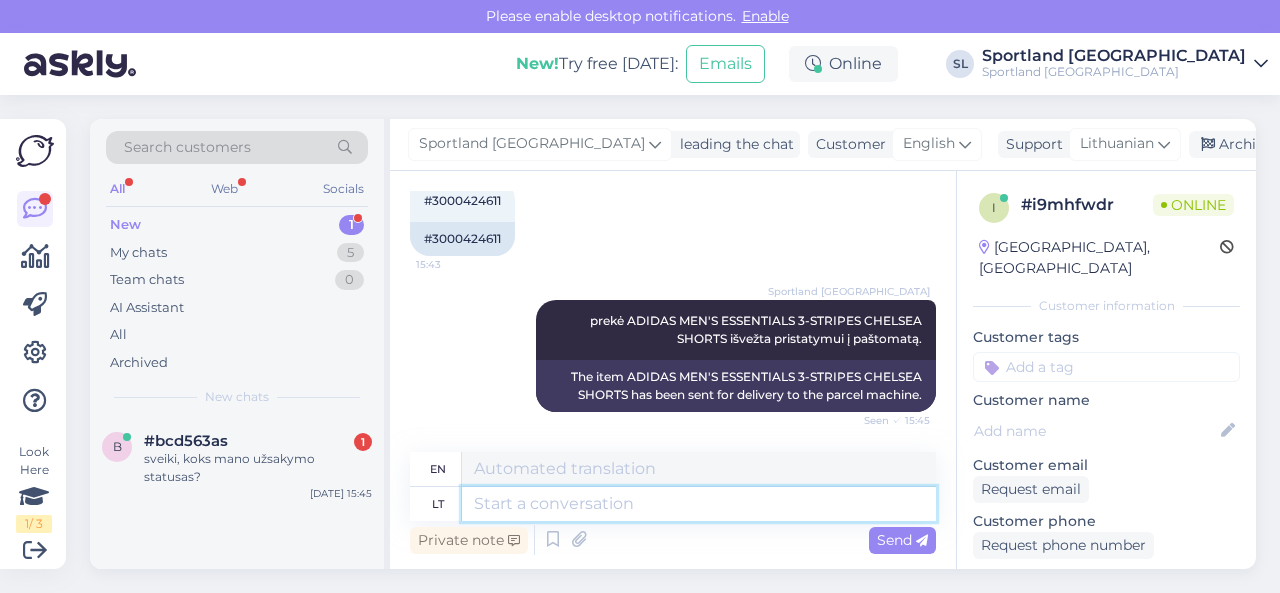 paste on "05805112077478" 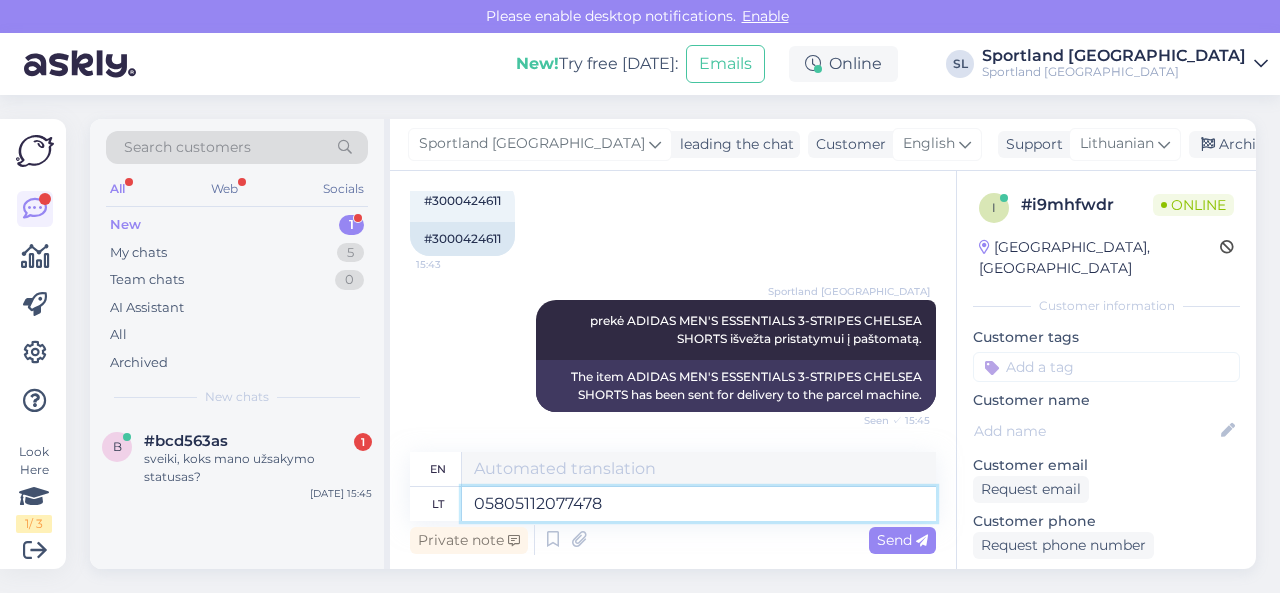 type on "05805112077478" 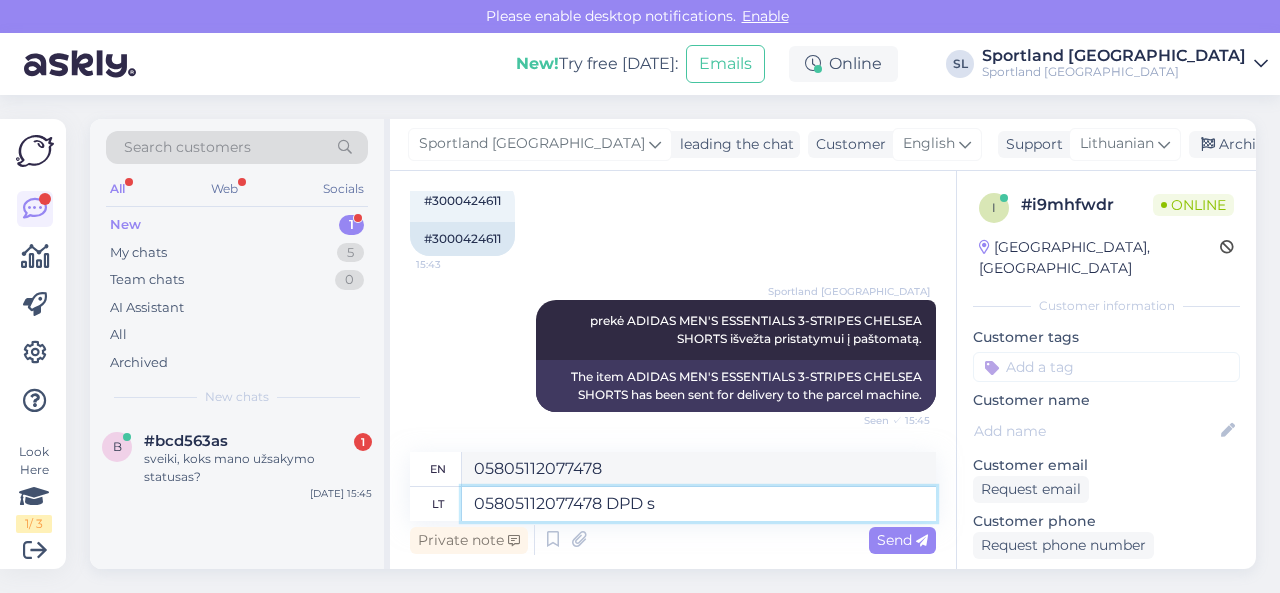 type on "05805112077478 DPD si" 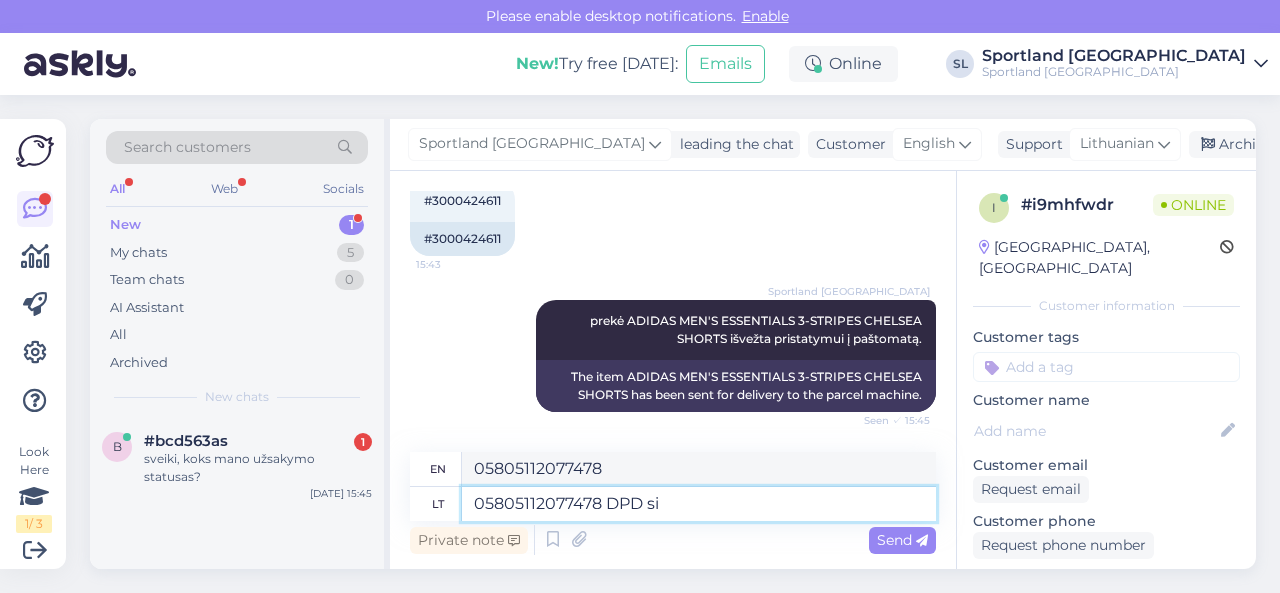 type on "05805112077478 DPD" 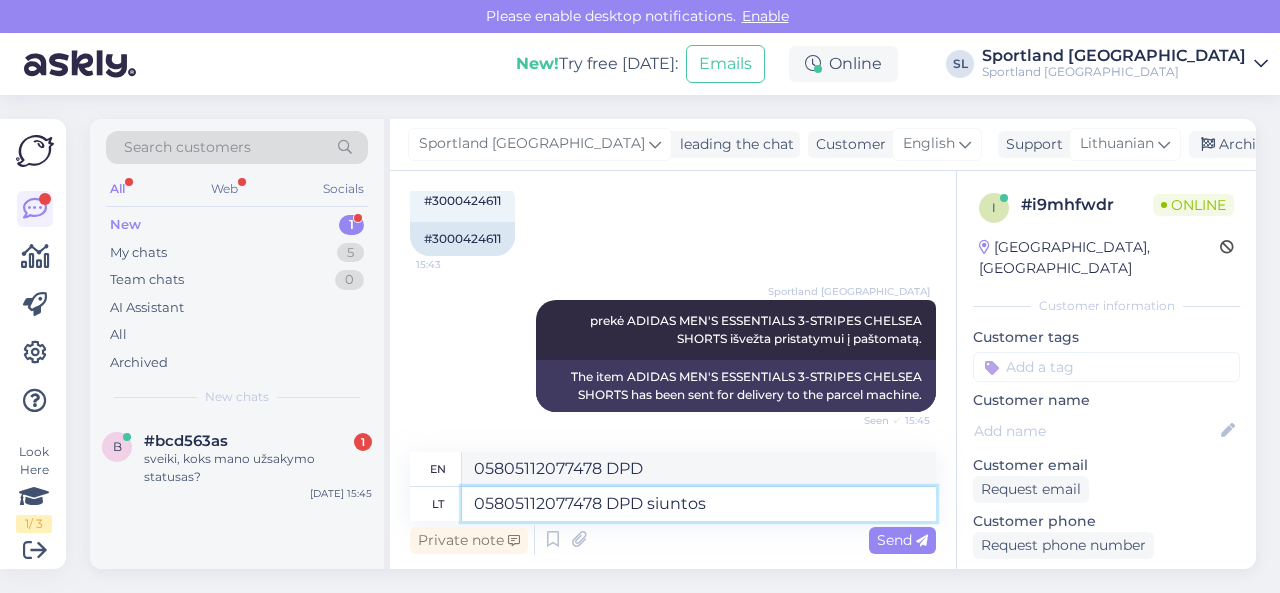 type on "05805112077478 DPD siuntos s" 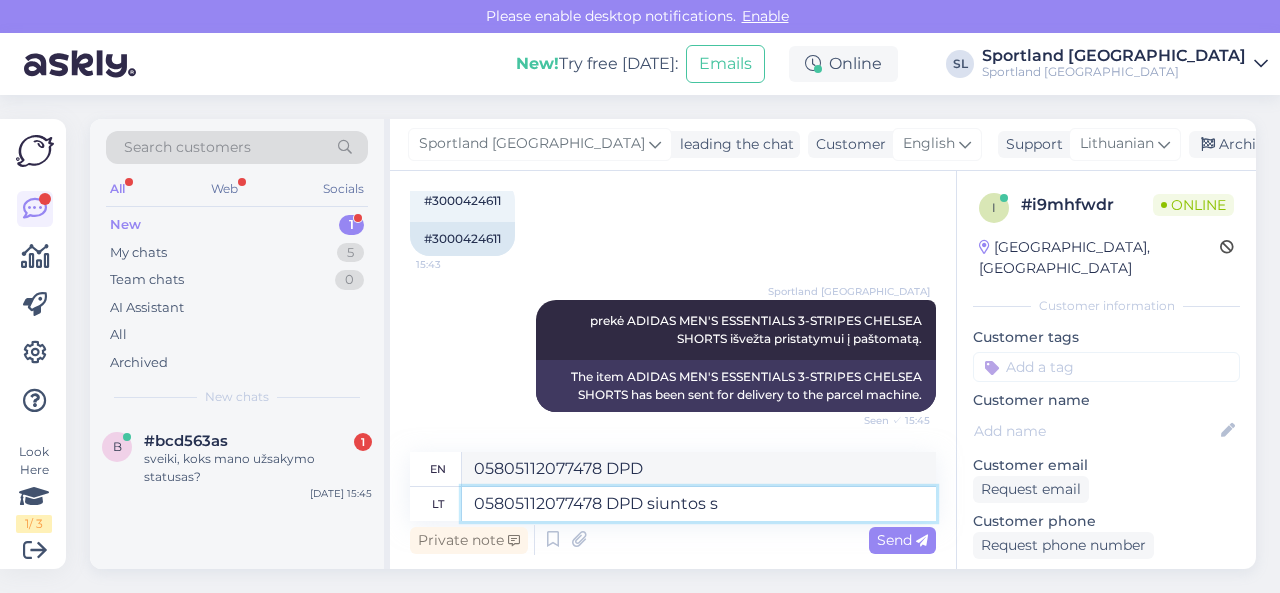 type on "05805112077478 DPD shipments" 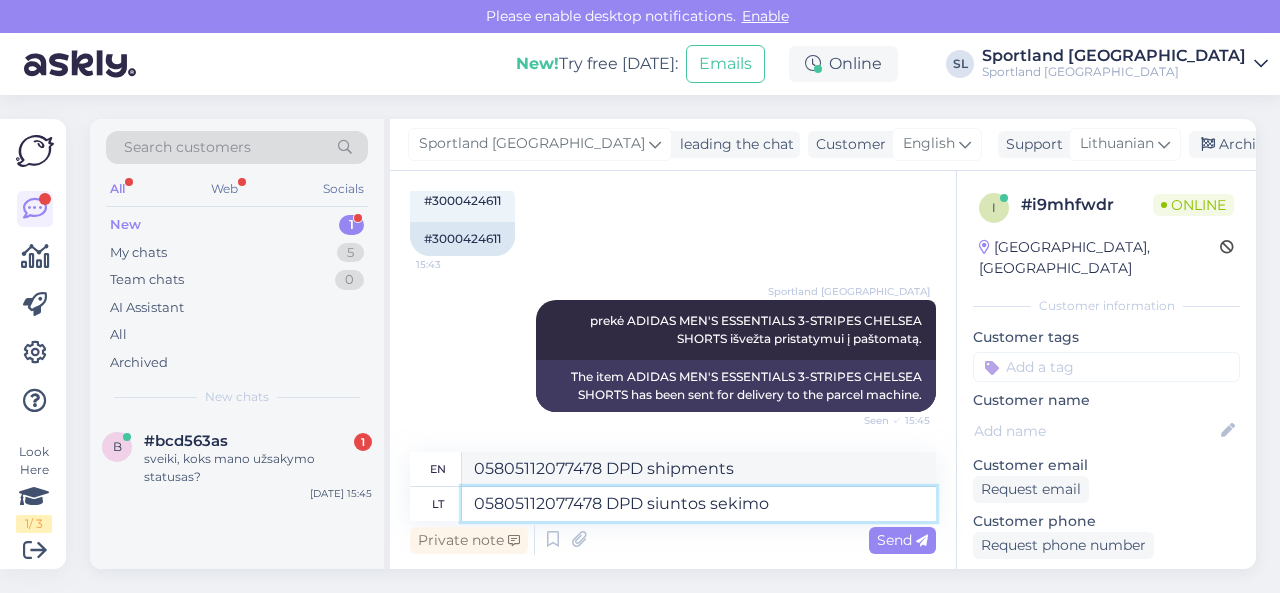 type on "05805112077478 DPD siuntos sekimo k" 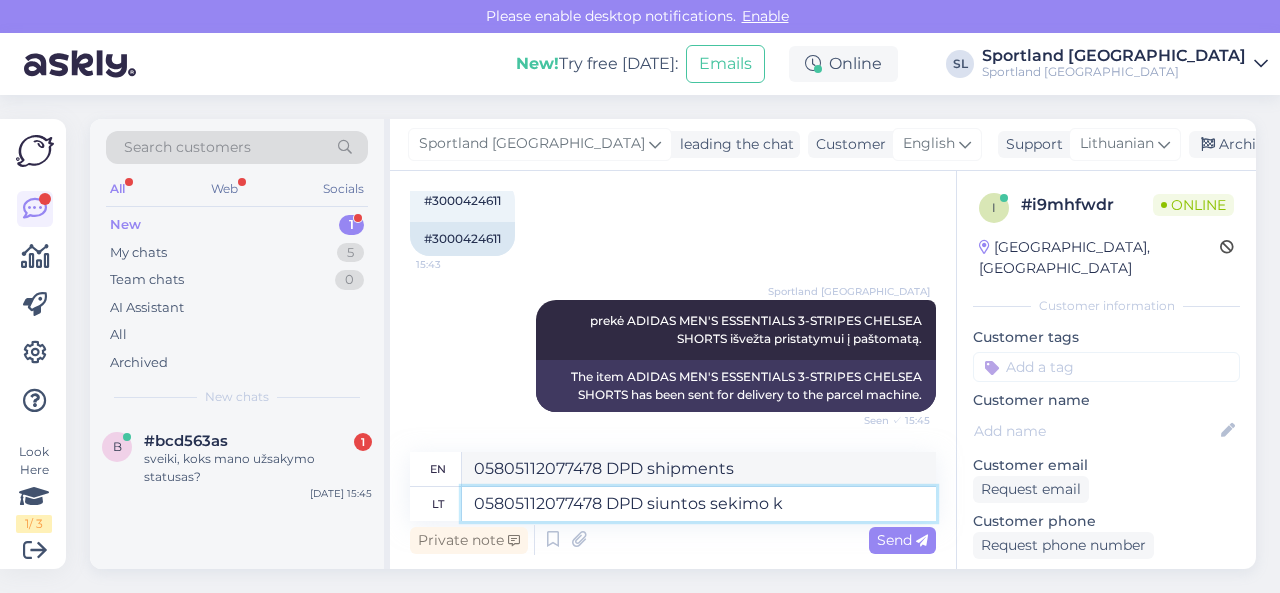 type on "05805112077478 DPD parcel tracking" 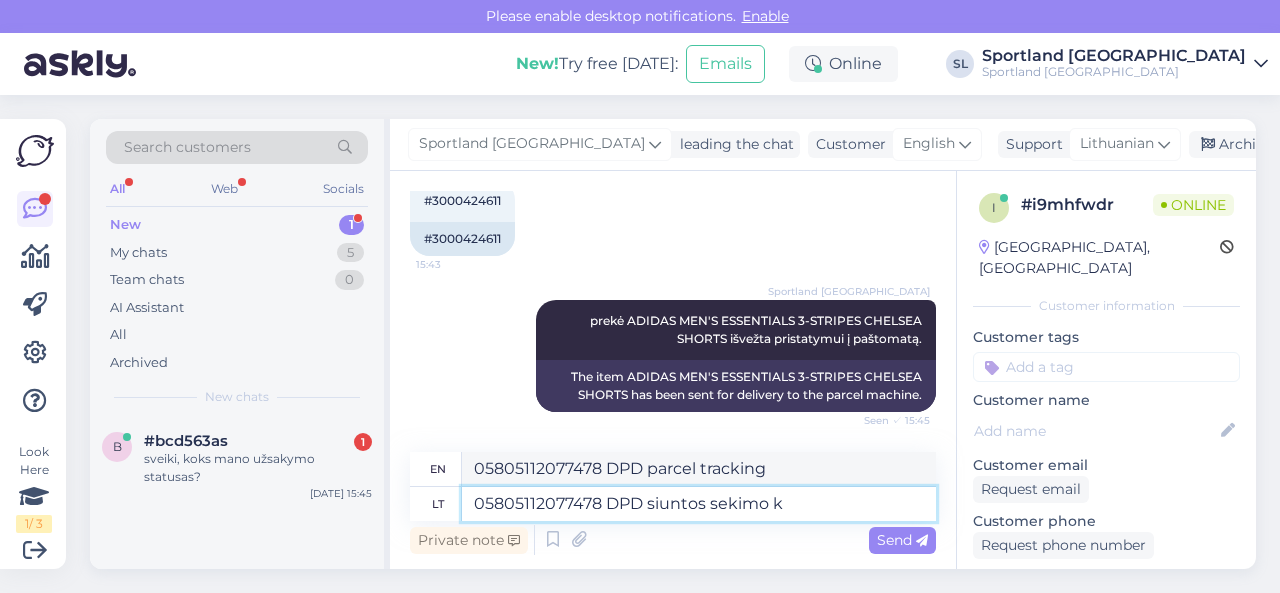 type on "05805112077478 DPD siuntos sekimo ko" 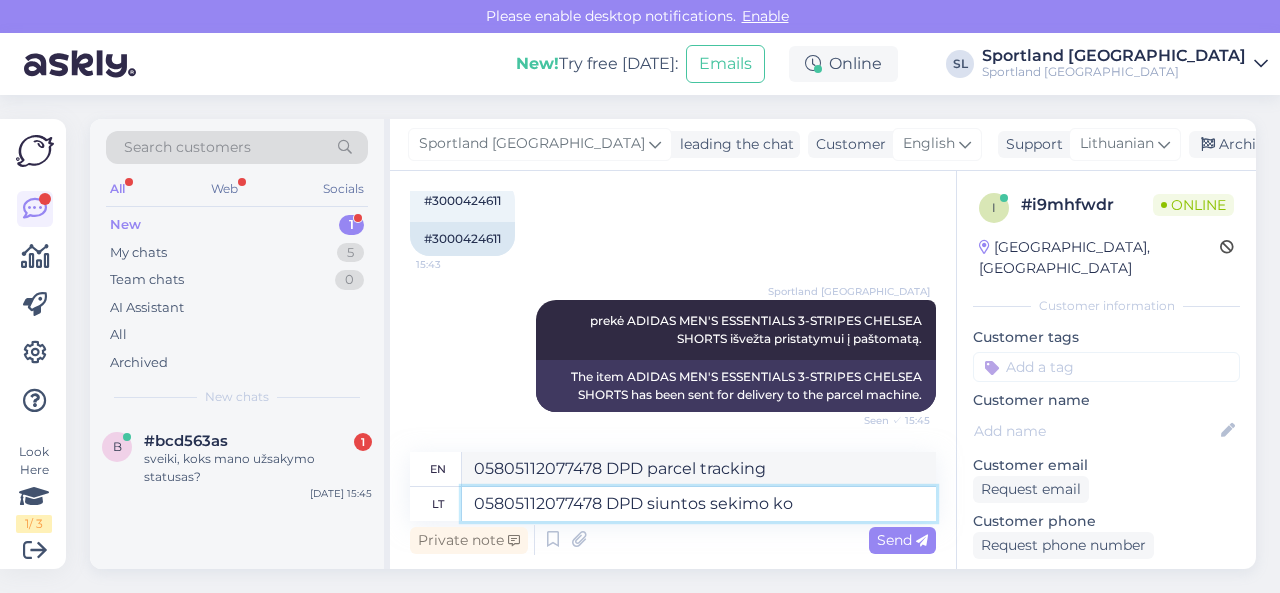 type on "05805112077478 DPD parcel tracking number" 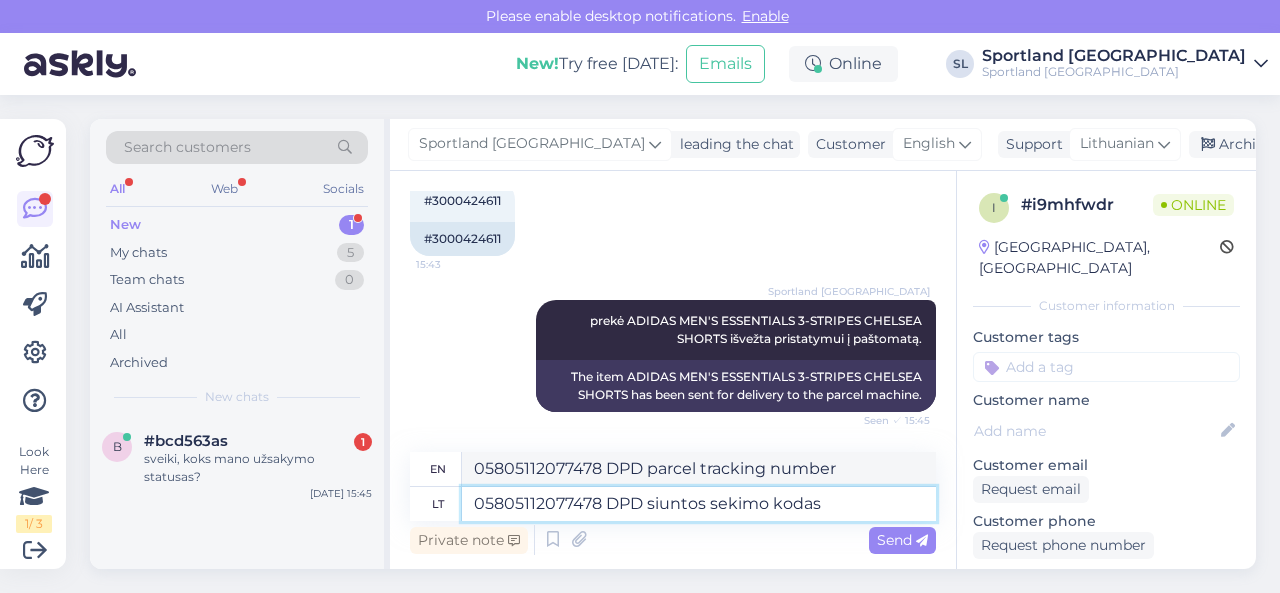 type on "05805112077478 DPD siuntos sekimo kodas." 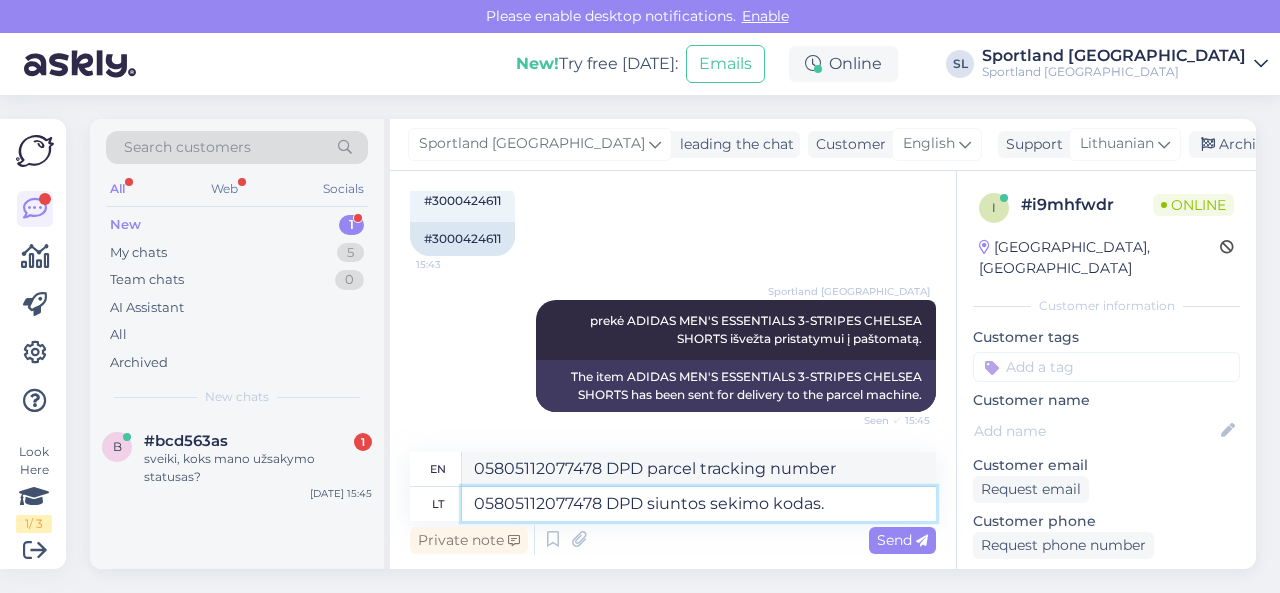 type on "05805112077478 DPD parcel tracking code." 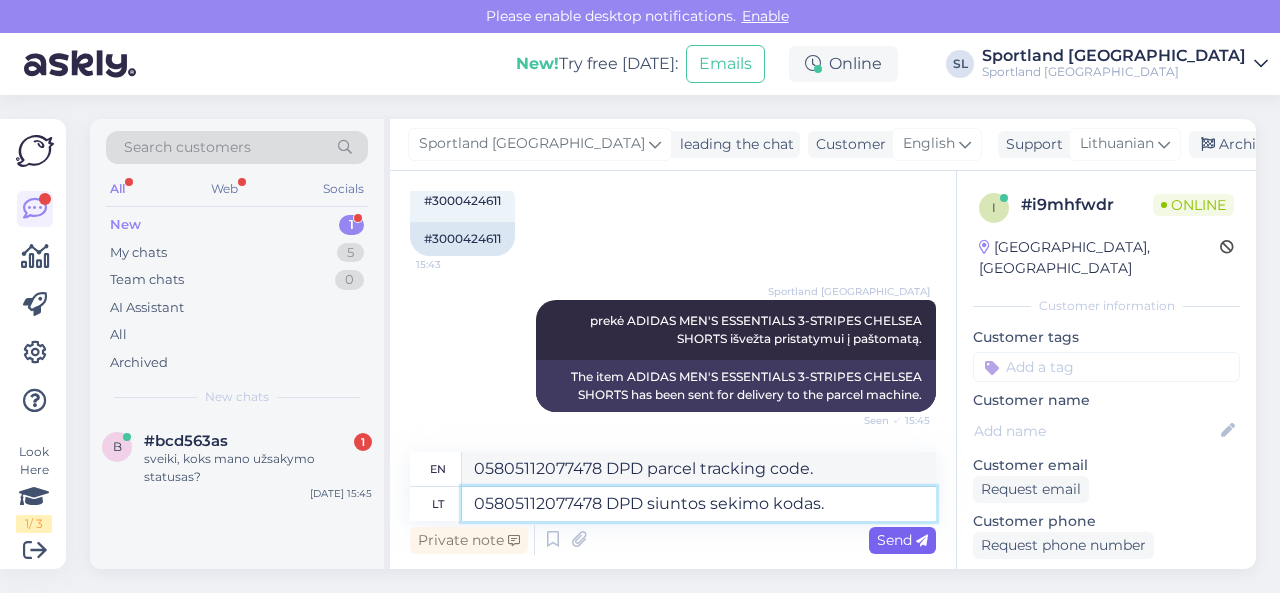 type on "05805112077478 DPD siuntos sekimo kodas." 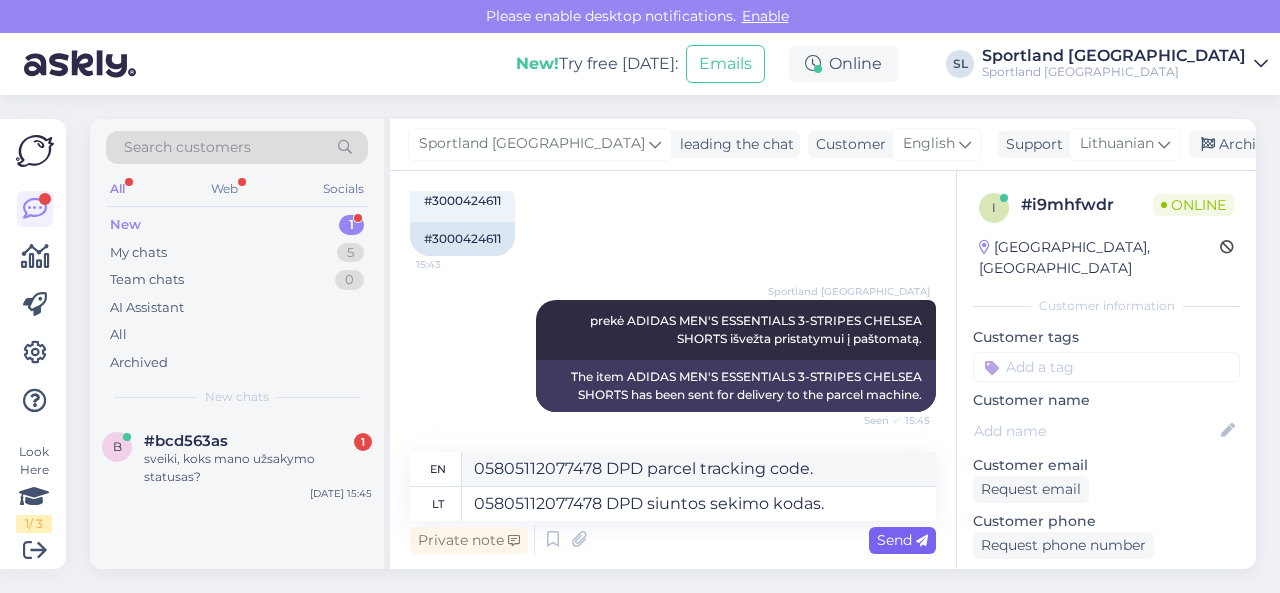 click on "Send" at bounding box center (902, 540) 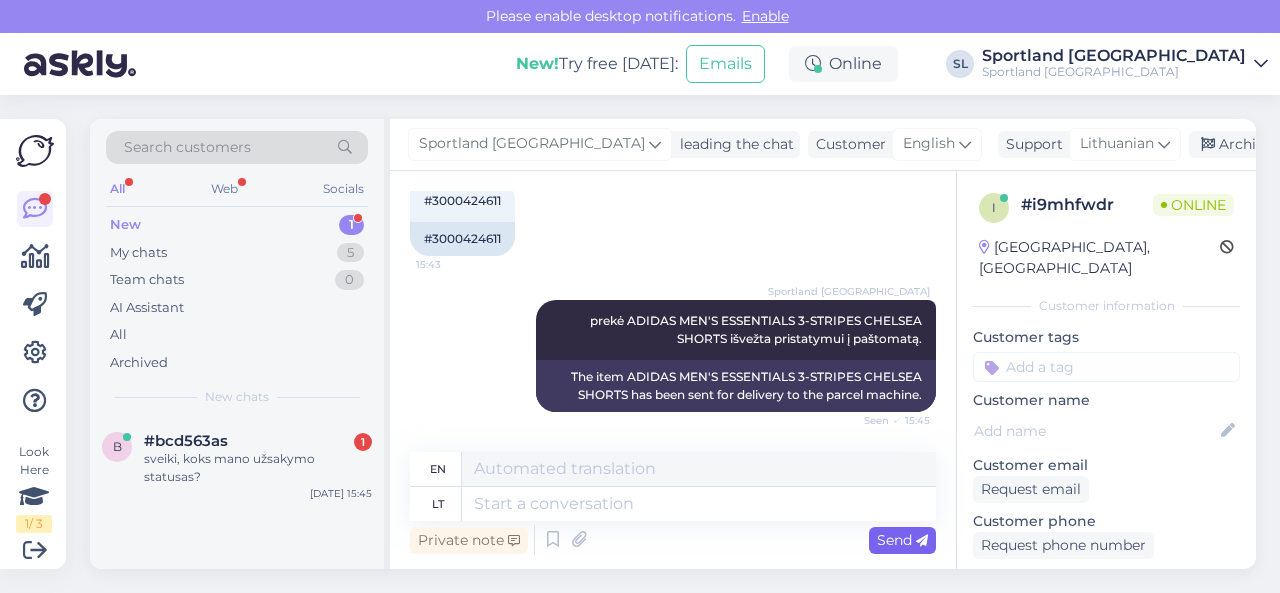 scroll, scrollTop: 632, scrollLeft: 0, axis: vertical 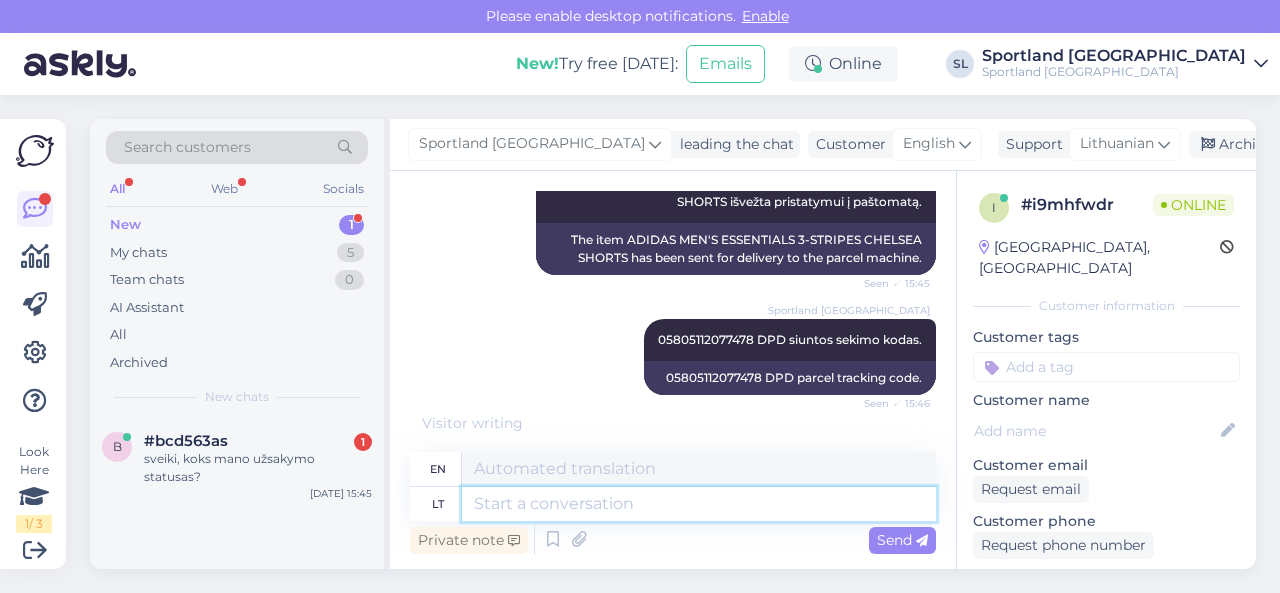 click at bounding box center (699, 504) 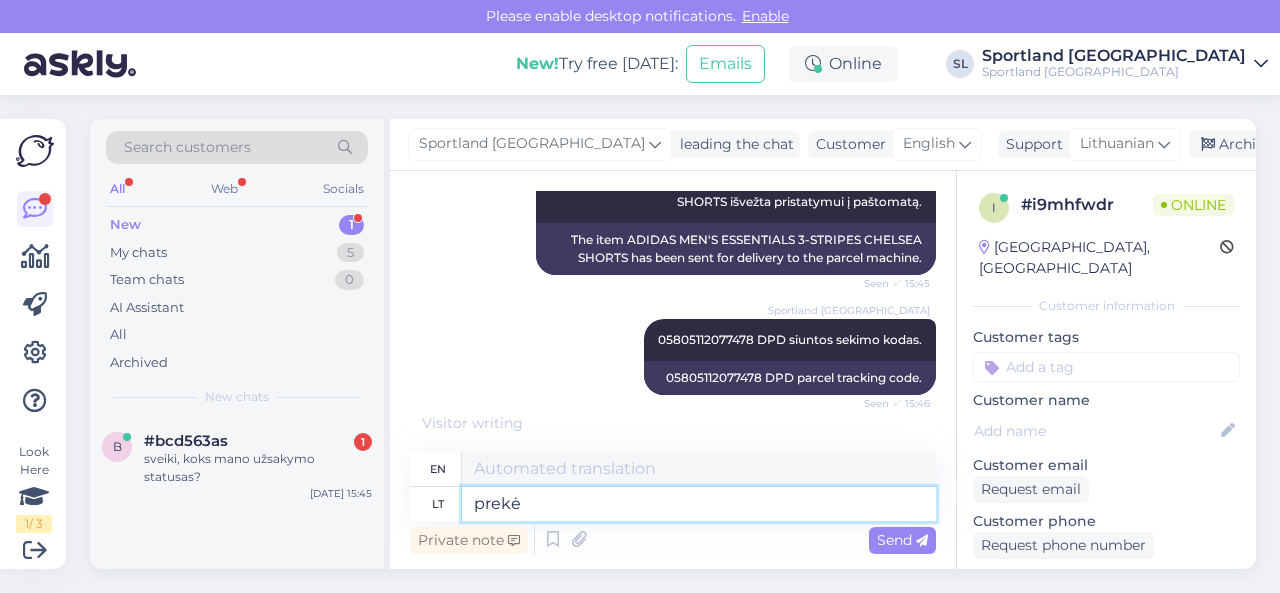 type on "prekė" 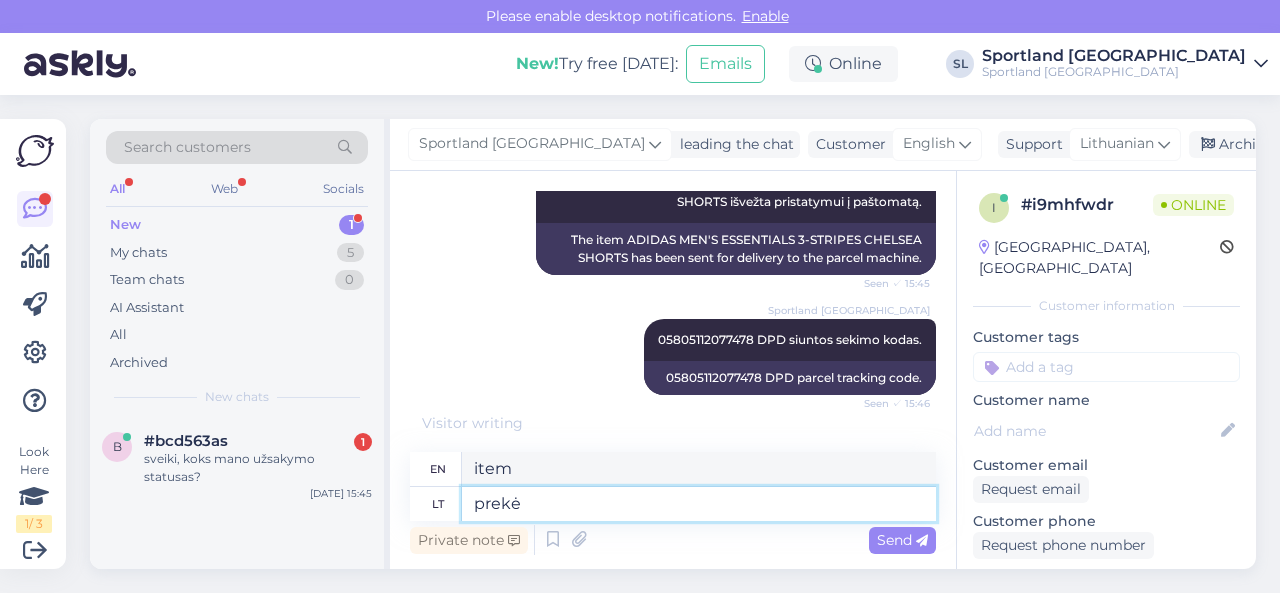 paste on "ADIDAS [PERSON_NAME] AQUA SLIDES" 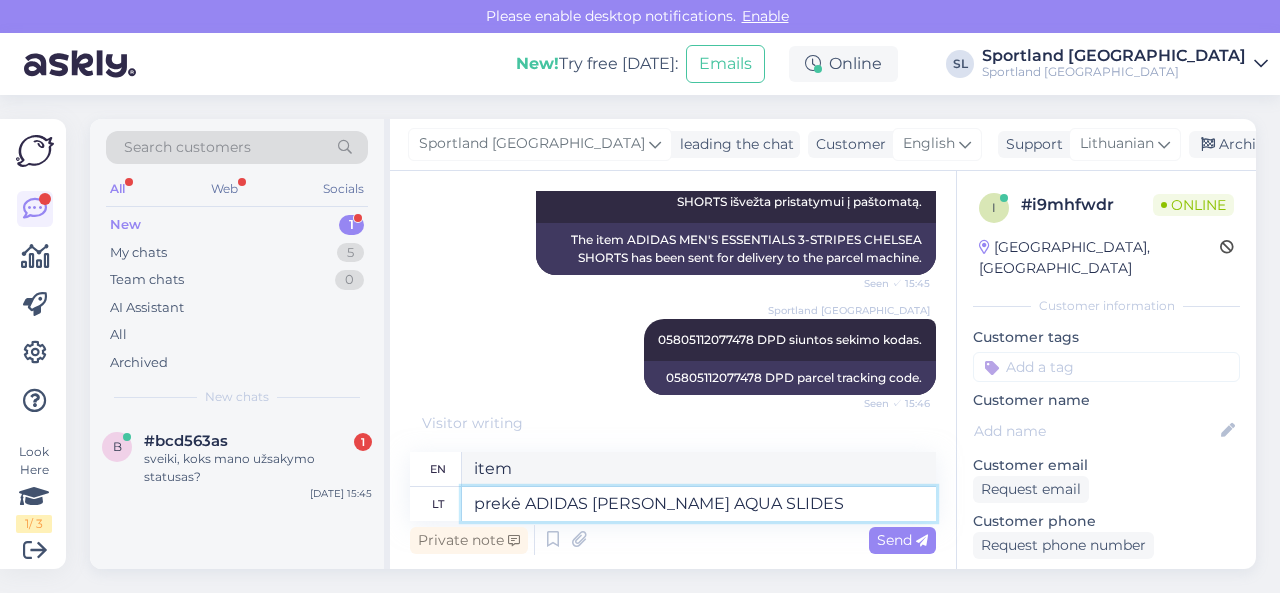 type on "prekė ADIDAS [PERSON_NAME] AQUA SLIDES" 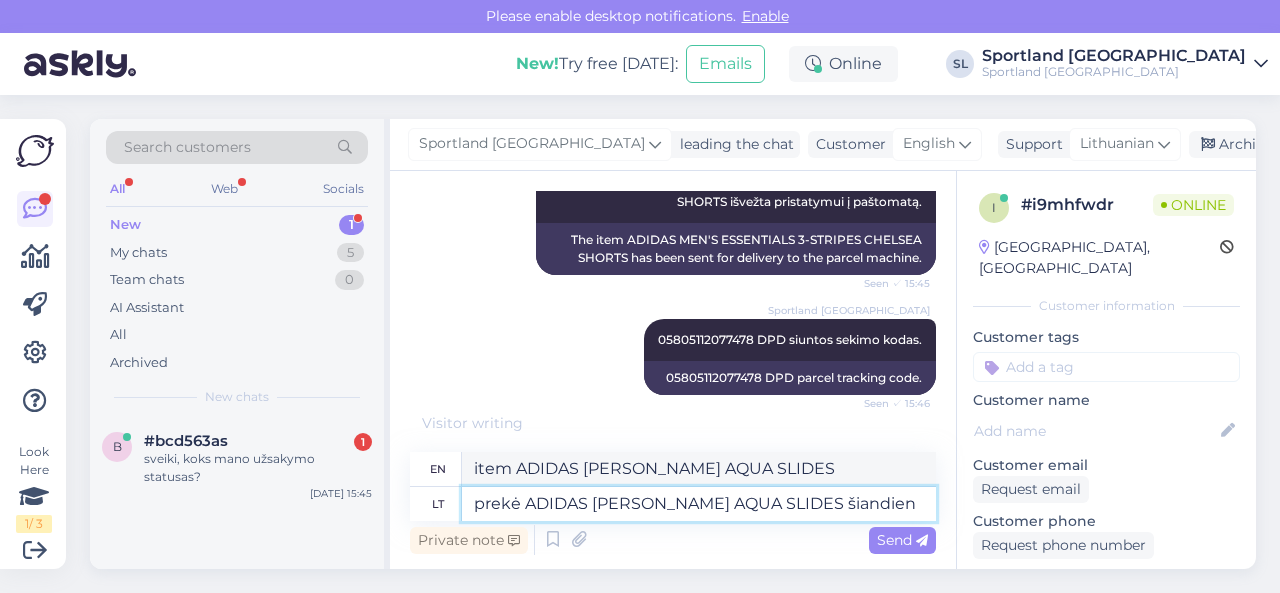 type on "prekė ADIDAS [PERSON_NAME] AQUA SLIDES šiandien b" 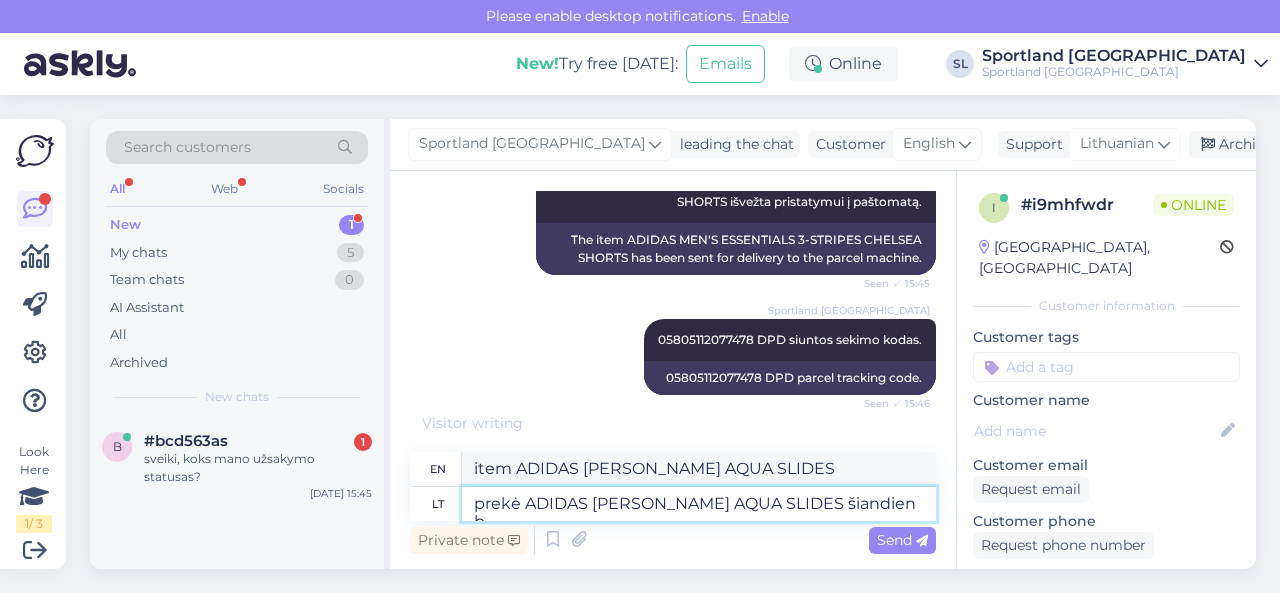 type on "item ADIDAS [PERSON_NAME] AQUA SLIDES [DATE]" 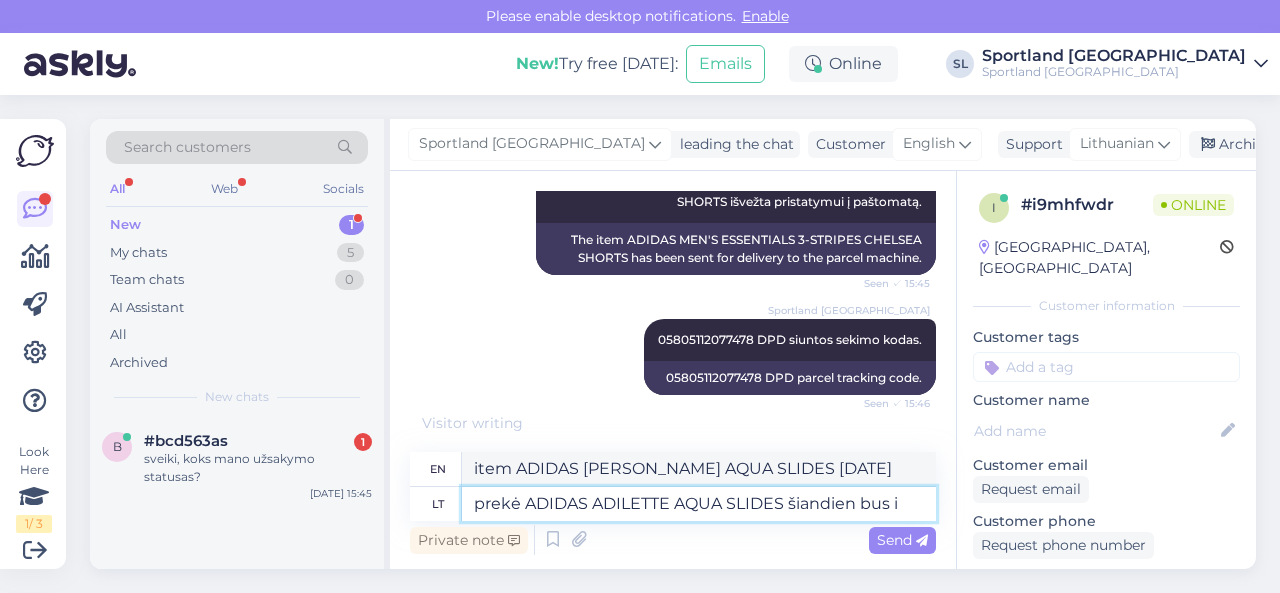 type on "prekė ADIDAS [PERSON_NAME] AQUA SLIDES šiandien bus iš" 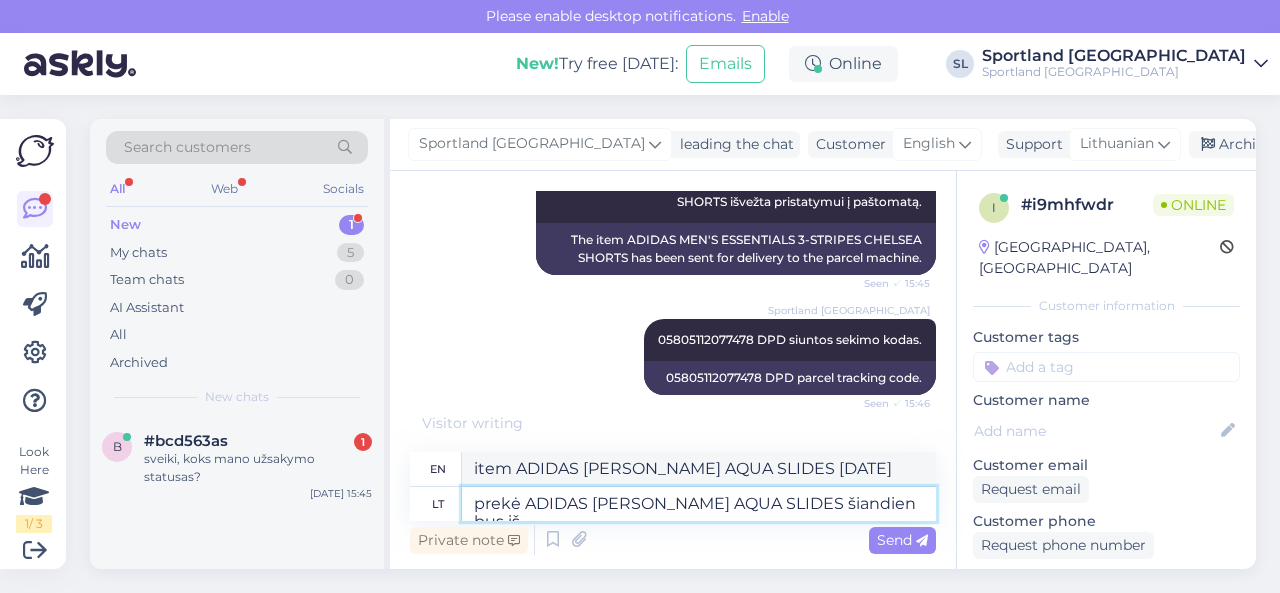 type on "item ADIDAS ADILETTE AQUA SLIDES will be available [DATE]" 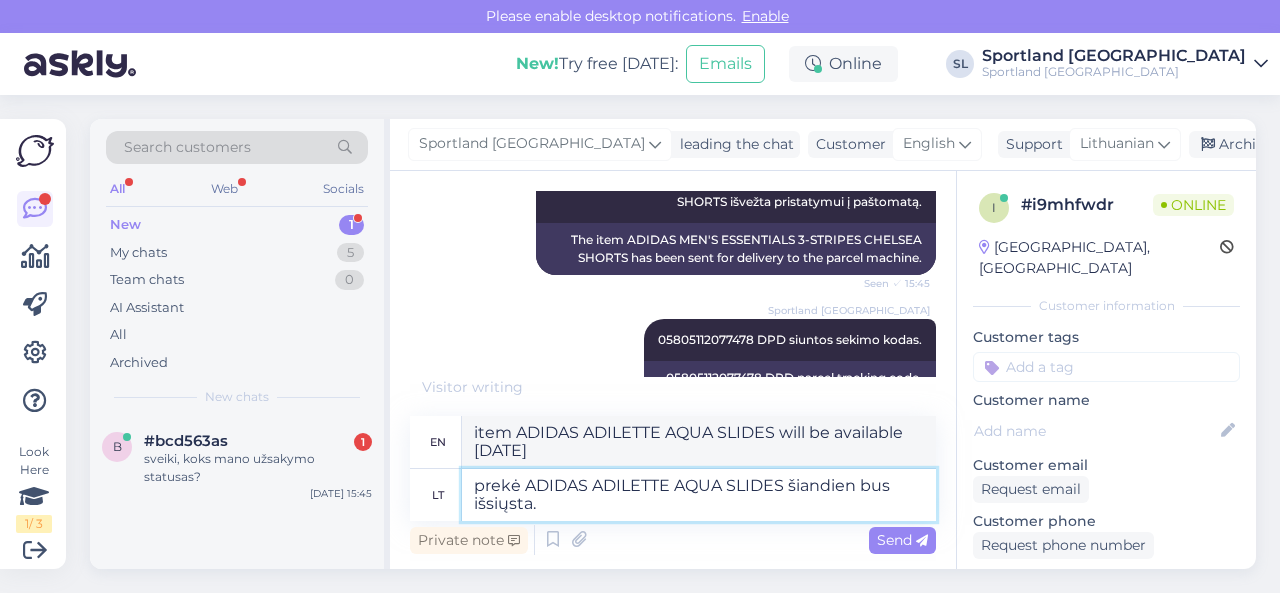 type on "prekė ADIDAS ADILETTE AQUA SLIDES šiandien bus išsiųsta." 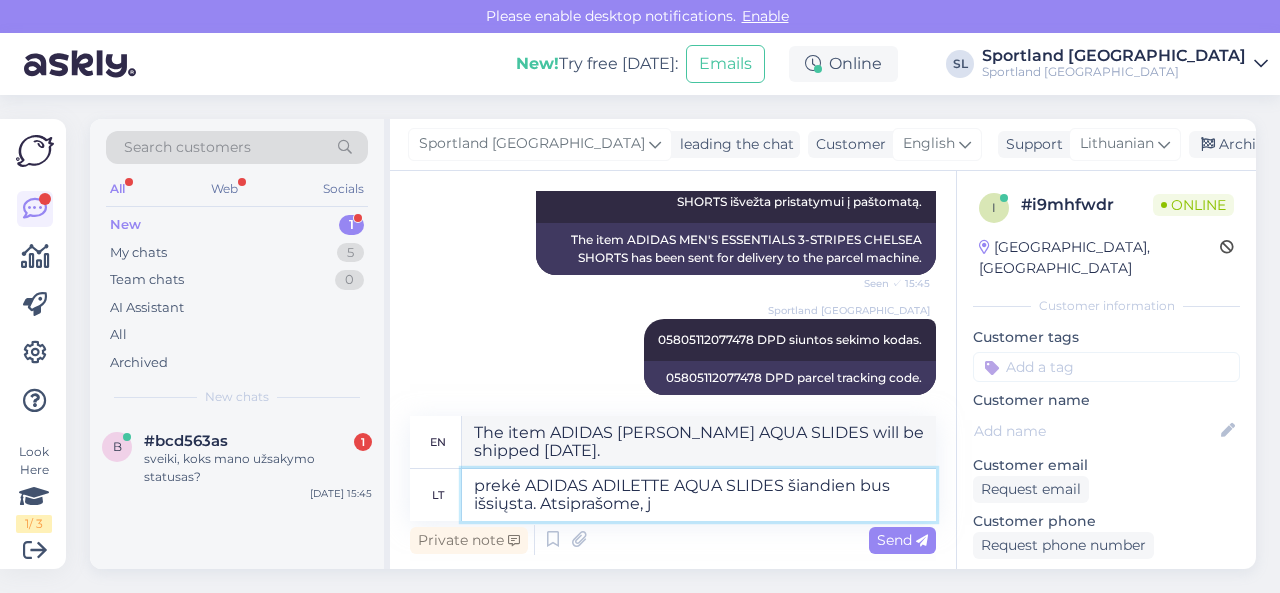 type on "prekė ADIDAS ADILETTE AQUA SLIDES šiandien bus išsiųsta. Atsiprašome, jo" 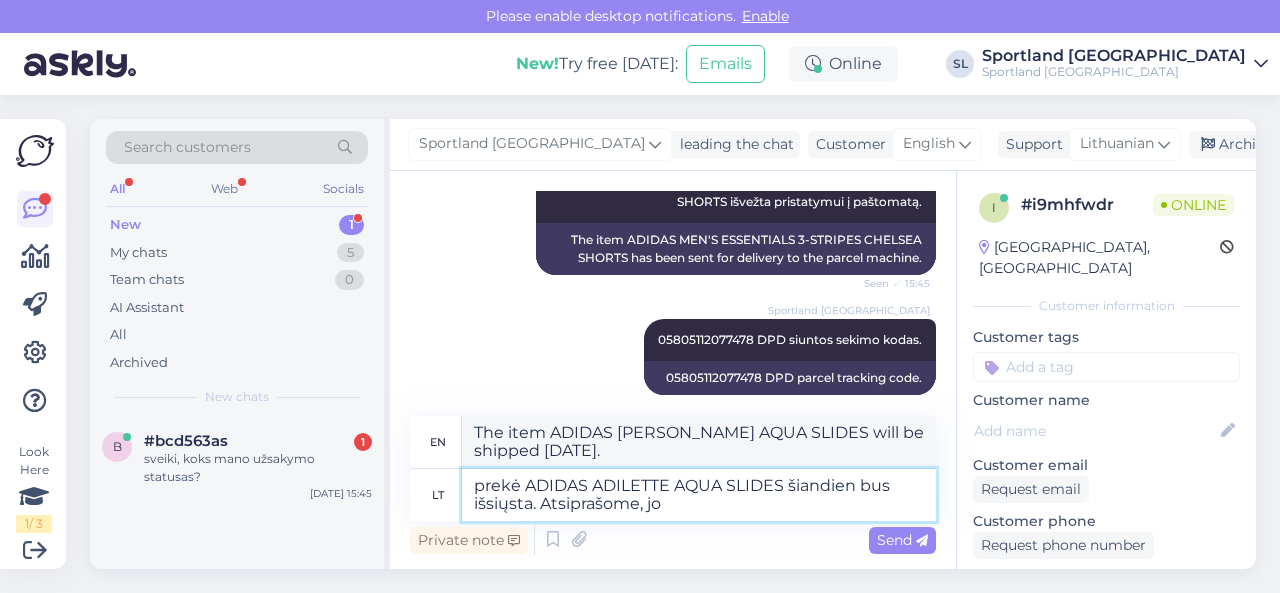 type on "The item ADIDAS [PERSON_NAME] AQUA SLIDES will be shipped [DATE]. We are sorry," 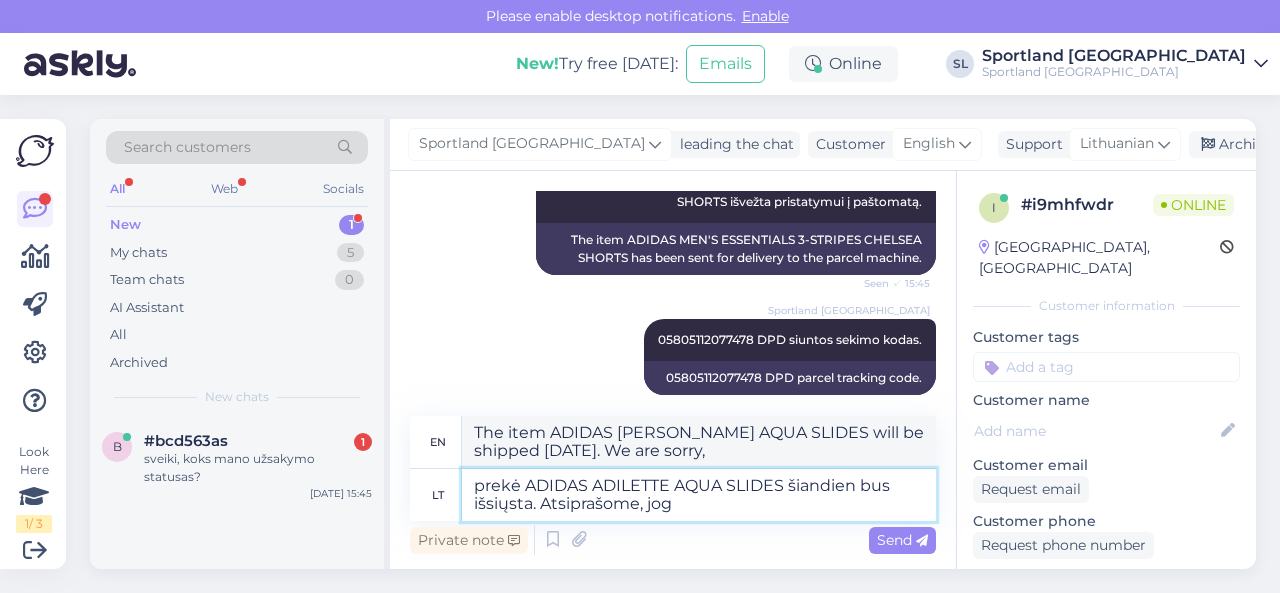 type on "prekė ADIDAS ADILETTE AQUA SLIDES šiandien bus išsiųsta. Atsiprašome, jog" 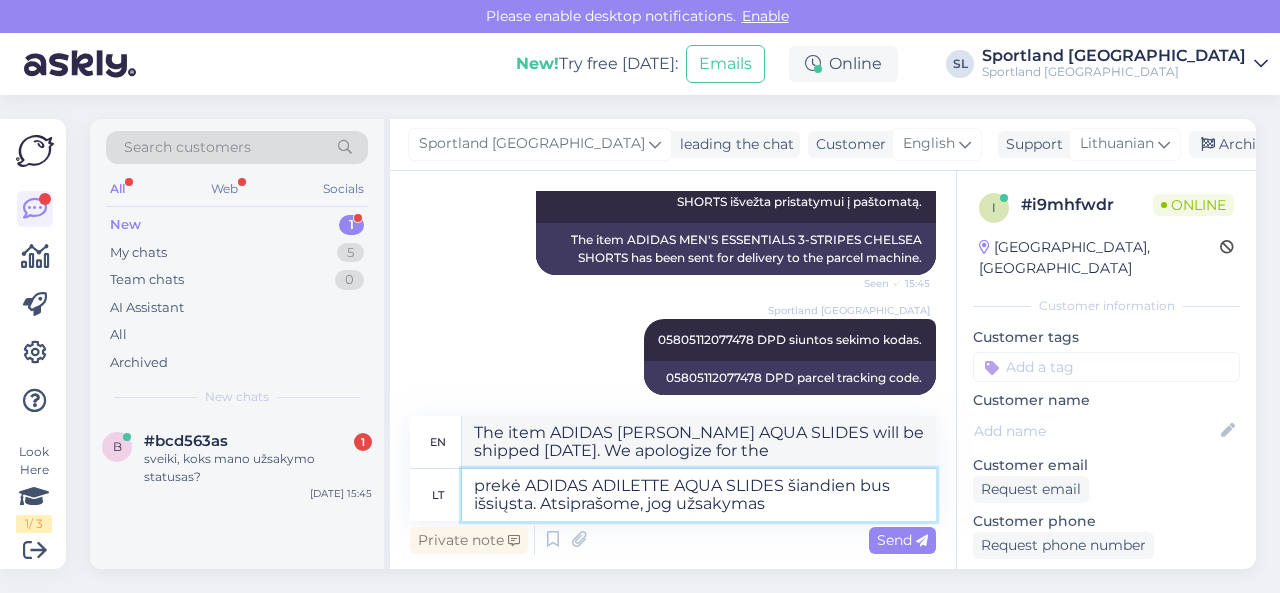 type on "prekė ADIDAS ADILETTE AQUA SLIDES šiandien bus išsiųsta. Atsiprašome, jog užsakymas" 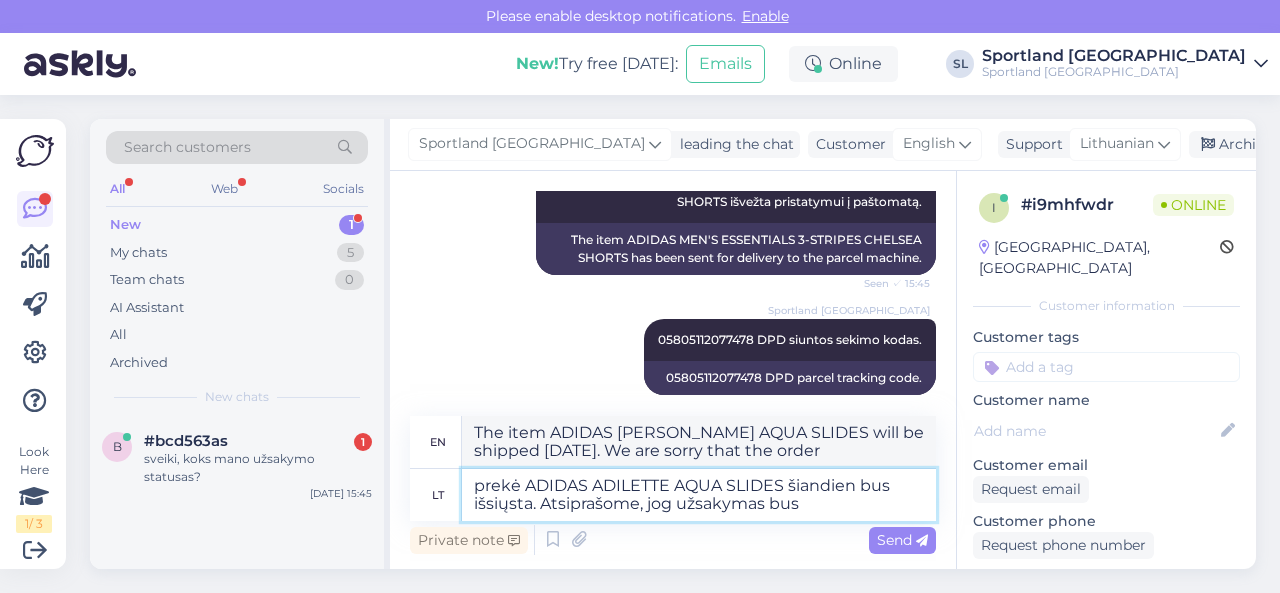 type on "prekė ADIDAS ADILETTE AQUA SLIDES šiandien bus išsiųsta. Atsiprašome, jog užsakymas bus p" 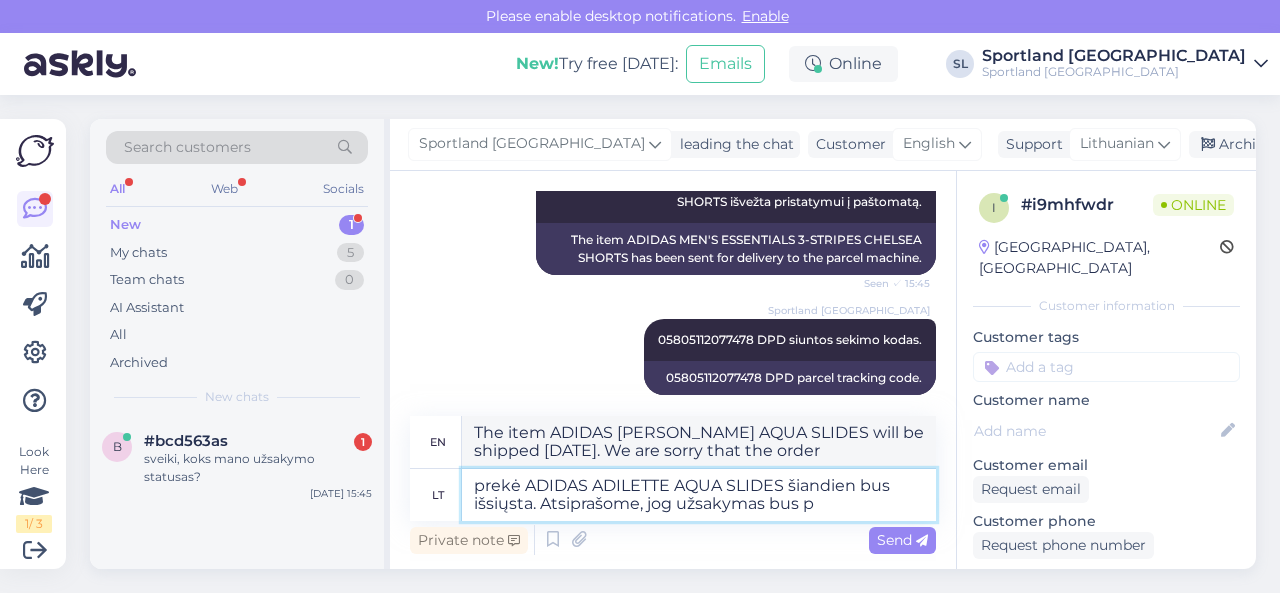 type on "The item ADIDAS [PERSON_NAME] AQUA SLIDES will be shipped [DATE]. We apologize that the order will be" 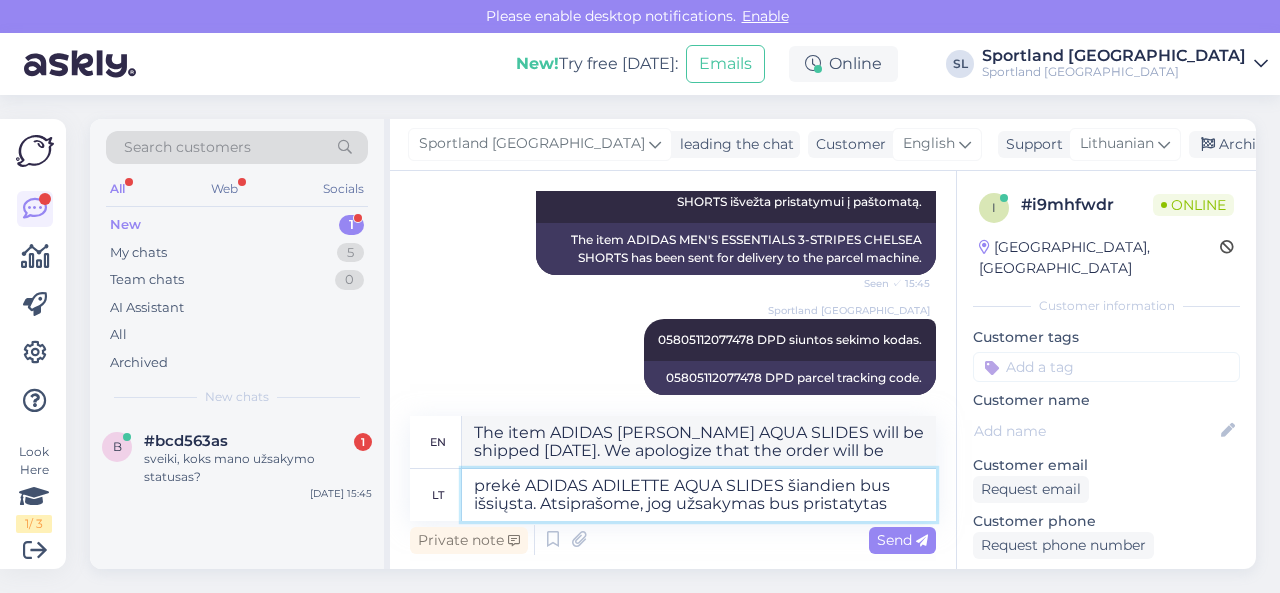 type on "prekė ADIDAS ADILETTE AQUA SLIDES šiandien bus išsiųsta. Atsiprašome, jog užsakymas bus pristatytas v" 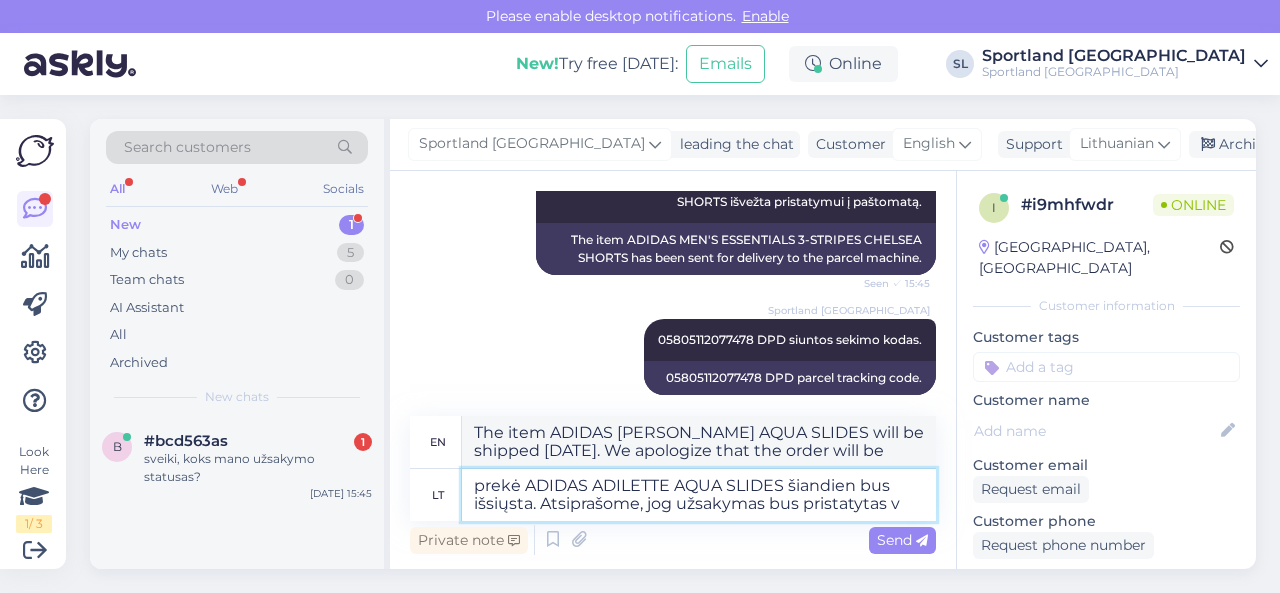 type on "The item ADIDAS [PERSON_NAME] AQUA SLIDES will be shipped [DATE]. We apologize that the order will be delivered" 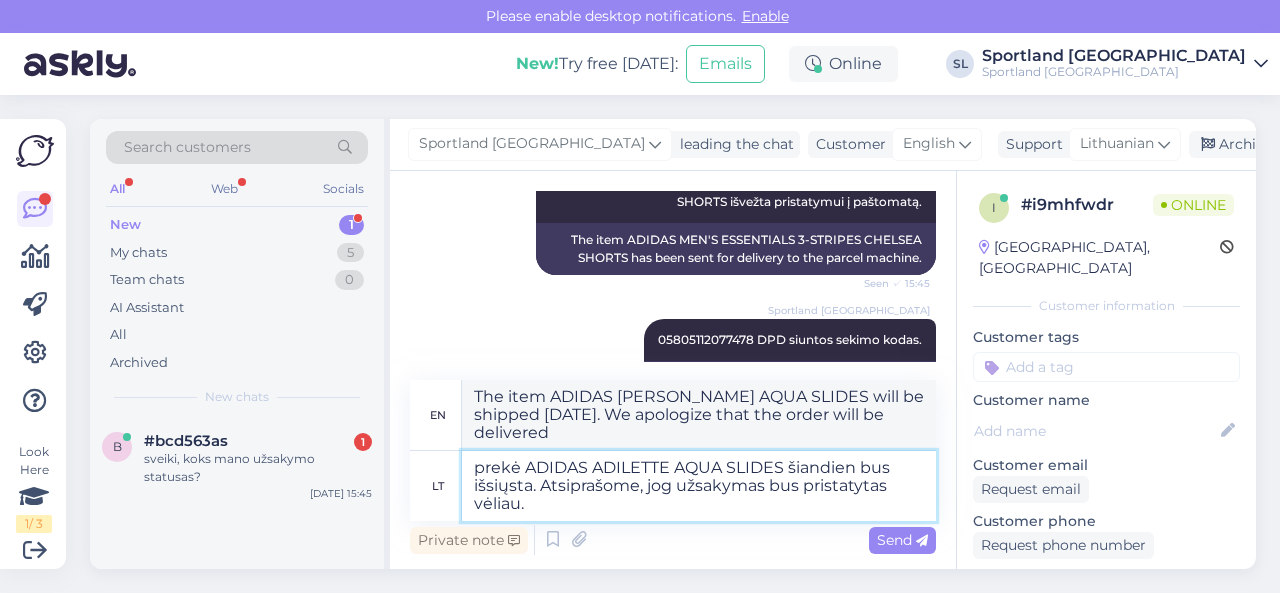 type on "prekė ADIDAS ADILETTE AQUA SLIDES šiandien bus išsiųsta. Atsiprašome, jog užsakymas bus pristatytas vėliau." 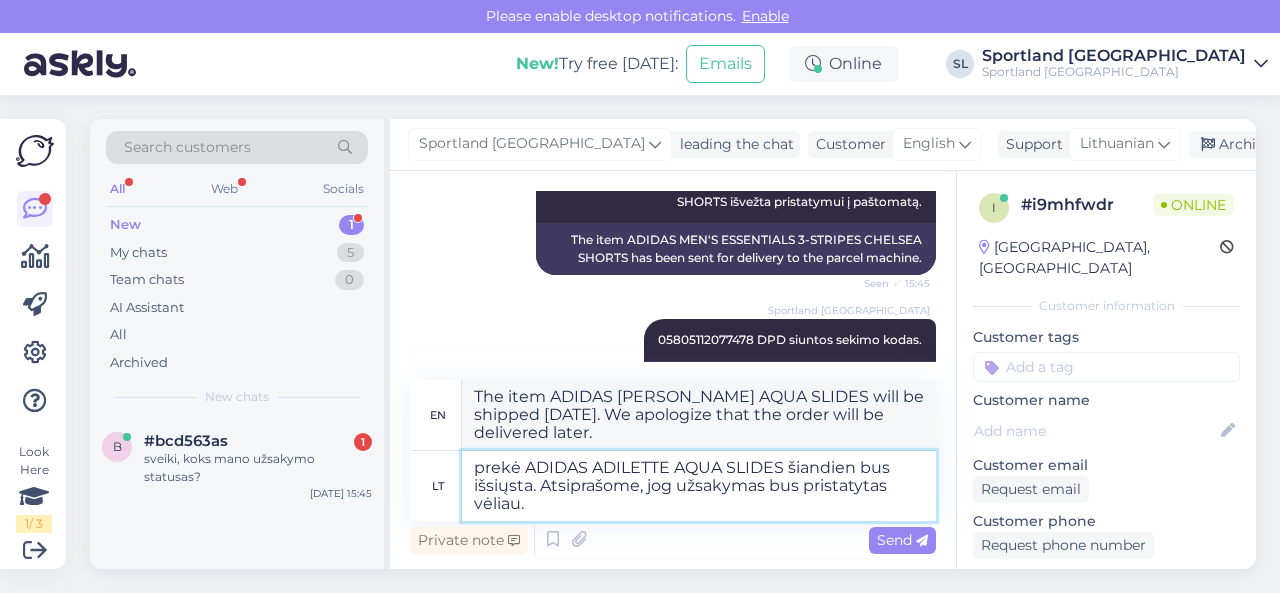 type 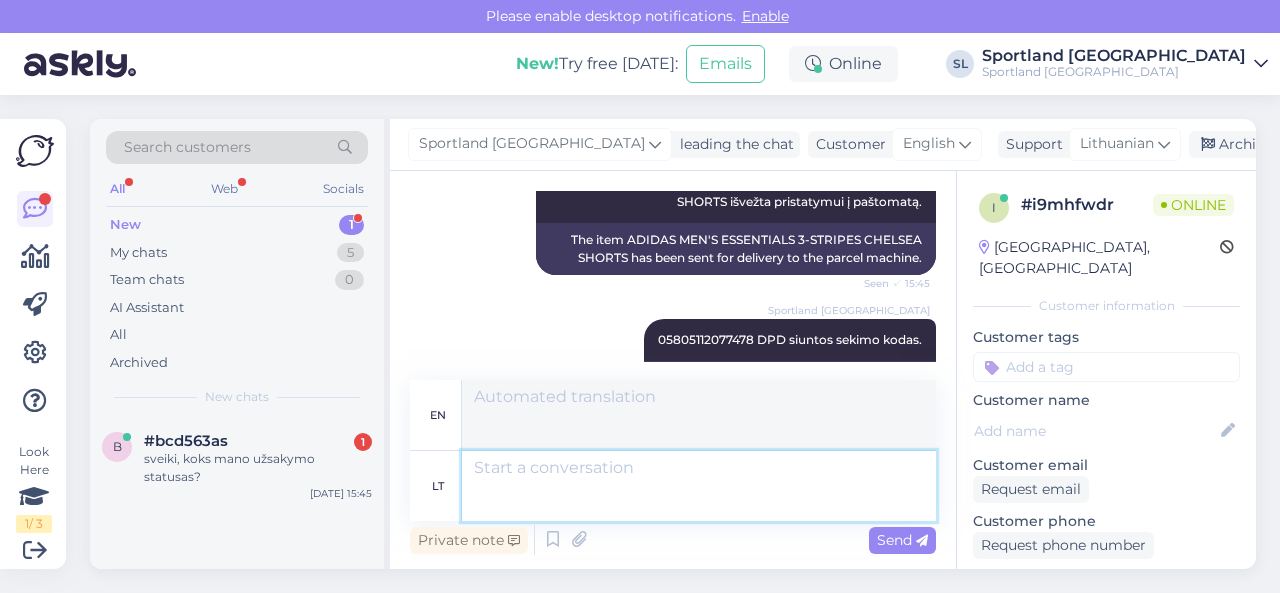 scroll, scrollTop: 788, scrollLeft: 0, axis: vertical 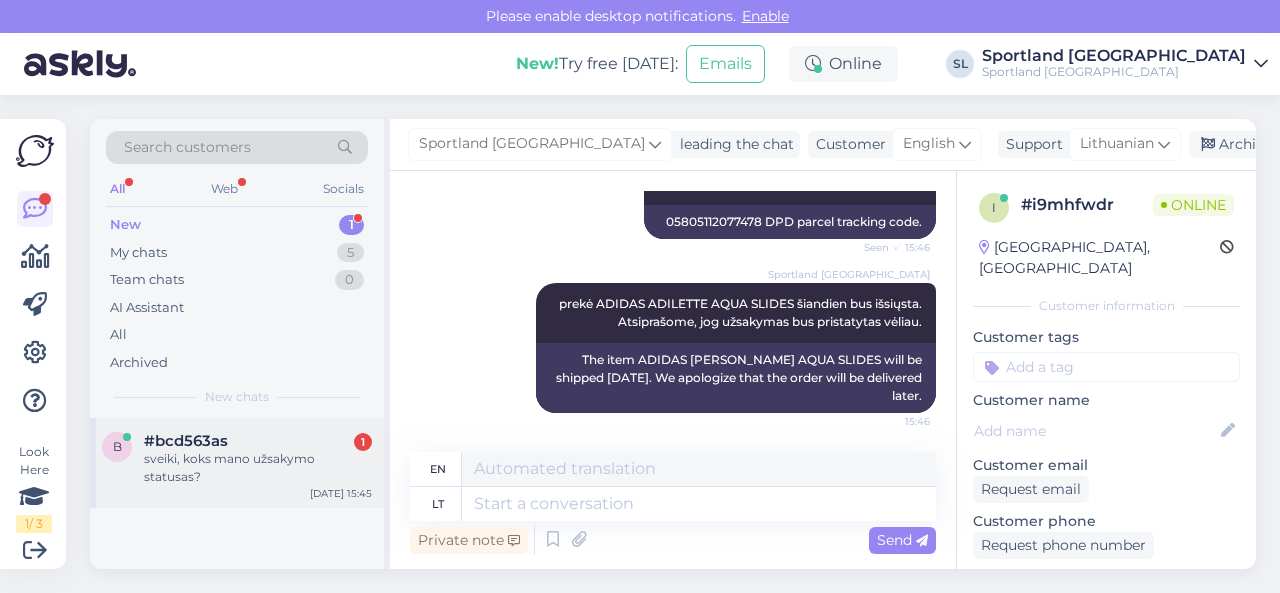 click on "#bcd563as" at bounding box center (186, 441) 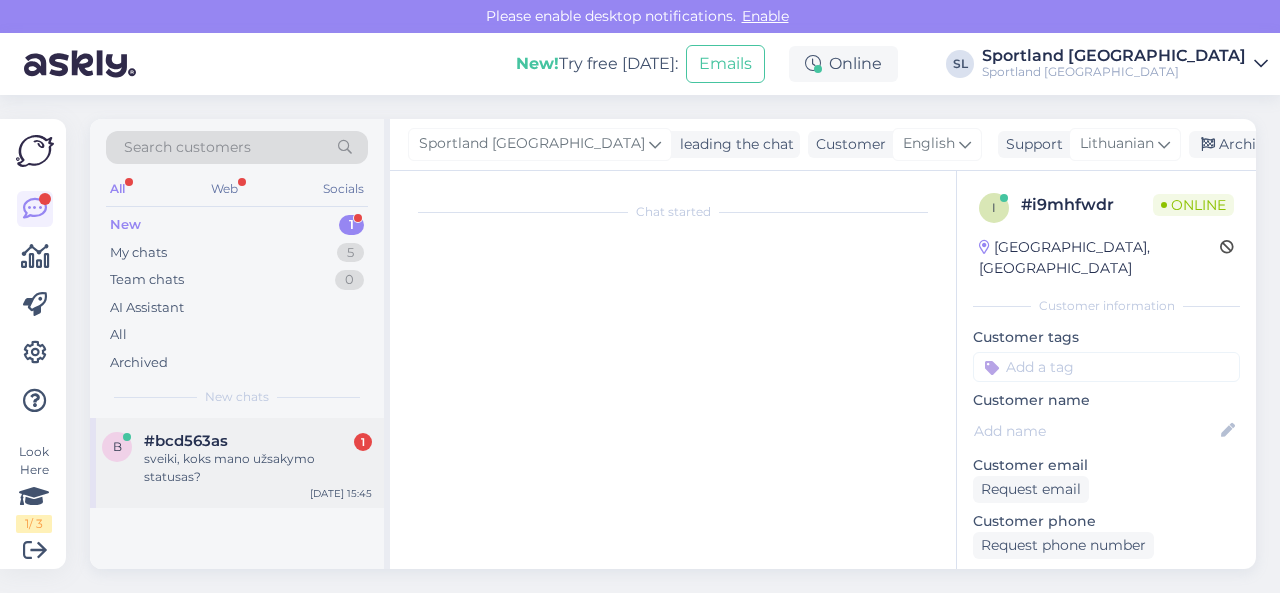 scroll, scrollTop: 0, scrollLeft: 0, axis: both 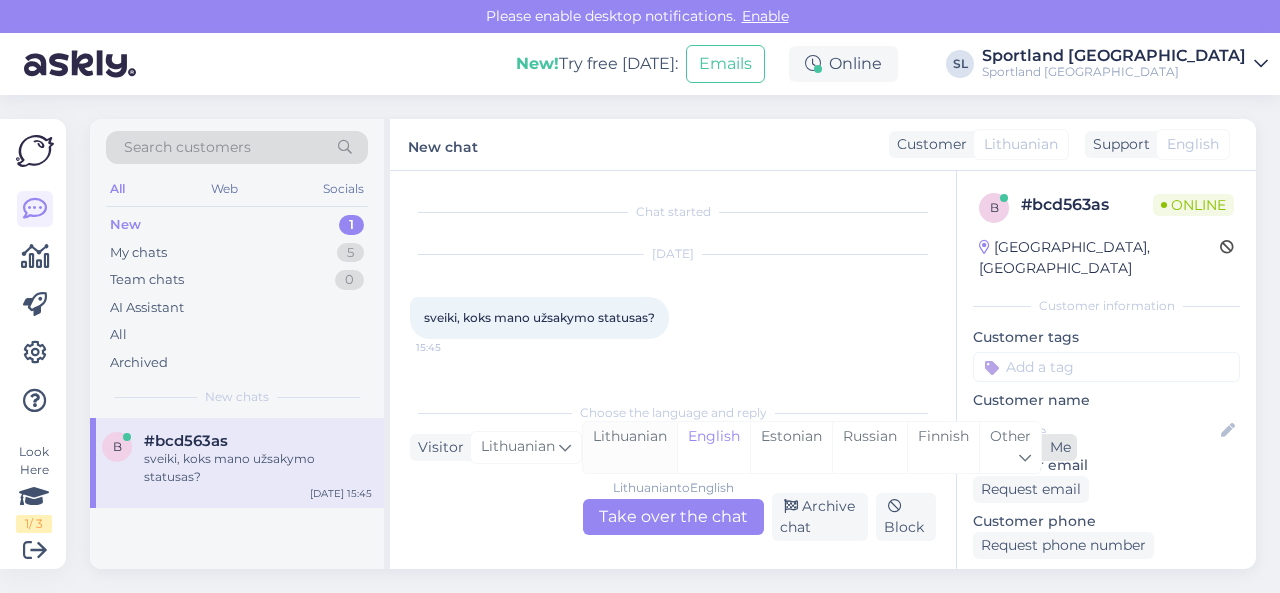 click on "Lithuanian" at bounding box center (630, 447) 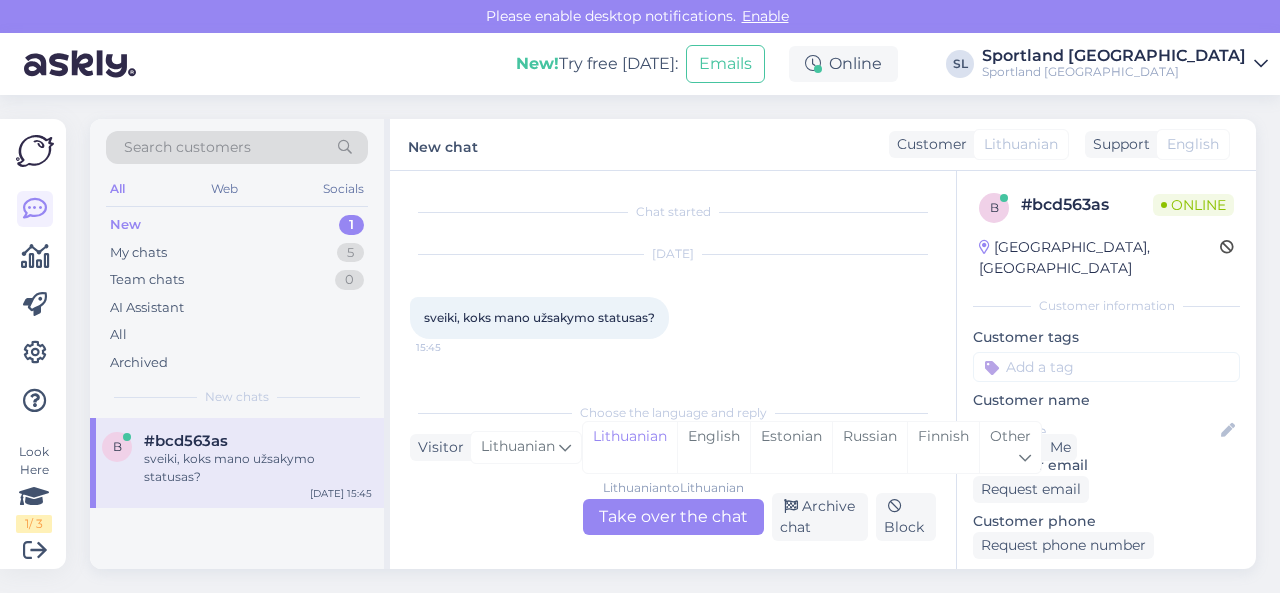 click on "Lithuanian  to  Lithuanian Take over the chat" at bounding box center [673, 517] 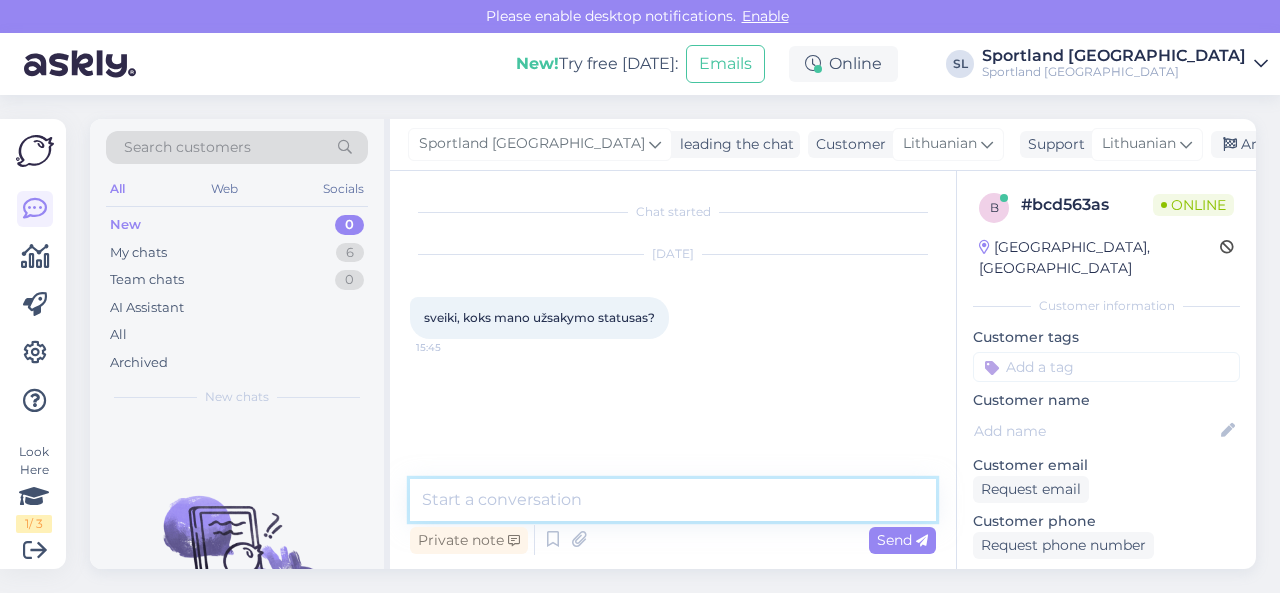 click at bounding box center [673, 500] 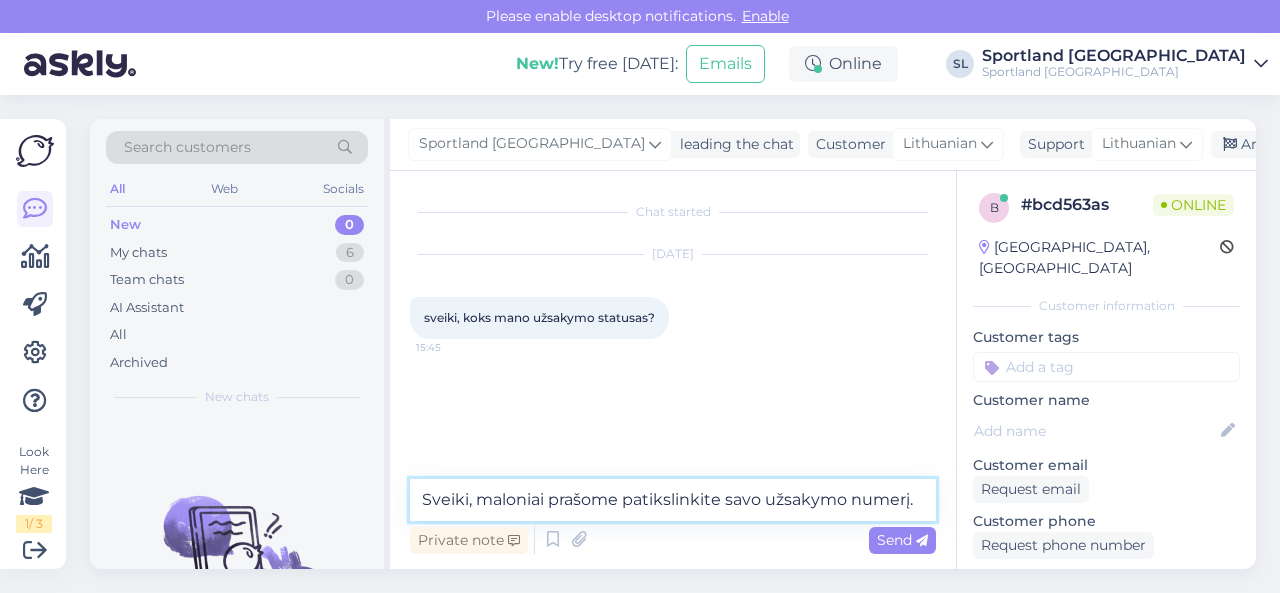 type on "Sveiki, maloniai prašome patikslinkite savo užsakymo numerį." 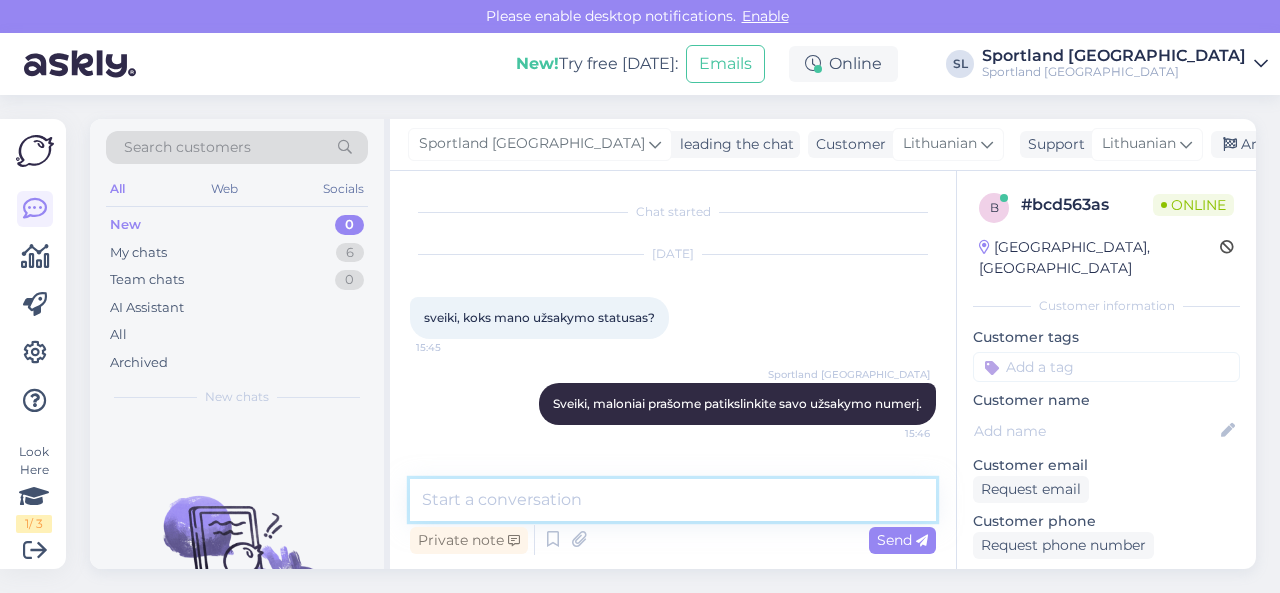 scroll, scrollTop: 3, scrollLeft: 0, axis: vertical 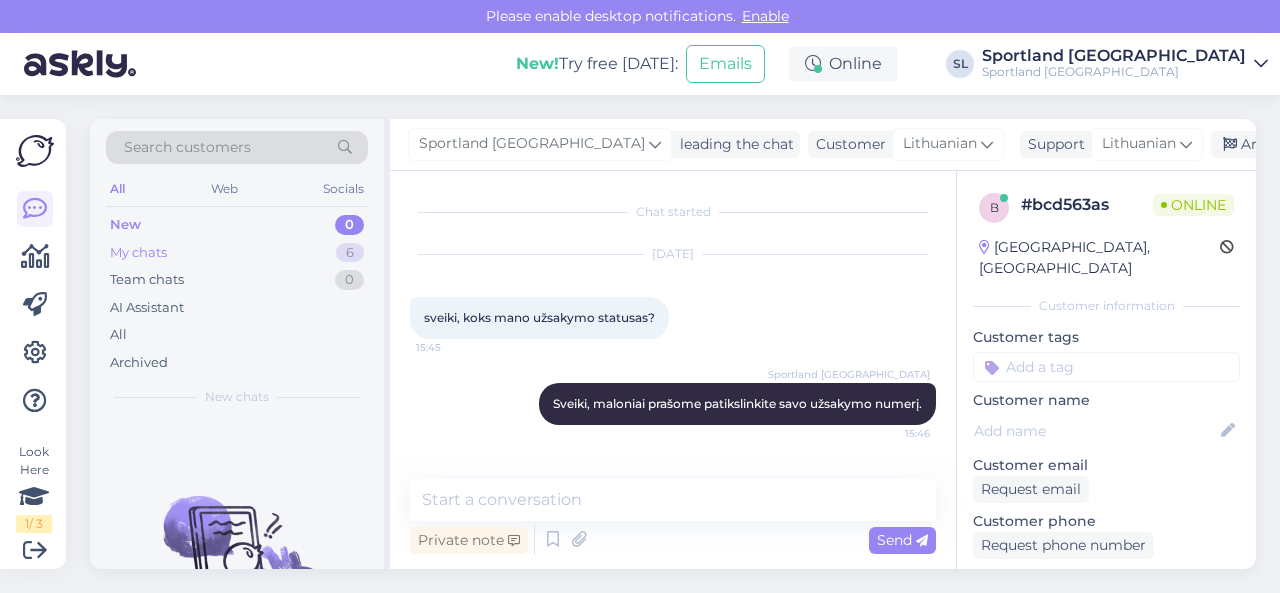 click on "My chats 6" at bounding box center [237, 253] 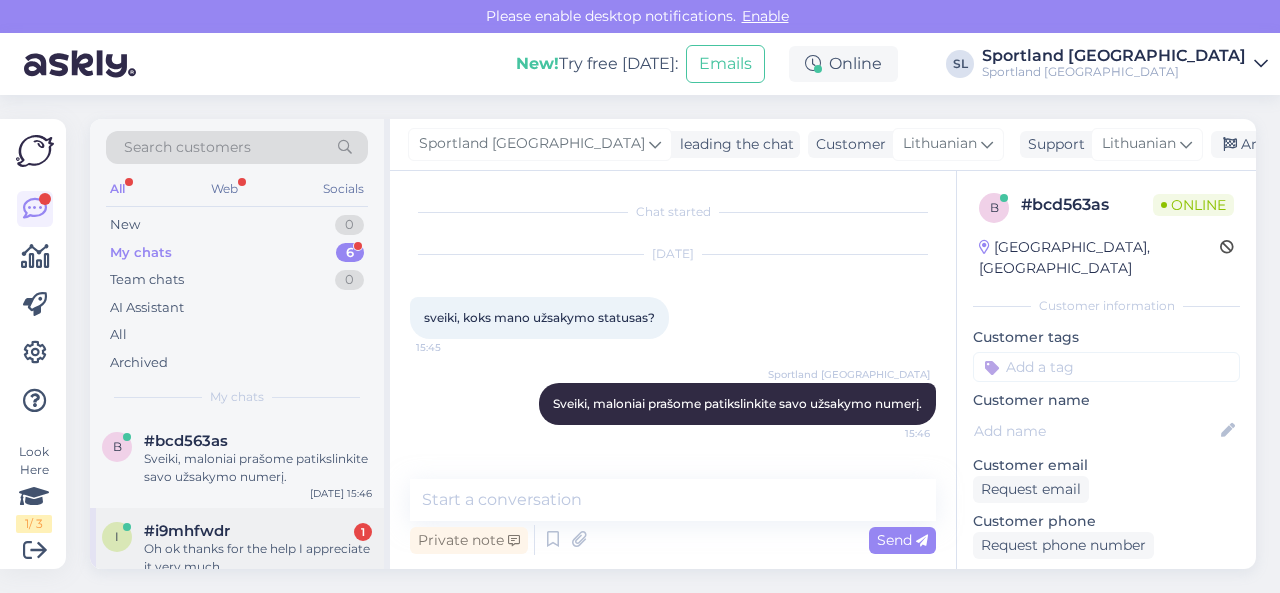 click on "#i9mhfwdr" at bounding box center [187, 531] 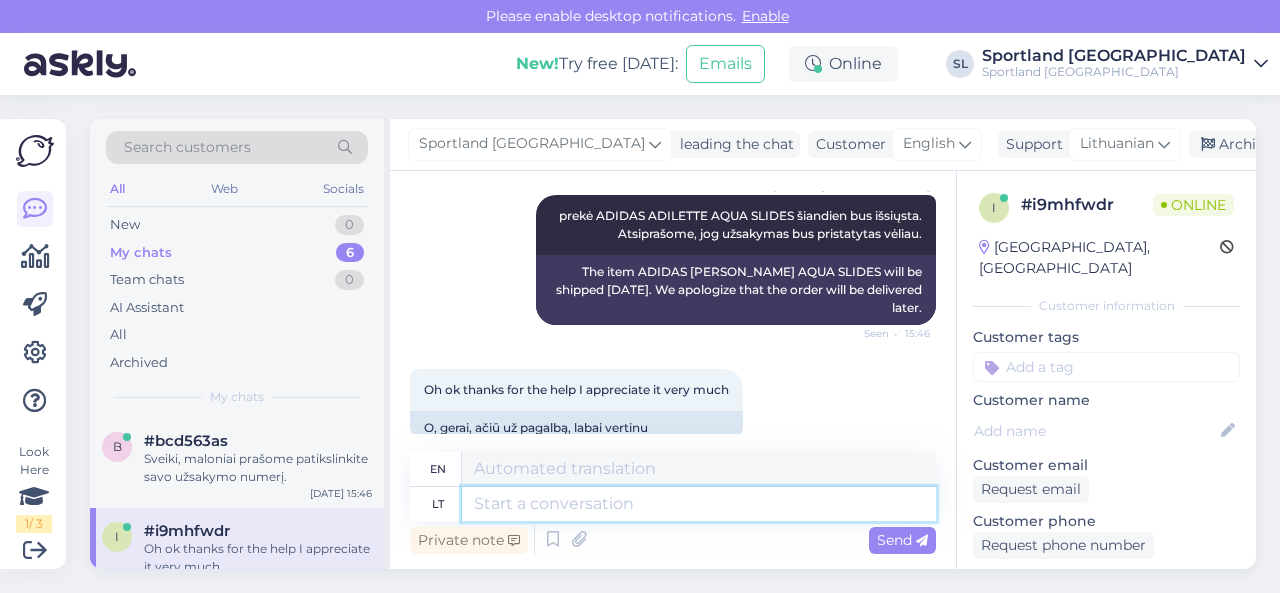 click at bounding box center [699, 504] 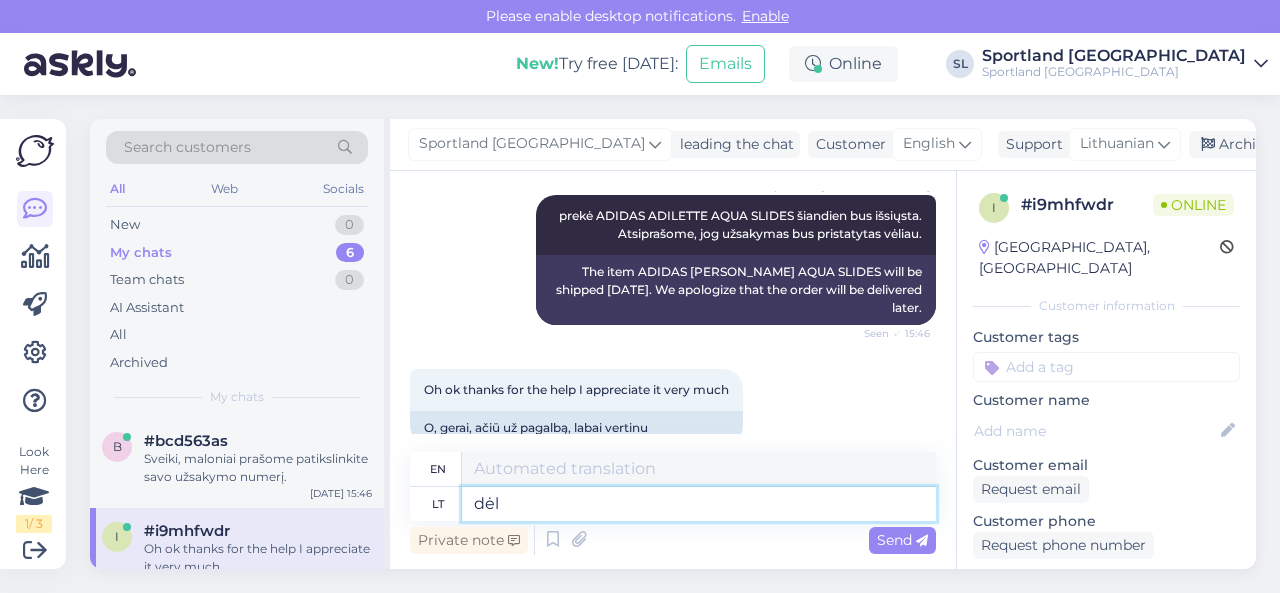 type on "dėl" 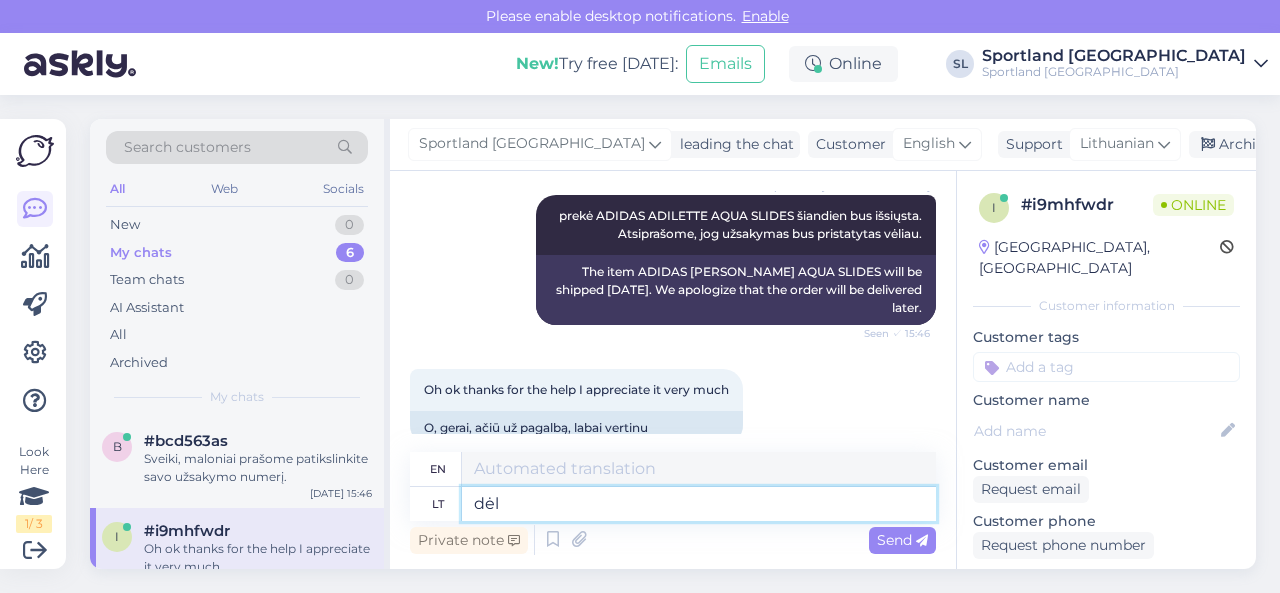 type on "because of" 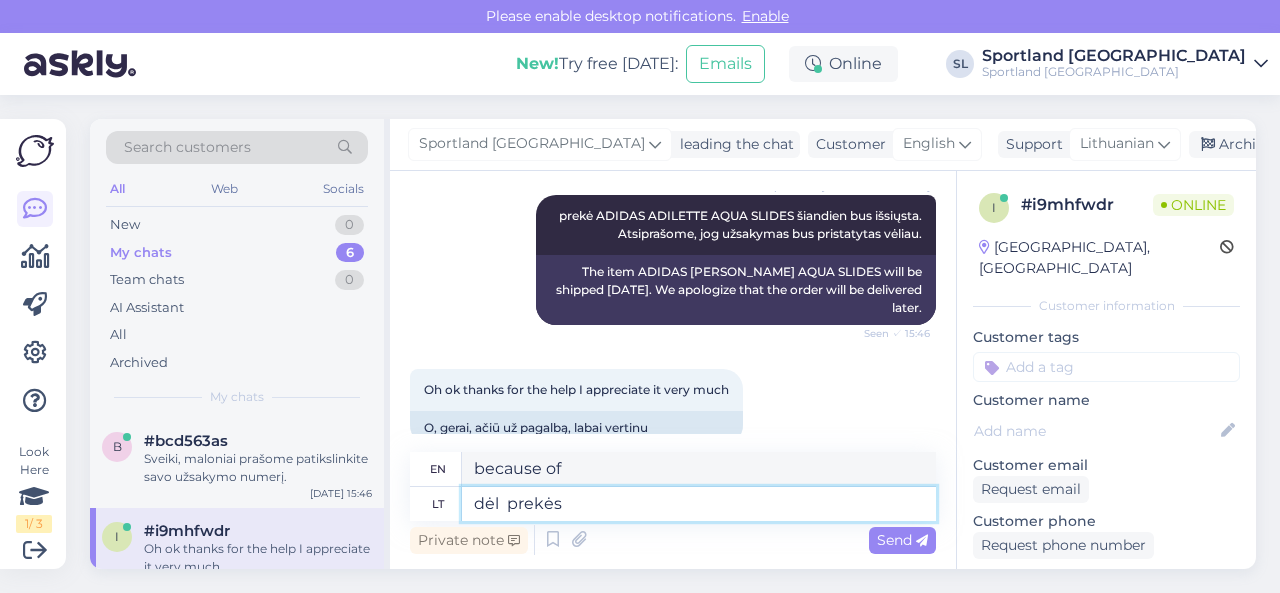 type on "dėl  prekės" 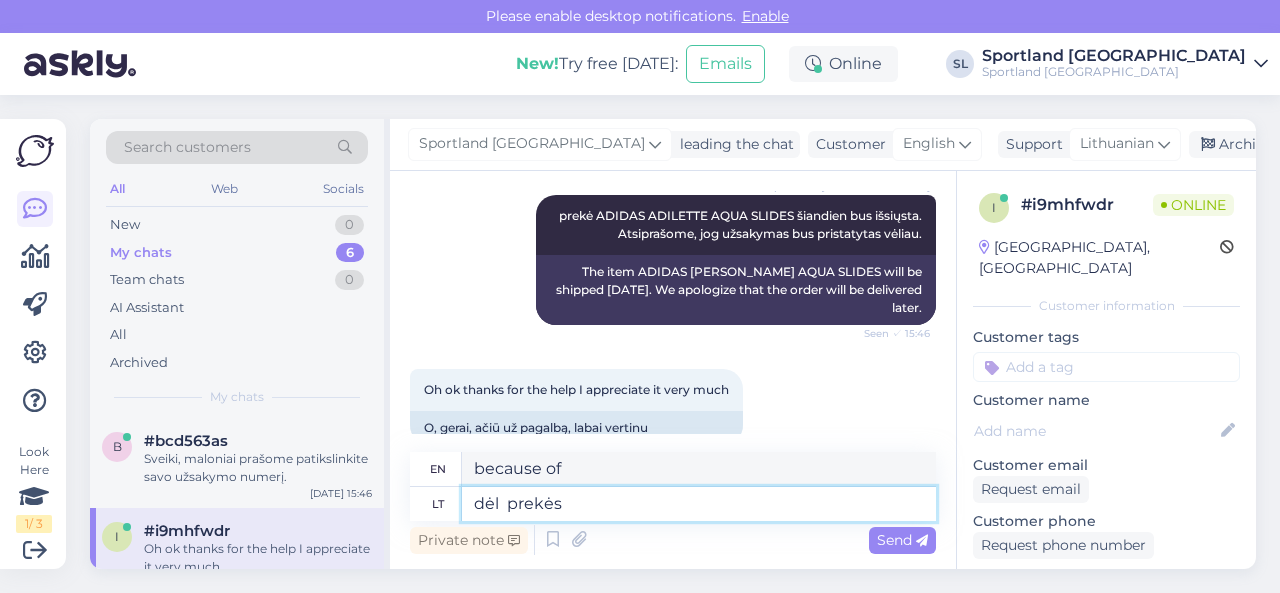 type on "regarding the product" 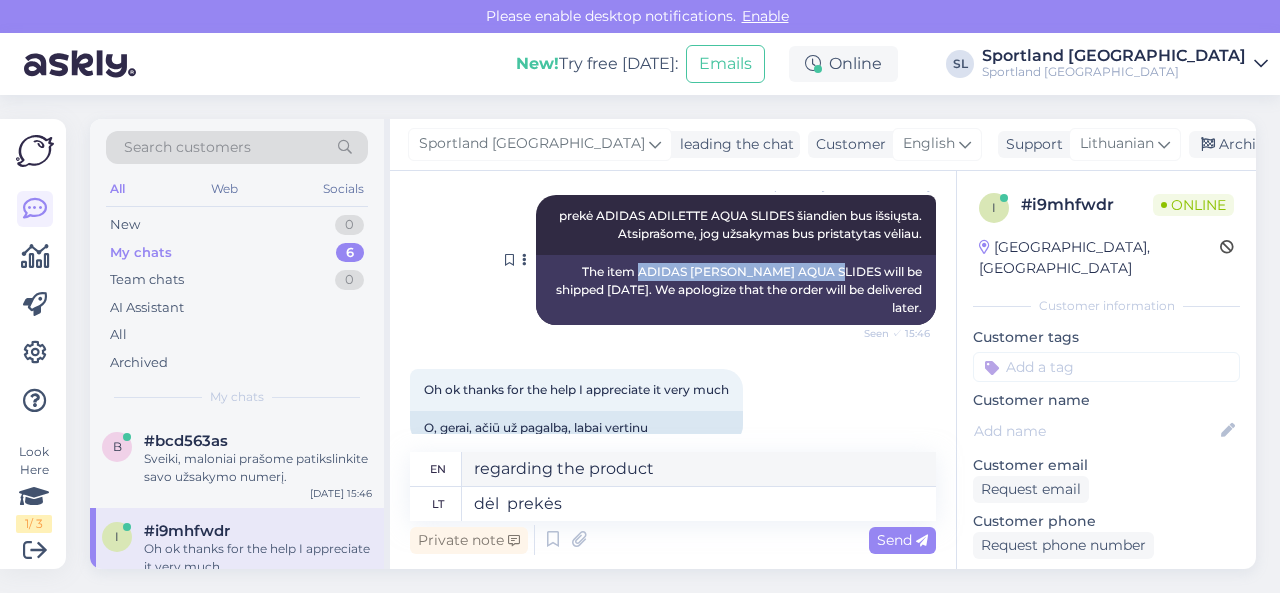 drag, startPoint x: 613, startPoint y: 287, endPoint x: 809, endPoint y: 287, distance: 196 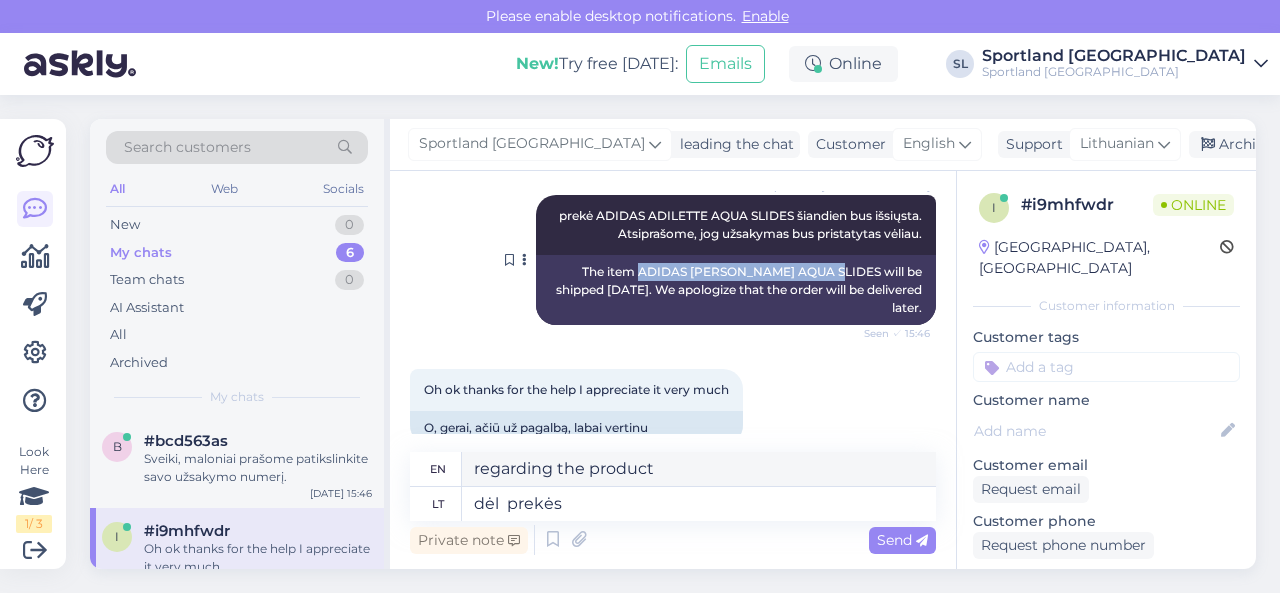 click on "The item ADIDAS [PERSON_NAME] AQUA SLIDES will be shipped [DATE]. We apologize that the order will be delivered later." at bounding box center (736, 290) 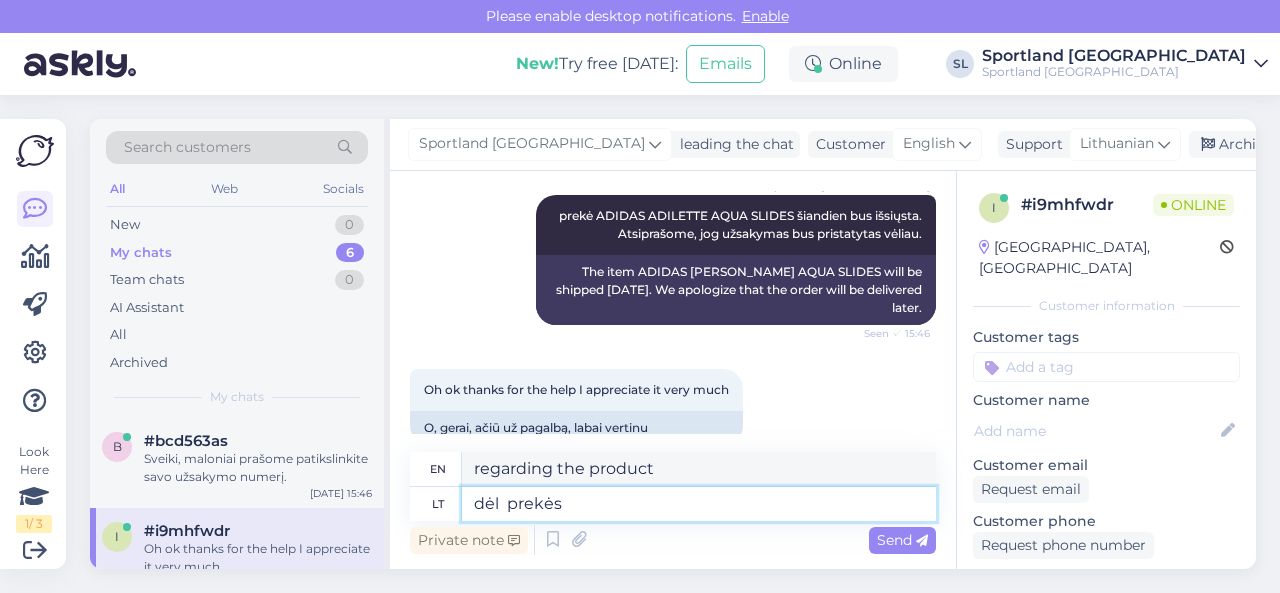 click on "dėl  prekės" at bounding box center (699, 504) 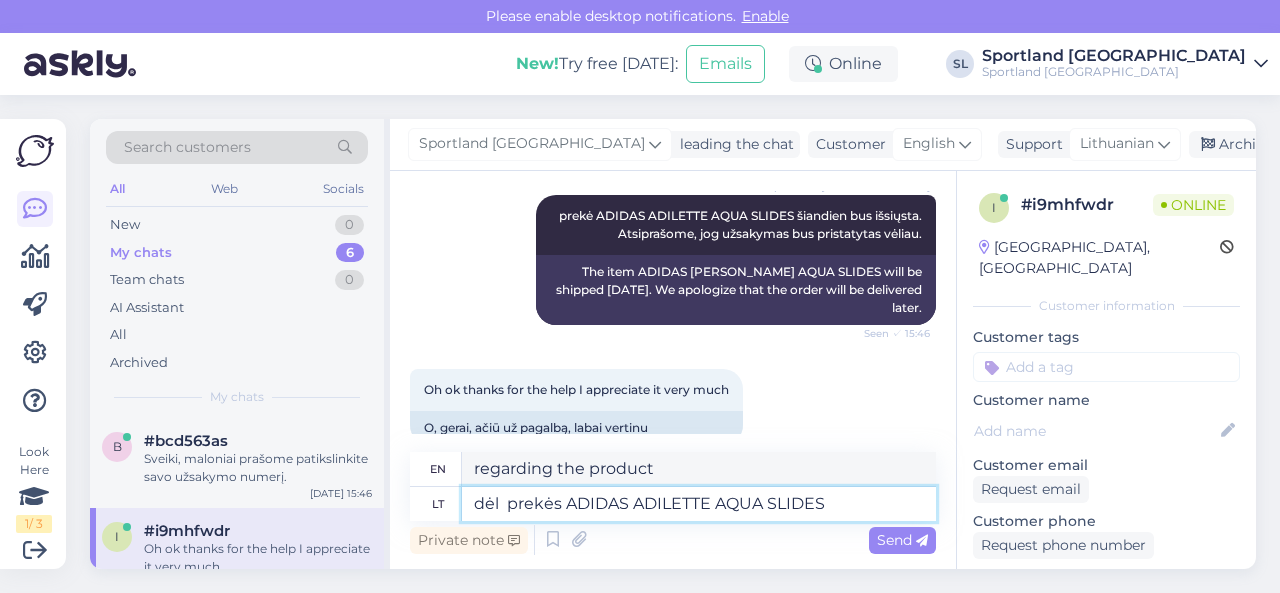 type on "dėl  prekės ADIDAS ADILETTE AQUA SLIDES" 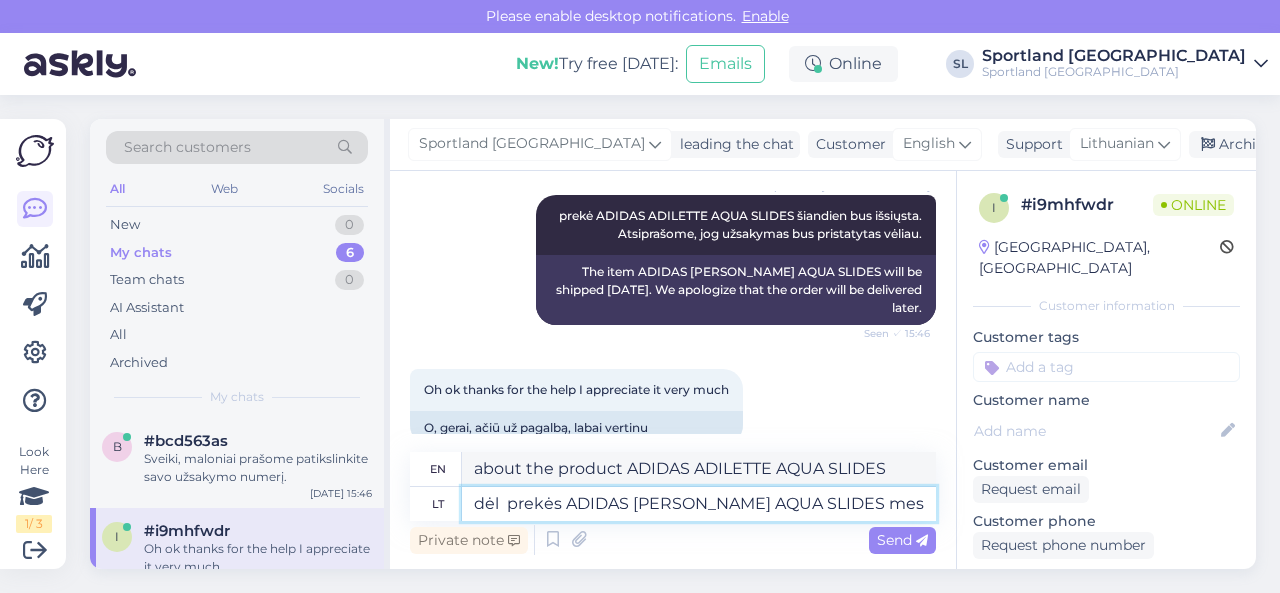 type on "dėl  prekės ADIDAS [PERSON_NAME] AQUA SLIDES mes r" 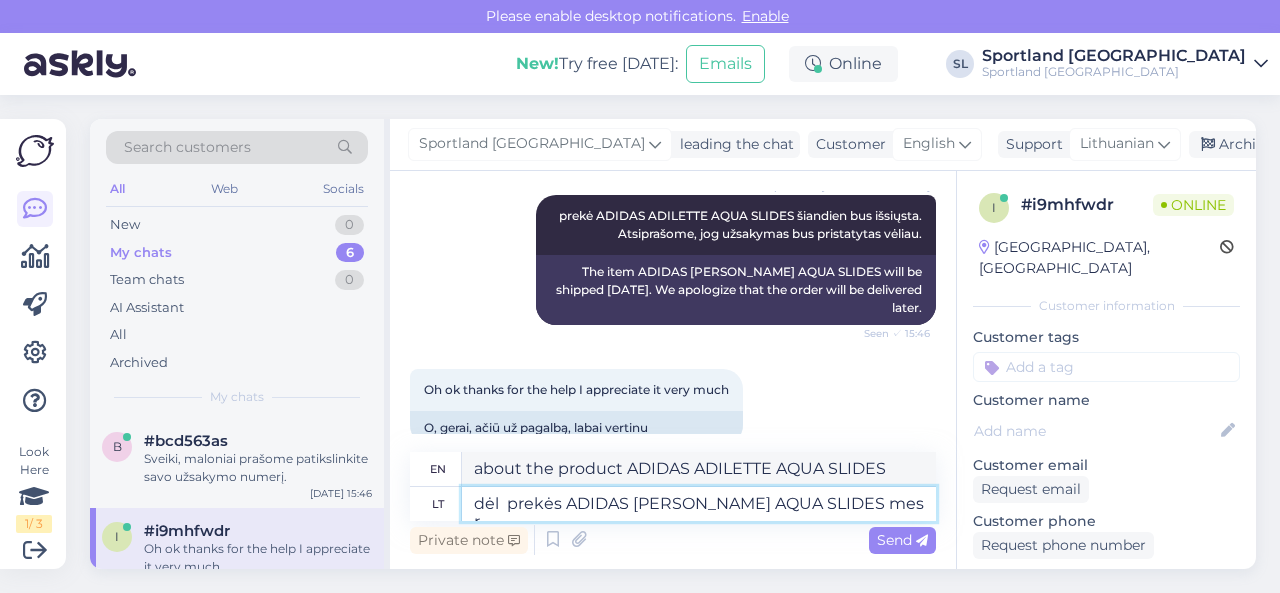 type on "for the product ADIDAS ADILETTE AQUA SLIDES we" 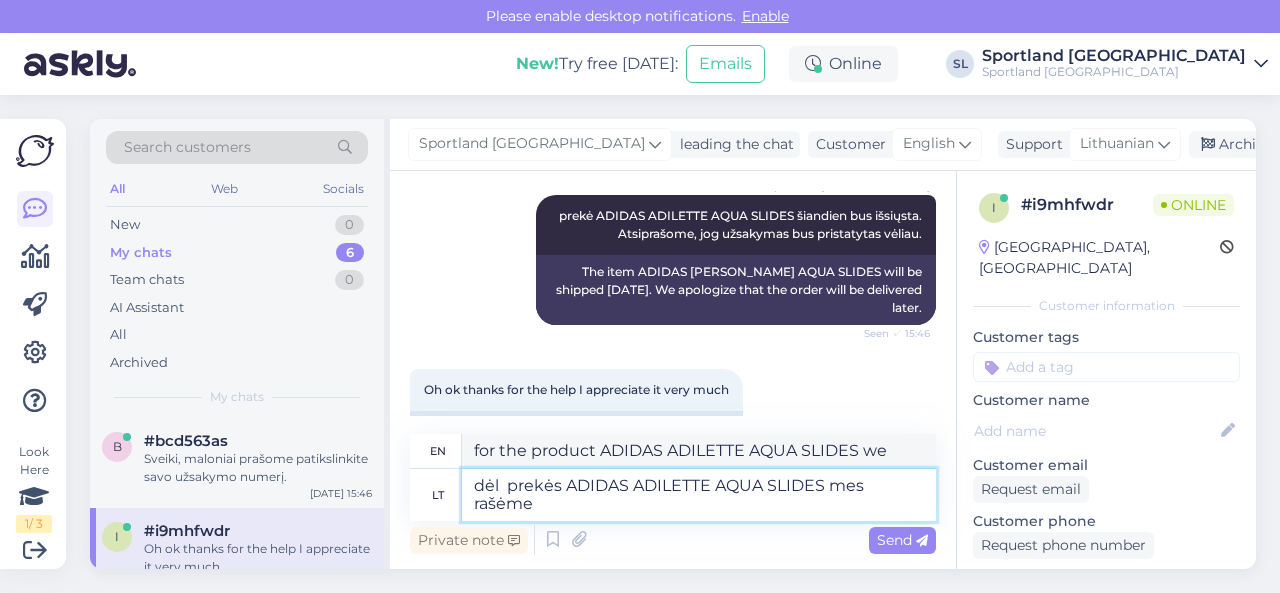 type on "dėl  prekės ADIDAS ADILETTE AQUA SLIDES mes rašėme" 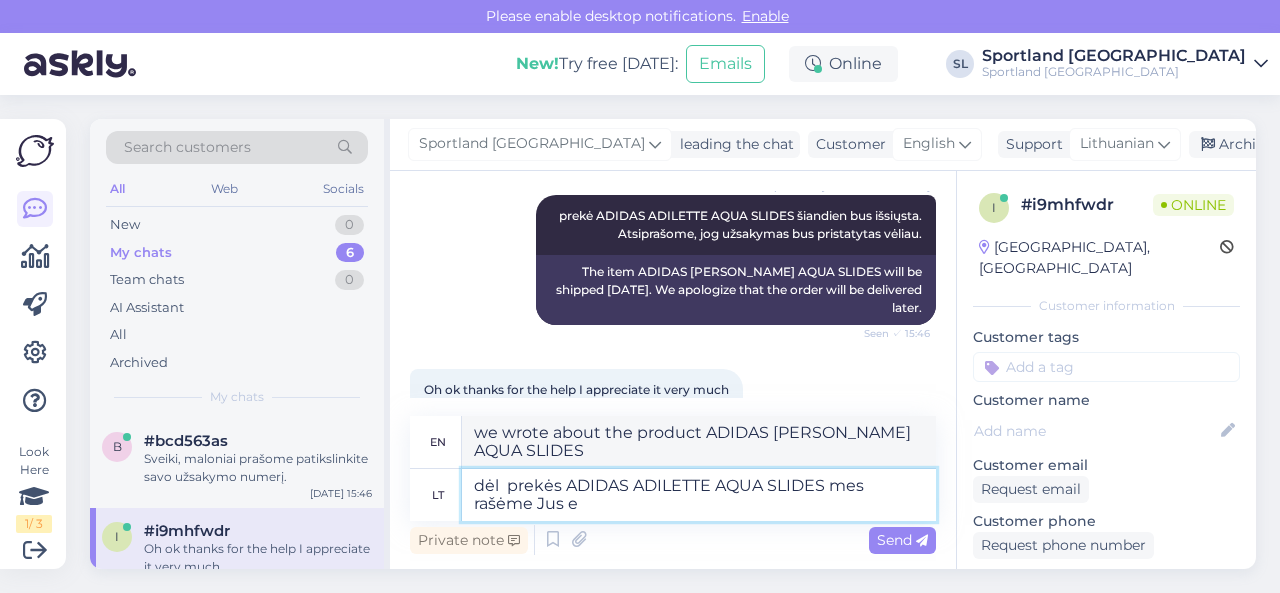 type on "dėl  prekės ADIDAS ADILETTE AQUA SLIDES mes rašėme Jus el" 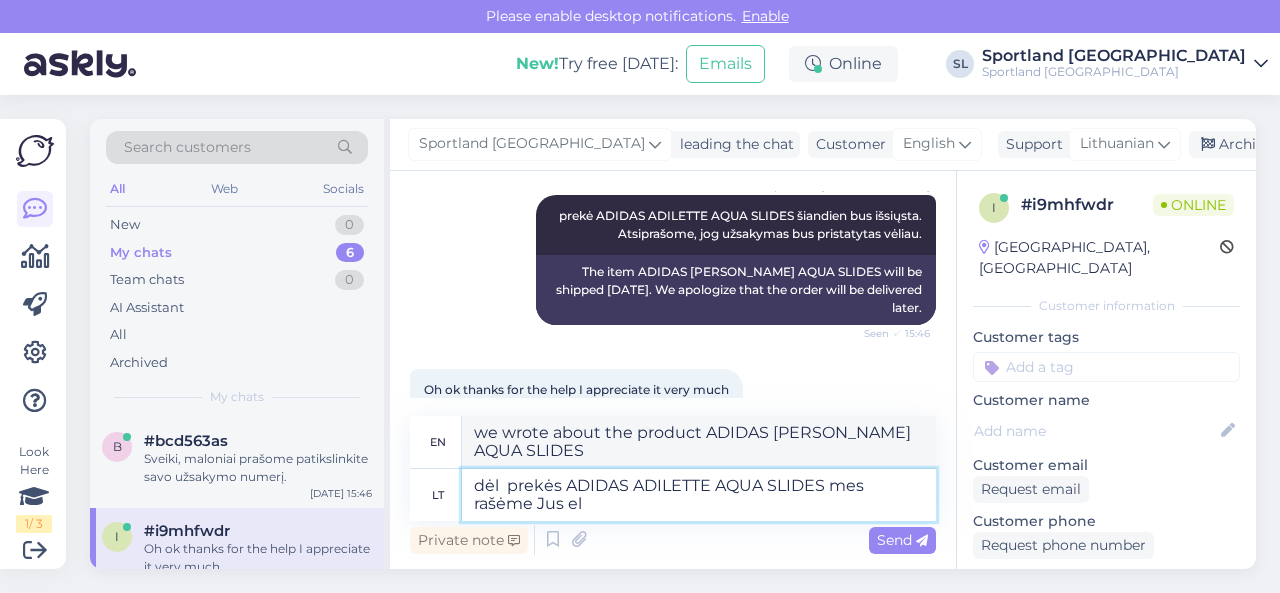 type on "We wrote to you about the product ADIDAS ADILETTE AQUA SLIDES" 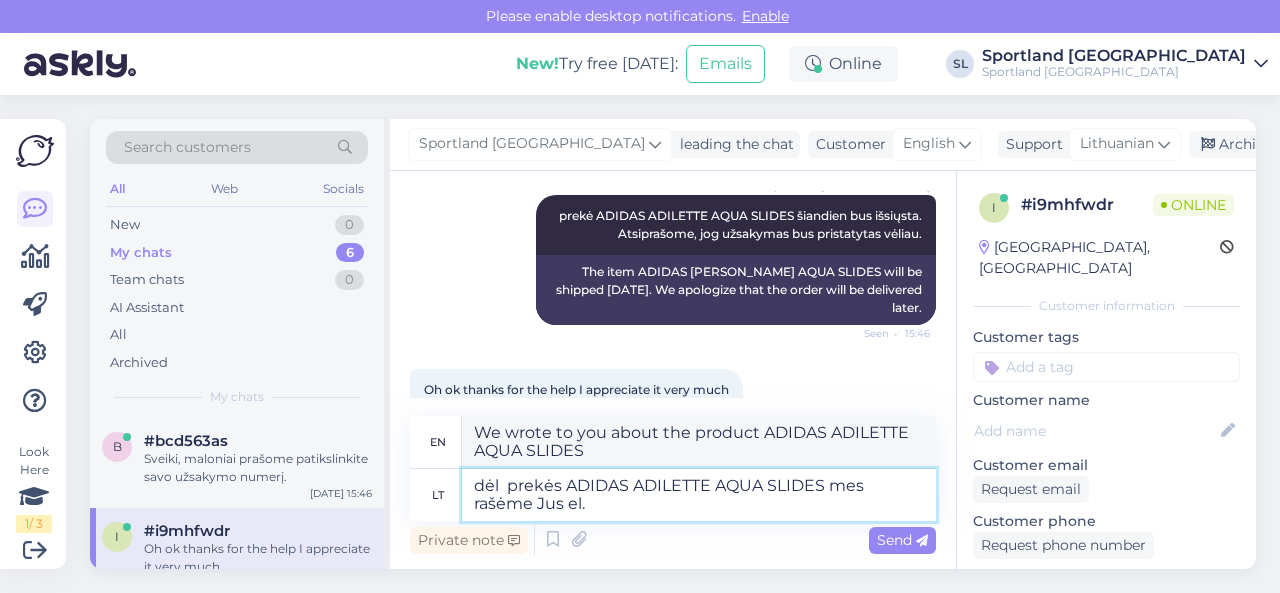 type on "dėl  prekės ADIDAS ADILETTE AQUA SLIDES mes rašėme Jus el. p" 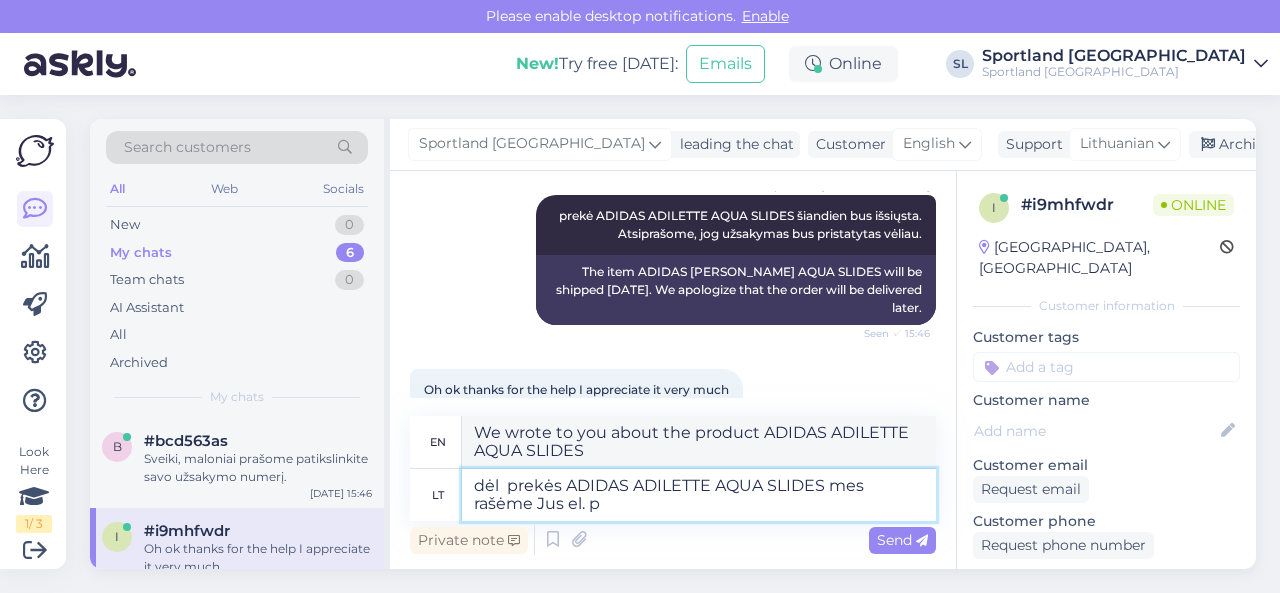 type on "We have written to you by email regarding the product ADIDAS ADILETTE AQUA SLIDES." 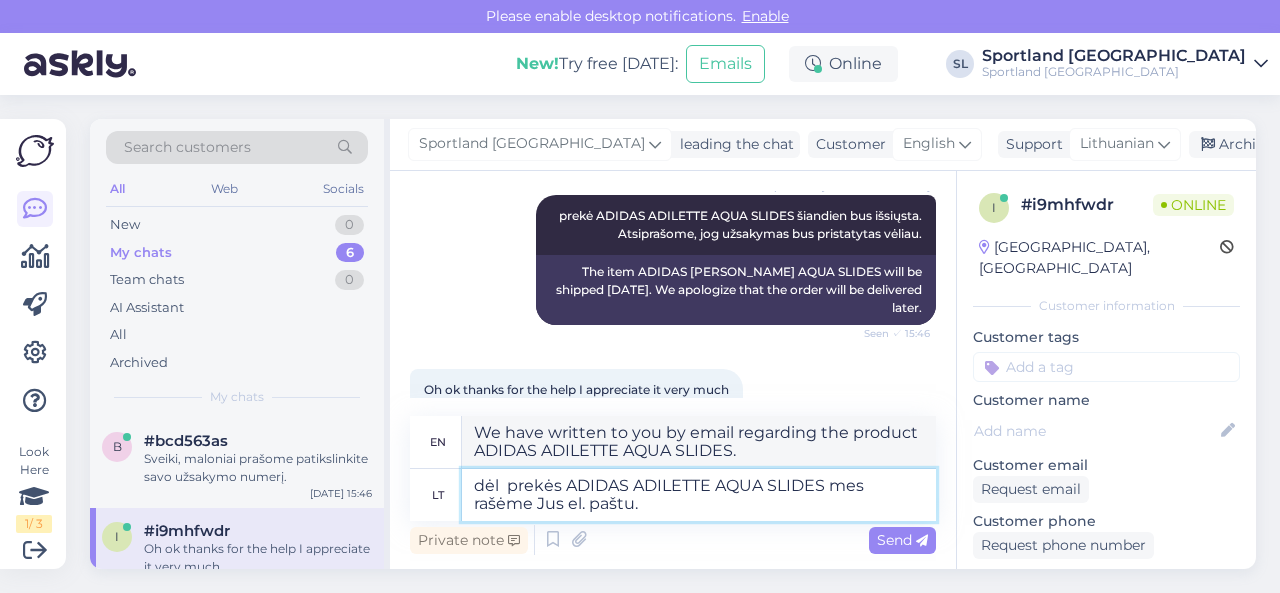 type on "dėl  prekės ADIDAS ADILETTE AQUA SLIDES mes rašėme Jus el. paštu." 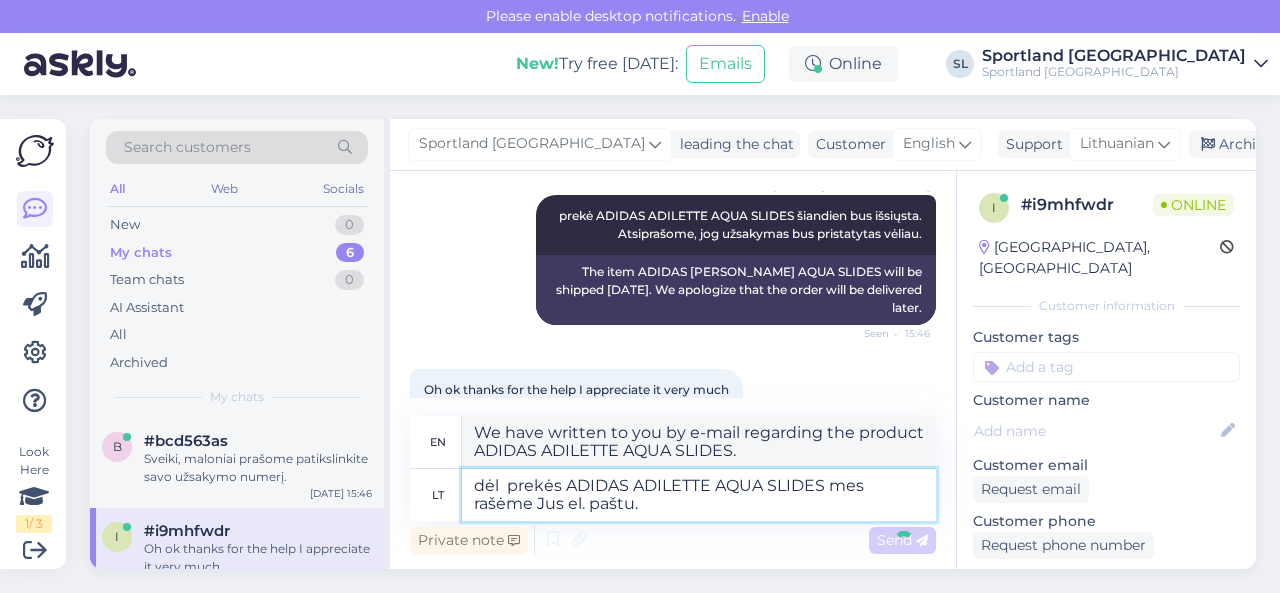 type 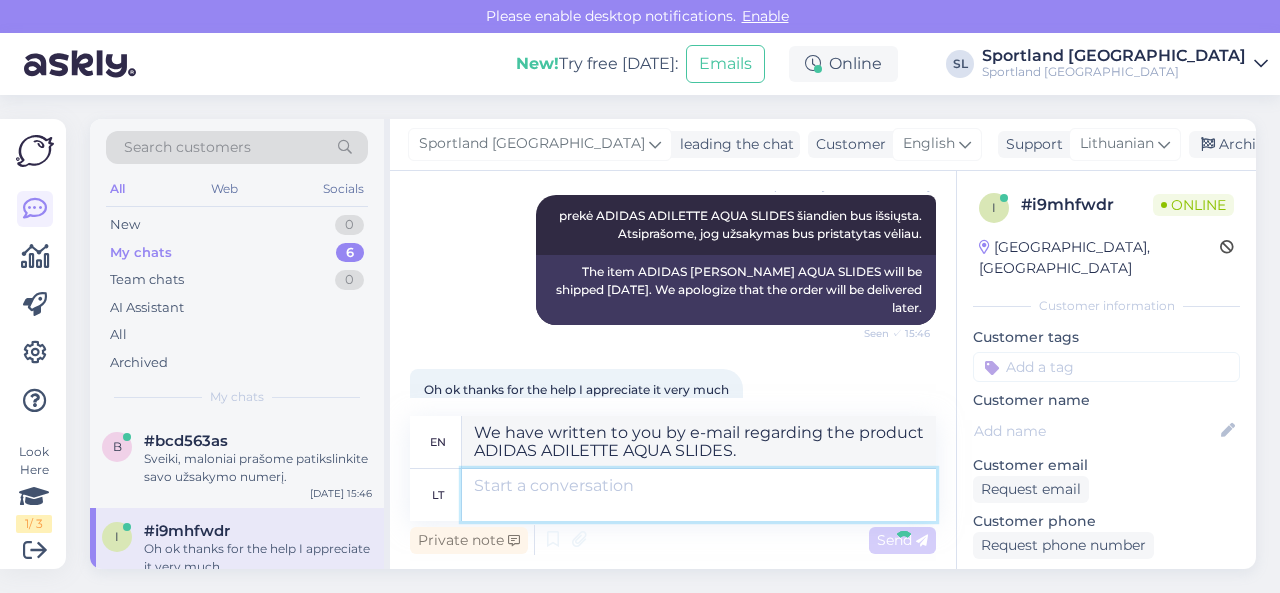 type 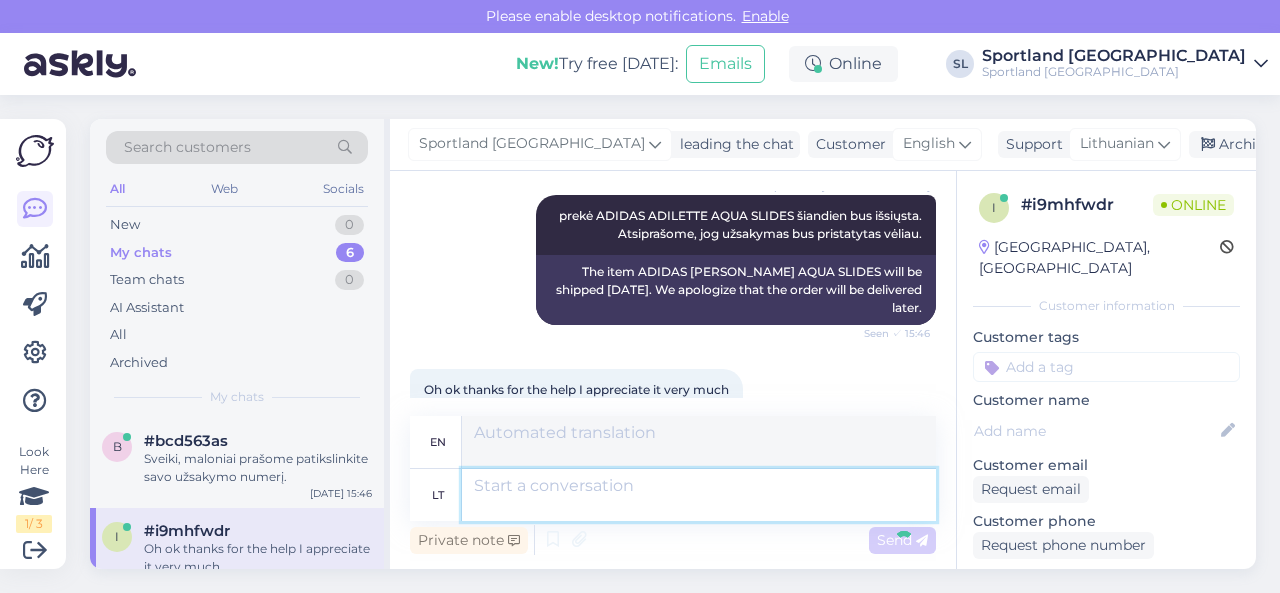 scroll, scrollTop: 1064, scrollLeft: 0, axis: vertical 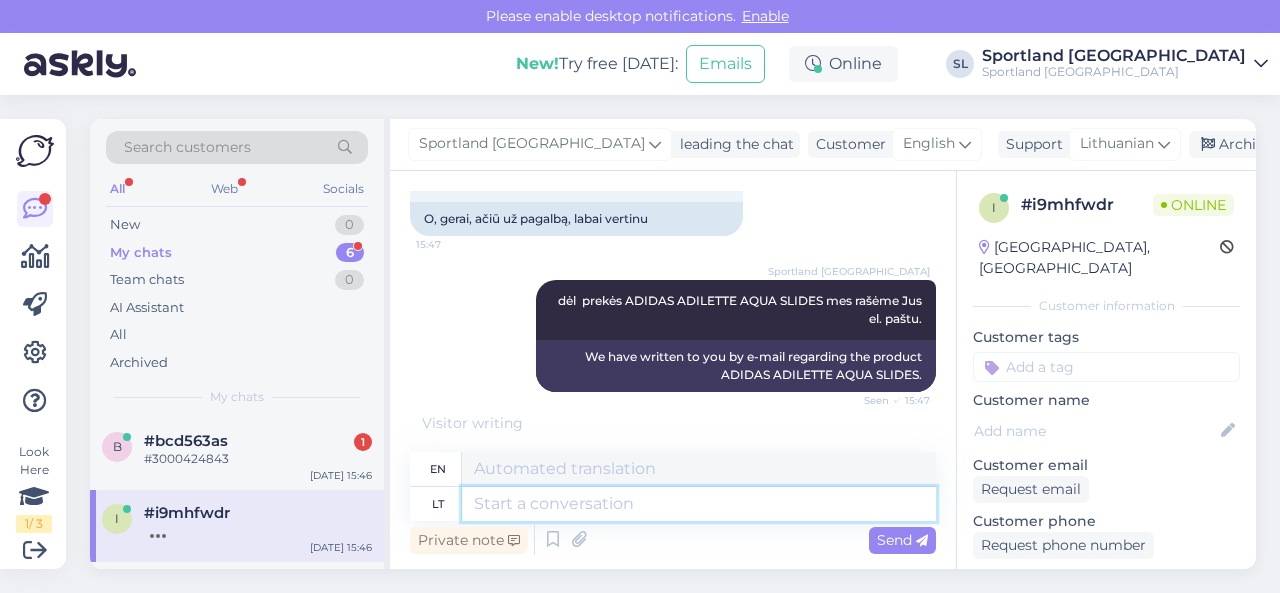 click at bounding box center (699, 504) 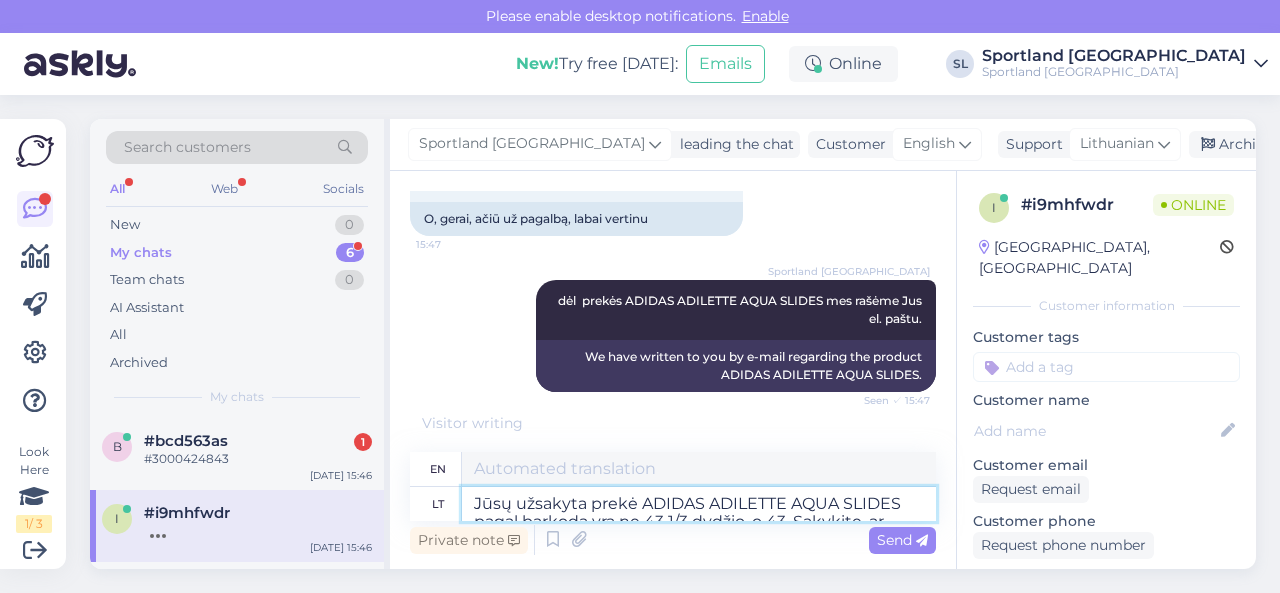 scroll, scrollTop: 1100, scrollLeft: 0, axis: vertical 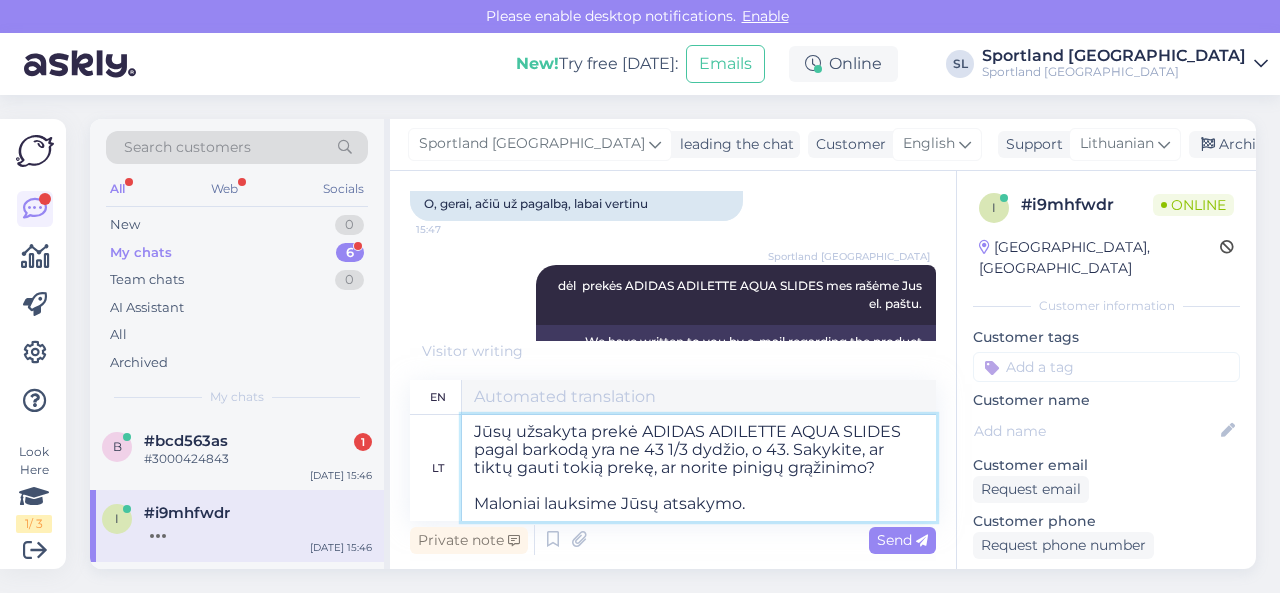 type on "The product you ordered, ADIDAS [PERSON_NAME] AQUA SLIDES, according to the barcode, is not a size 43 1/3, but 43. Tell me, would it be appropriate to receive such an item, or do you want a refund?
We will be happy to hear from you." 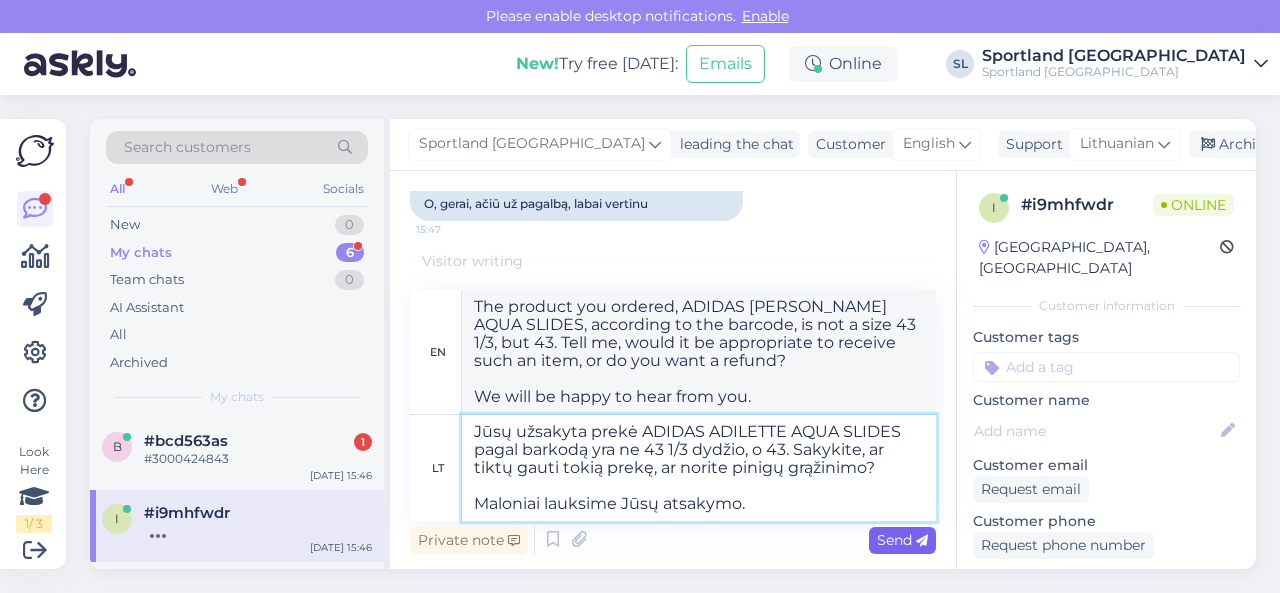 type on "Jūsų užsakyta prekė ADIDAS ADILETTE AQUA SLIDES pagal barkodą yra ne 43 1/3 dydžio, o 43. Sakykite, ar tiktų gauti tokią prekę, ar norite pinigų grąžinimo?
Maloniai lauksime Jūsų atsakymo." 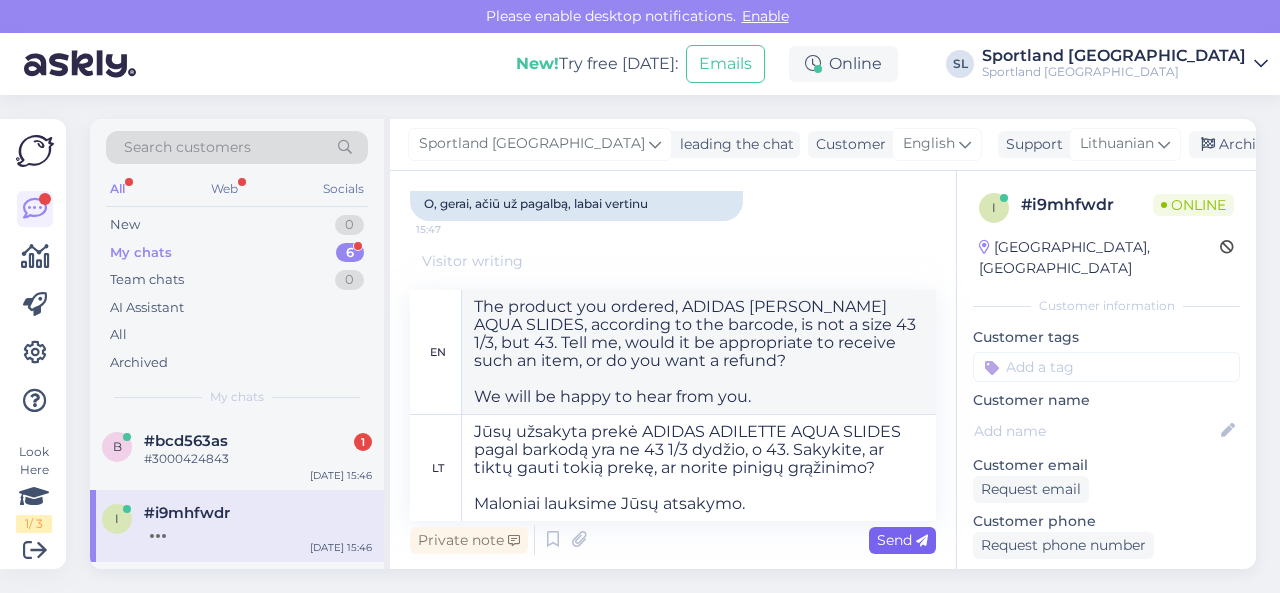 click on "Send" at bounding box center (902, 540) 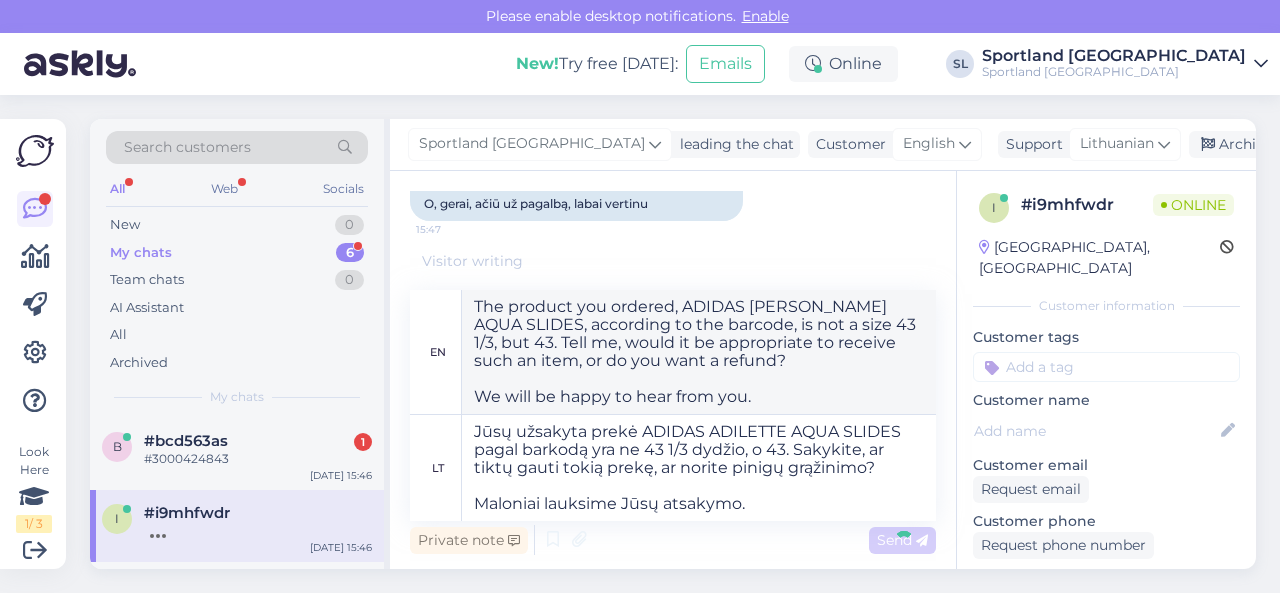 type 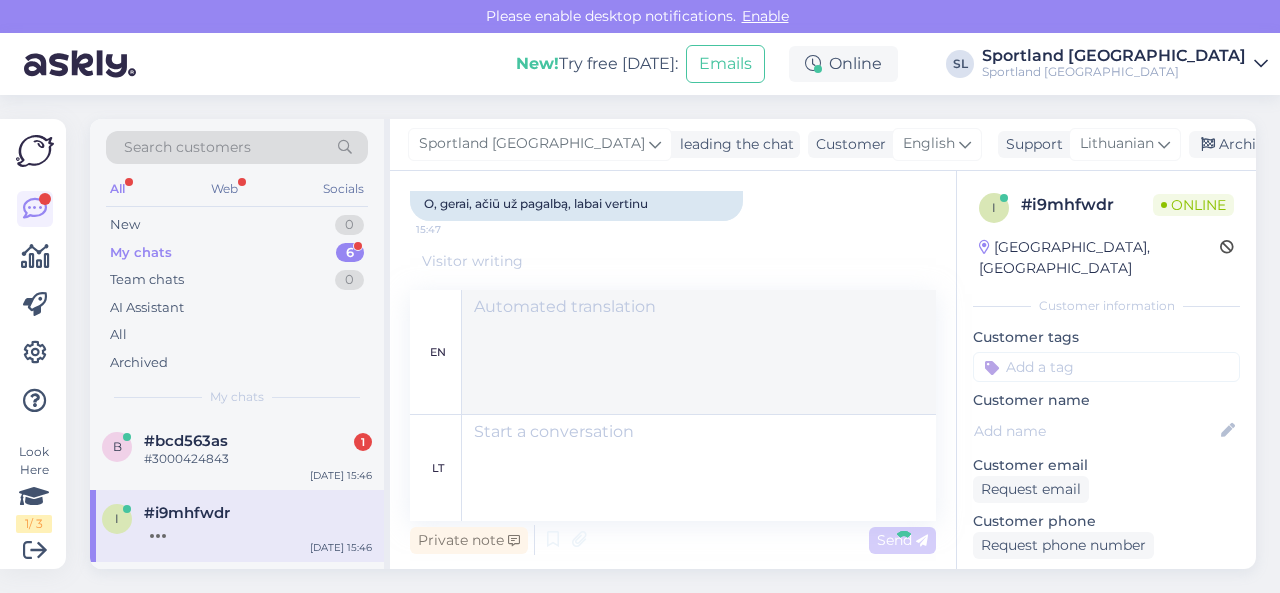 scroll, scrollTop: 1346, scrollLeft: 0, axis: vertical 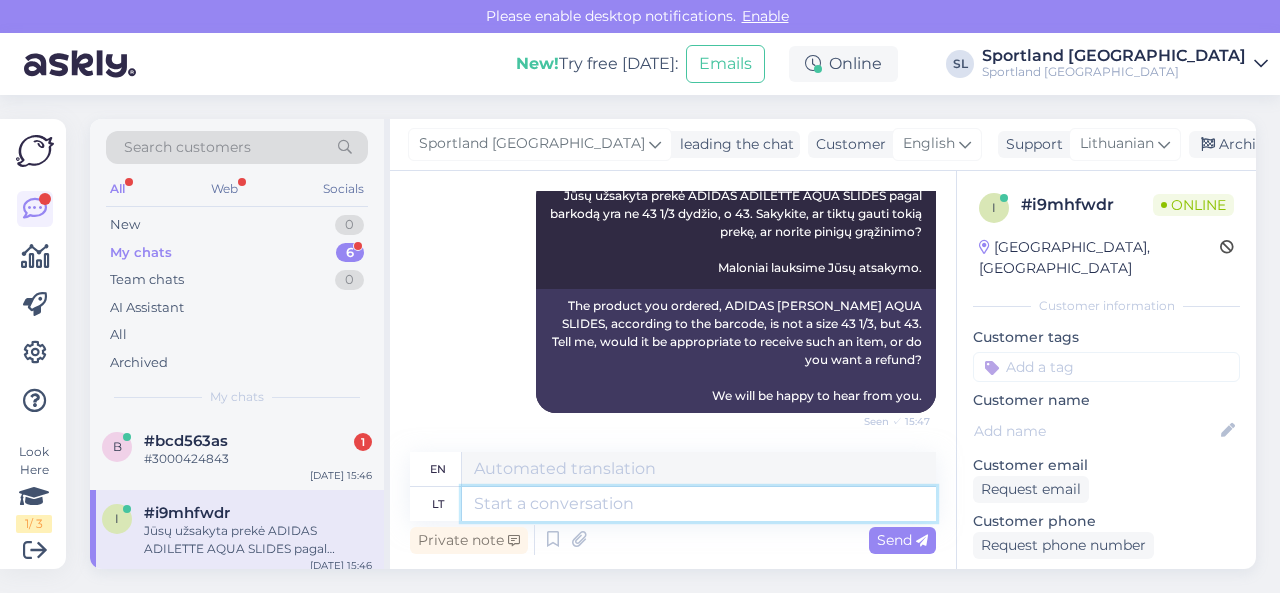 click at bounding box center (699, 504) 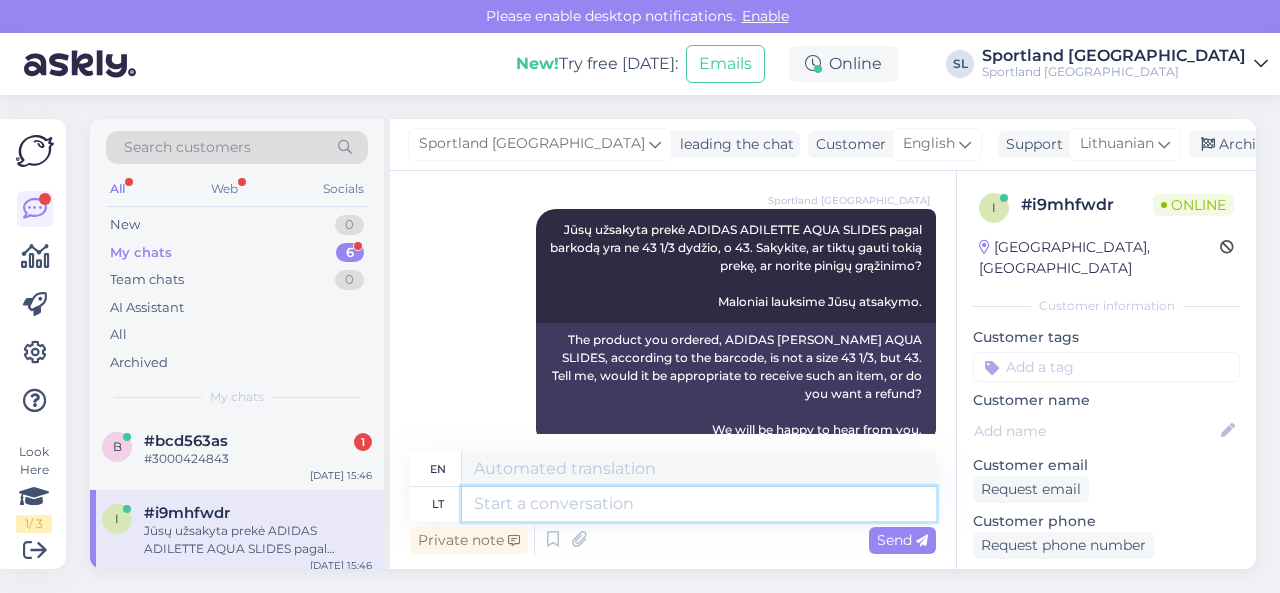 scroll, scrollTop: 1346, scrollLeft: 0, axis: vertical 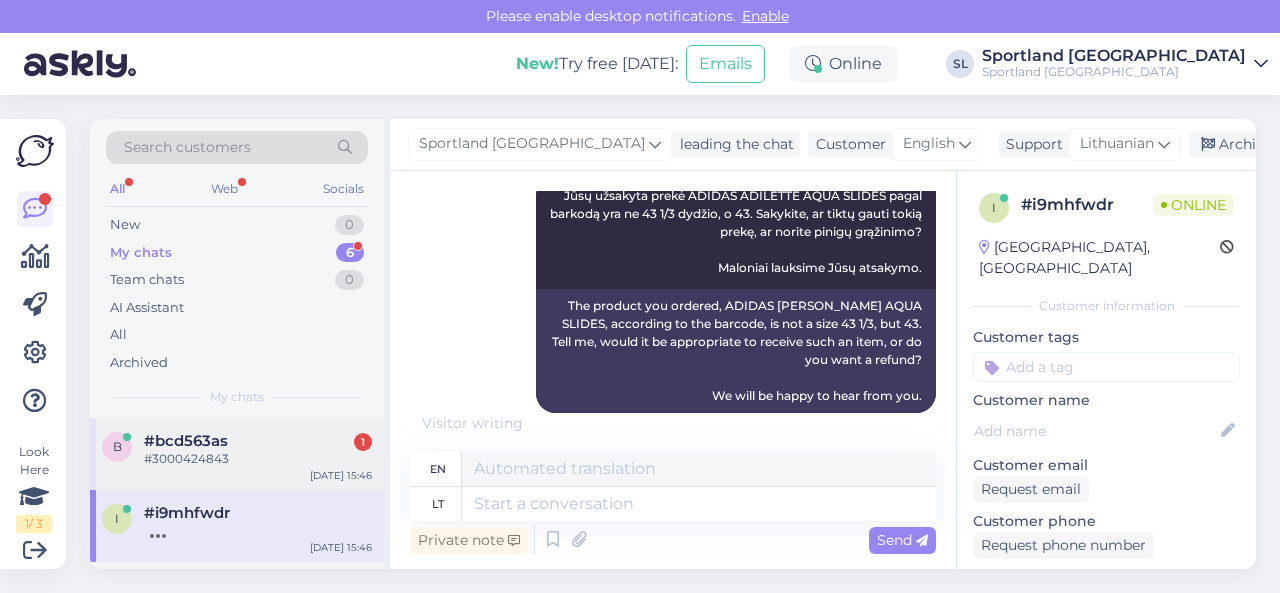 click on "#3000424843" at bounding box center (258, 459) 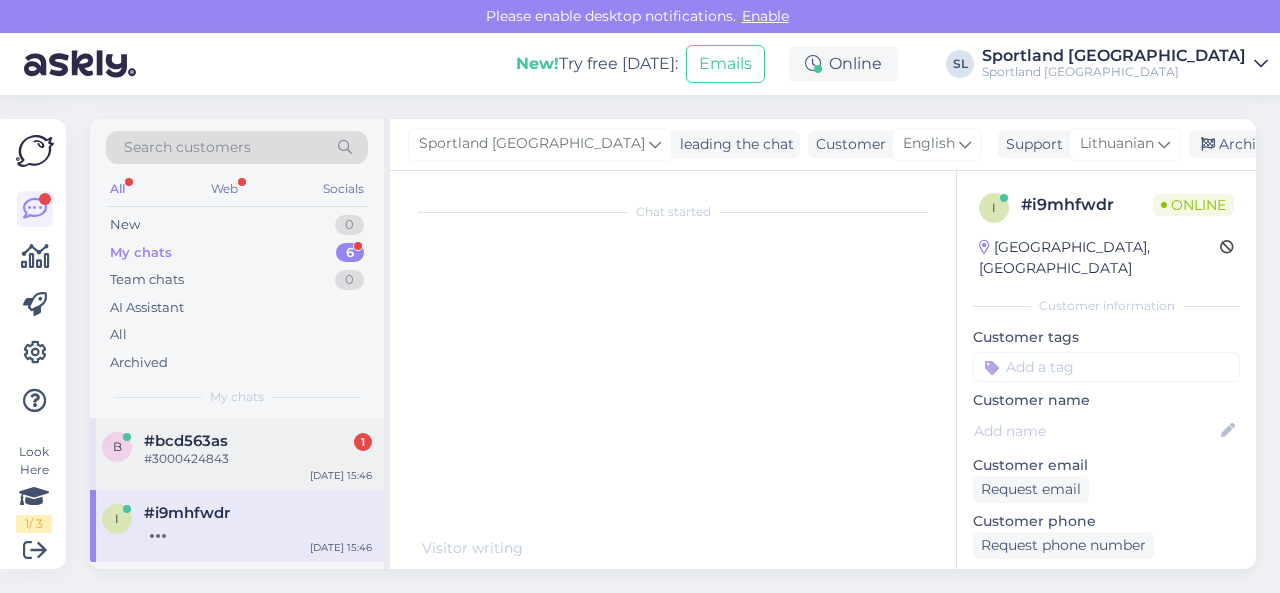 scroll, scrollTop: 110, scrollLeft: 0, axis: vertical 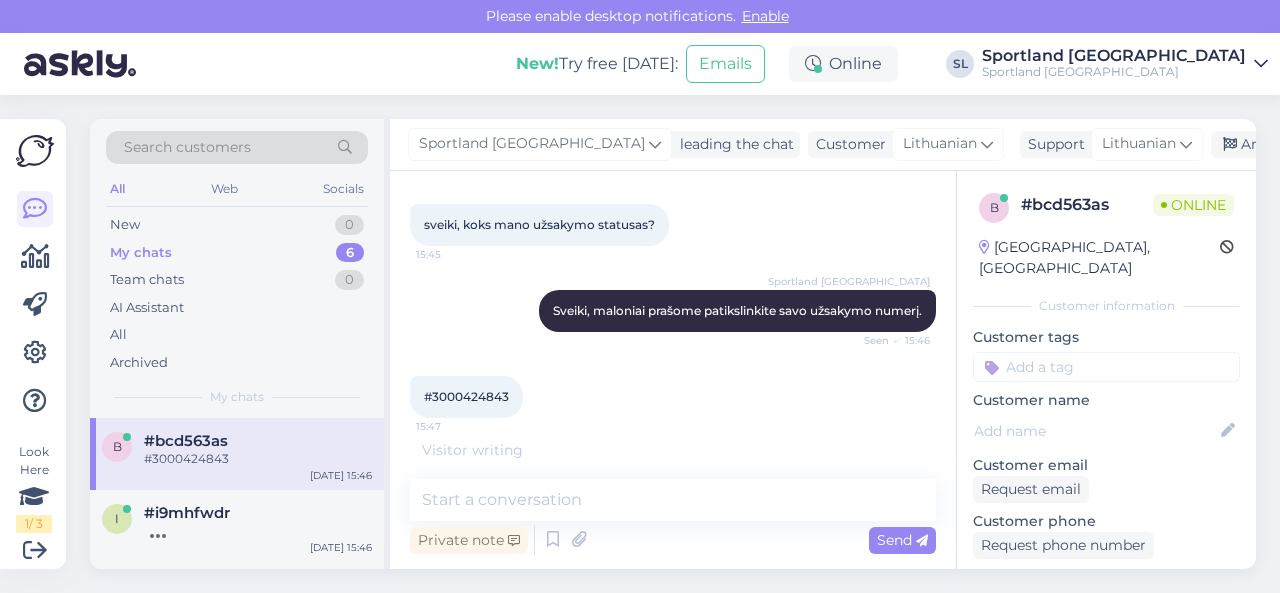click on "#3000424843 15:47" at bounding box center [466, 397] 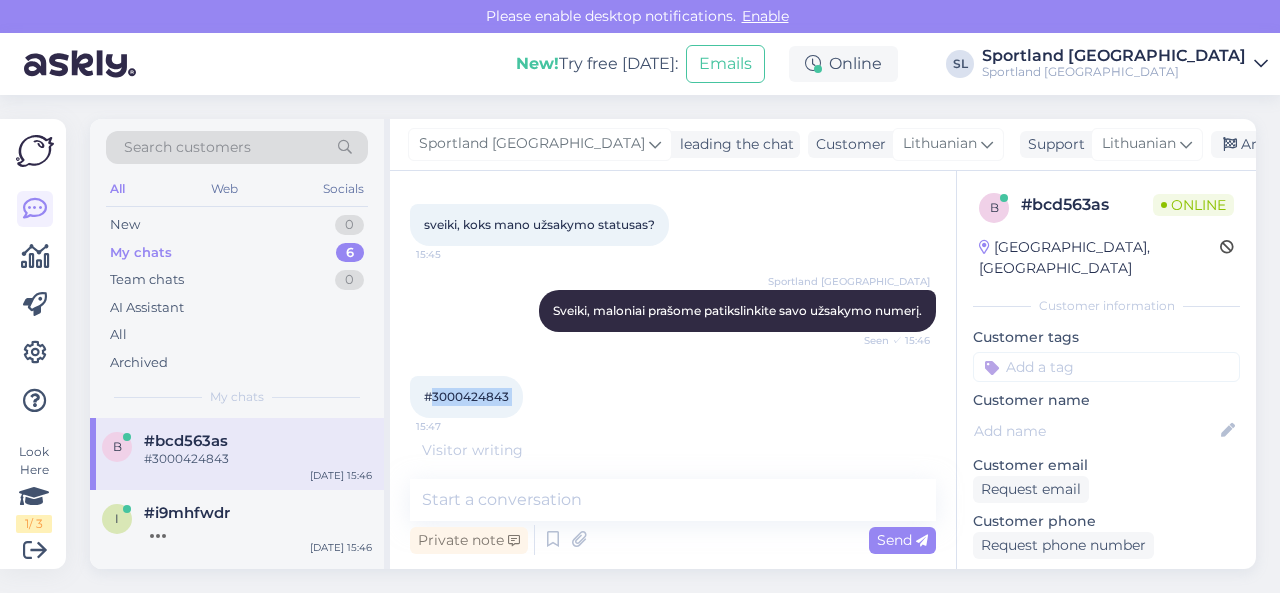 click on "#3000424843 15:47" at bounding box center [466, 397] 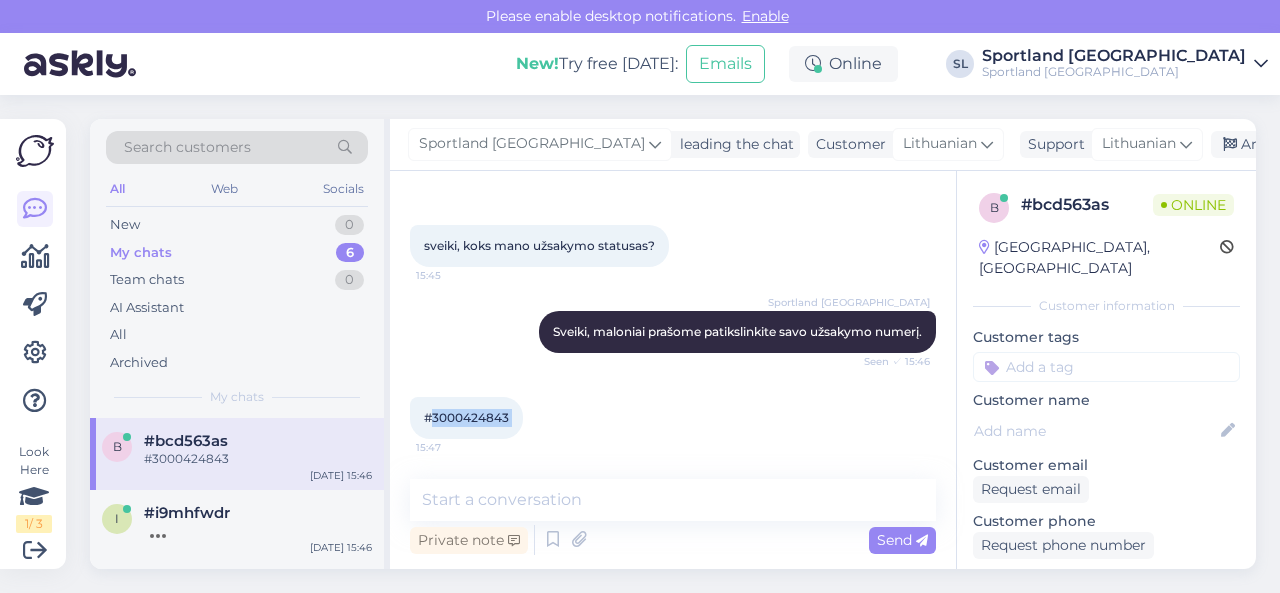scroll, scrollTop: 89, scrollLeft: 0, axis: vertical 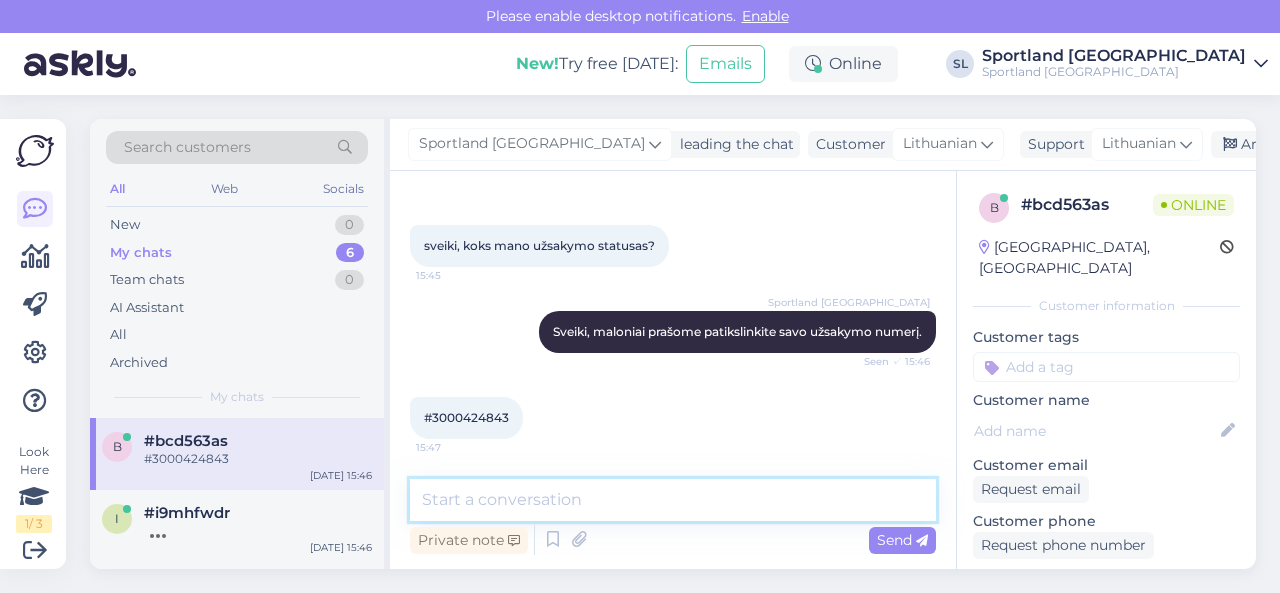 click at bounding box center [673, 500] 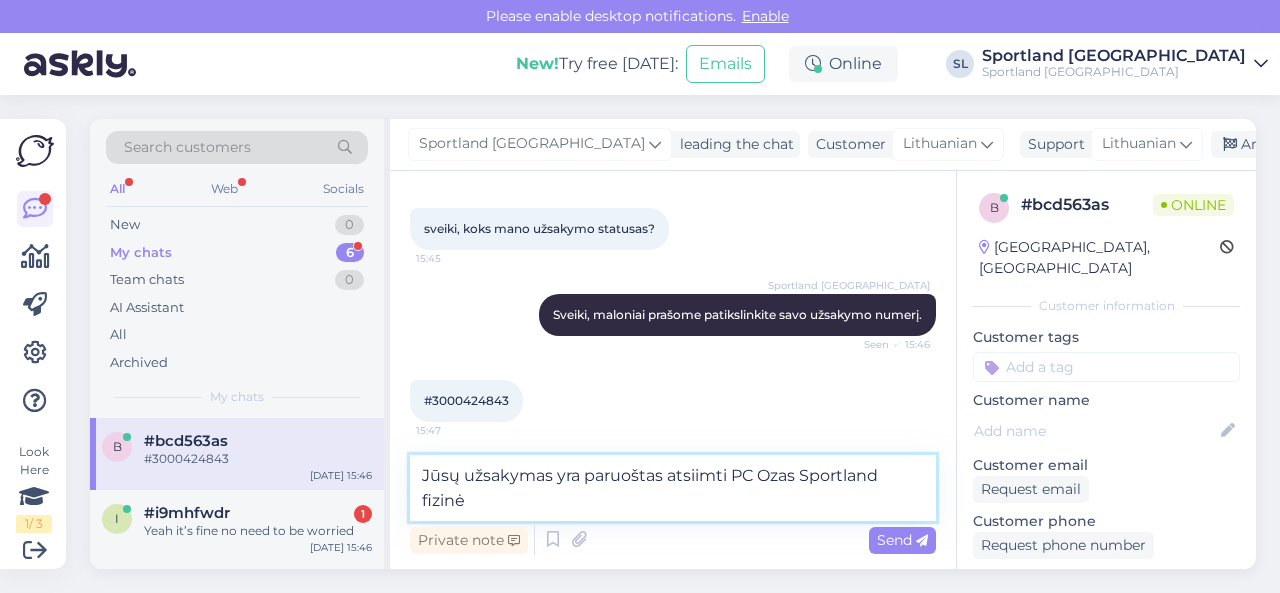scroll, scrollTop: 110, scrollLeft: 0, axis: vertical 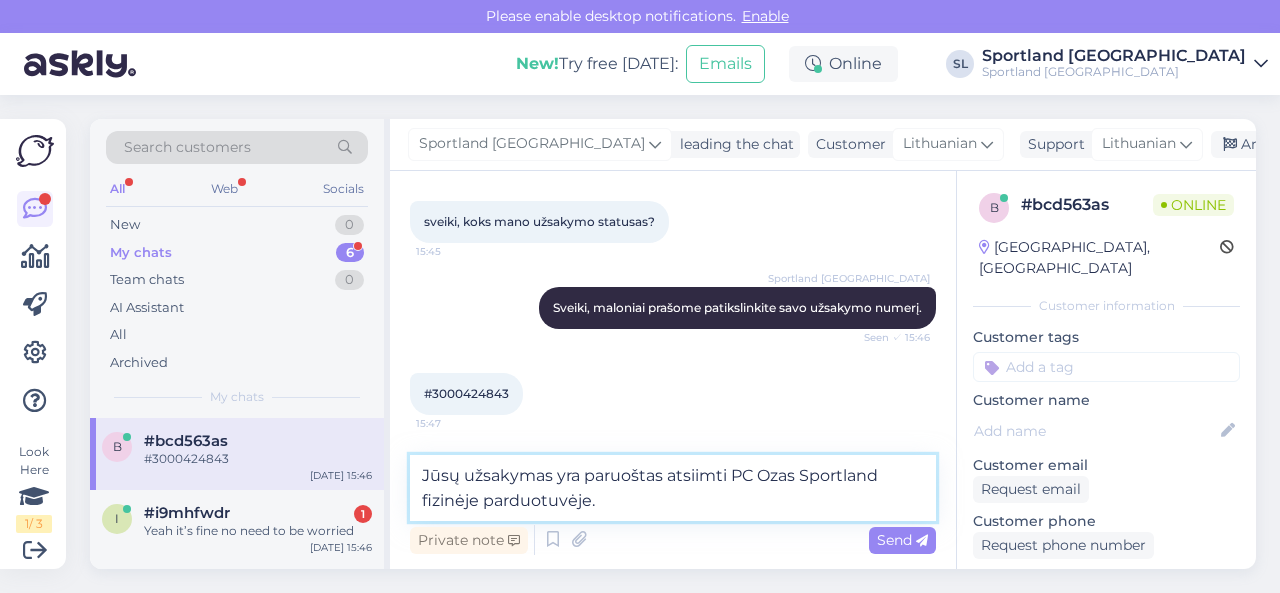 type on "Jūsų užsakymas yra paruoštas atsiimti PC Ozas Sportland fizinėje parduotuvėje." 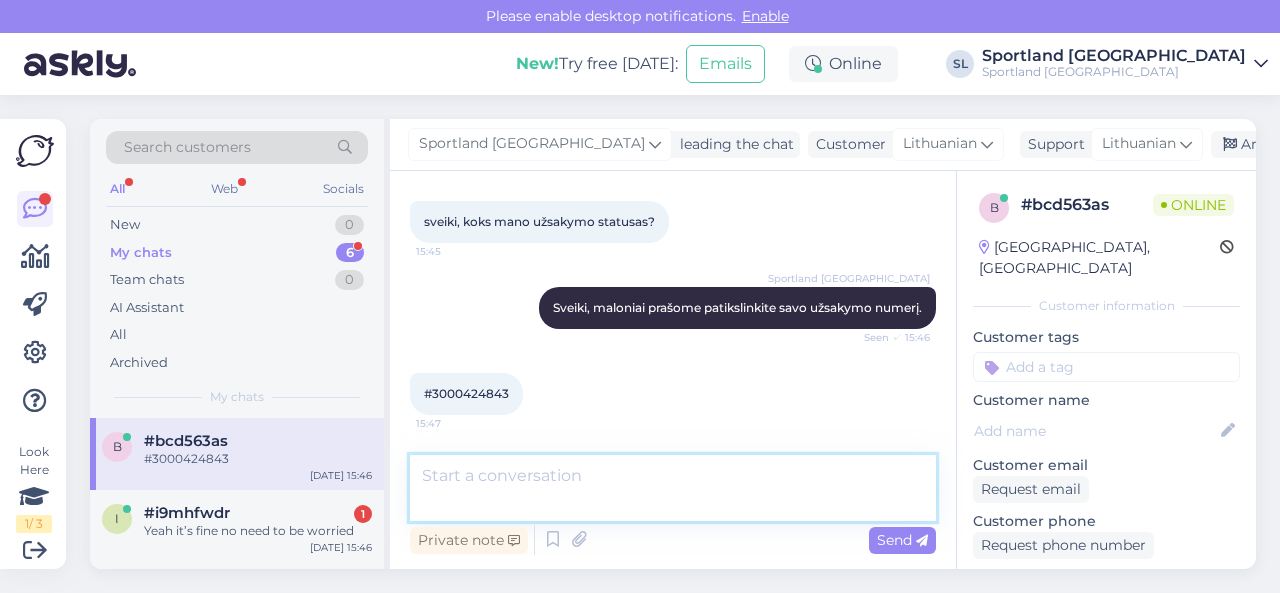 scroll, scrollTop: 193, scrollLeft: 0, axis: vertical 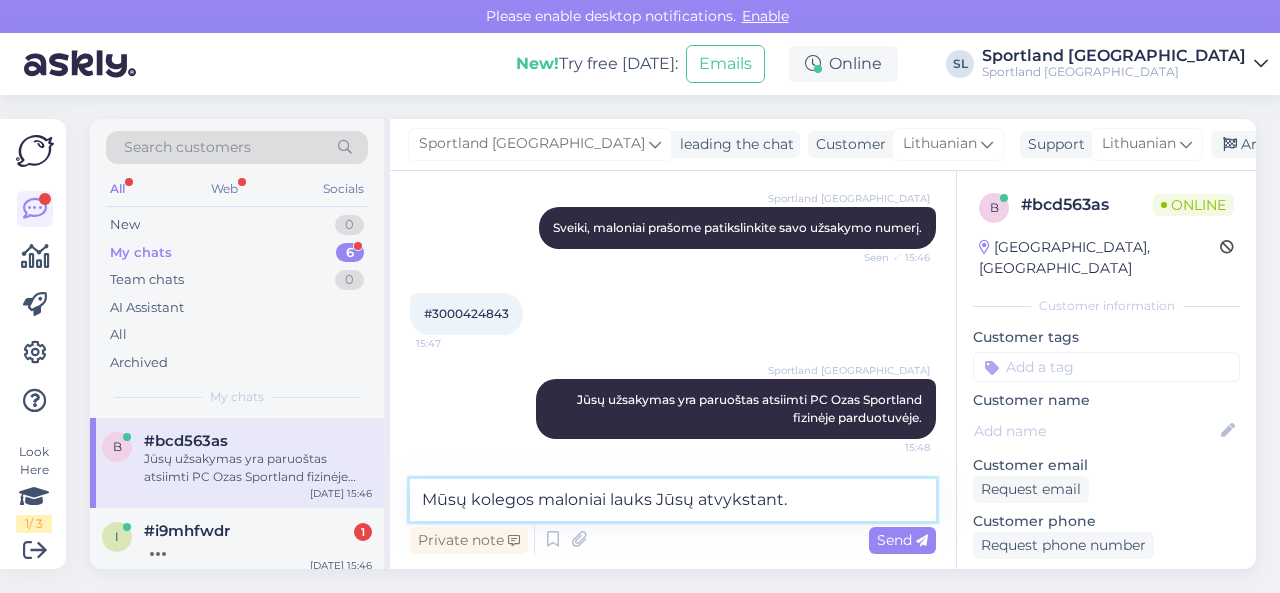 type on "Mūsų kolegos maloniai lauks Jūsų atvykstant." 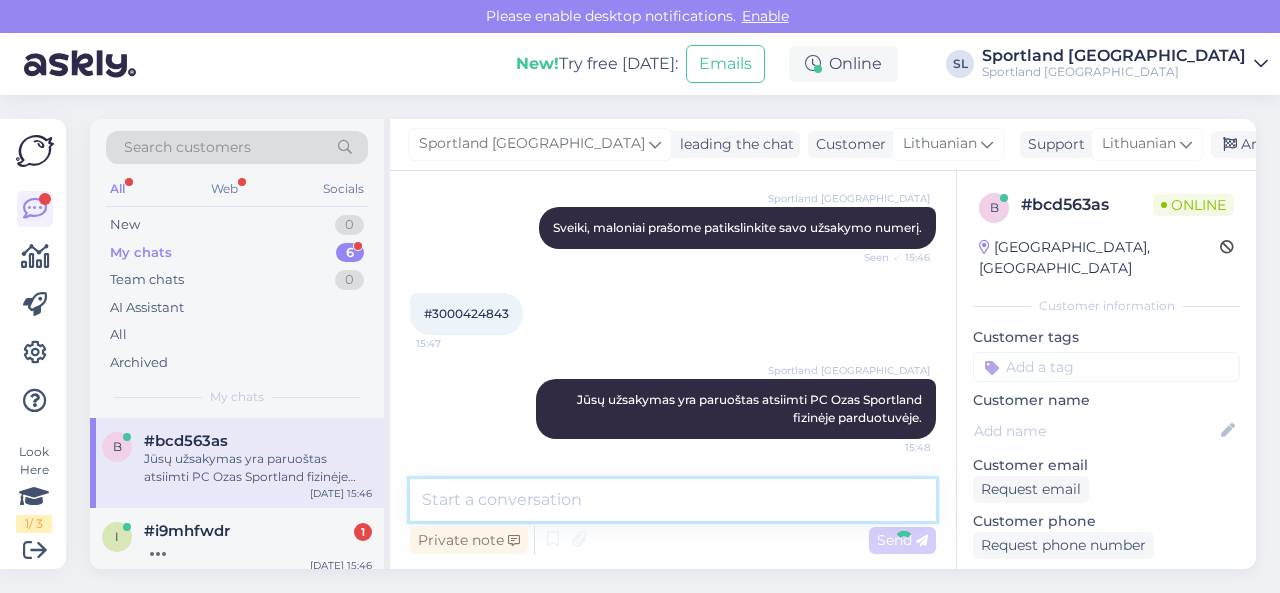 scroll, scrollTop: 279, scrollLeft: 0, axis: vertical 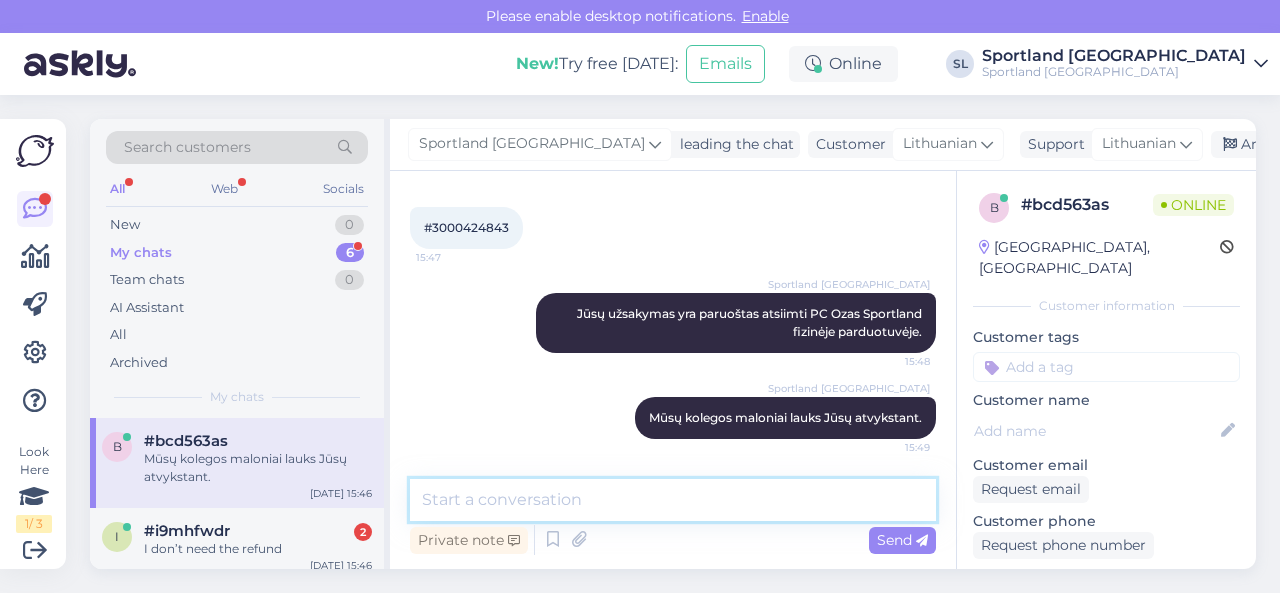 click at bounding box center [673, 500] 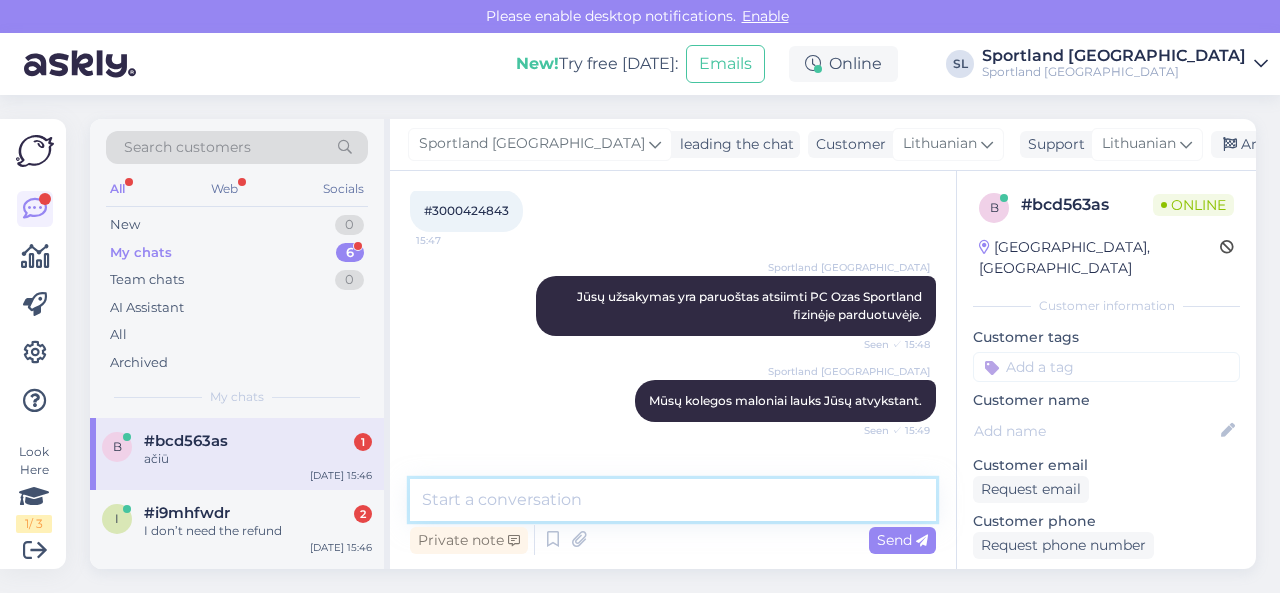 scroll, scrollTop: 365, scrollLeft: 0, axis: vertical 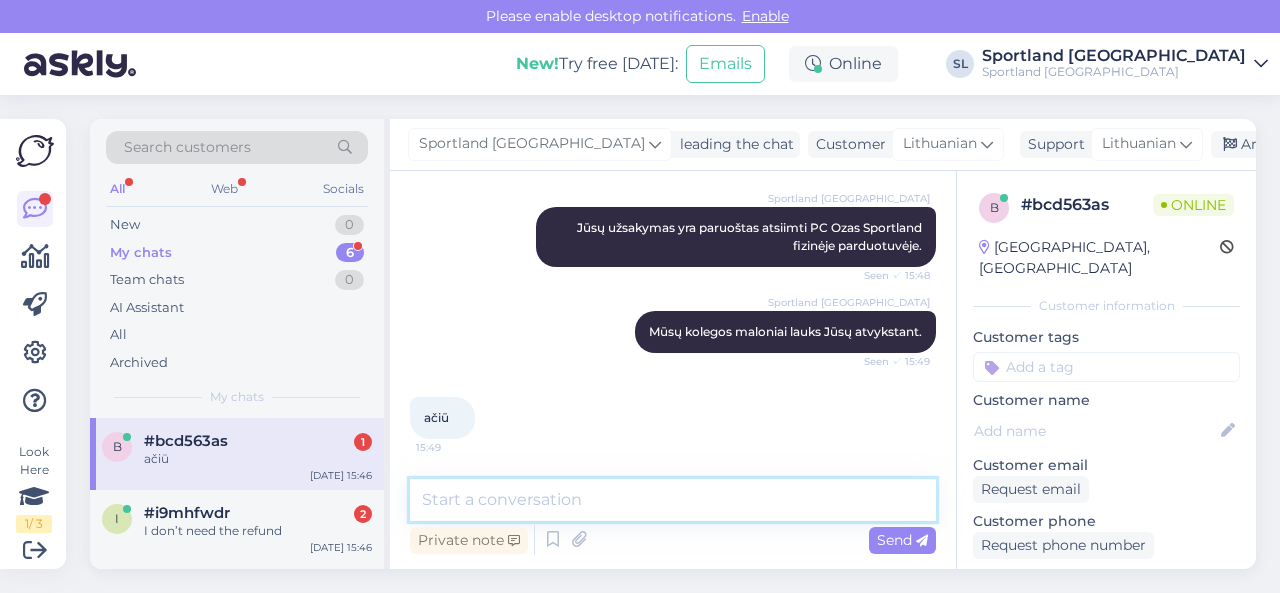 click at bounding box center (673, 500) 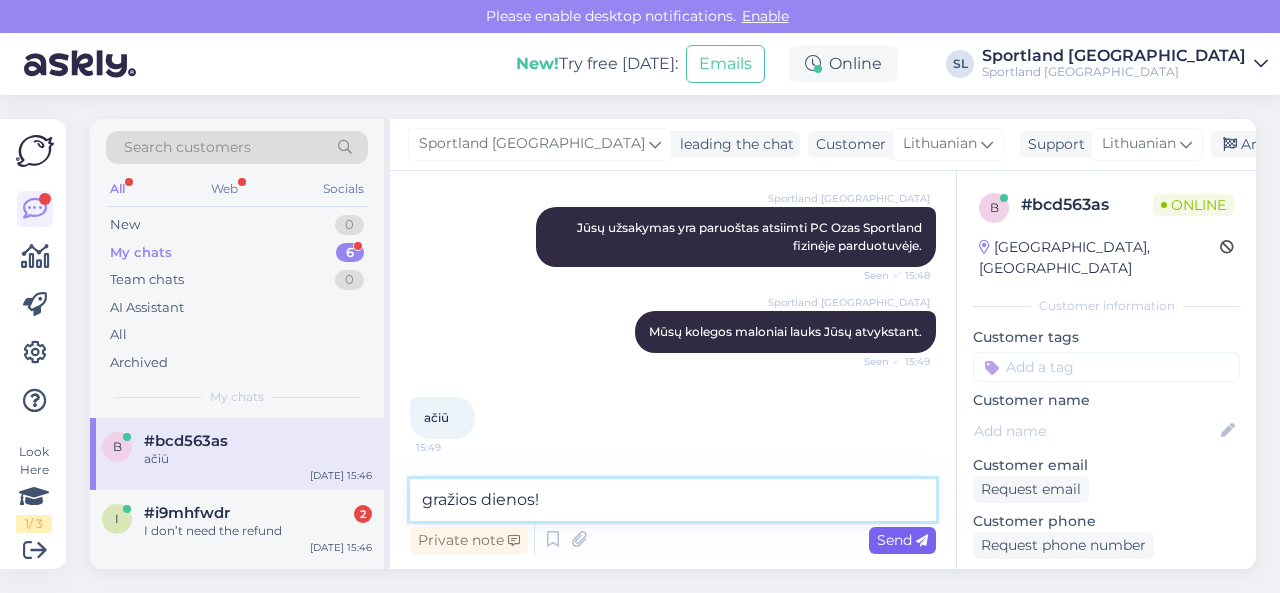 type on "gražios dienos!" 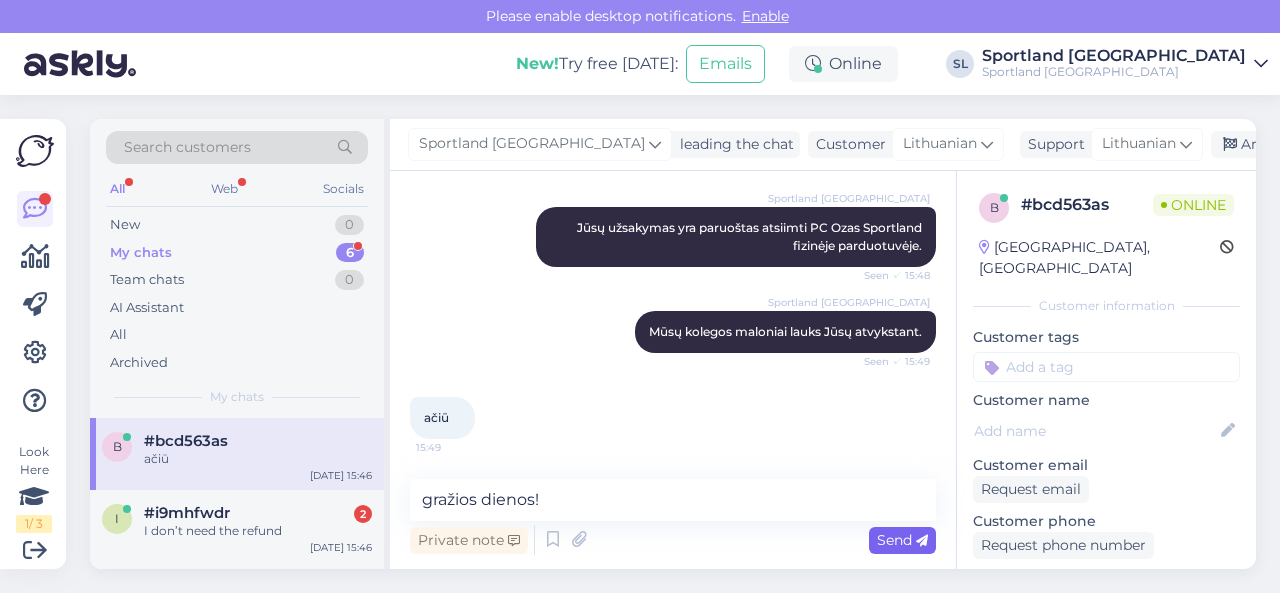 click on "Send" at bounding box center (902, 540) 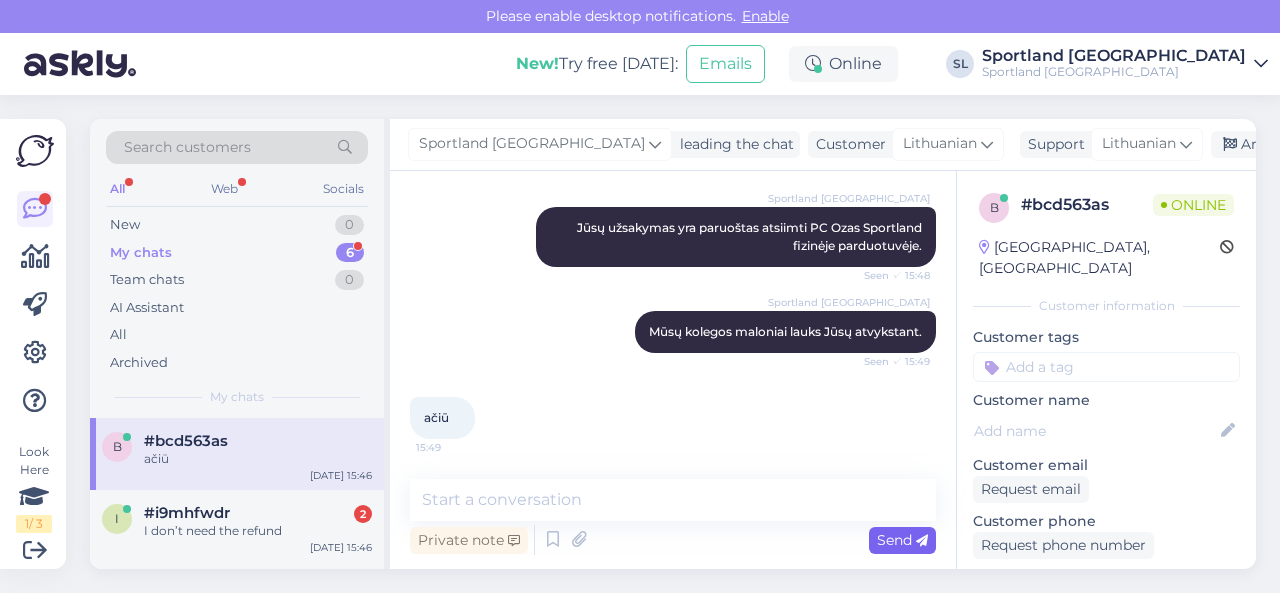 scroll, scrollTop: 451, scrollLeft: 0, axis: vertical 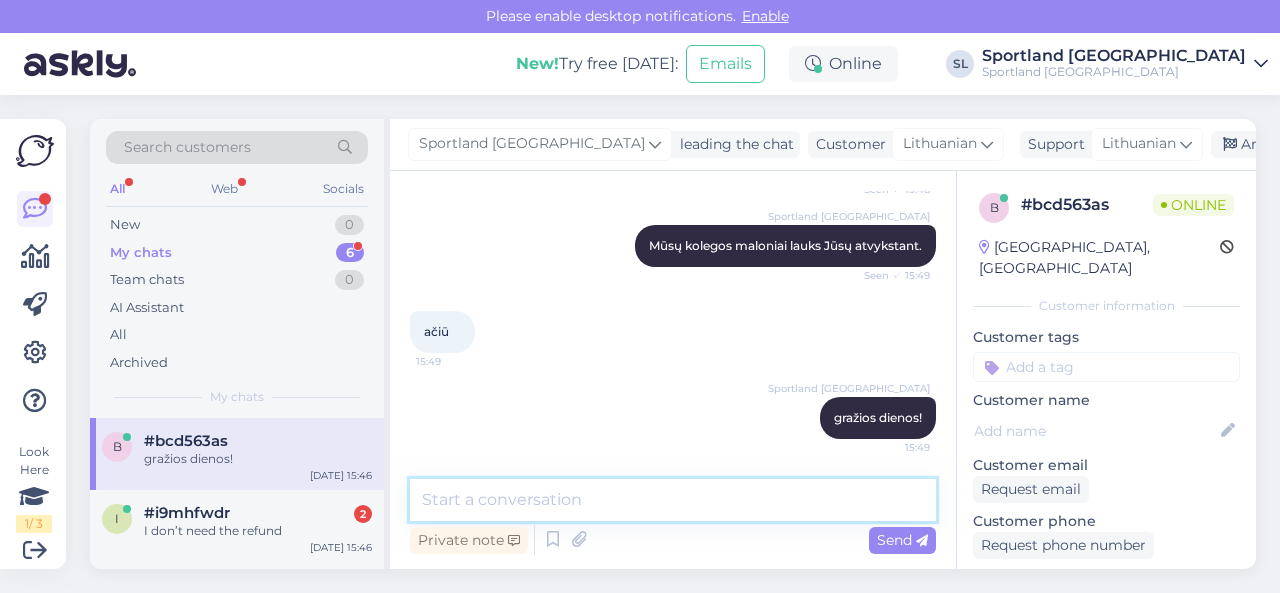 click at bounding box center (673, 500) 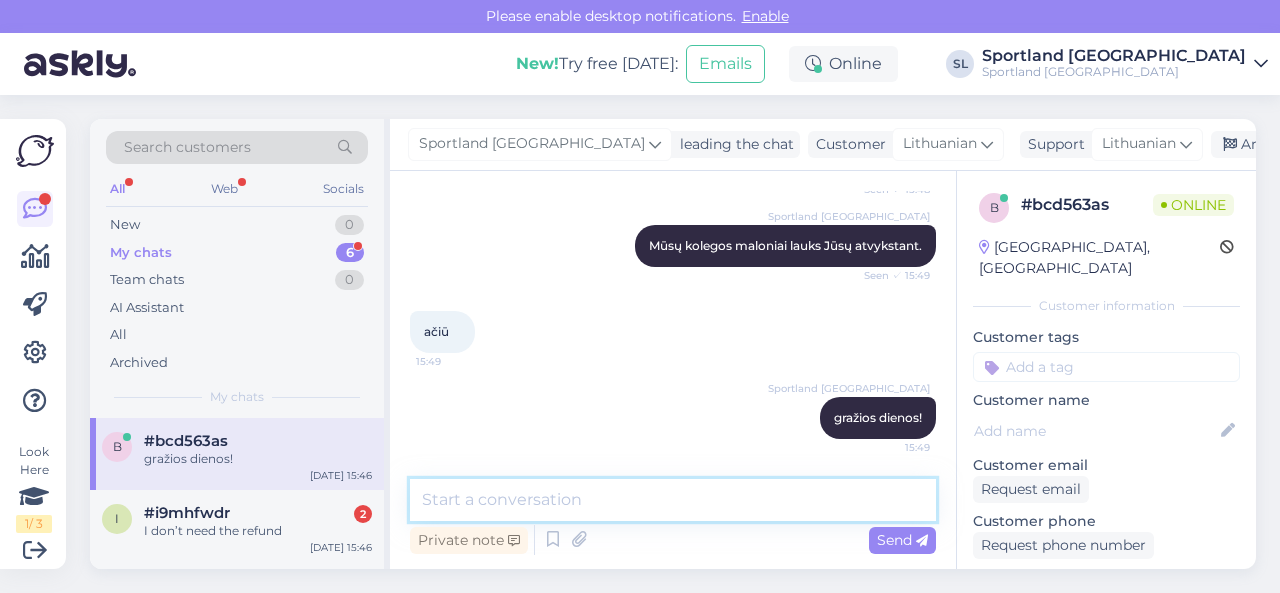 click at bounding box center (673, 500) 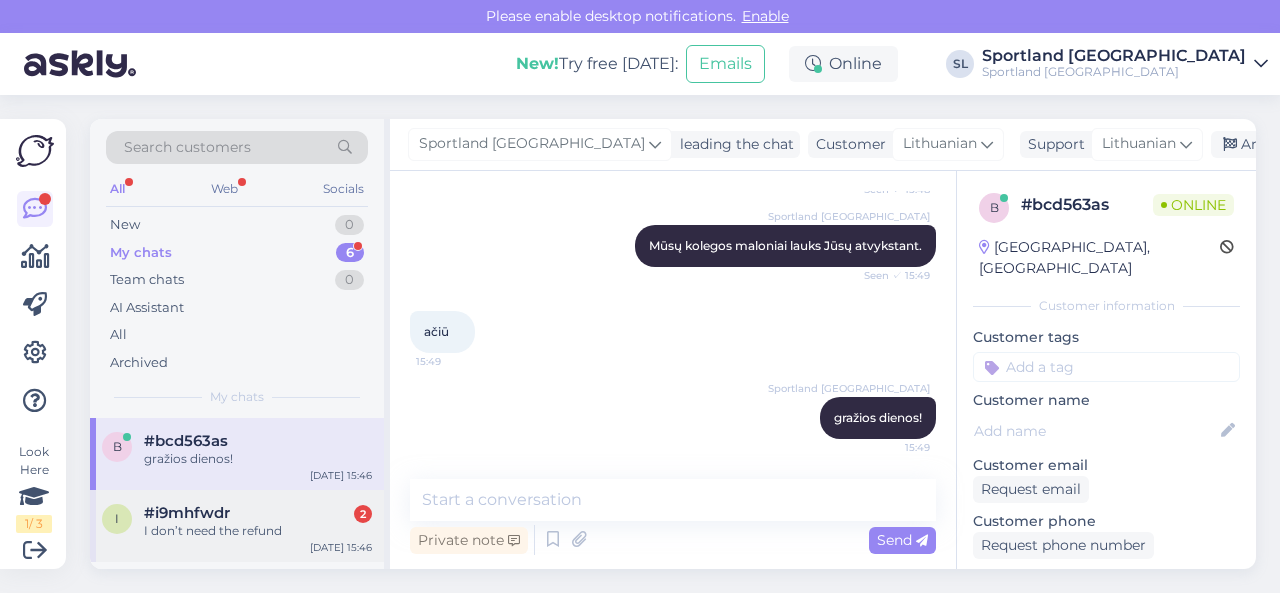 click on "I don’t need the refund" at bounding box center (258, 531) 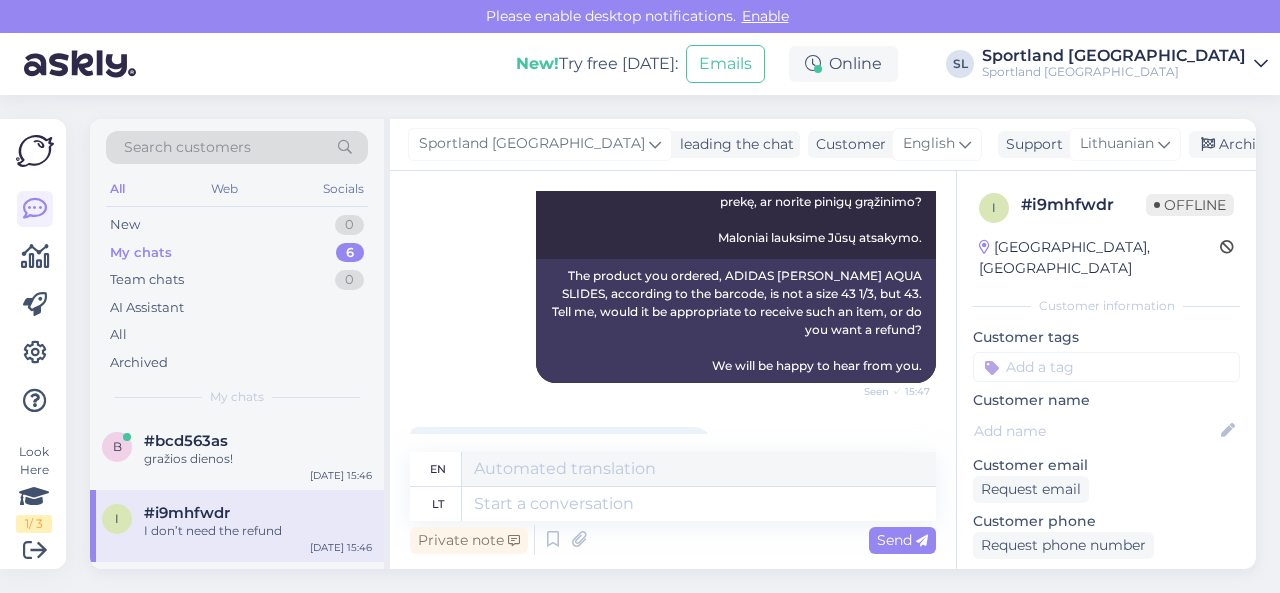 scroll, scrollTop: 1586, scrollLeft: 0, axis: vertical 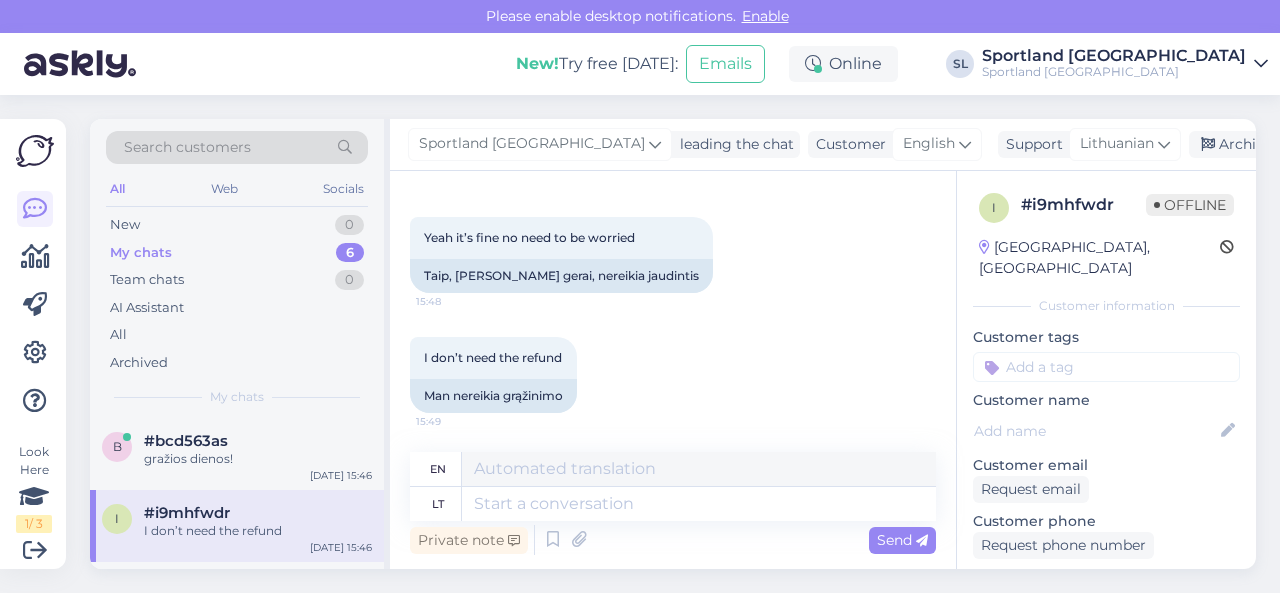 click on "Private note Send" at bounding box center (673, 540) 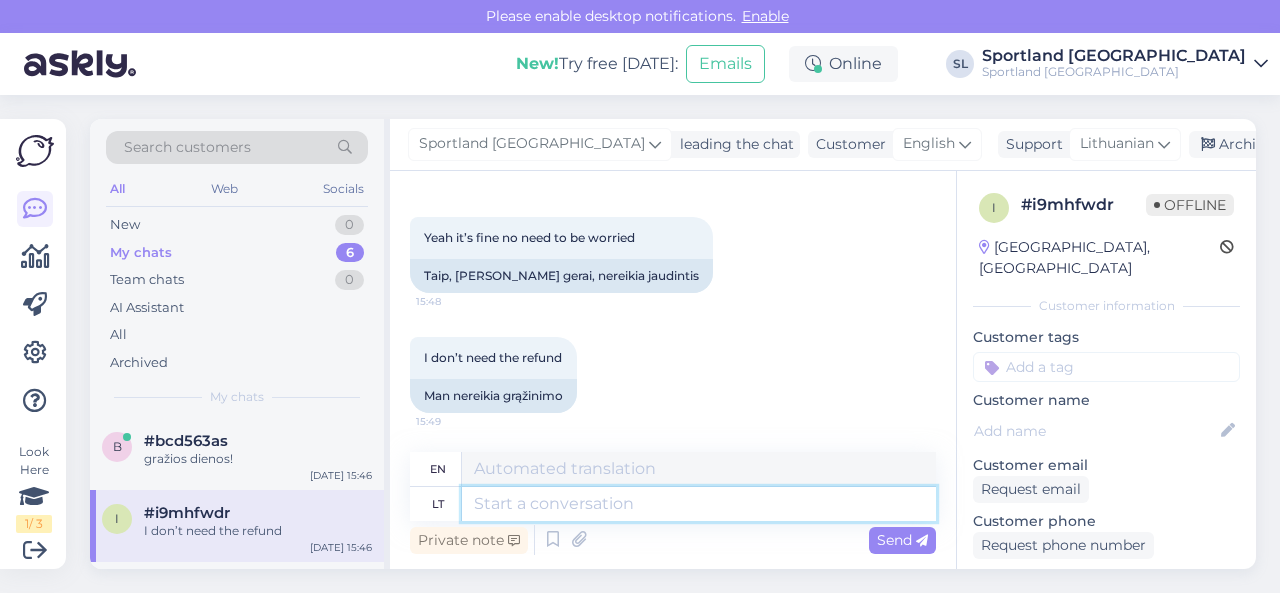 click at bounding box center [699, 504] 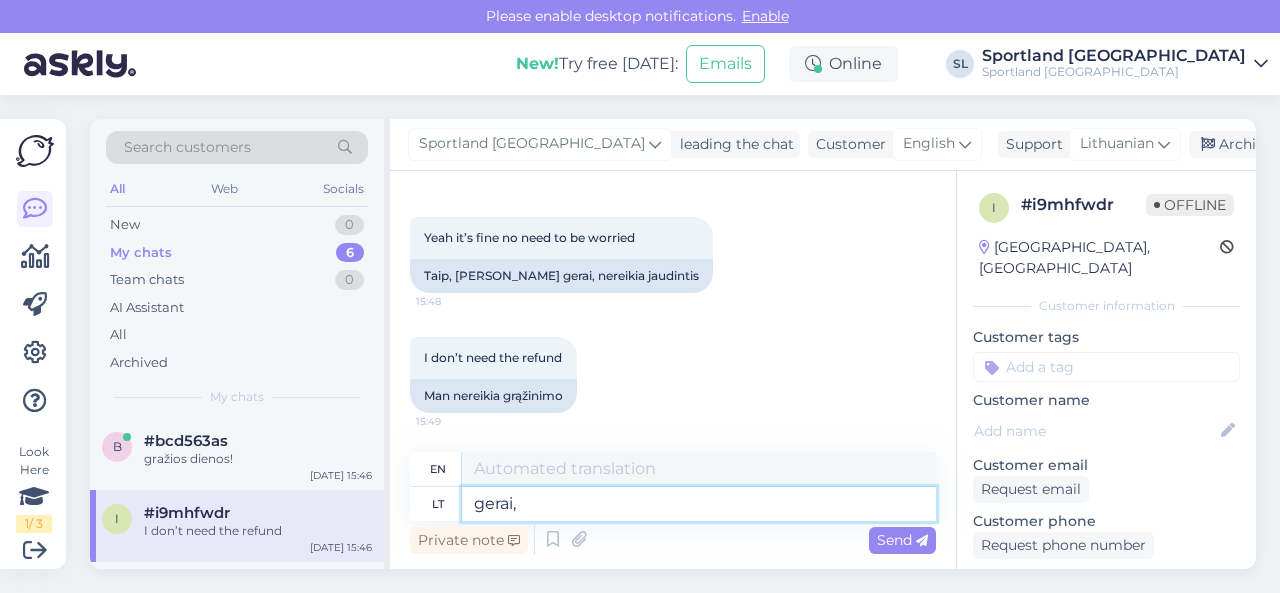 type on "gerai," 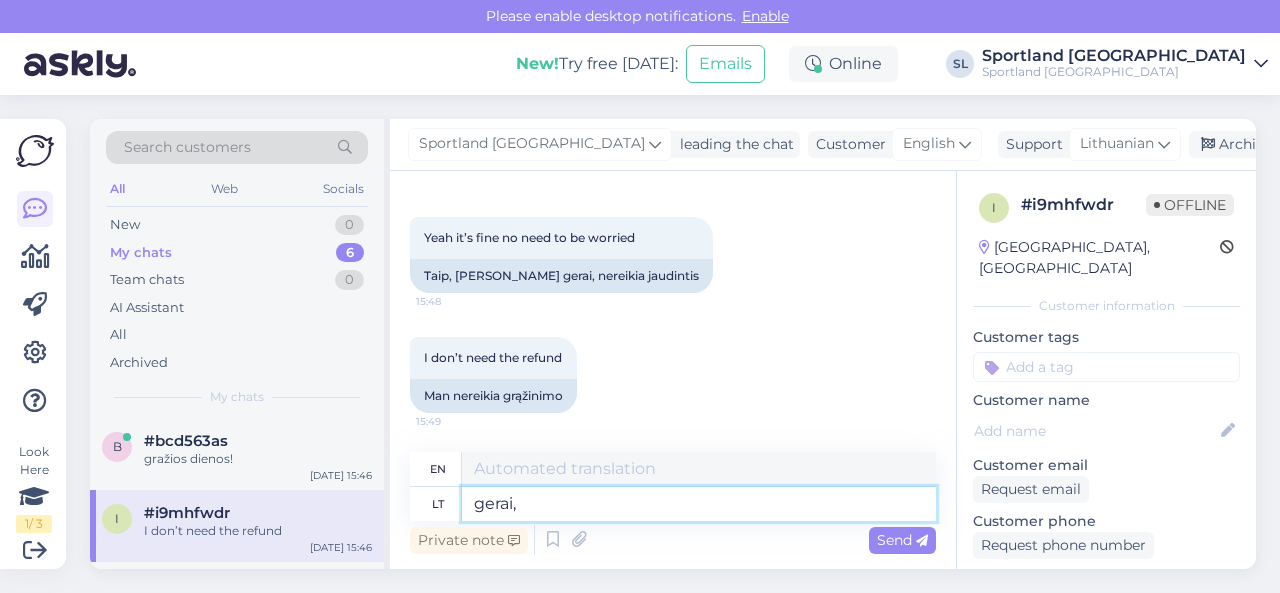 type on "okay," 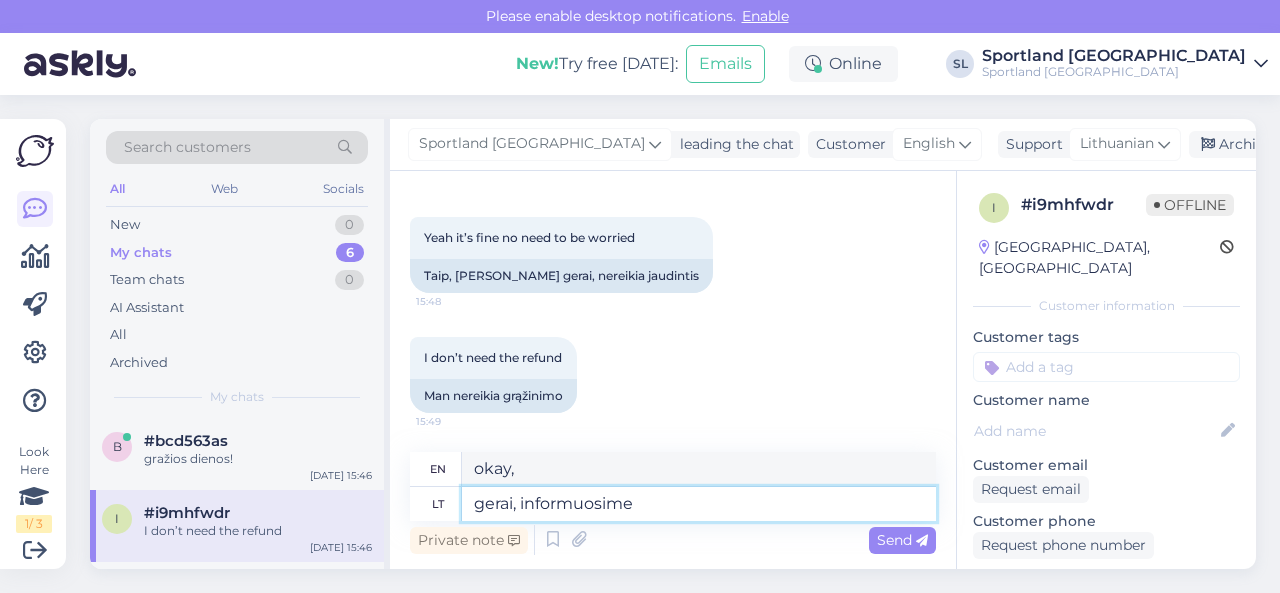 type on "gerai, informuosime" 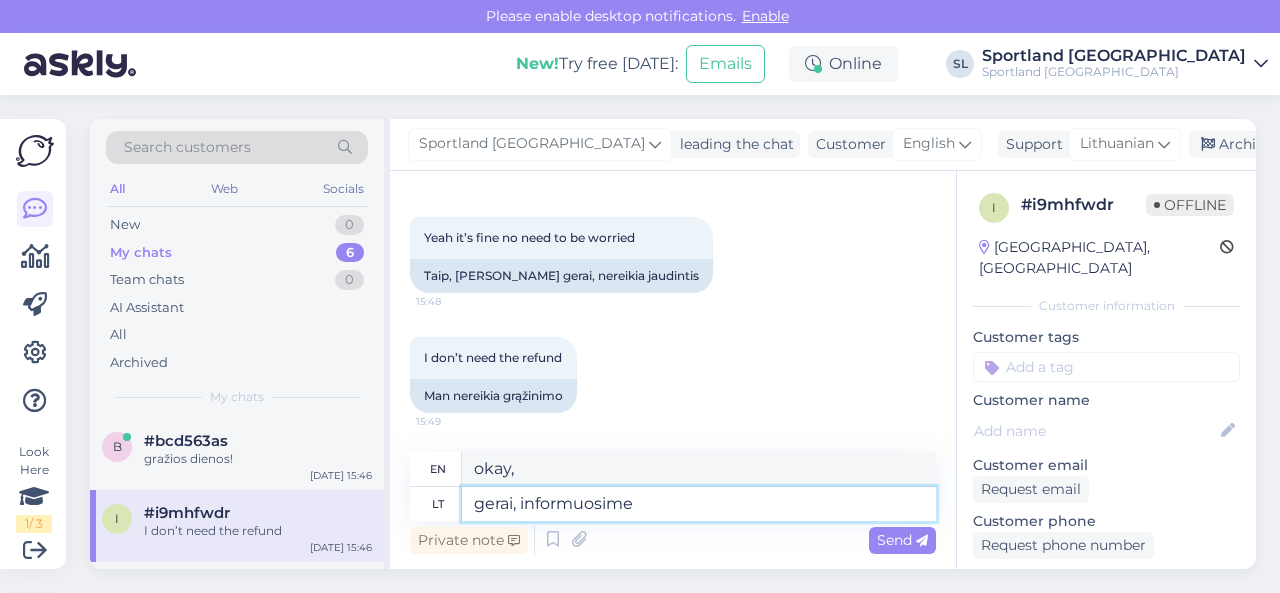 type on "OK, we will inform you." 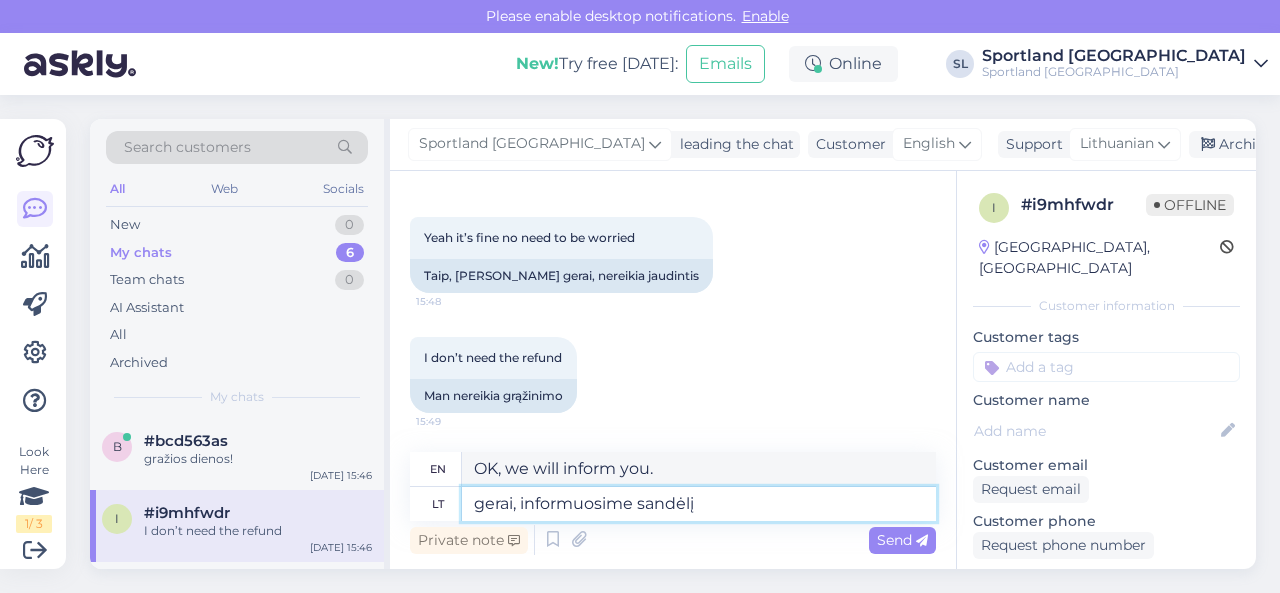 type on "gerai, informuosime sandėlį i" 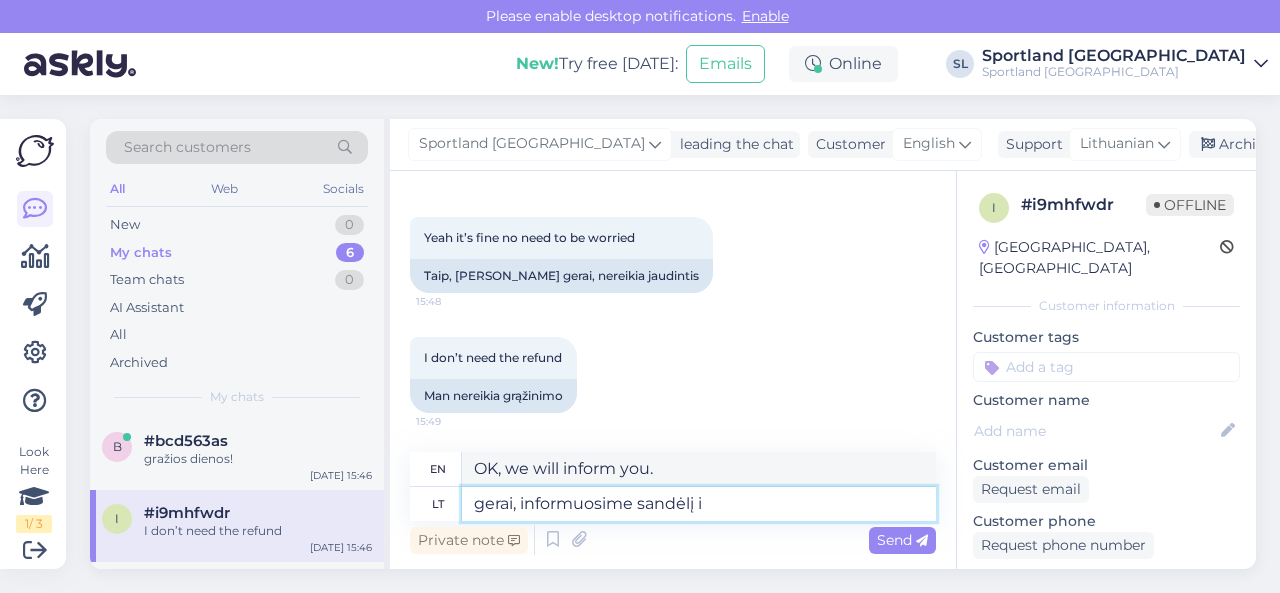 type on "ok, we will inform the warehouse" 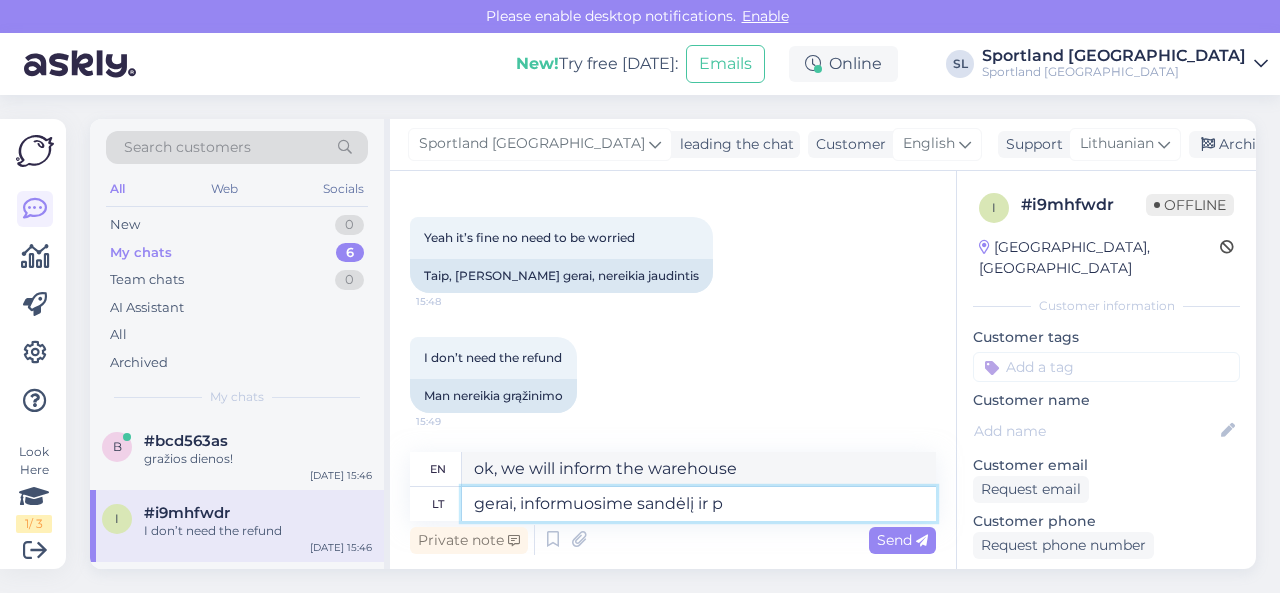 type on "gerai, informuosime sandėlį ir pr" 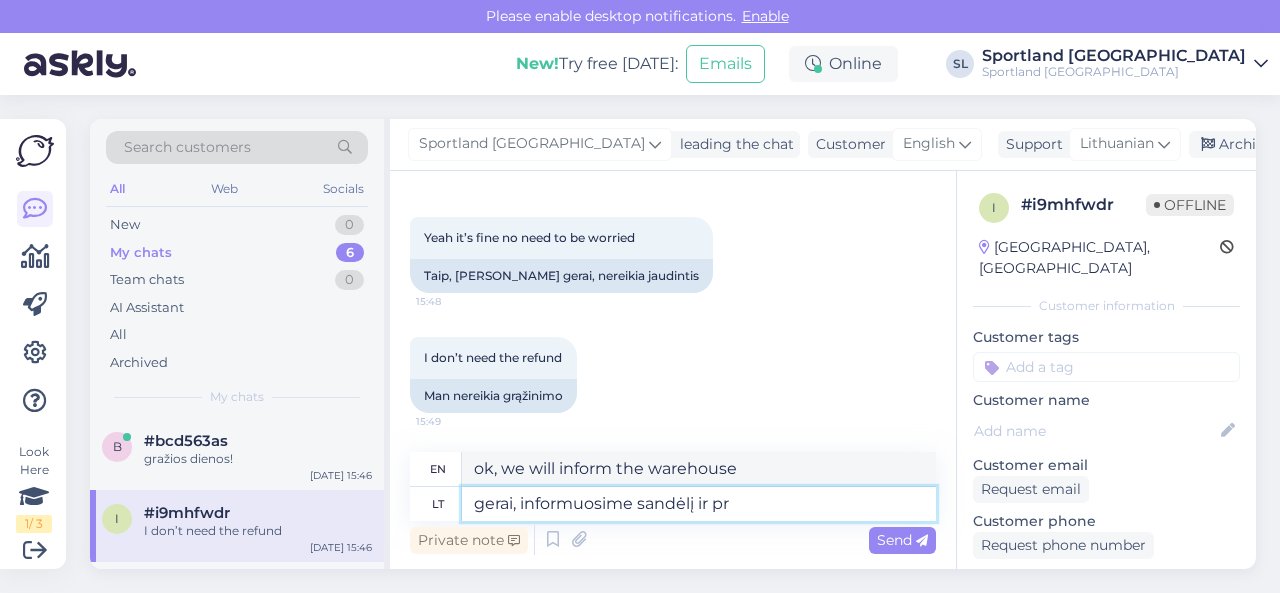 type on "ok, we will inform the warehouse and" 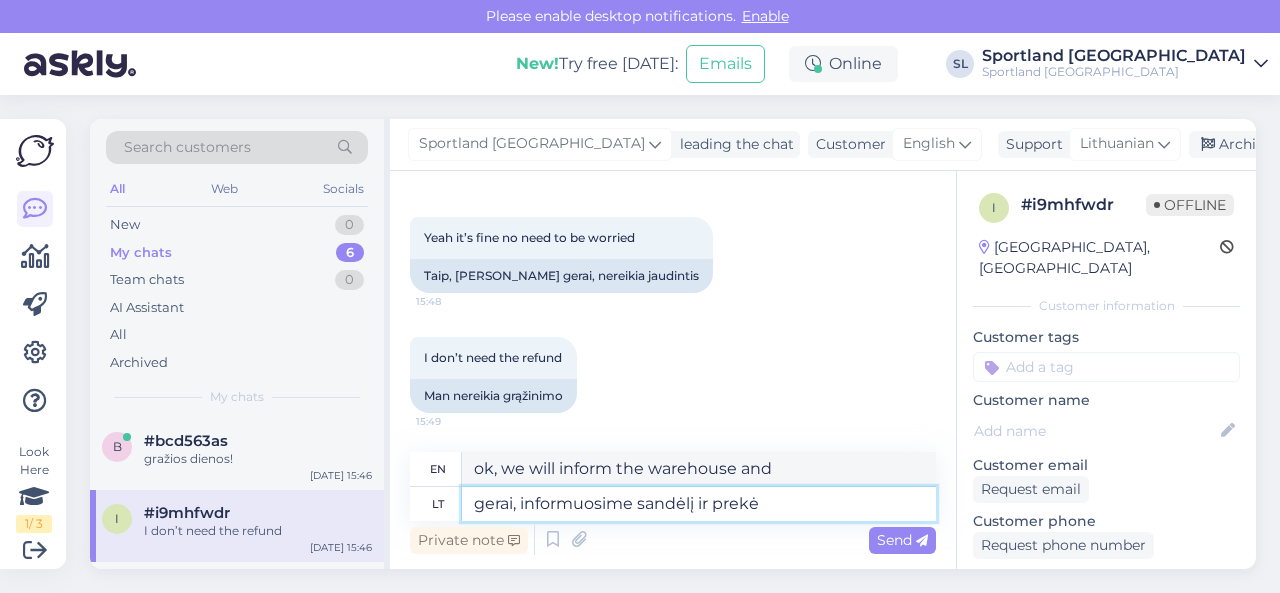 type on "gerai, informuosime sandėlį ir prekė" 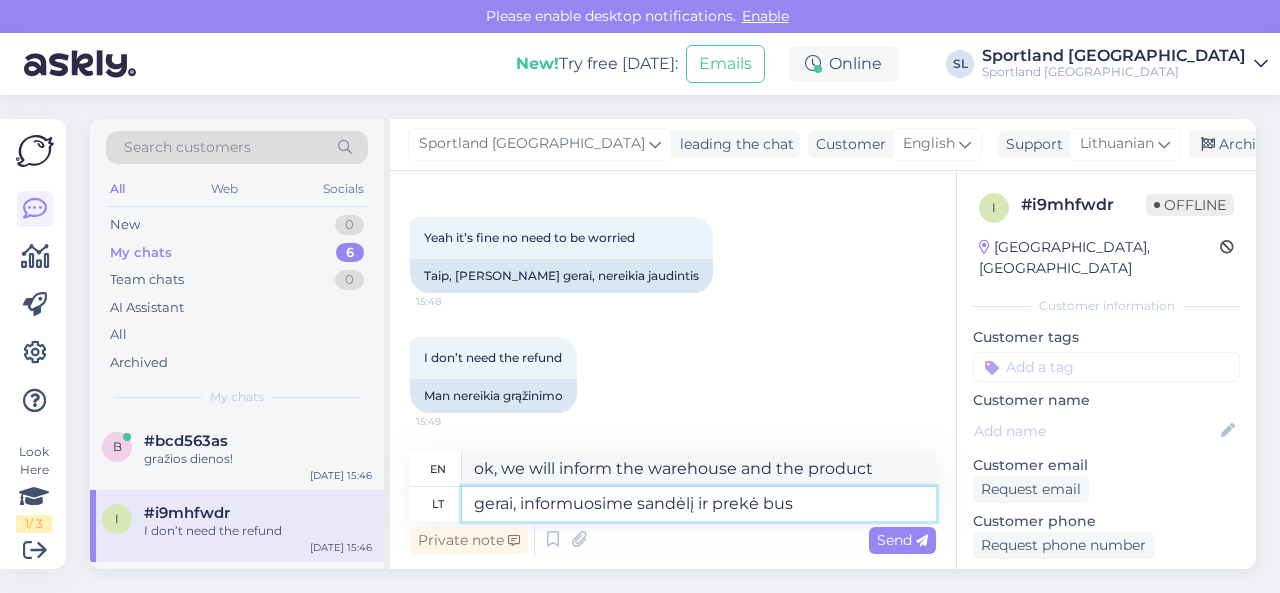 type on "gerai, informuosime sandėlį ir prekė bus i" 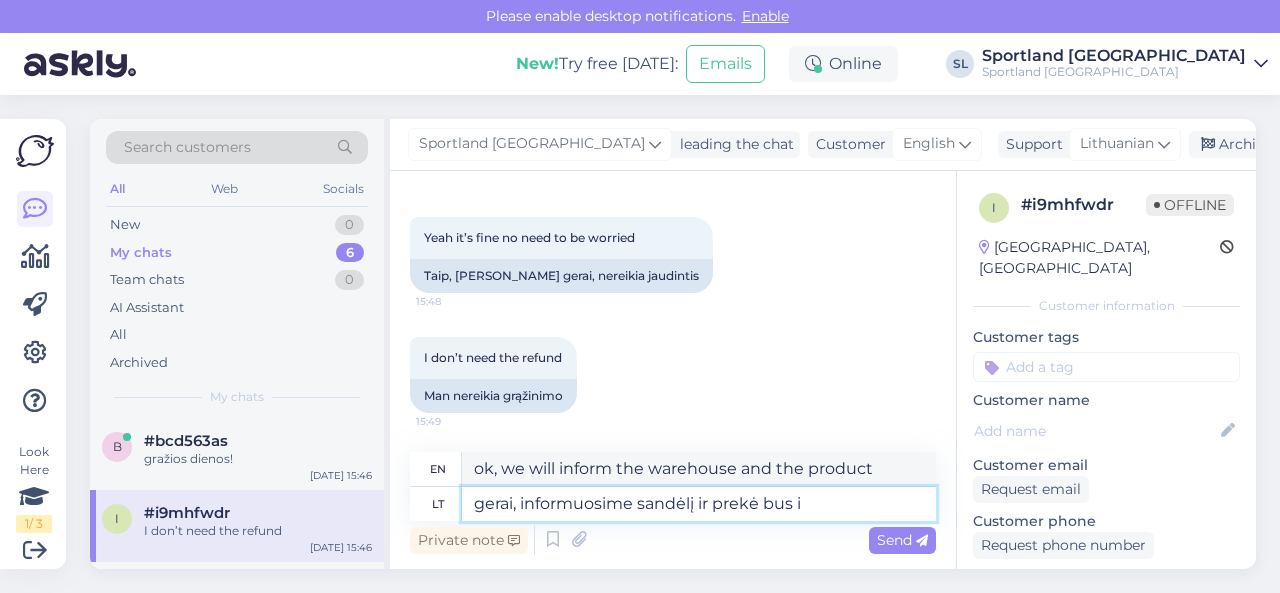 type on "ok, we will inform the warehouse and the item will be" 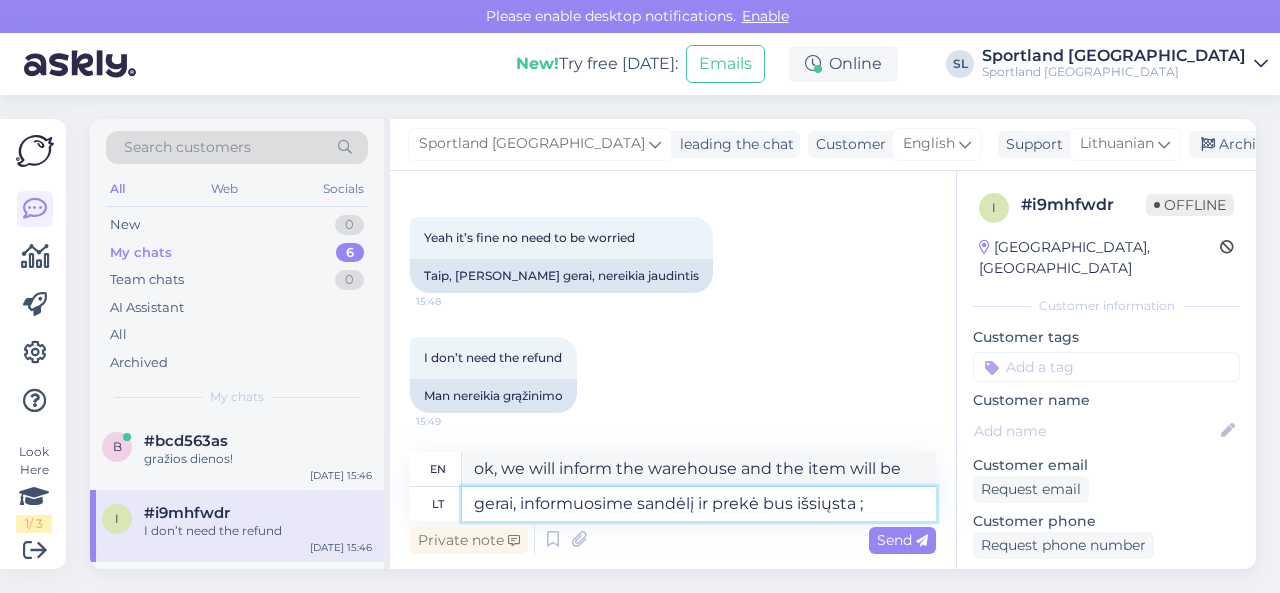 type on "gerai, informuosime sandėlį ir prekė bus išsiųsta ;)" 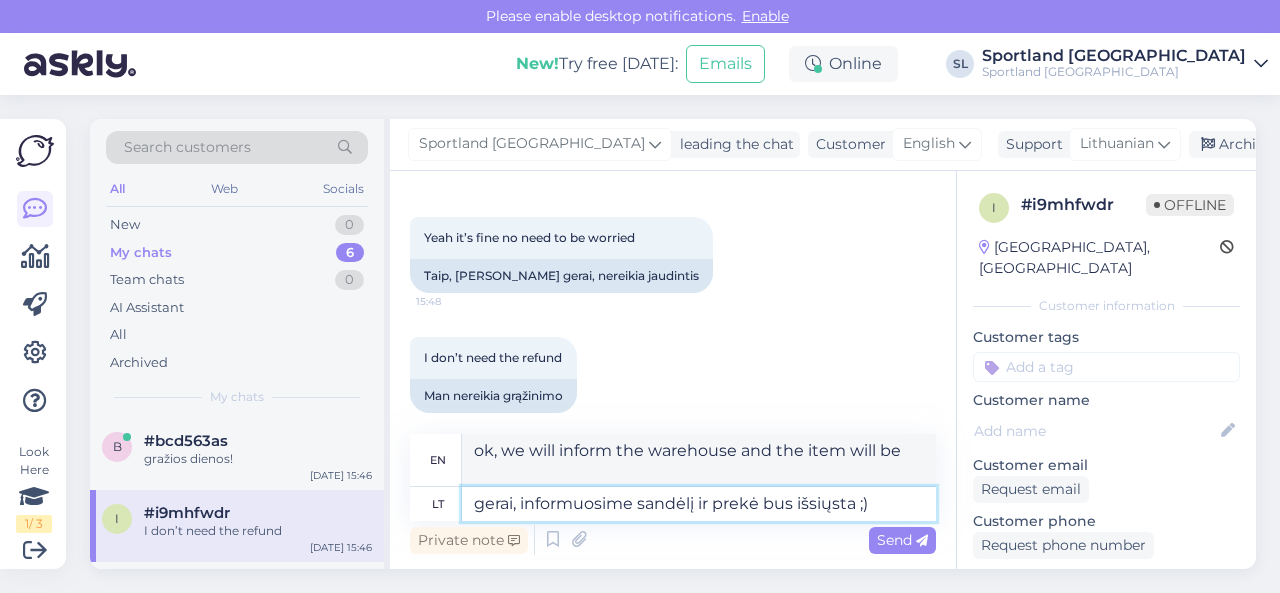type on "ok, we will inform the warehouse and the item will be shipped" 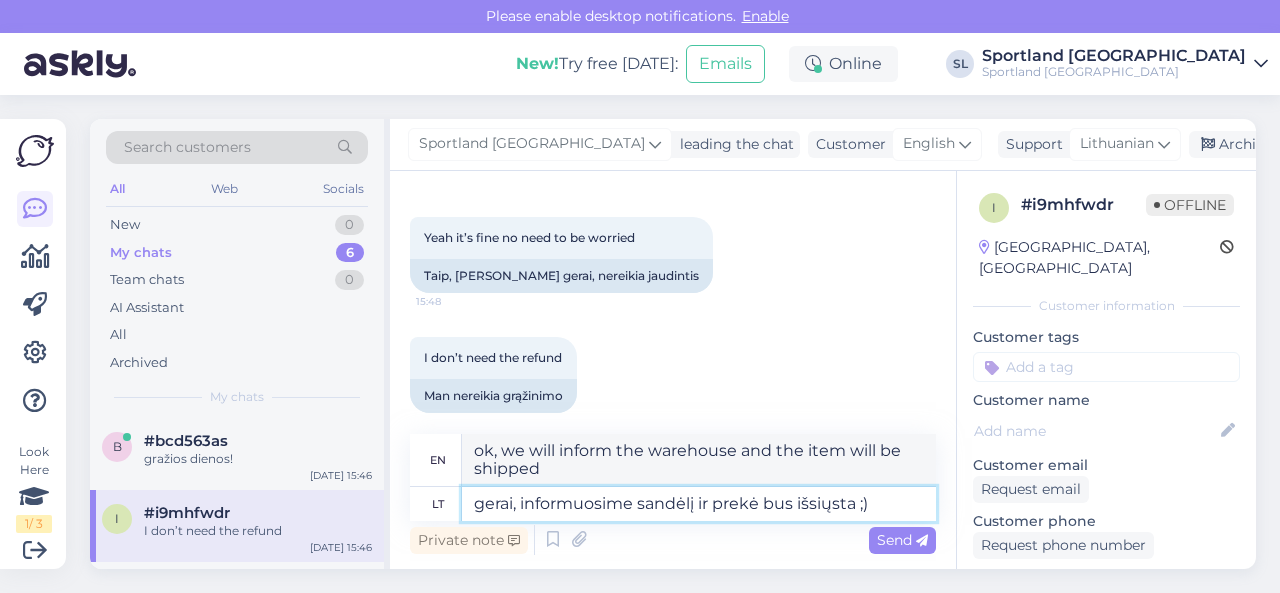 type on "gerai, informuosime sandėlį ir prekė bus išsiųsta ;)" 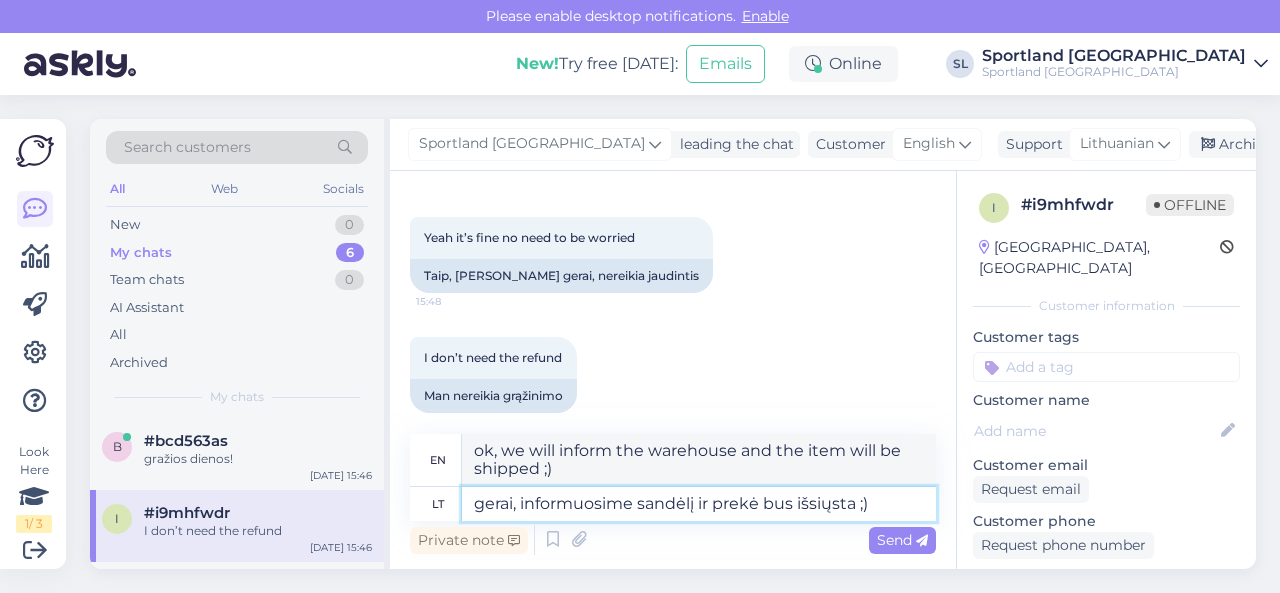 type 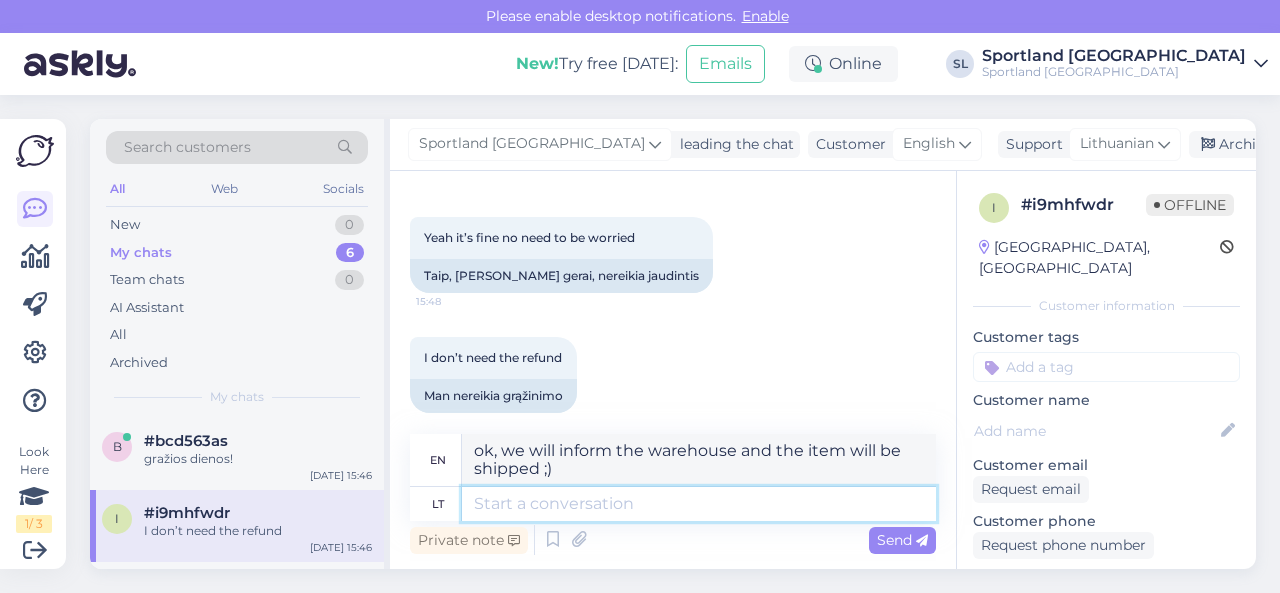 type 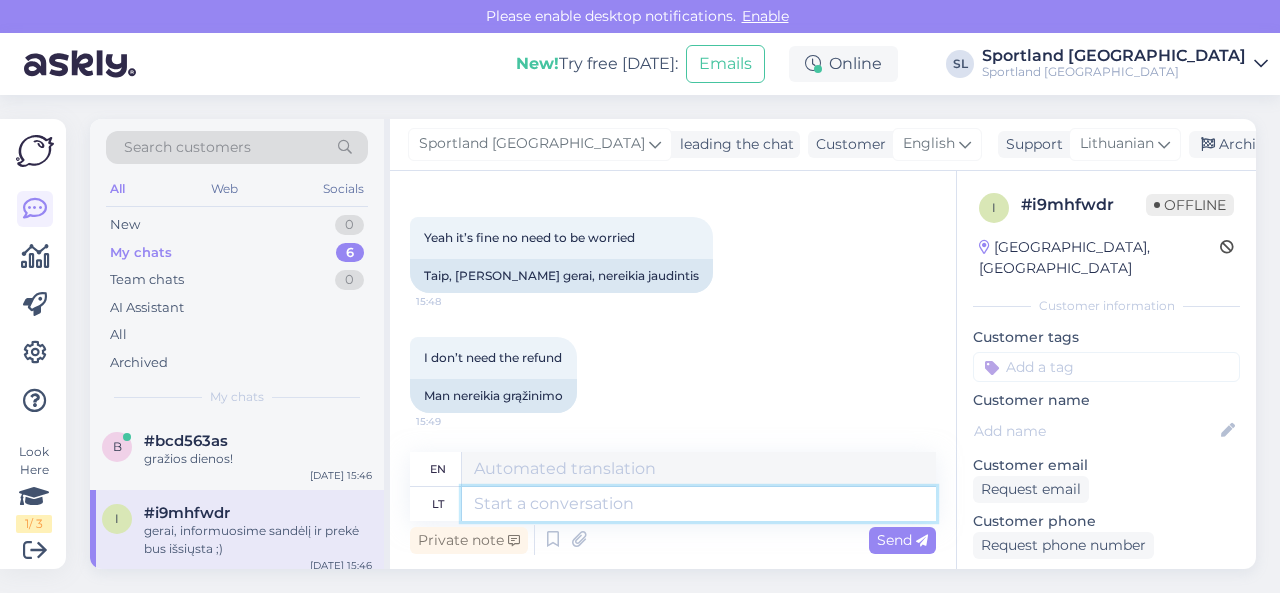 scroll, scrollTop: 1724, scrollLeft: 0, axis: vertical 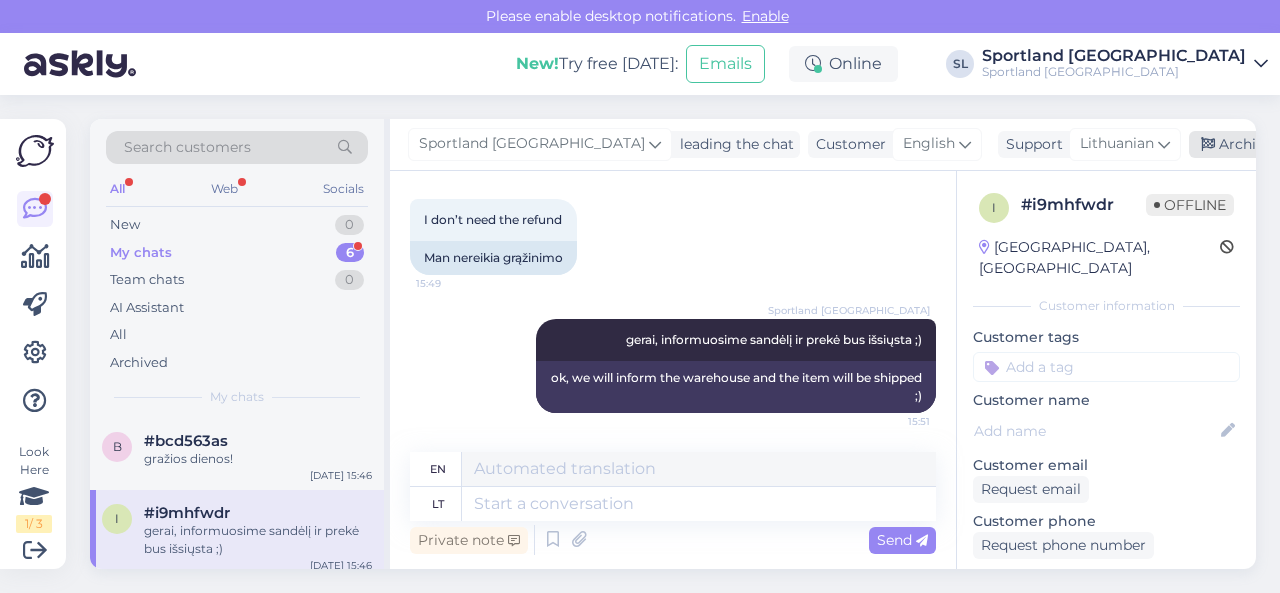 click on "Archive chat" at bounding box center [1252, 144] 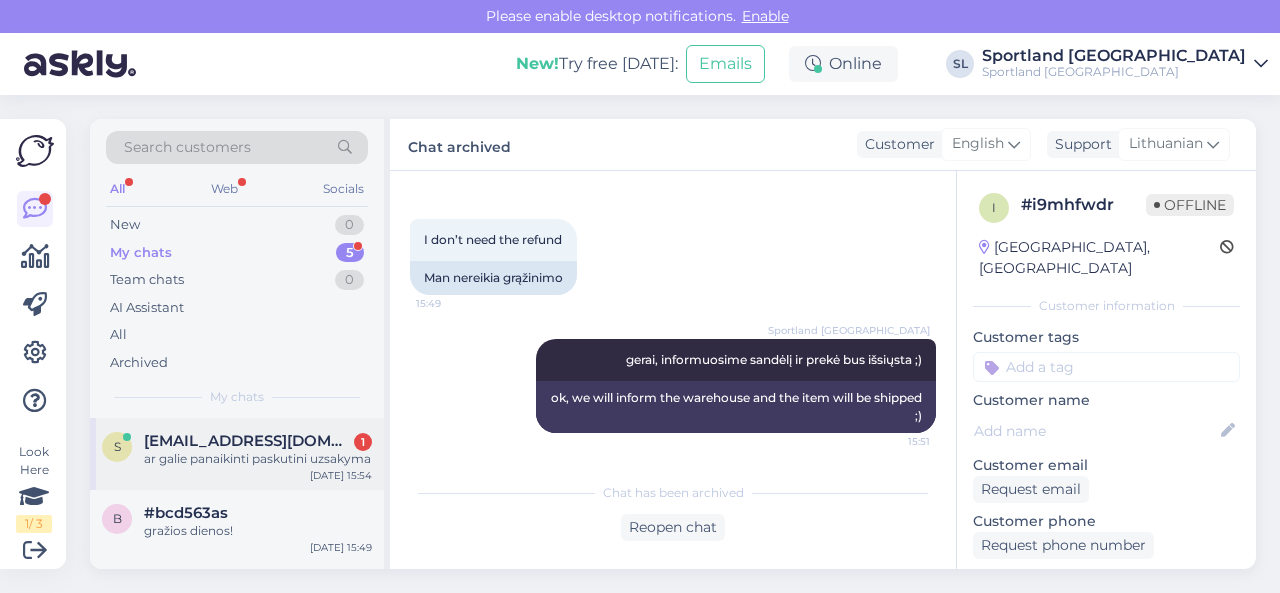 click on "ar galie panaikinti paskutini uzsakyma" at bounding box center [258, 459] 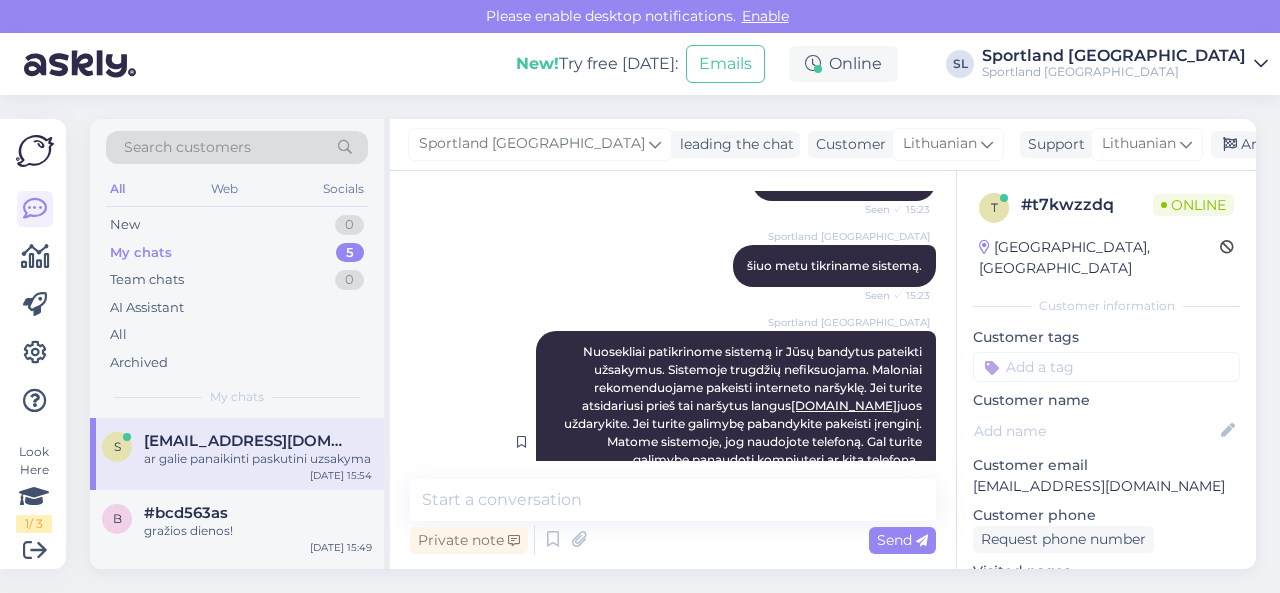 scroll, scrollTop: 2359, scrollLeft: 0, axis: vertical 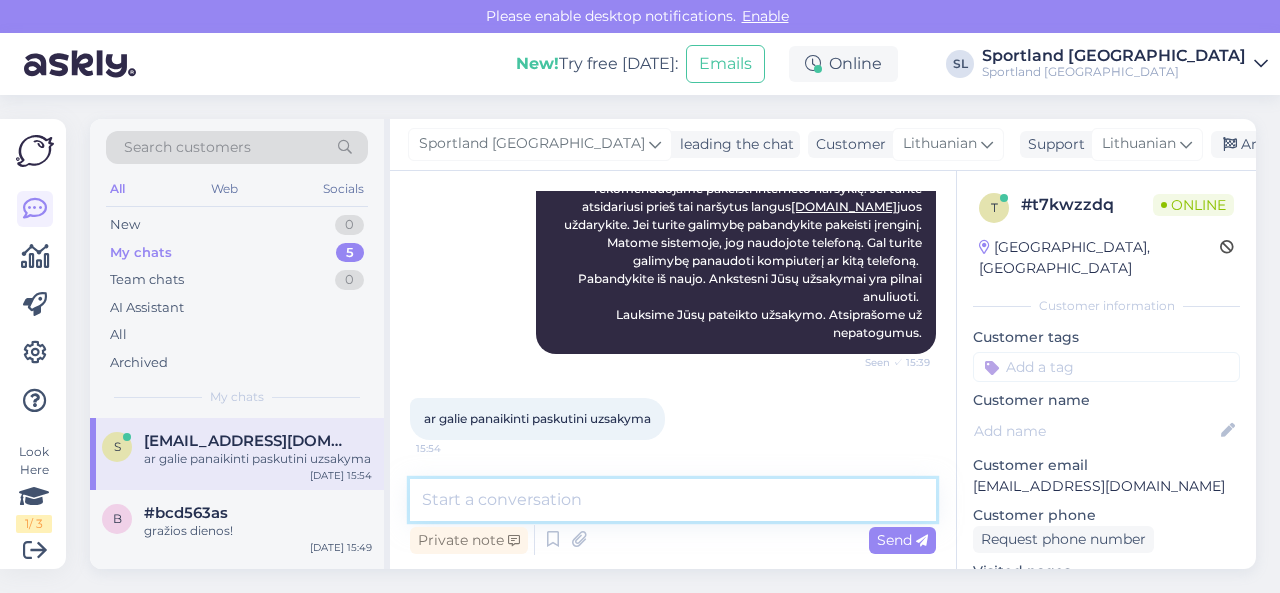 click at bounding box center (673, 500) 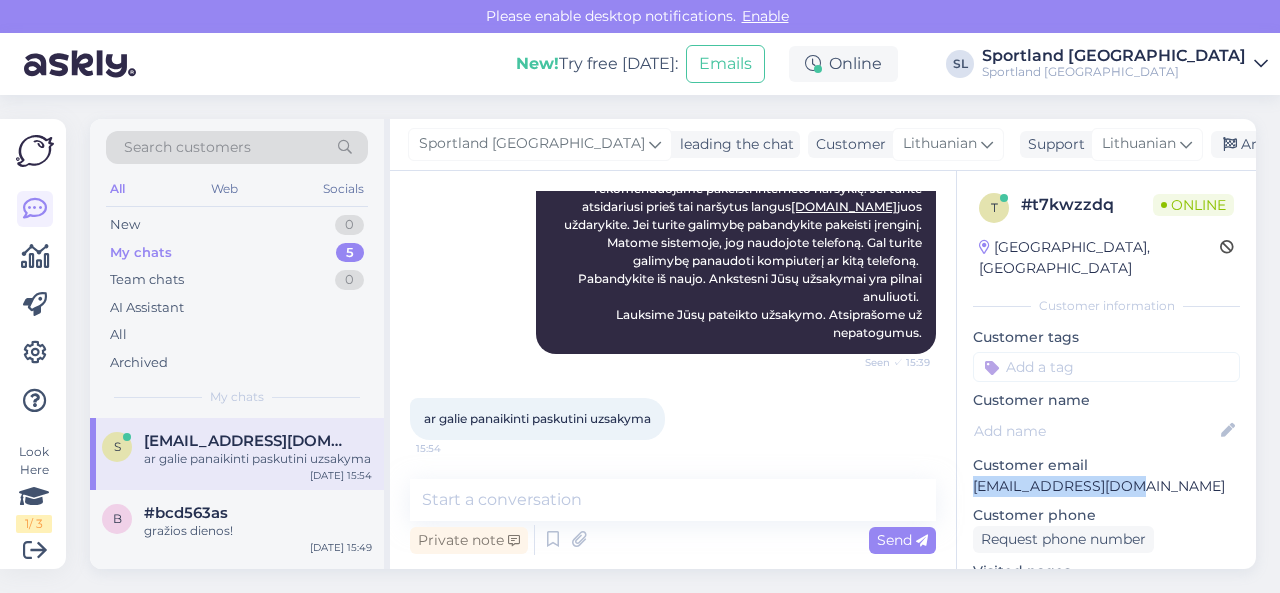 drag, startPoint x: 1104, startPoint y: 471, endPoint x: 968, endPoint y: 471, distance: 136 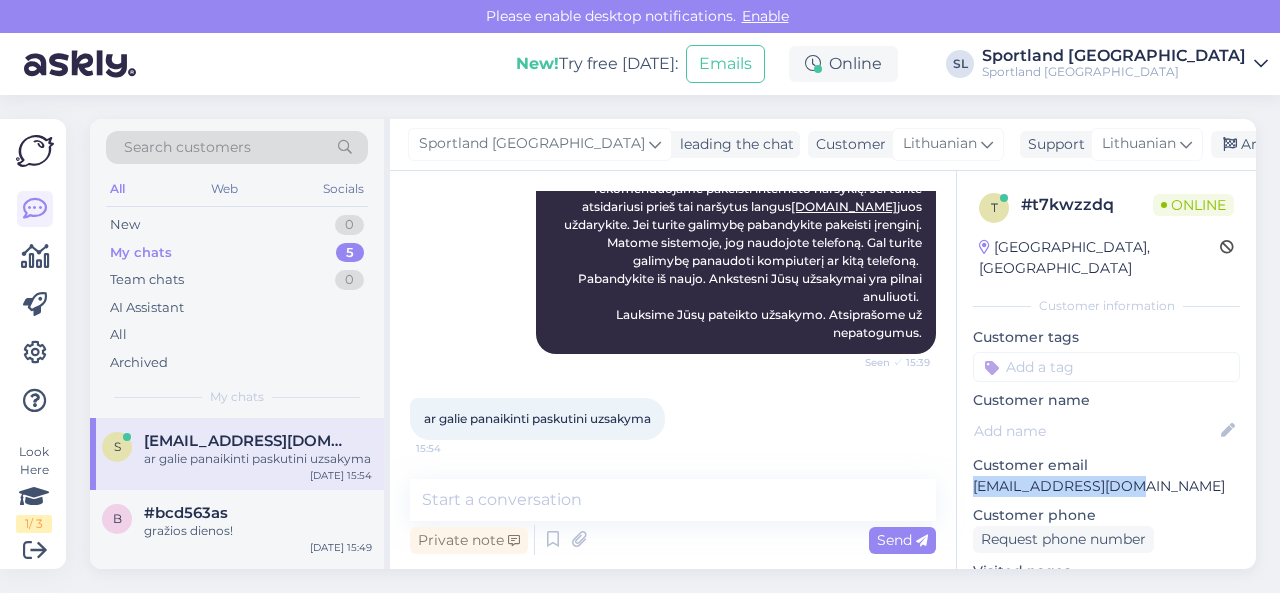 click on "t # t7kwzzdq Online     [GEOGRAPHIC_DATA], Tauragė Customer information Customer tags Customer name Customer email [EMAIL_ADDRESS][DOMAIN_NAME] Customer phone Request phone number Visited pages [URL][DOMAIN_NAME] See more ... Operating system Windows 10 Browser Firefox 140.0 Extra Notes" at bounding box center (1106, 592) 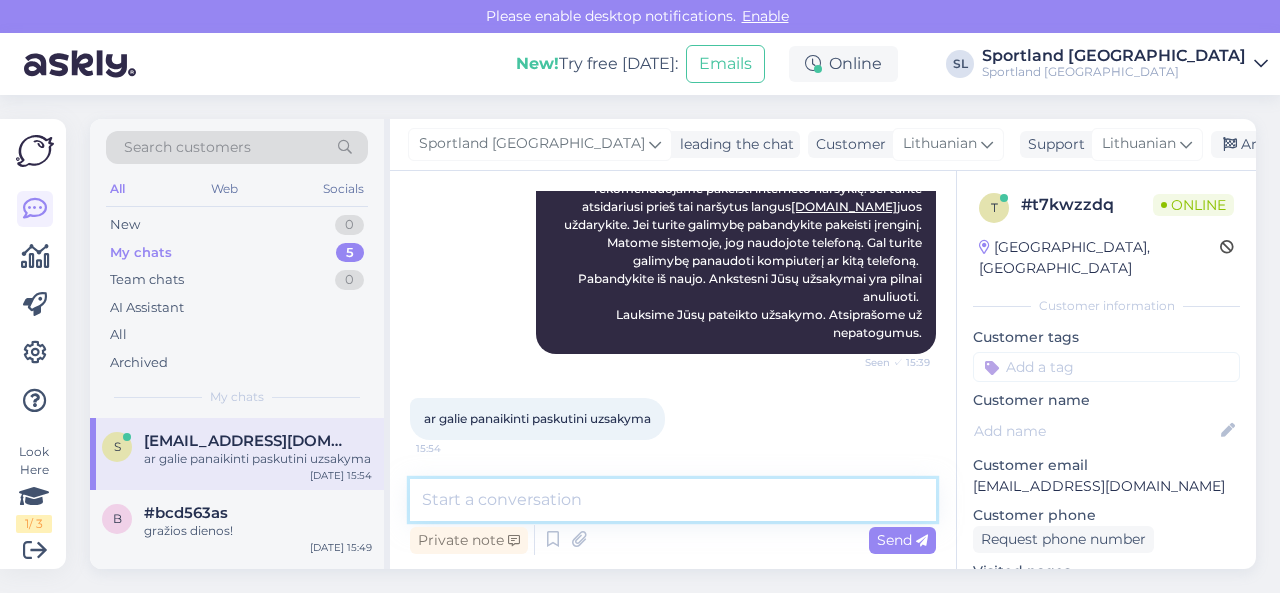 click at bounding box center (673, 500) 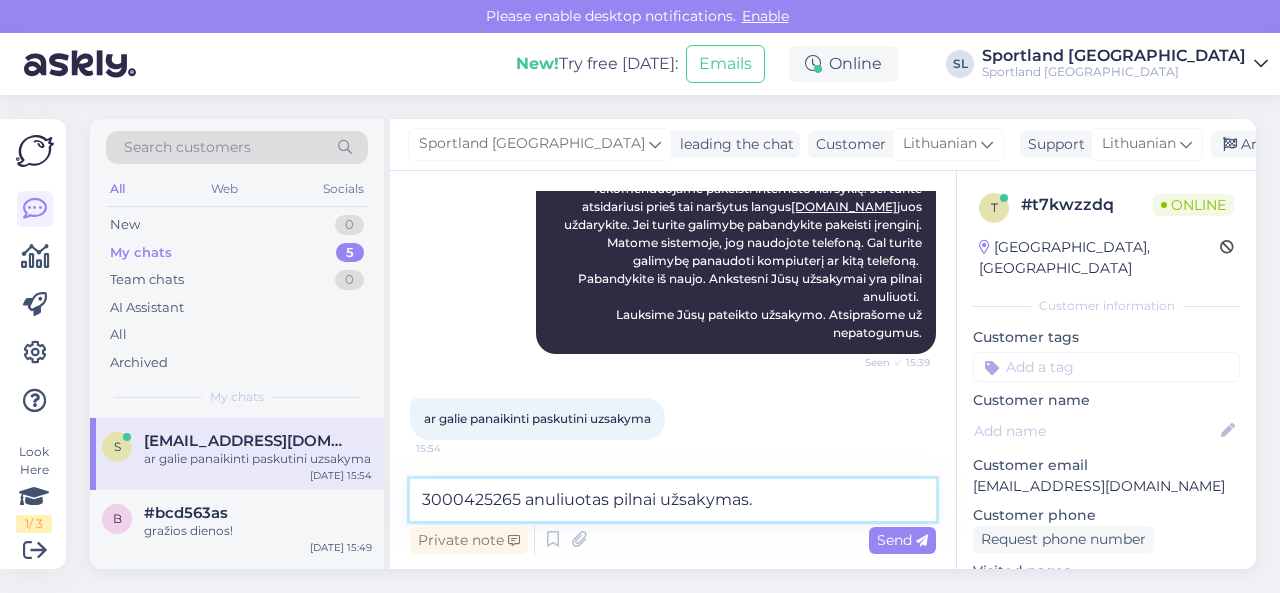 type on "3000425265 anuliuotas pilnai užsakymas." 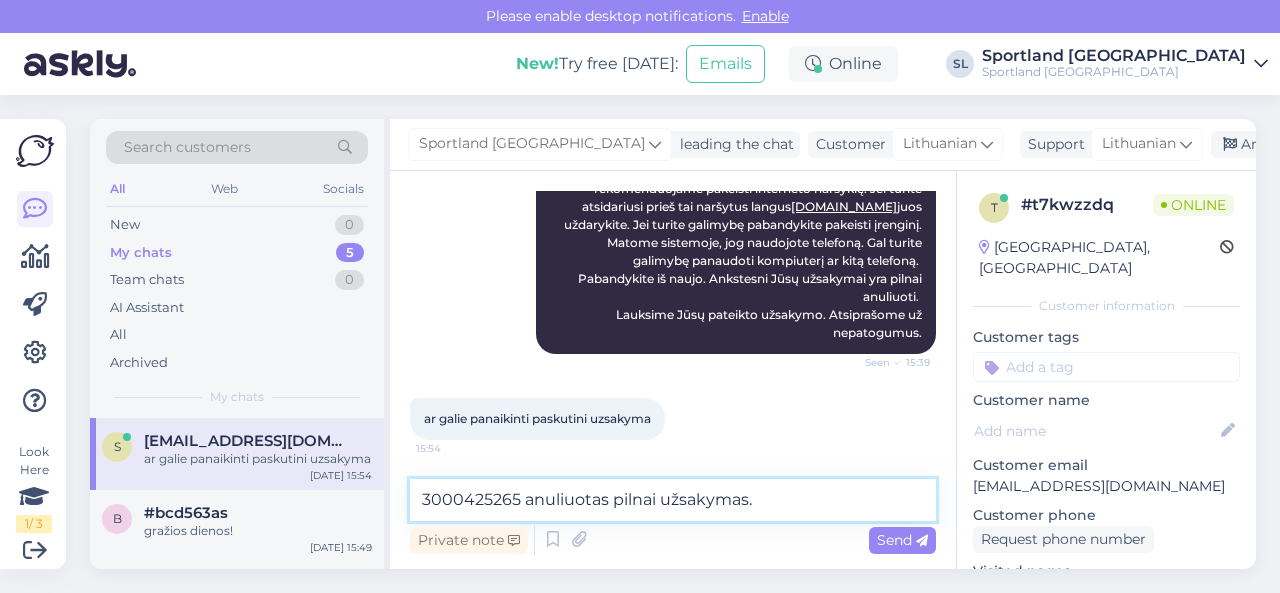 type 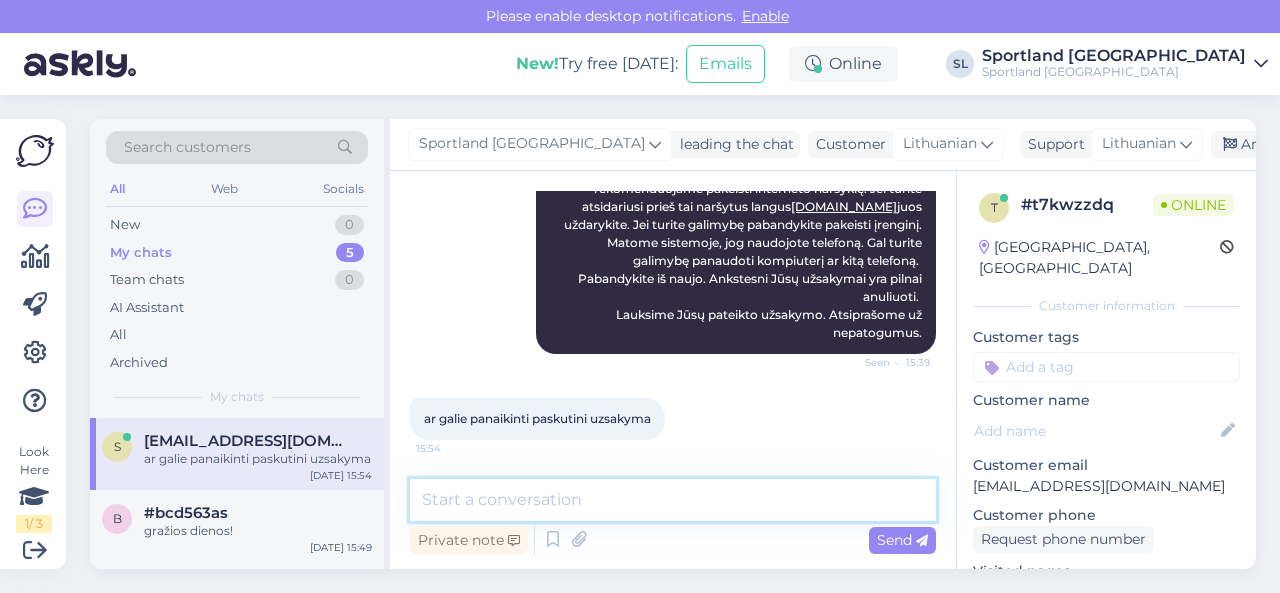 scroll, scrollTop: 2445, scrollLeft: 0, axis: vertical 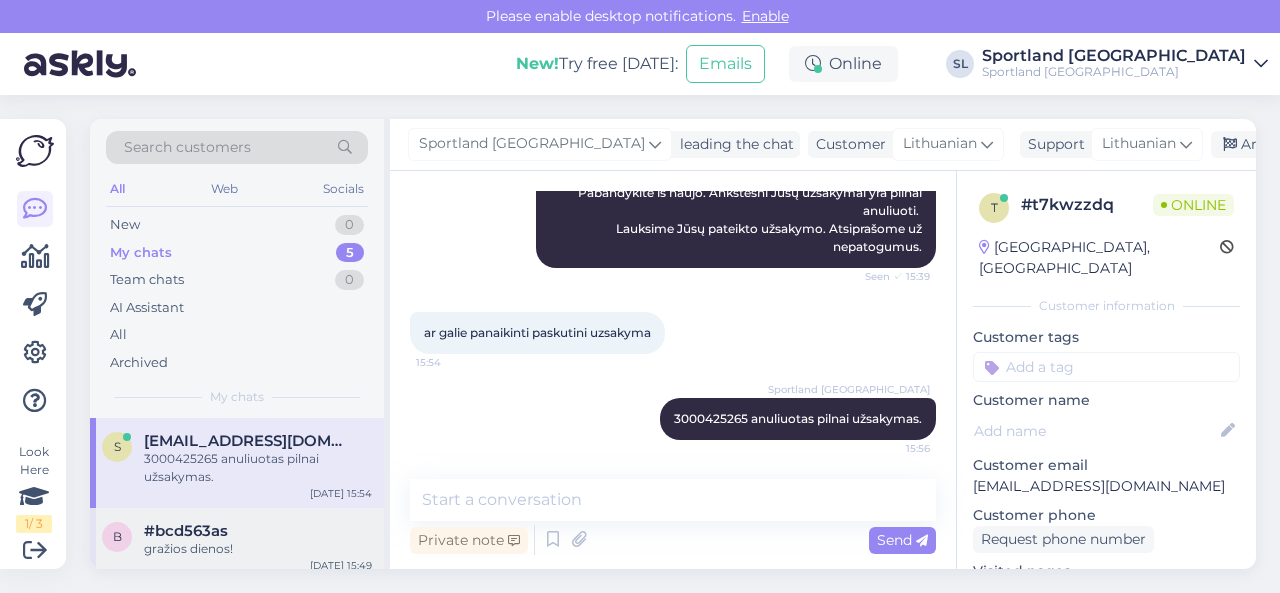 click on "#bcd563as" at bounding box center [186, 531] 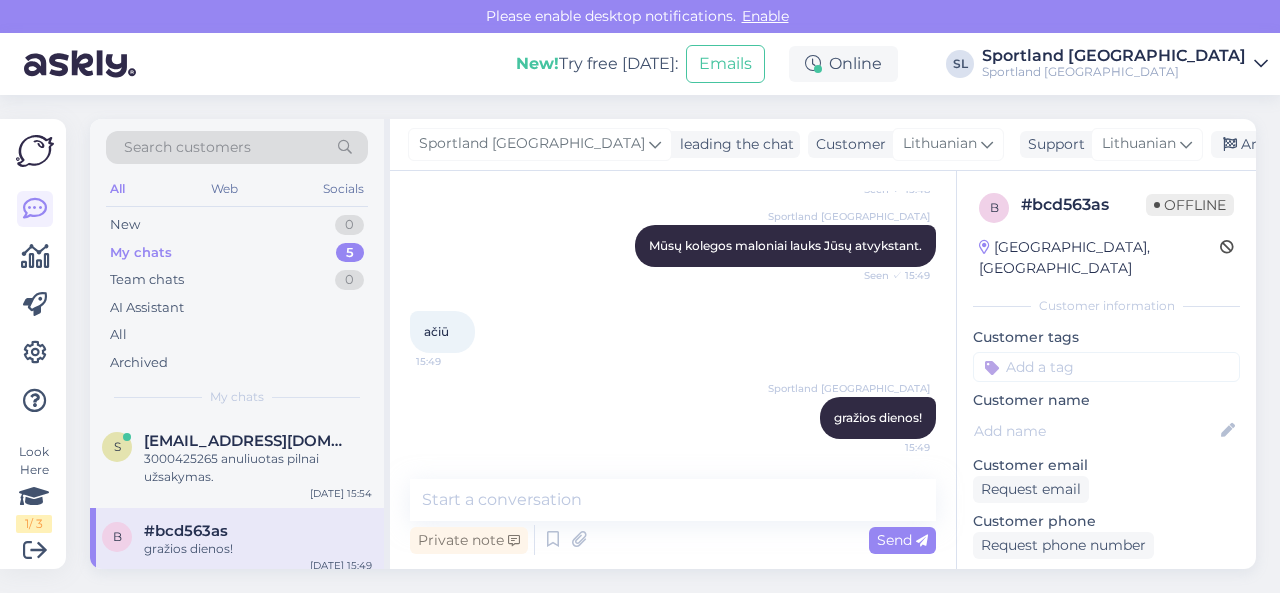 scroll, scrollTop: 451, scrollLeft: 0, axis: vertical 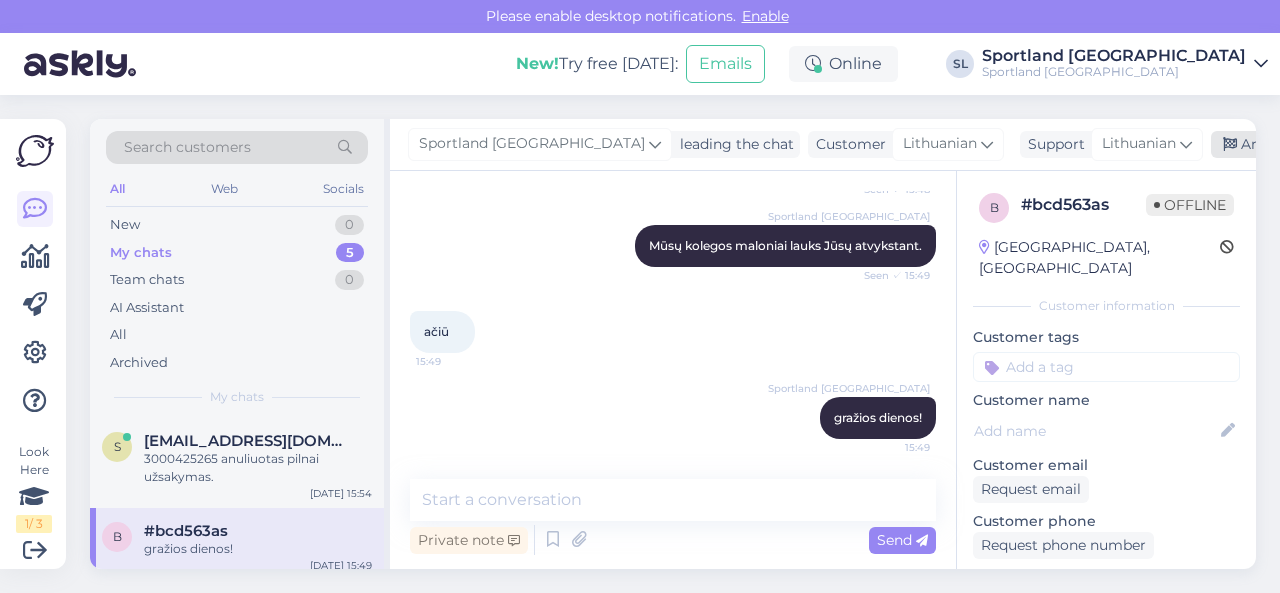 click on "Archive chat" at bounding box center [1274, 144] 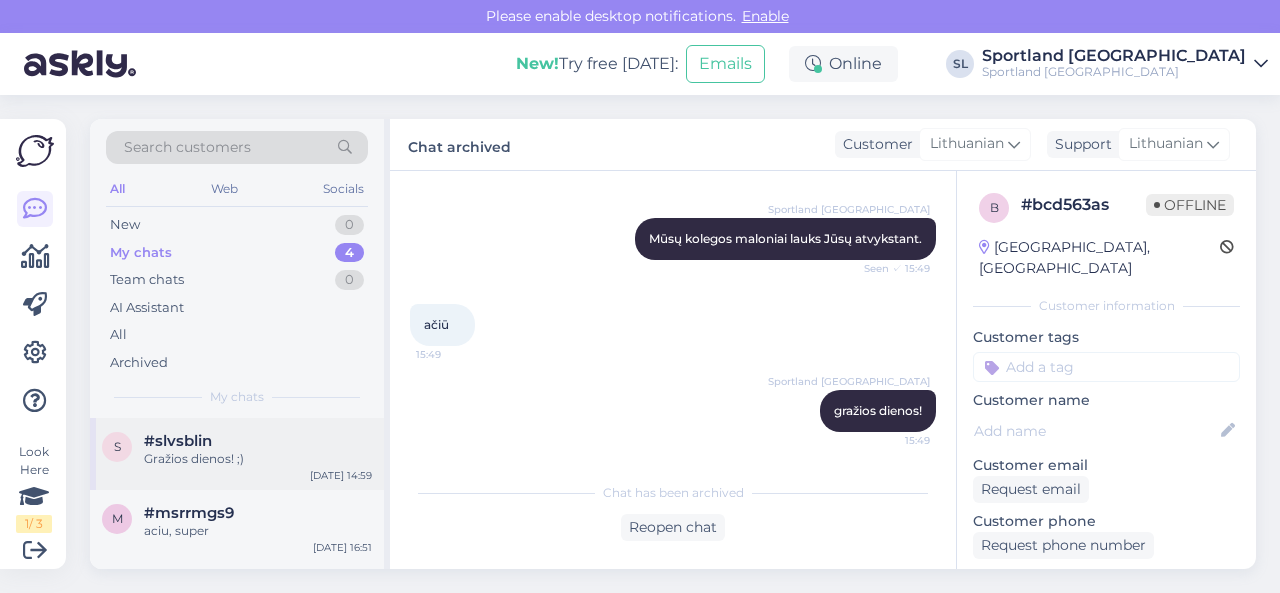scroll, scrollTop: 72, scrollLeft: 0, axis: vertical 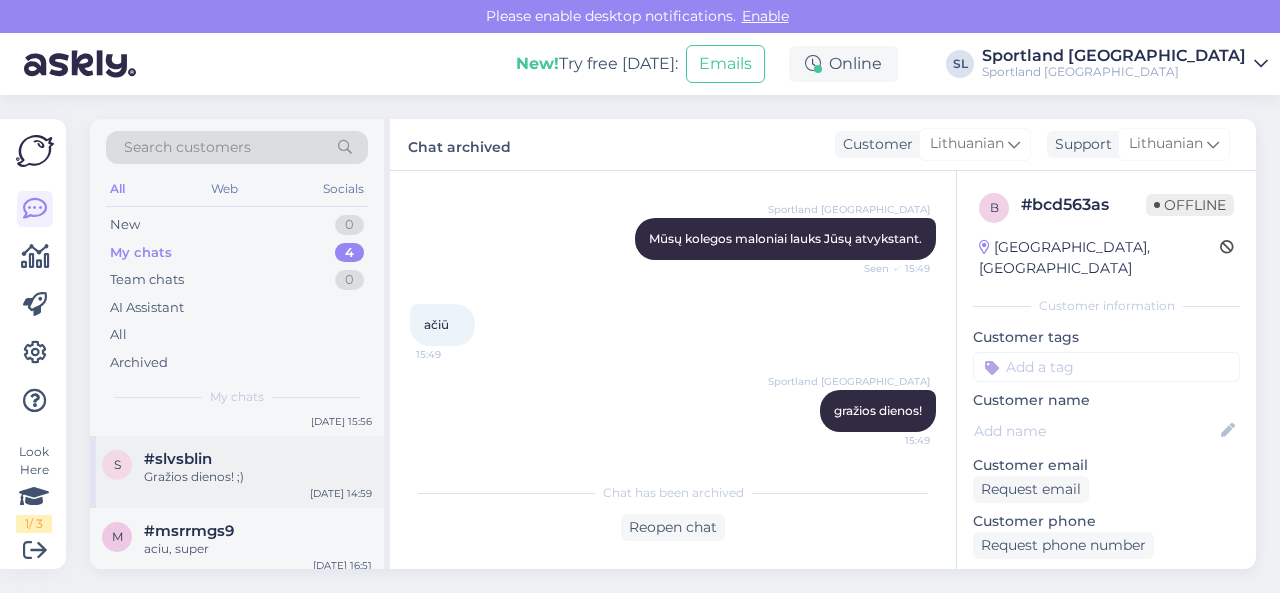 click on "s #slvsblin Gražios dienos! ;)  [DATE] 14:59" at bounding box center [237, 472] 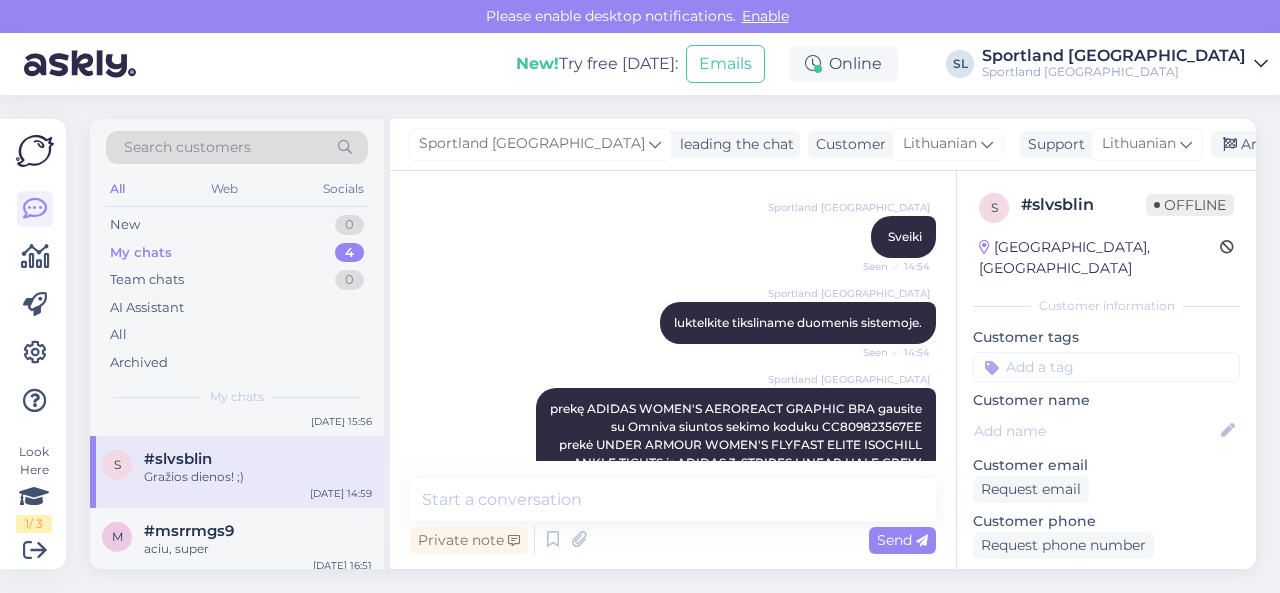 scroll, scrollTop: 911, scrollLeft: 0, axis: vertical 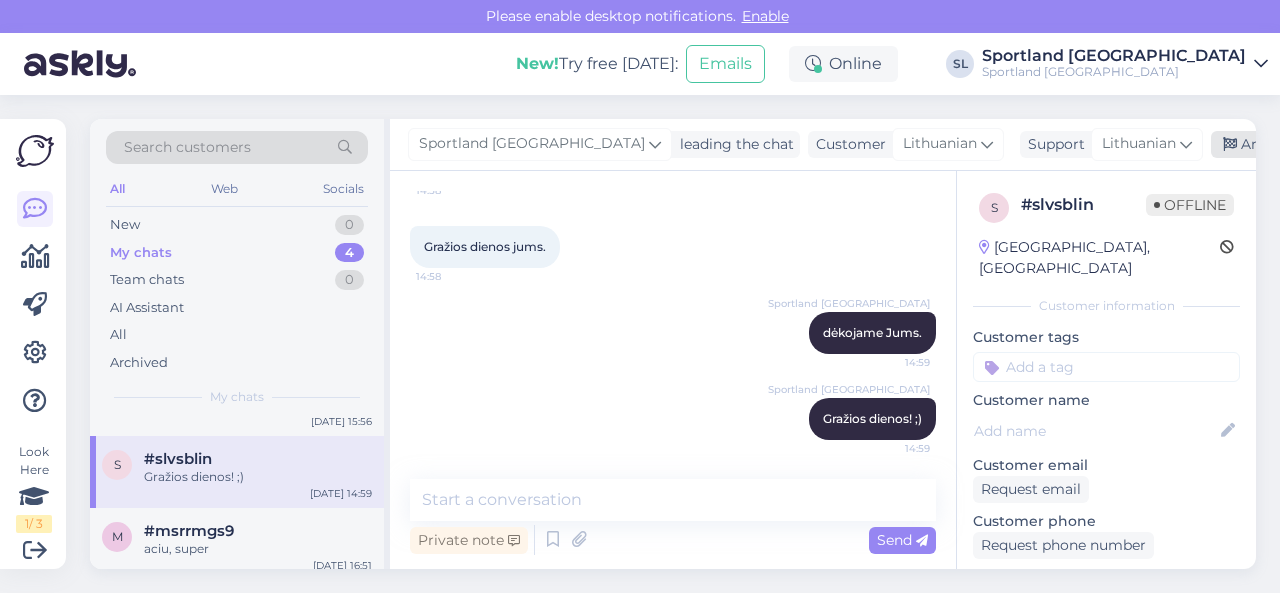click on "Archive chat" at bounding box center [1274, 144] 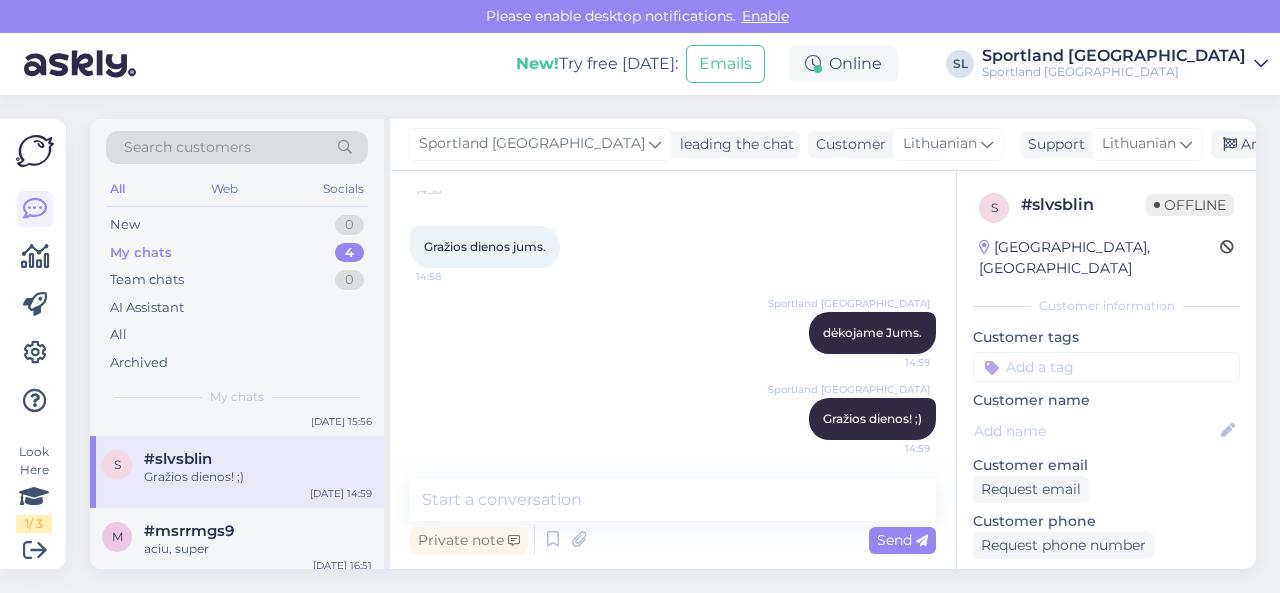 scroll, scrollTop: 0, scrollLeft: 0, axis: both 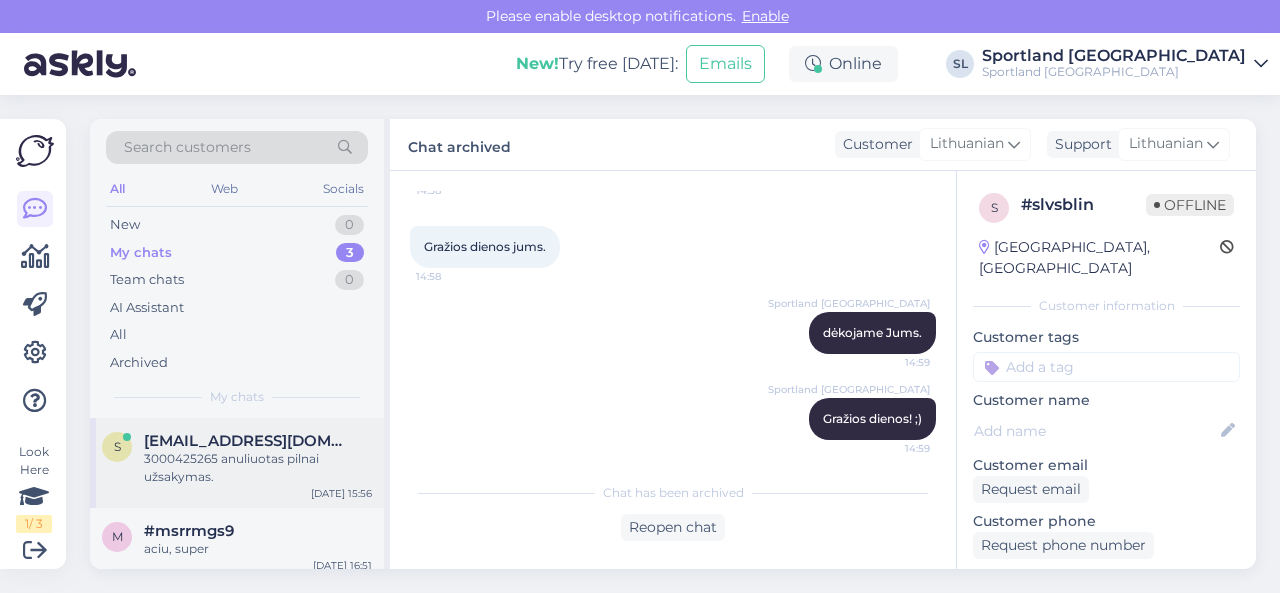 click on "3000425265 anuliuotas pilnai užsakymas." at bounding box center [258, 468] 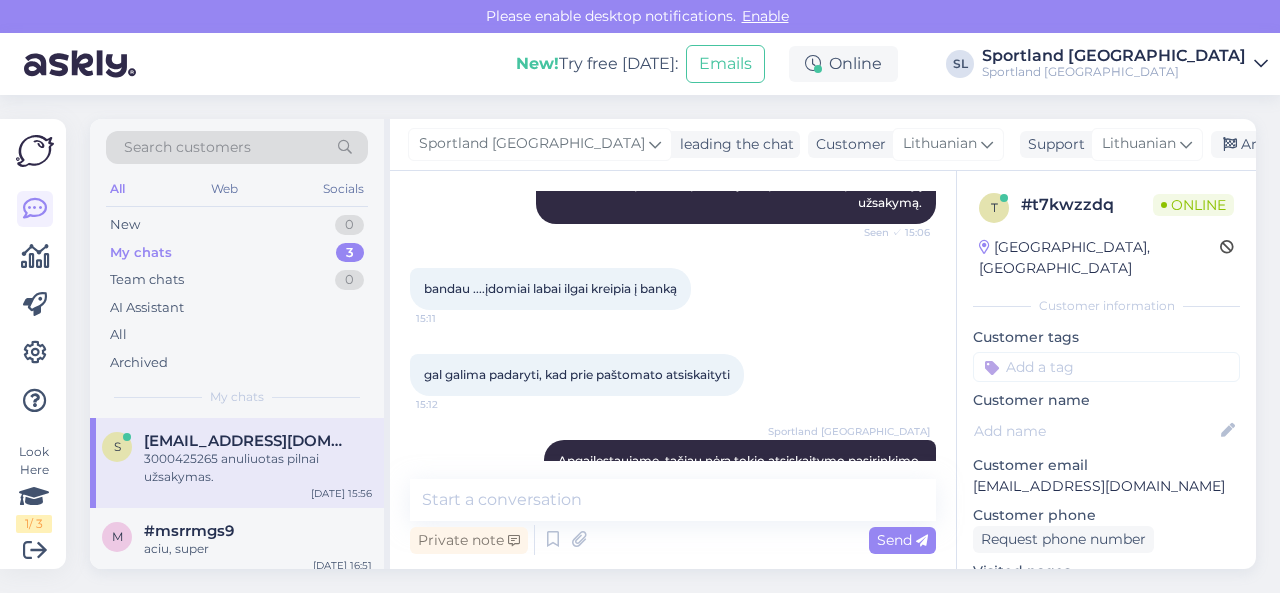scroll, scrollTop: 2445, scrollLeft: 0, axis: vertical 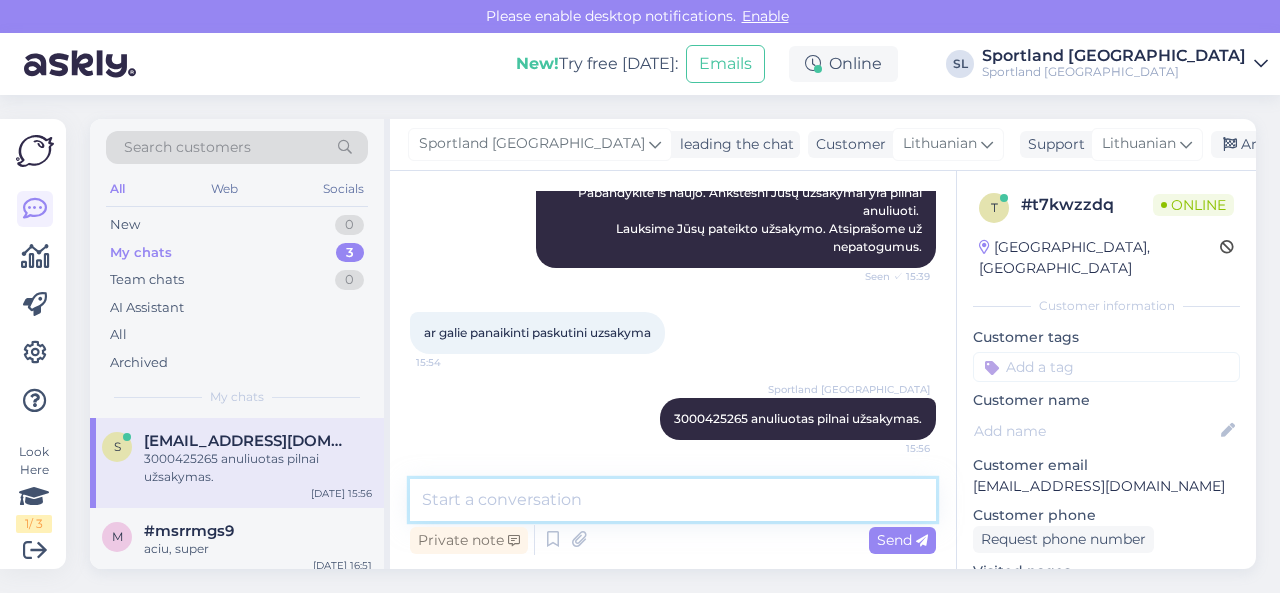 click at bounding box center (673, 500) 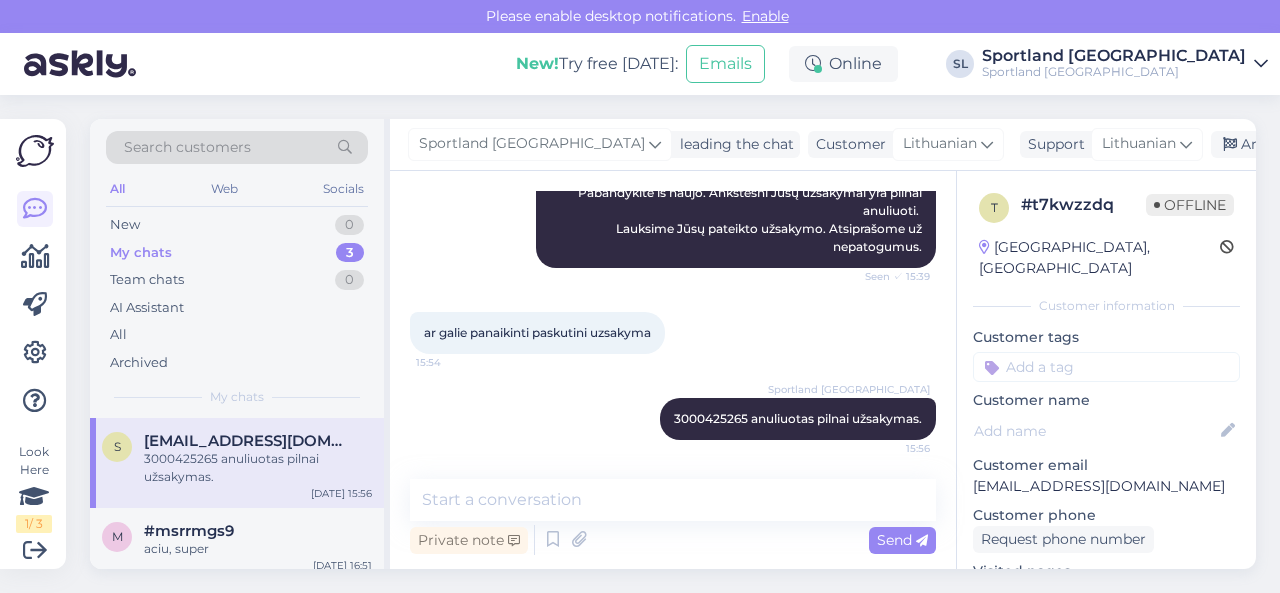 click on "Sportland Lithuania leading the chat Customer Lithuanian Support Lithuanian Archive chat" at bounding box center [823, 145] 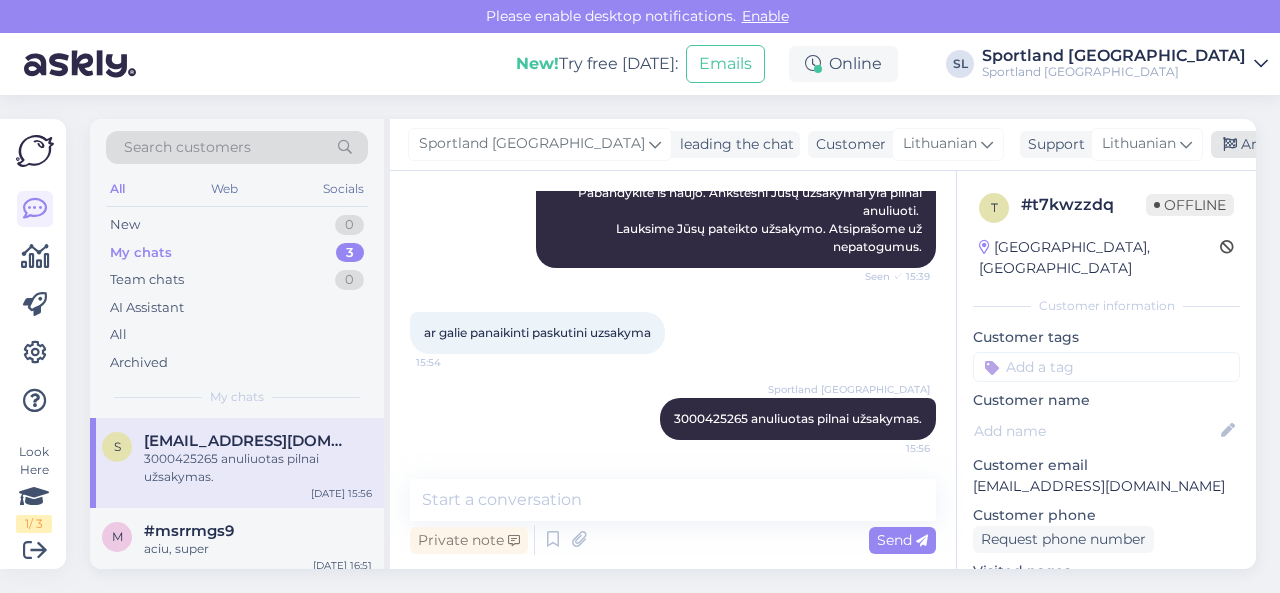 click on "Archive chat" at bounding box center [1274, 144] 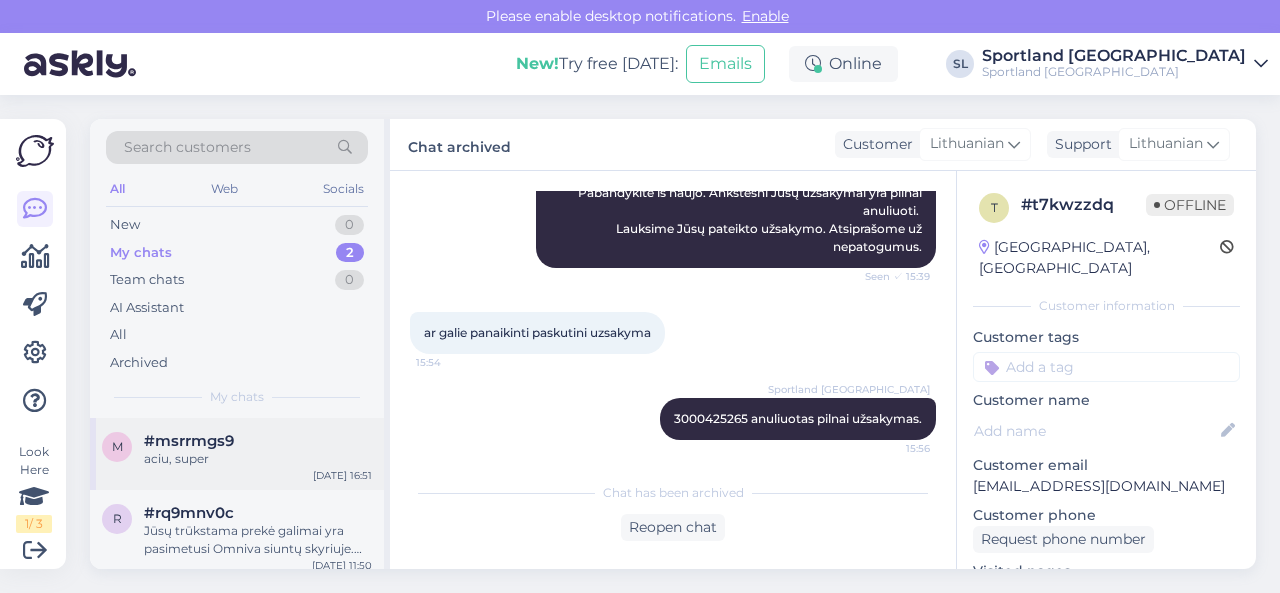 click on "m #msrrmgs9 aciu, super [DATE] 16:51" at bounding box center (237, 454) 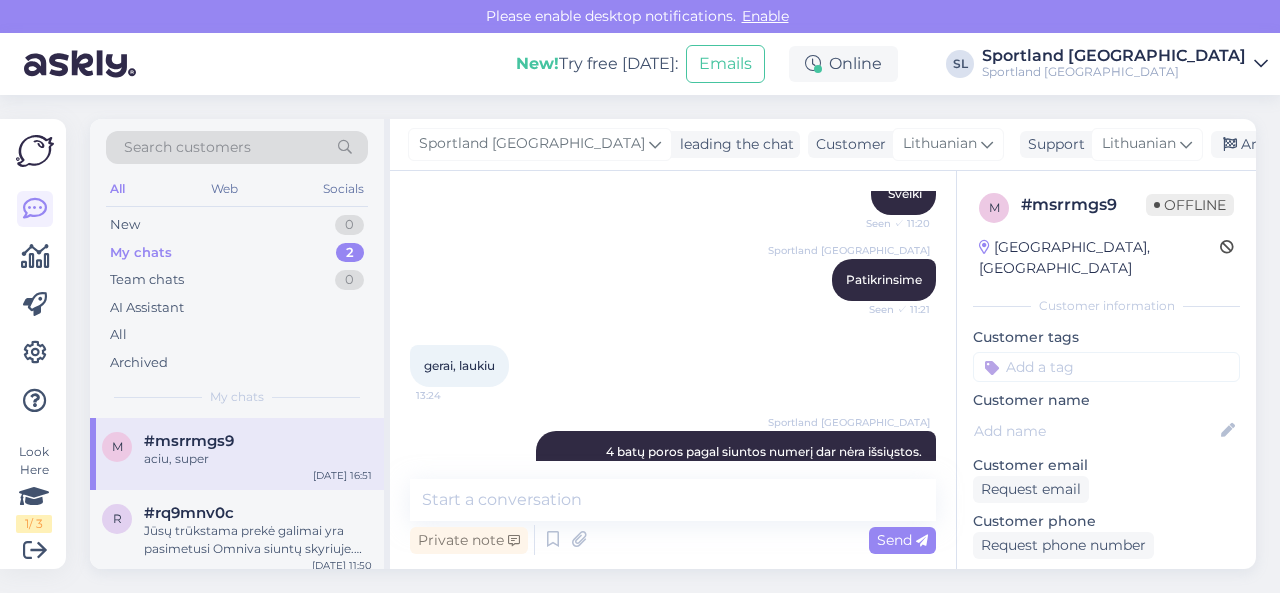 scroll, scrollTop: 117, scrollLeft: 0, axis: vertical 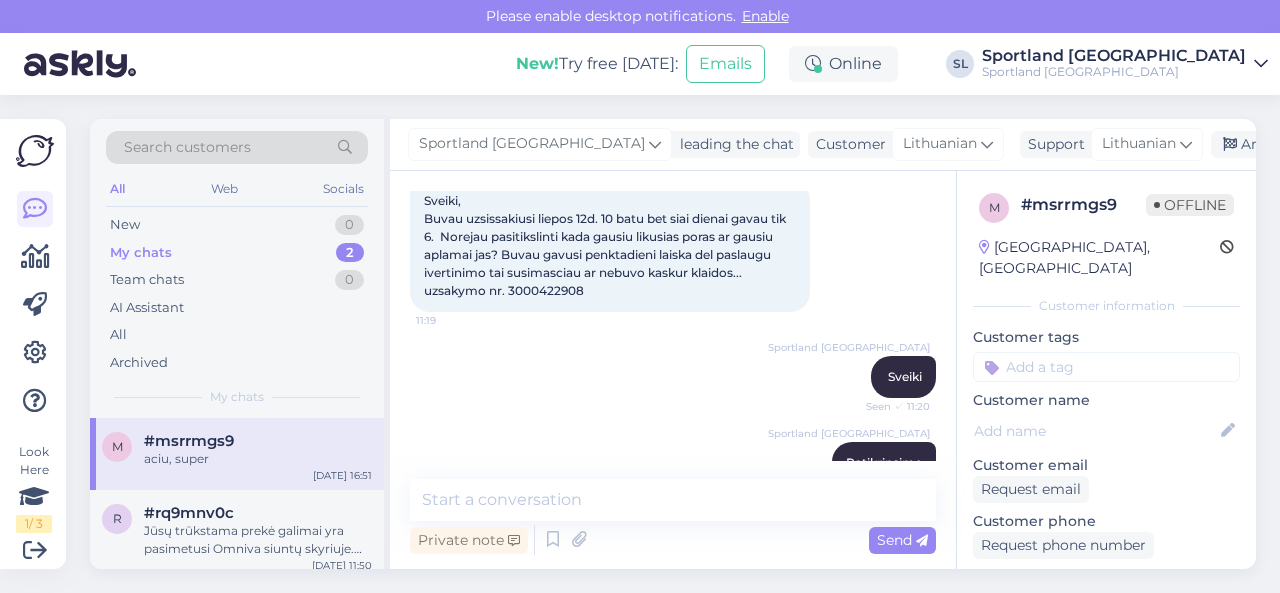 click on "Sveiki,
Buvau uzsissakiusi liepos 12d. 10 batu bet siai dienai gavau tik 6.  Norejau pasitikslinti kada gausiu likusias poras ar gausiu aplamai jas? Buvau gavusi penktadieni laiska del paslaugu ivertinimo tai susimasciau ar nebuvo kaskur klaidos...
uzsakymo nr. 3000422908" at bounding box center (606, 245) 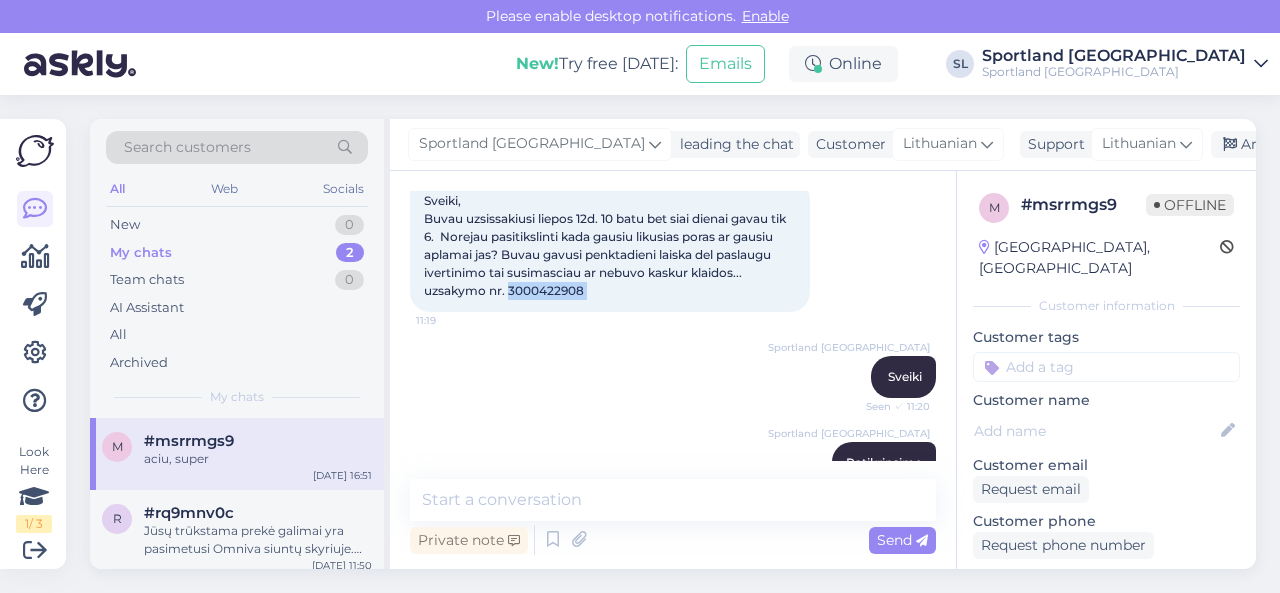 click on "Sveiki,
Buvau uzsissakiusi liepos 12d. 10 batu bet siai dienai gavau tik 6.  Norejau pasitikslinti kada gausiu likusias poras ar gausiu aplamai jas? Buvau gavusi penktadieni laiska del paslaugu ivertinimo tai susimasciau ar nebuvo kaskur klaidos...
uzsakymo nr. 3000422908" at bounding box center (606, 245) 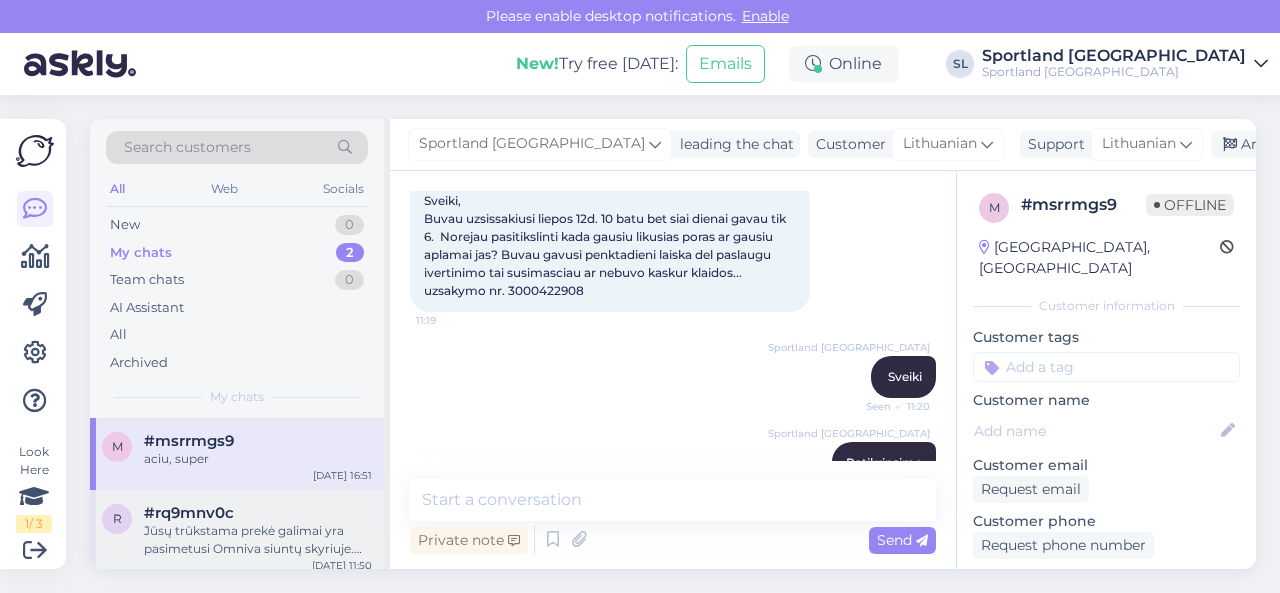 click on "Jūsų trūkstama prekė galimai yra pasimetusi Omniva siuntų skyriuje. Susisieksime su [PERSON_NAME] ir išsiaiškinsime šią situaciją. Susisieksime su Jumis kai tik paaiškės situacija.Labai atsiprašome už nepatogumus." at bounding box center [258, 540] 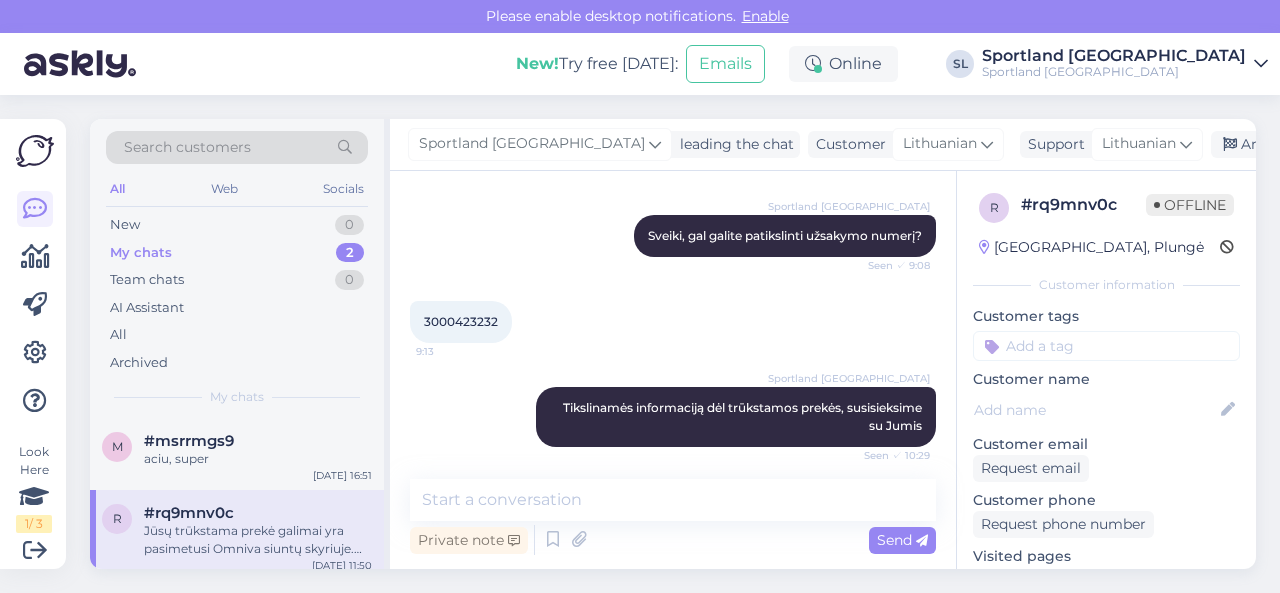 scroll, scrollTop: 1475, scrollLeft: 0, axis: vertical 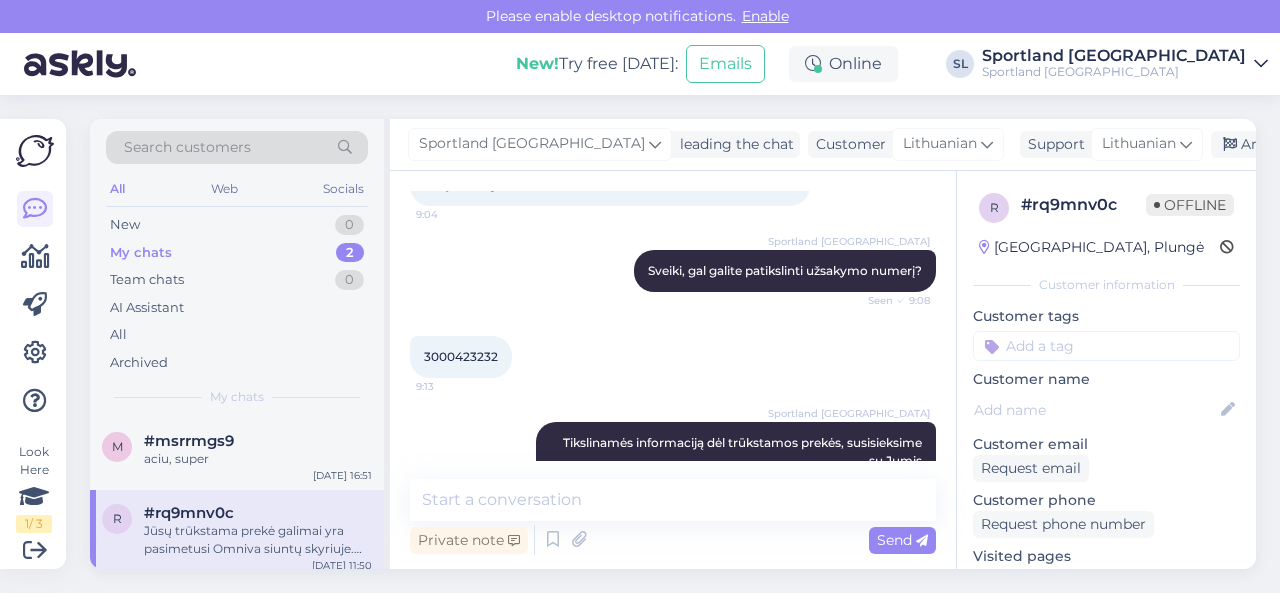 click on "3000423232" at bounding box center [461, 356] 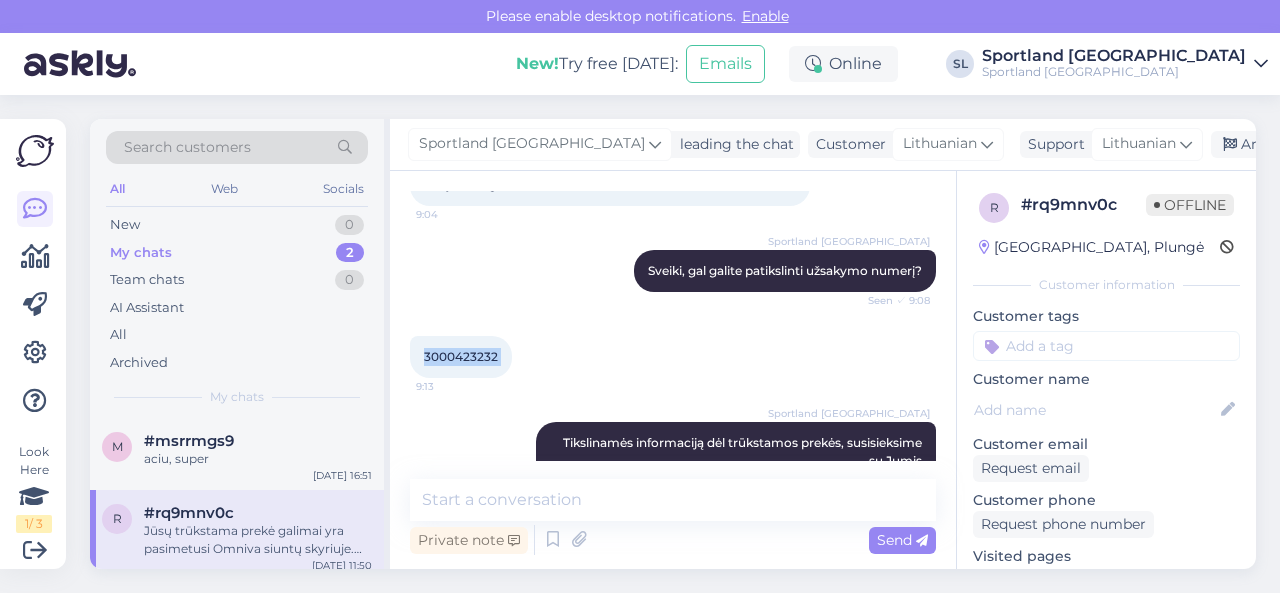 click on "3000423232" at bounding box center (461, 356) 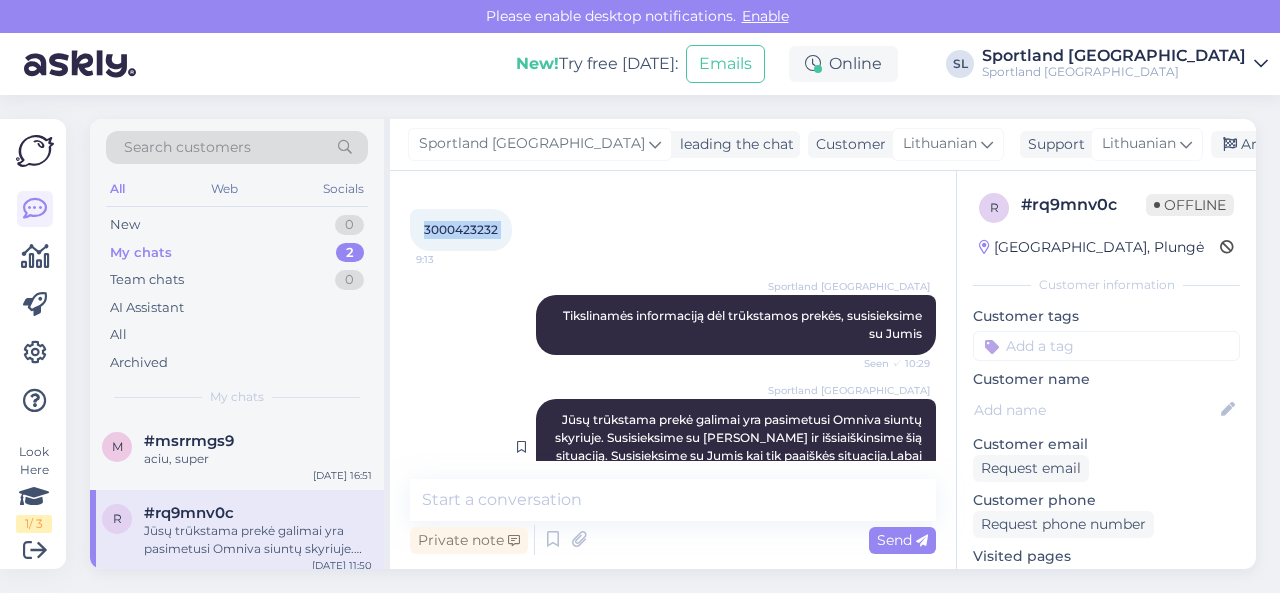 scroll, scrollTop: 1575, scrollLeft: 0, axis: vertical 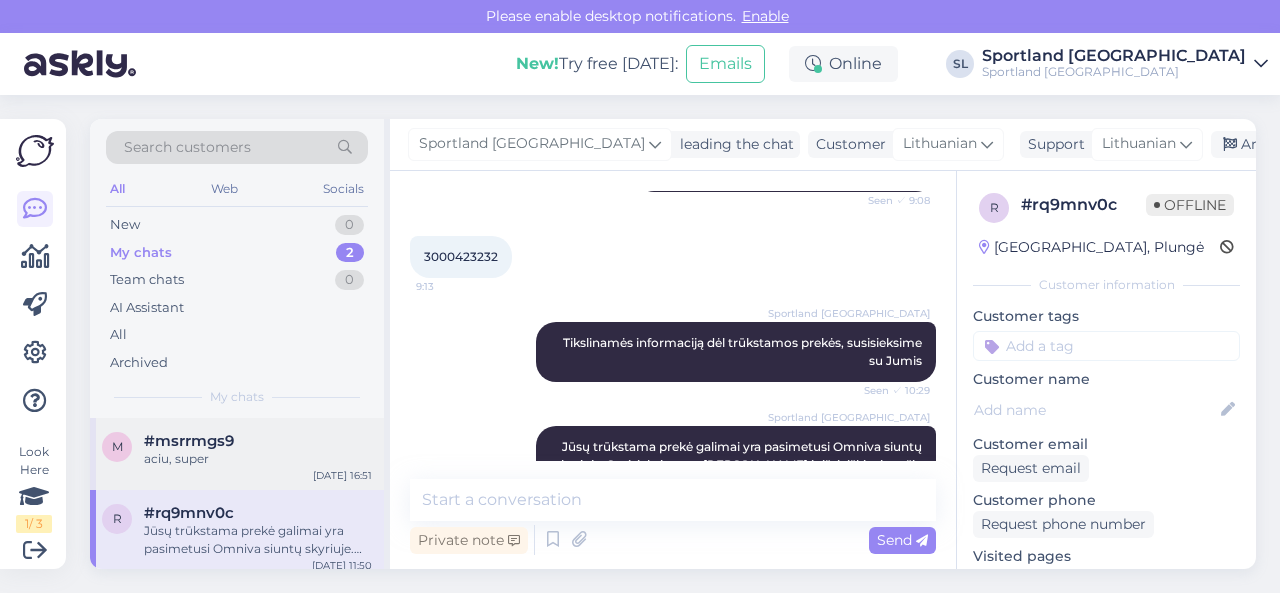 click on "aciu, super" at bounding box center (258, 459) 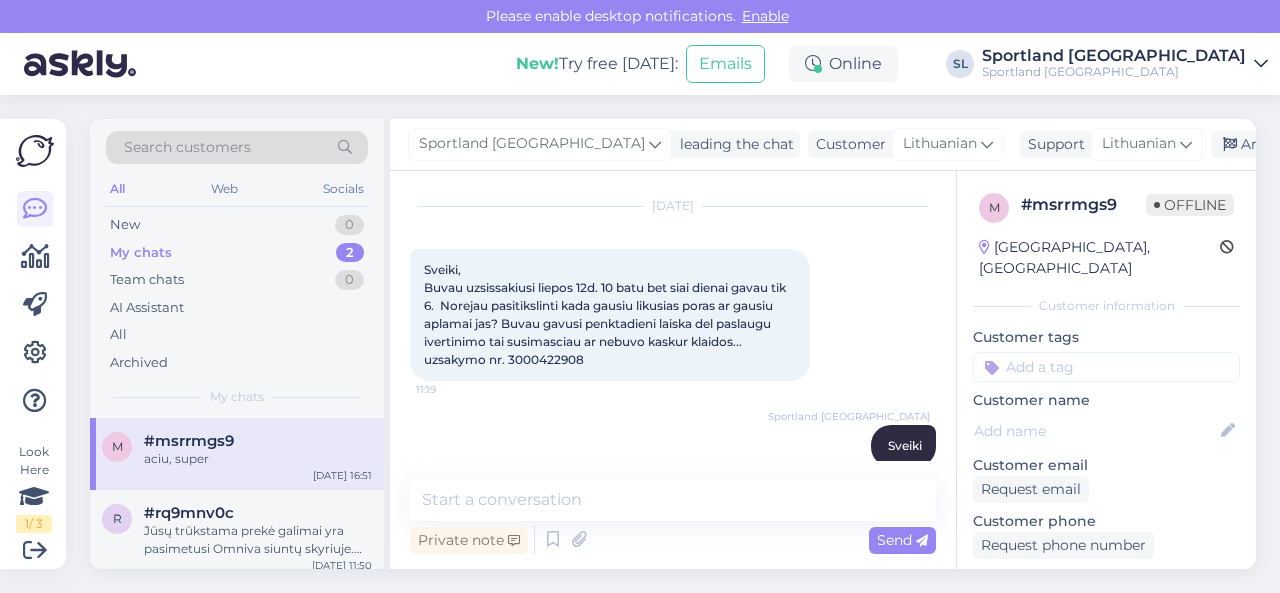 scroll, scrollTop: 17, scrollLeft: 0, axis: vertical 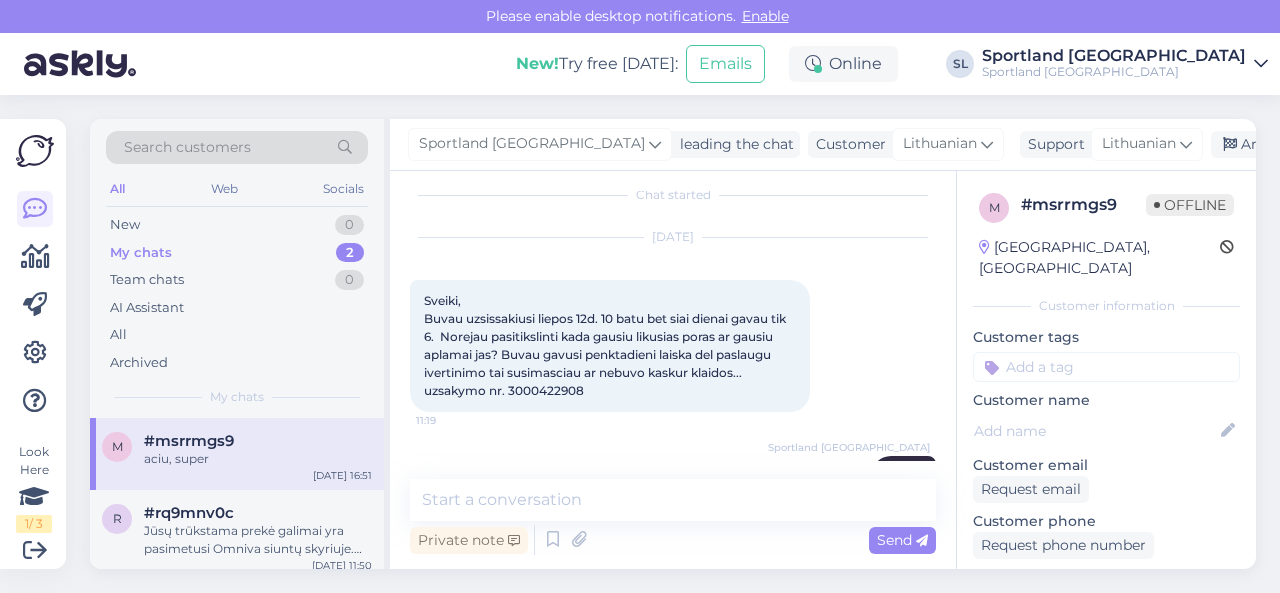 click on "Sveiki,
Buvau uzsissakiusi liepos 12d. 10 batu bet siai dienai gavau tik 6.  Norejau pasitikslinti kada gausiu likusias poras ar gausiu aplamai jas? Buvau gavusi penktadieni laiska del paslaugu ivertinimo tai susimasciau ar nebuvo kaskur klaidos...
uzsakymo nr. 3000422908" at bounding box center (606, 345) 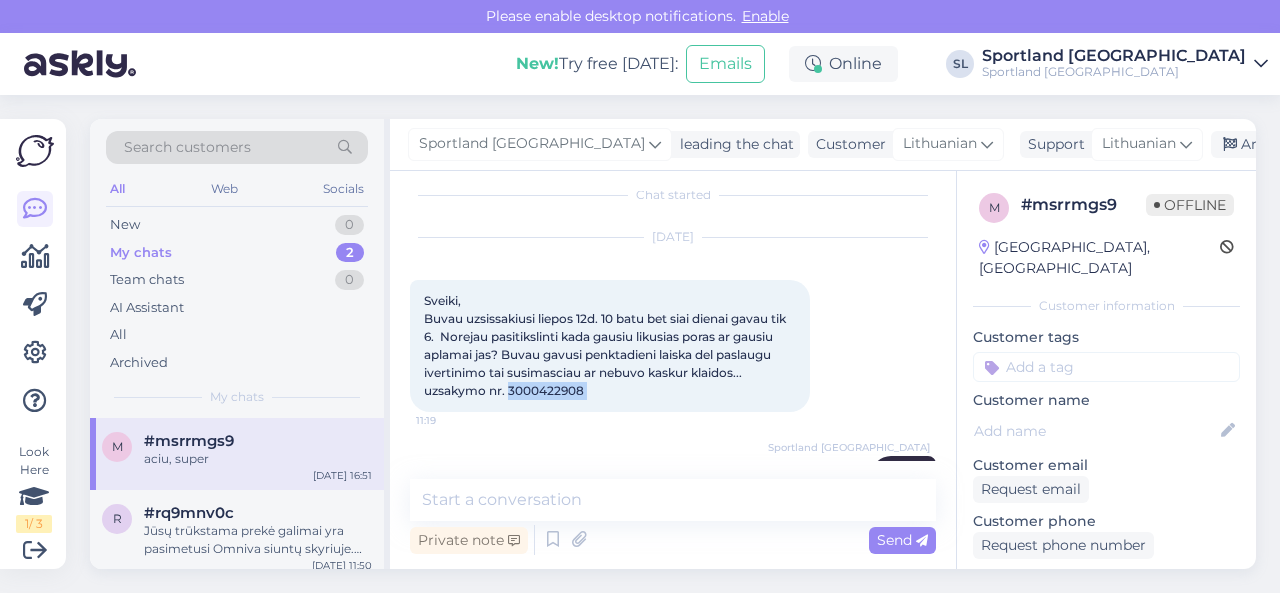 click on "Sveiki,
Buvau uzsissakiusi liepos 12d. 10 batu bet siai dienai gavau tik 6.  Norejau pasitikslinti kada gausiu likusias poras ar gausiu aplamai jas? Buvau gavusi penktadieni laiska del paslaugu ivertinimo tai susimasciau ar nebuvo kaskur klaidos...
uzsakymo nr. 3000422908" at bounding box center [606, 345] 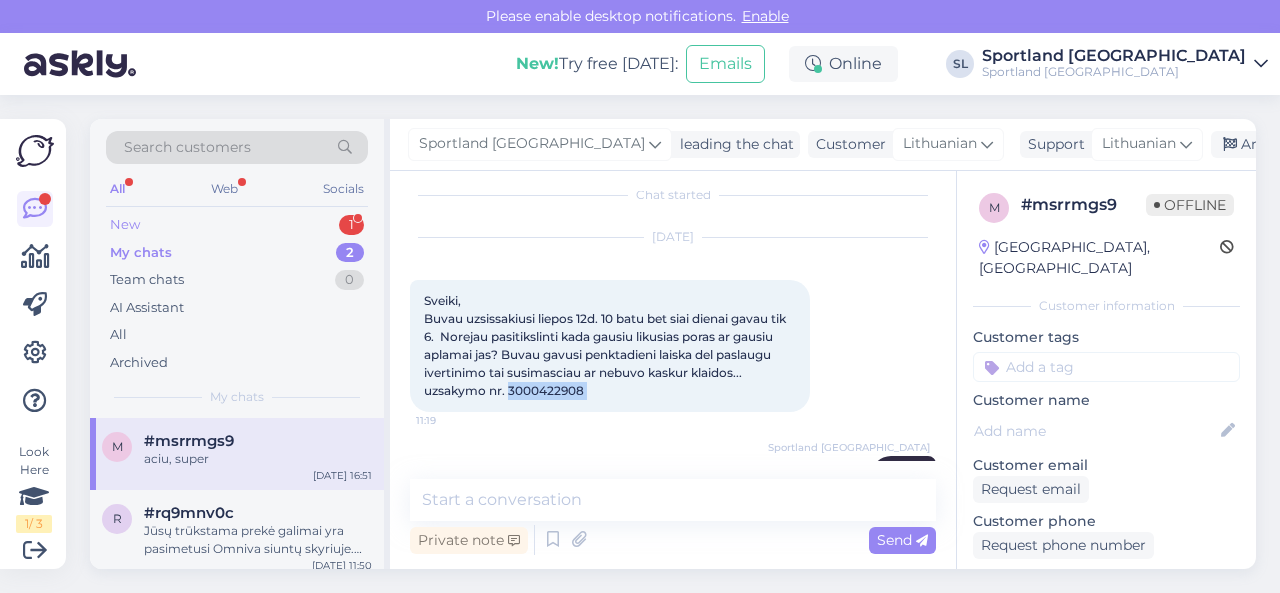 click on "New 1" at bounding box center (237, 225) 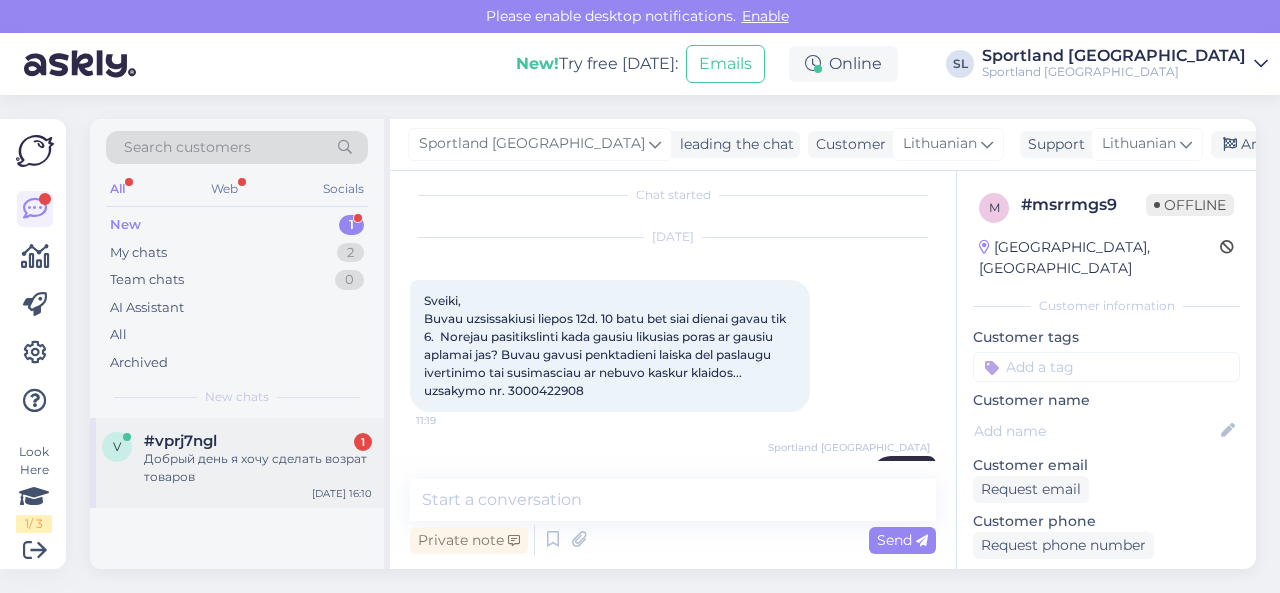 click on "#vprj7ngl 1" at bounding box center [258, 441] 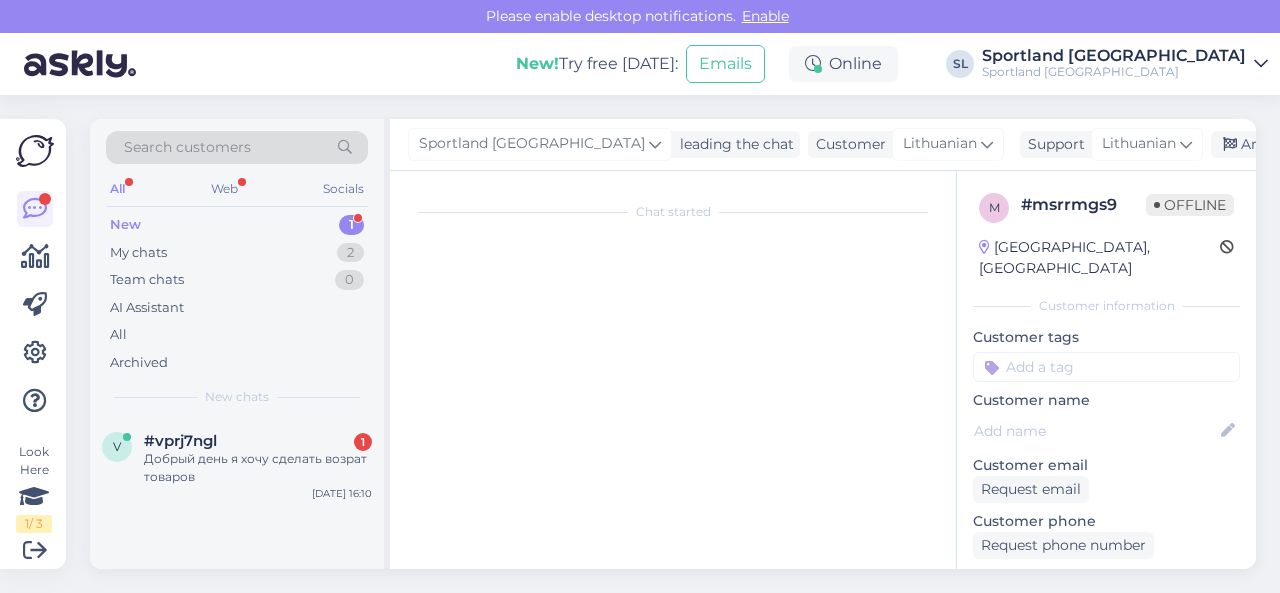 scroll, scrollTop: 1408, scrollLeft: 0, axis: vertical 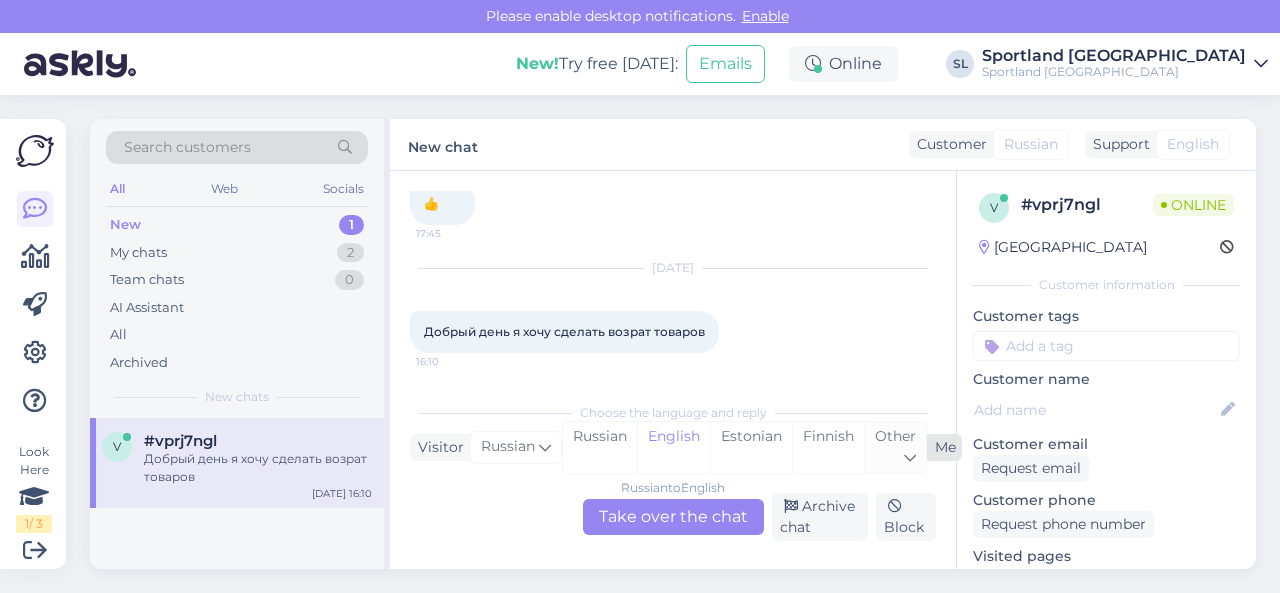 click on "Other" at bounding box center [895, 447] 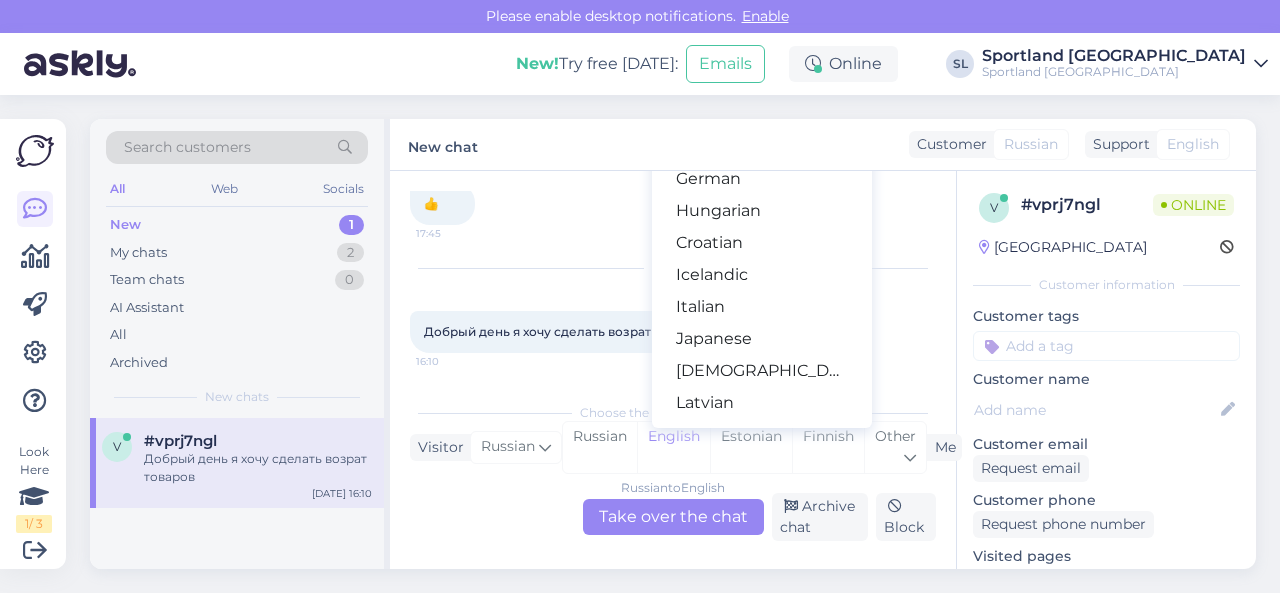 scroll, scrollTop: 500, scrollLeft: 0, axis: vertical 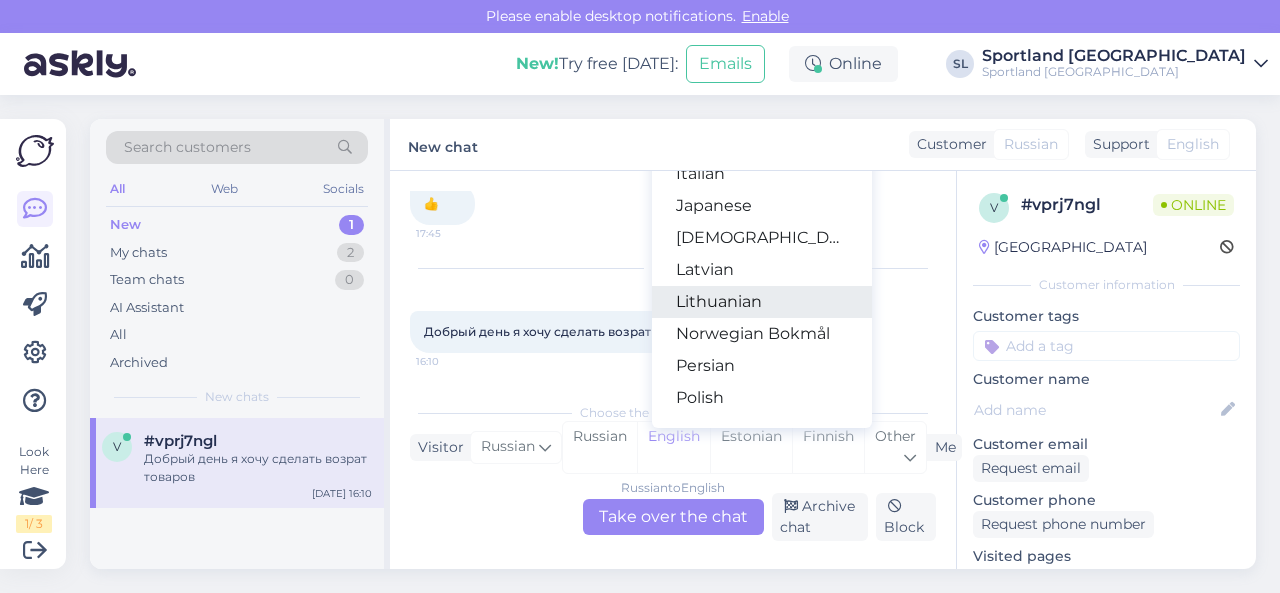 click on "Lithuanian" at bounding box center [762, 302] 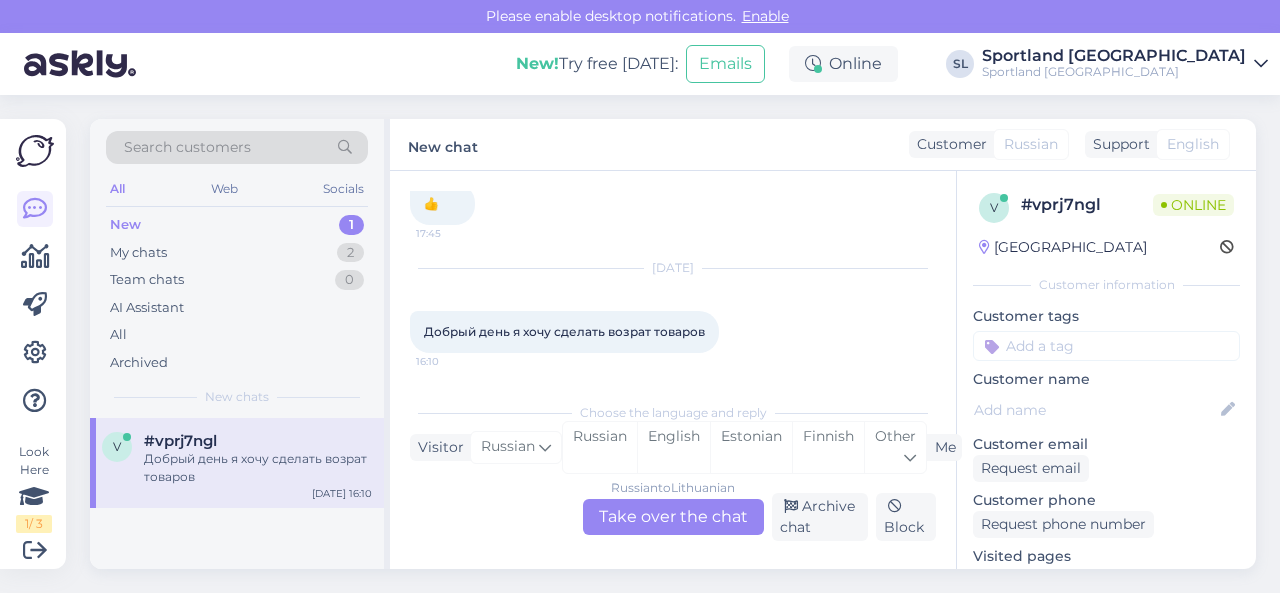 click on "Russian  to  Lithuanian Take over the chat" at bounding box center (673, 517) 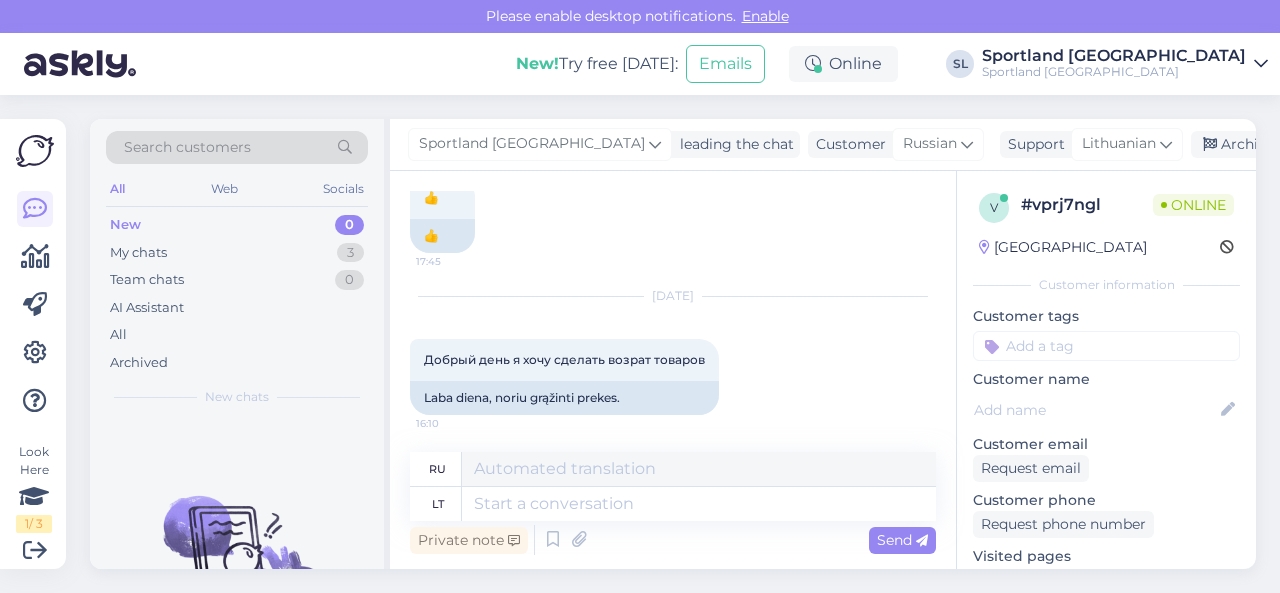 scroll, scrollTop: 1758, scrollLeft: 0, axis: vertical 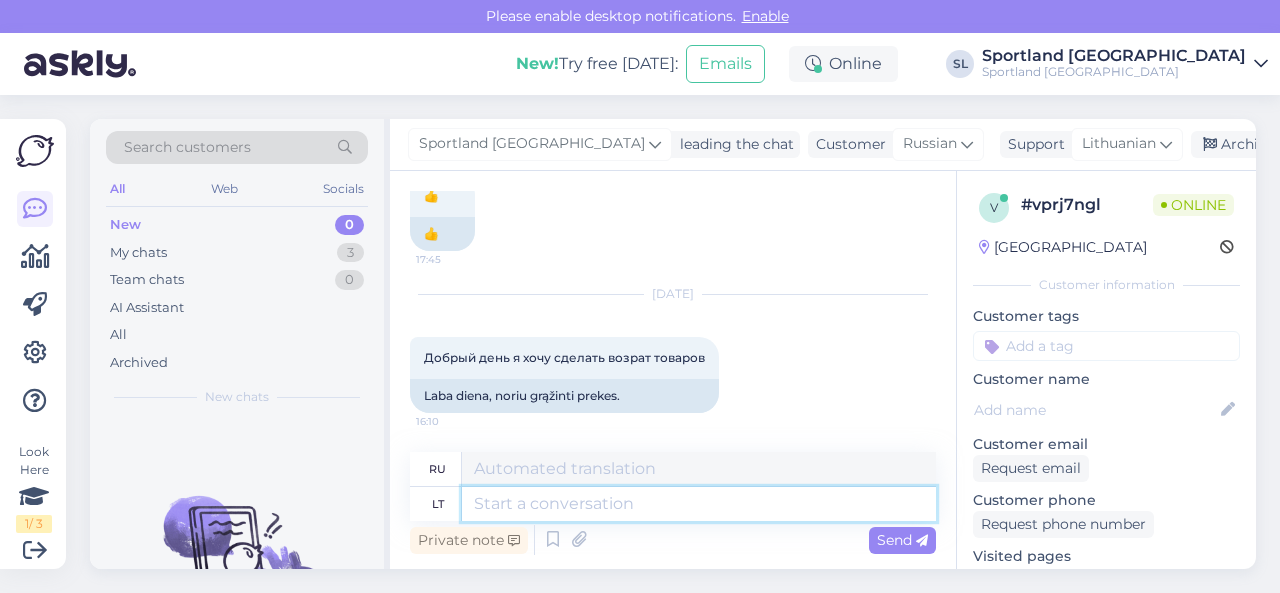 click at bounding box center (699, 504) 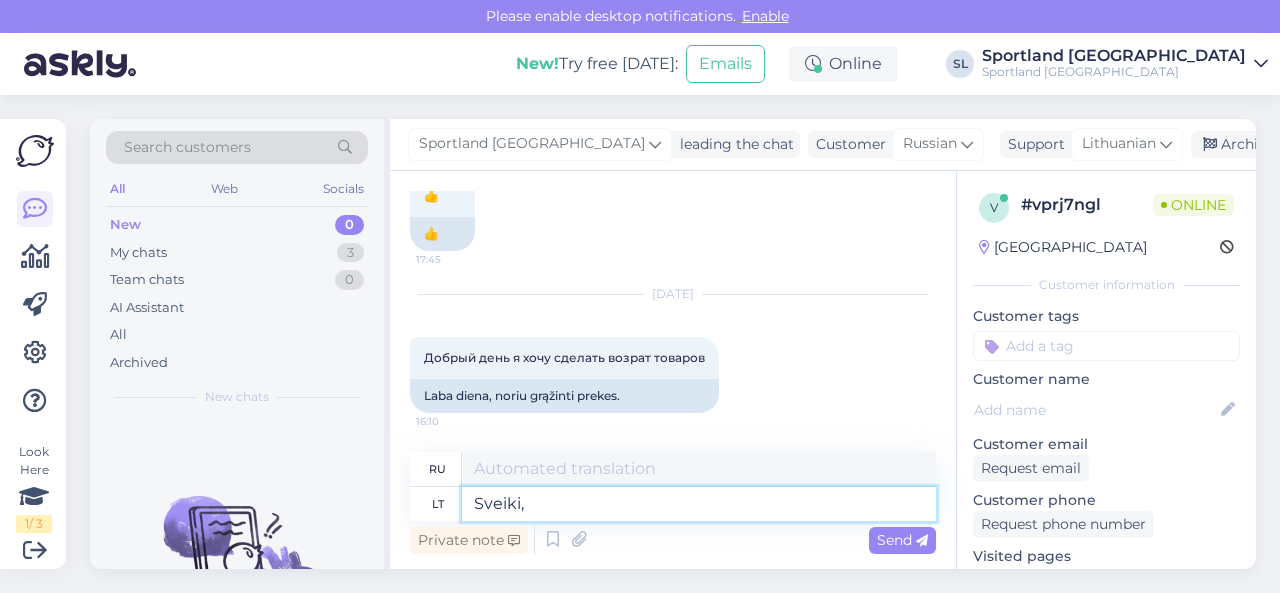 type on "Sveiki," 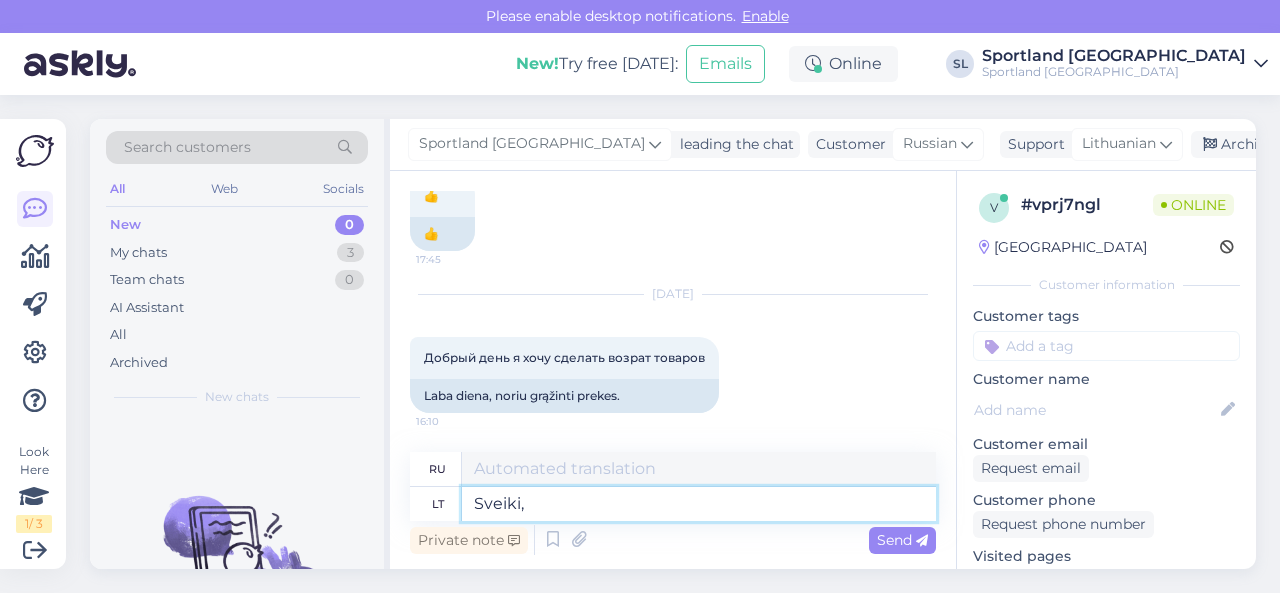 type on "Привет," 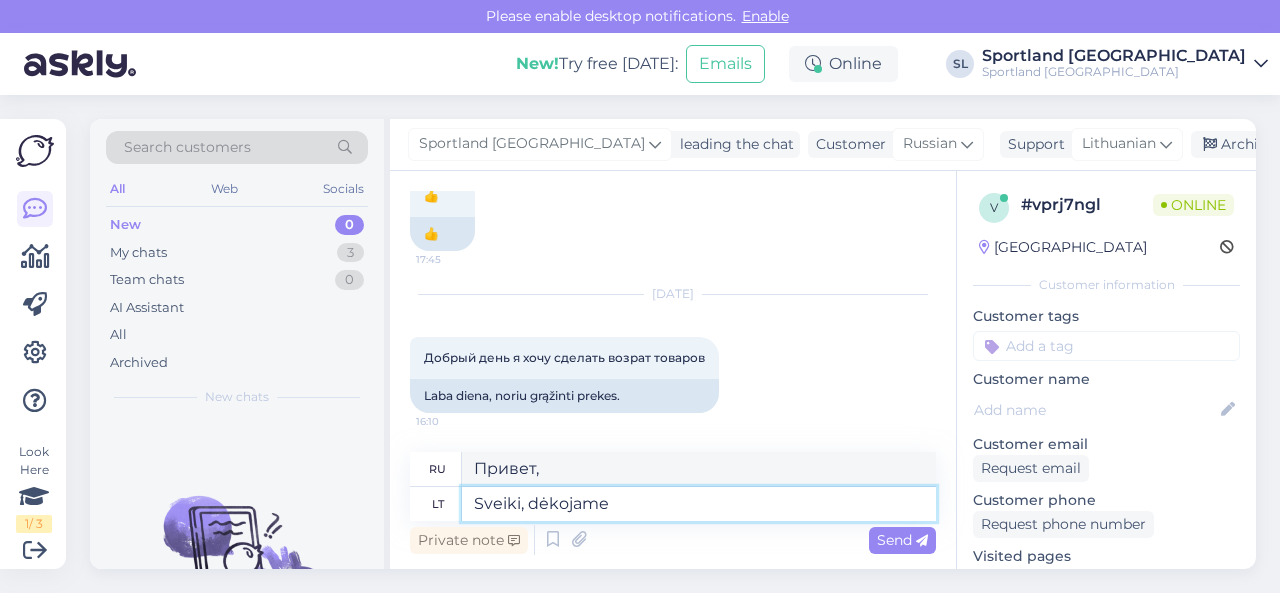 type on "Sveiki, dėkojame u" 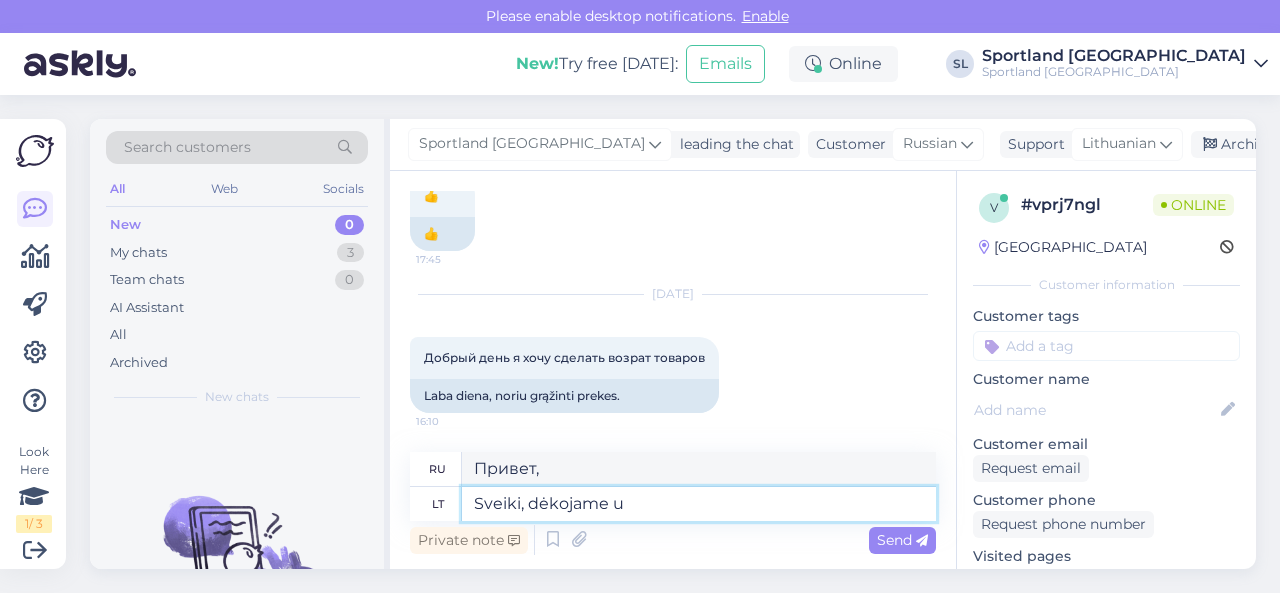 type on "Здравствуйте, спасибо." 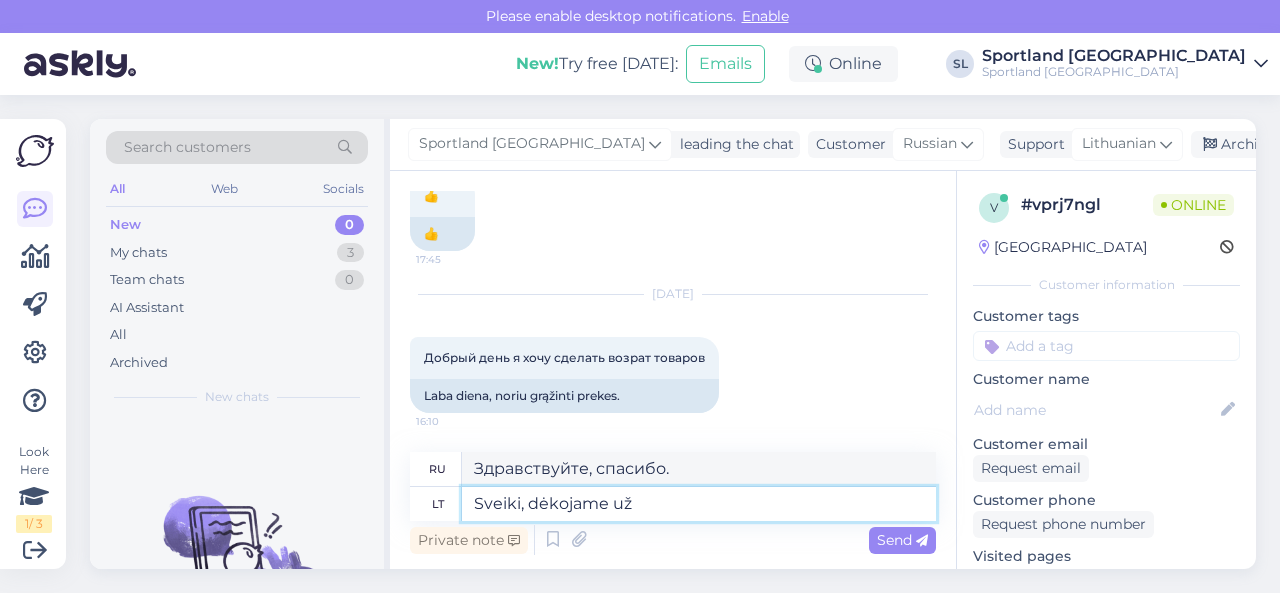 type on "Sveiki, dėkojame už" 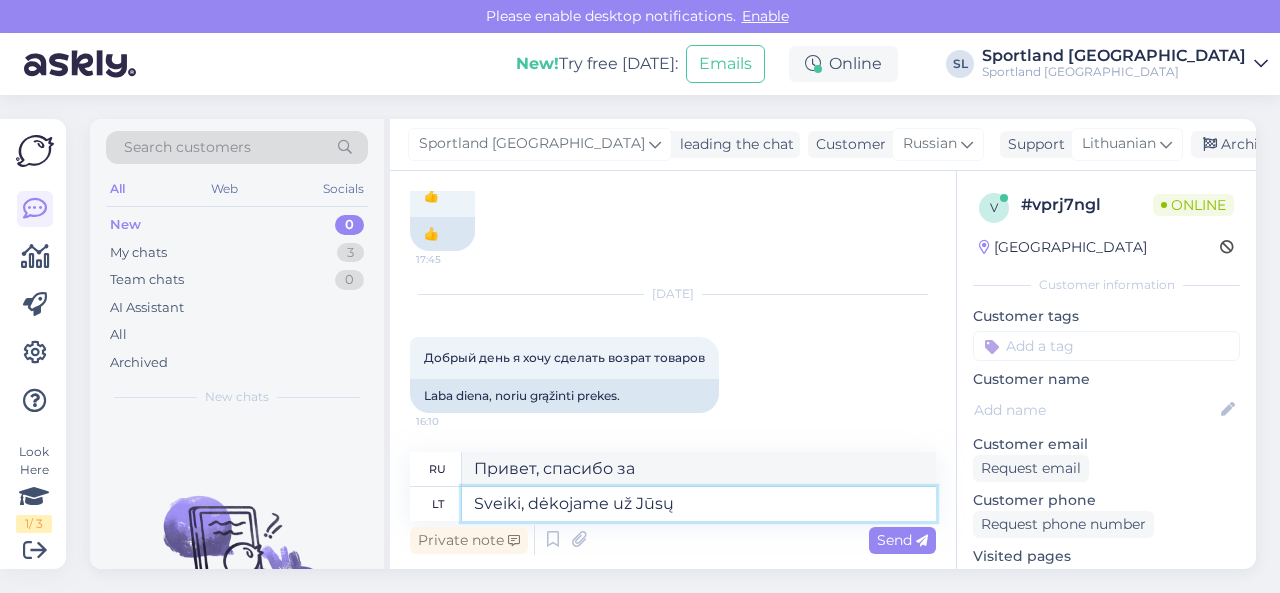 type on "Sveiki, dėkojame už Jūsų" 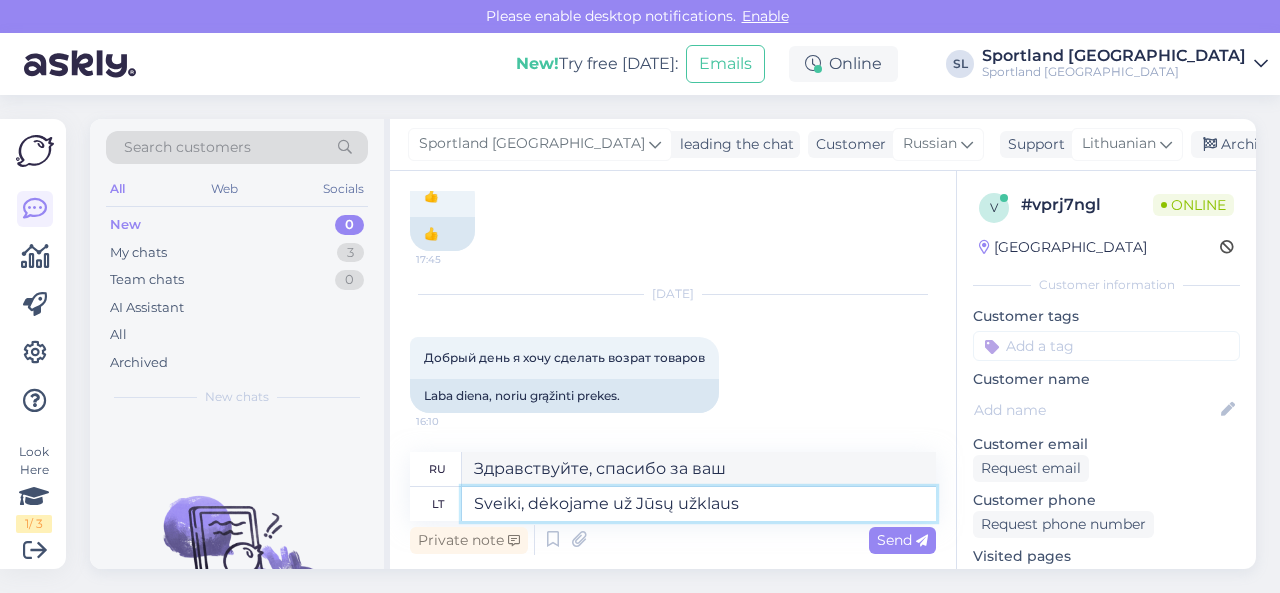 scroll, scrollTop: 1883, scrollLeft: 0, axis: vertical 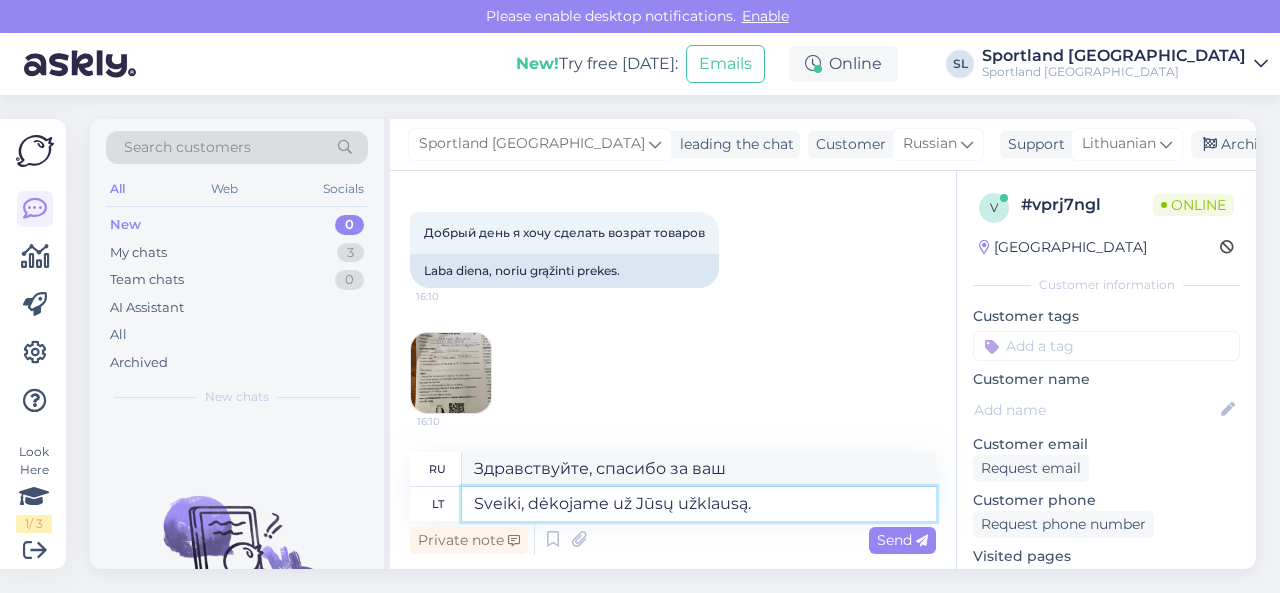 type on "Sveiki, dėkojame už Jūsų užklausą." 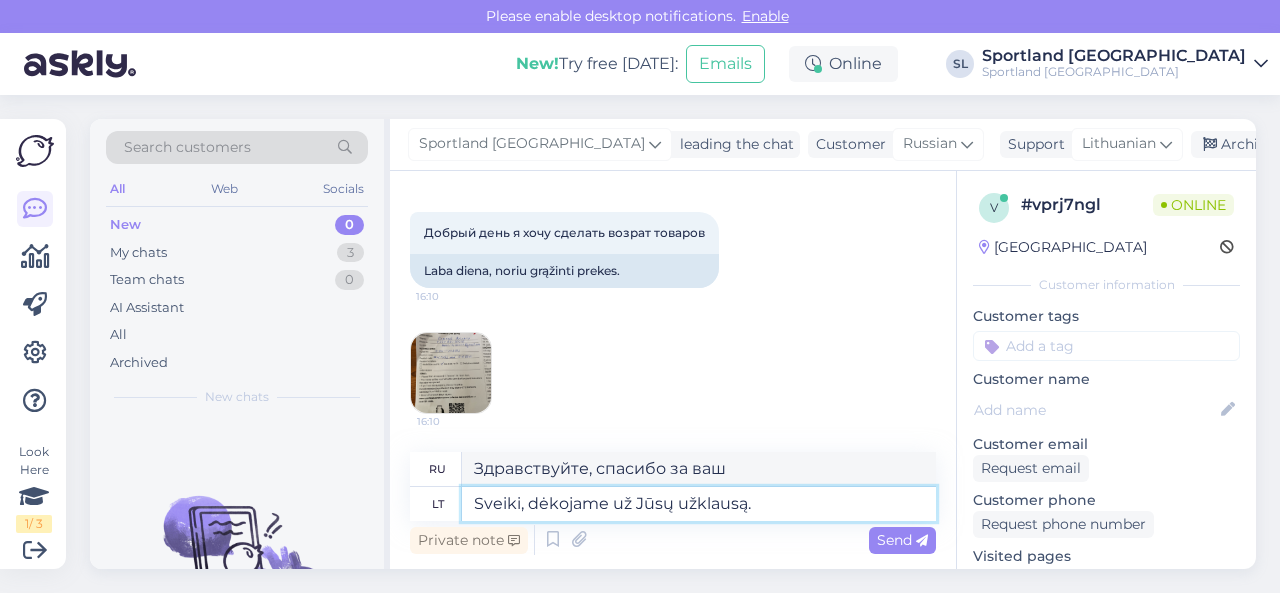 type on "Здравствуйте, спасибо за ваш запрос." 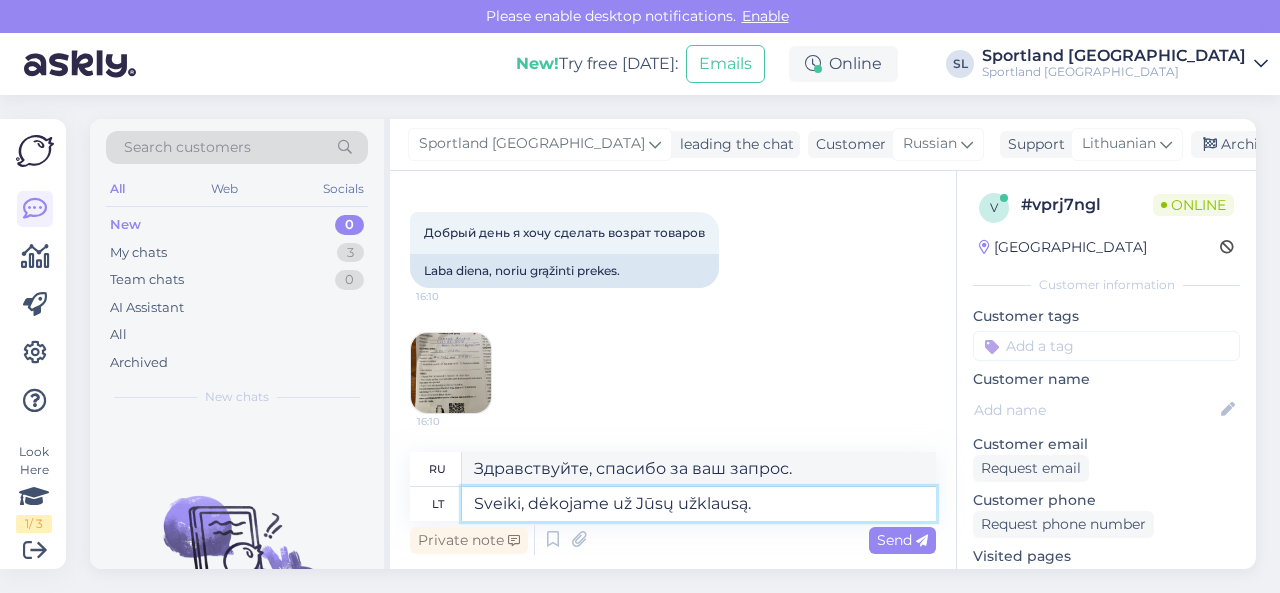 type 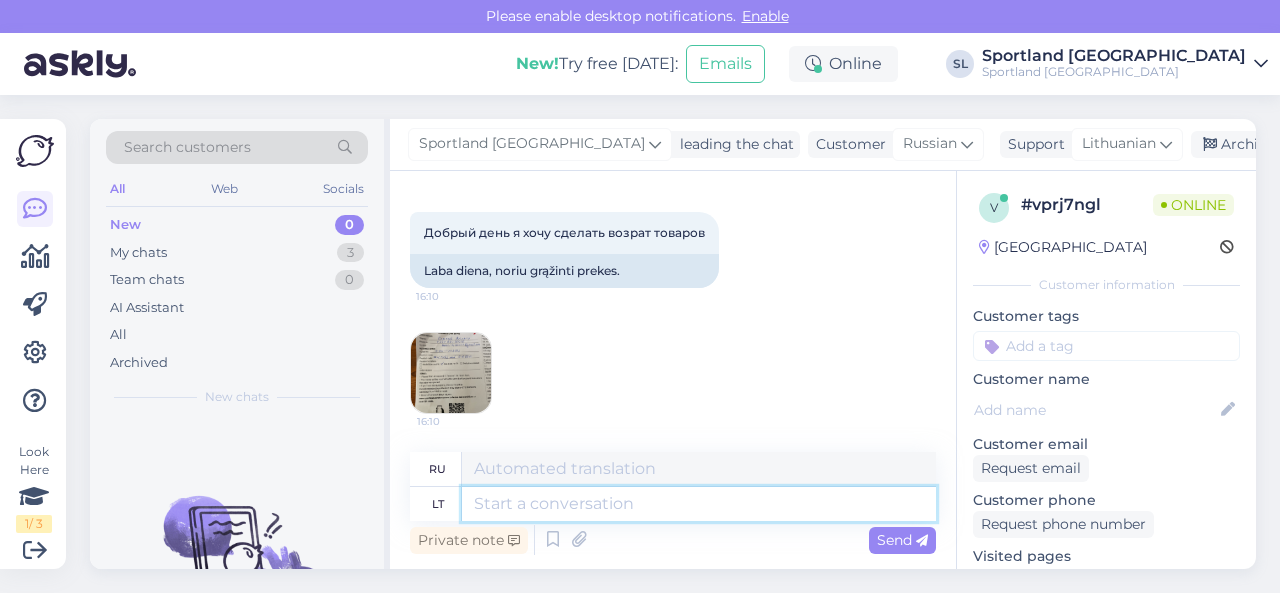 scroll, scrollTop: 2003, scrollLeft: 0, axis: vertical 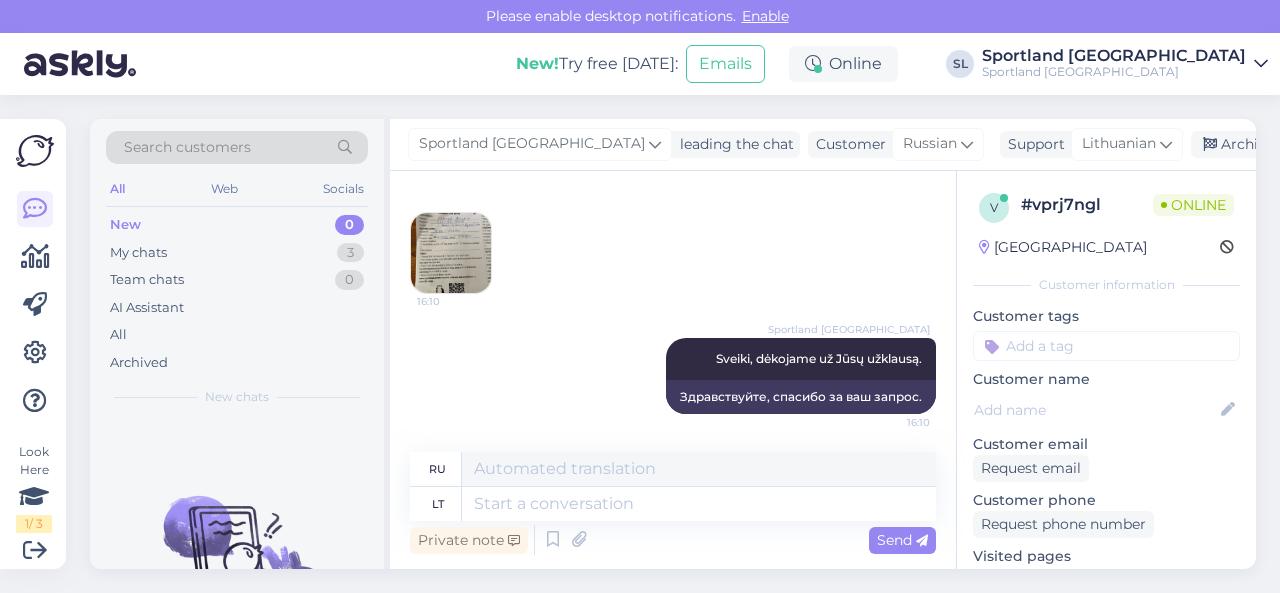 click at bounding box center [451, 253] 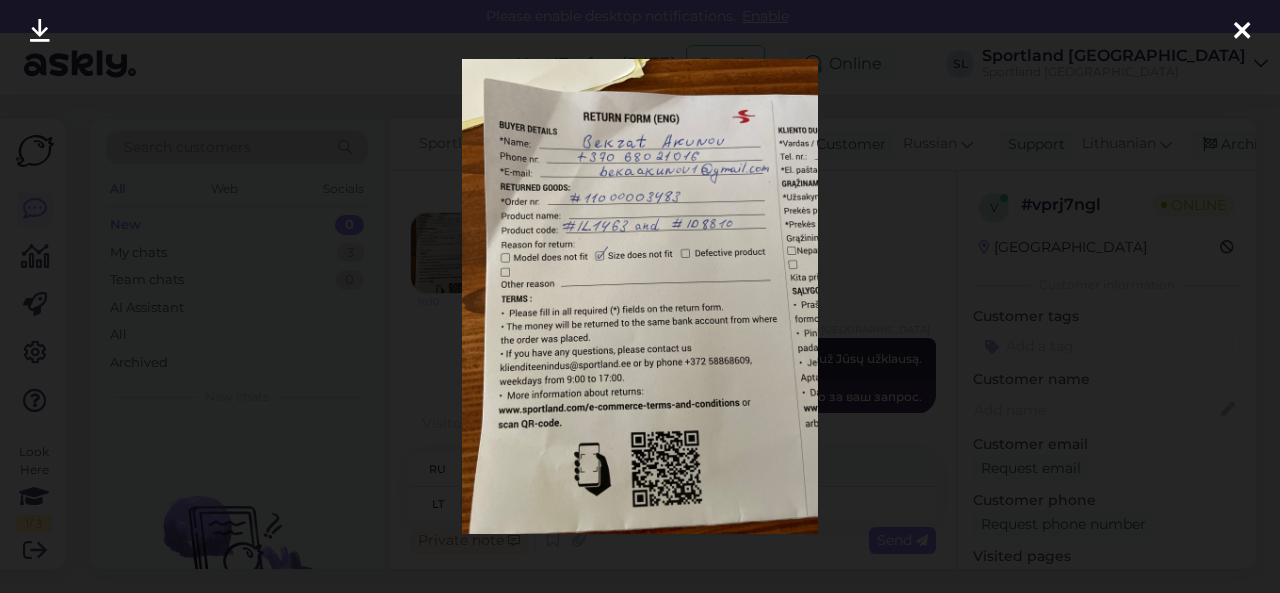 click at bounding box center (1242, 31) 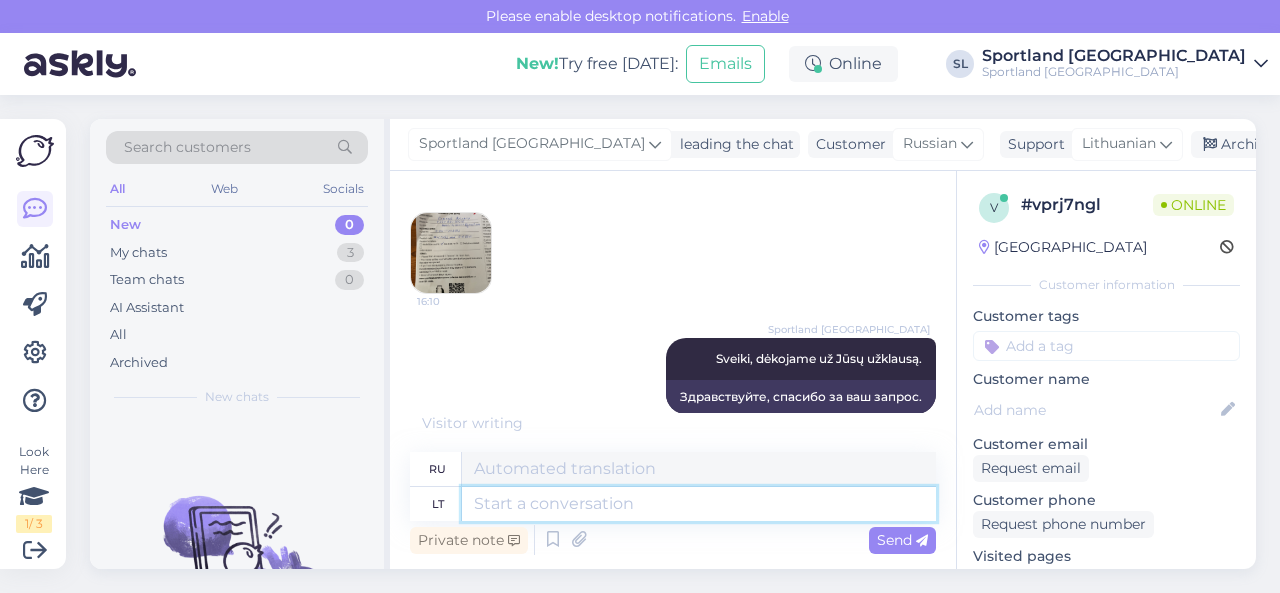click at bounding box center [699, 504] 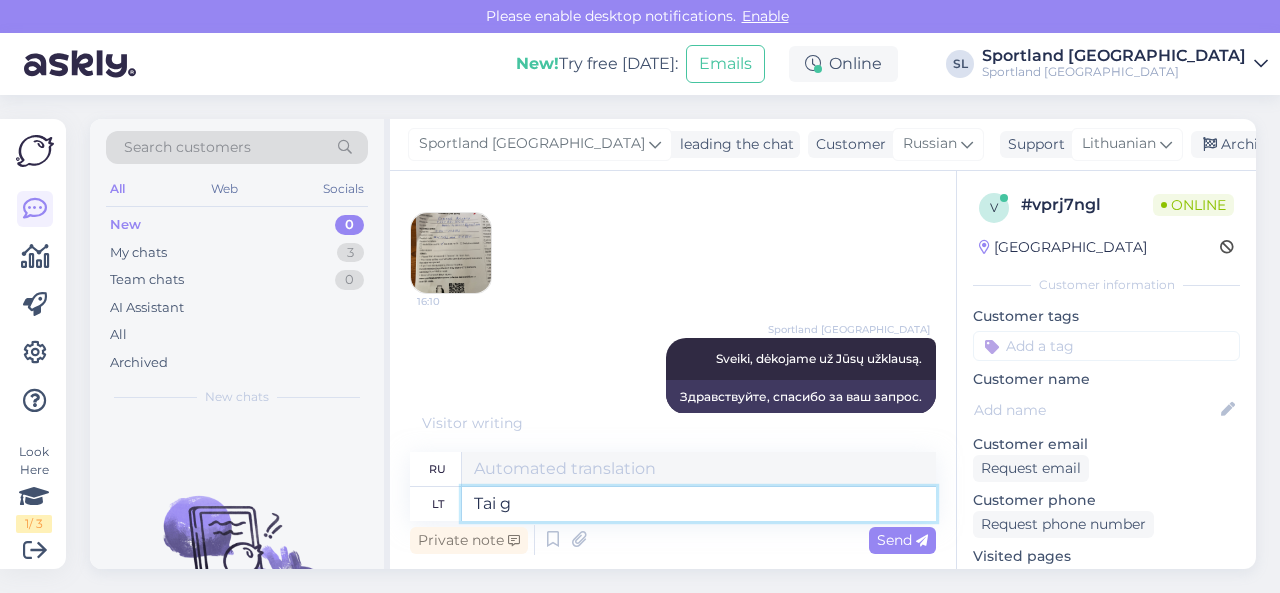 type on "Tai ga" 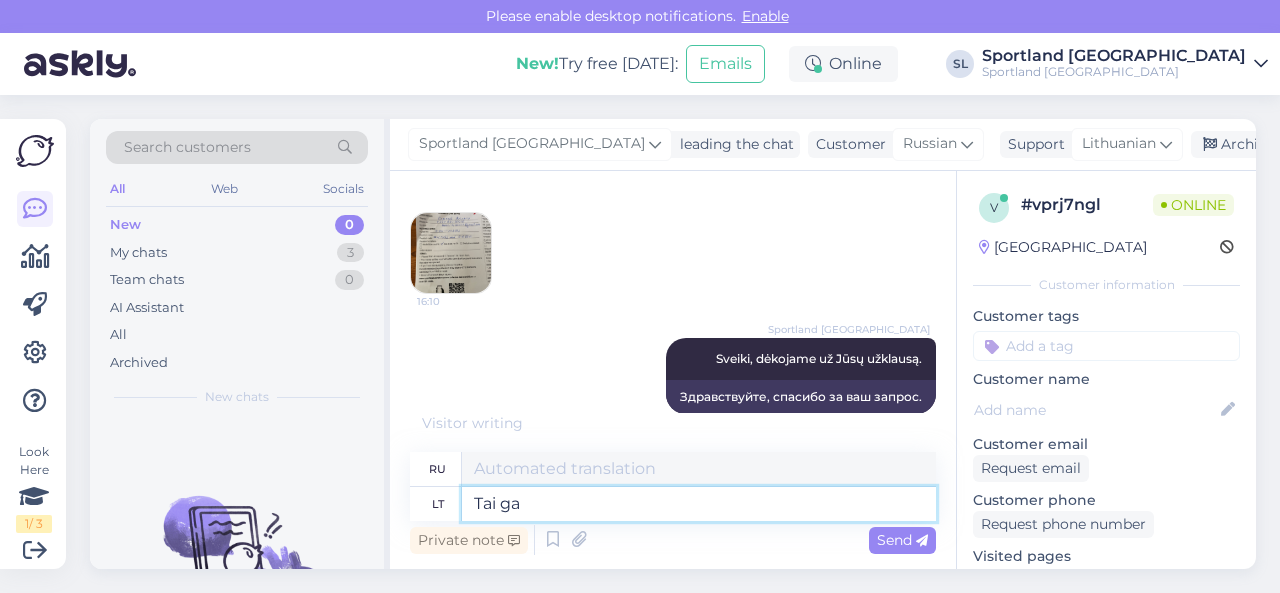 type on "Этот" 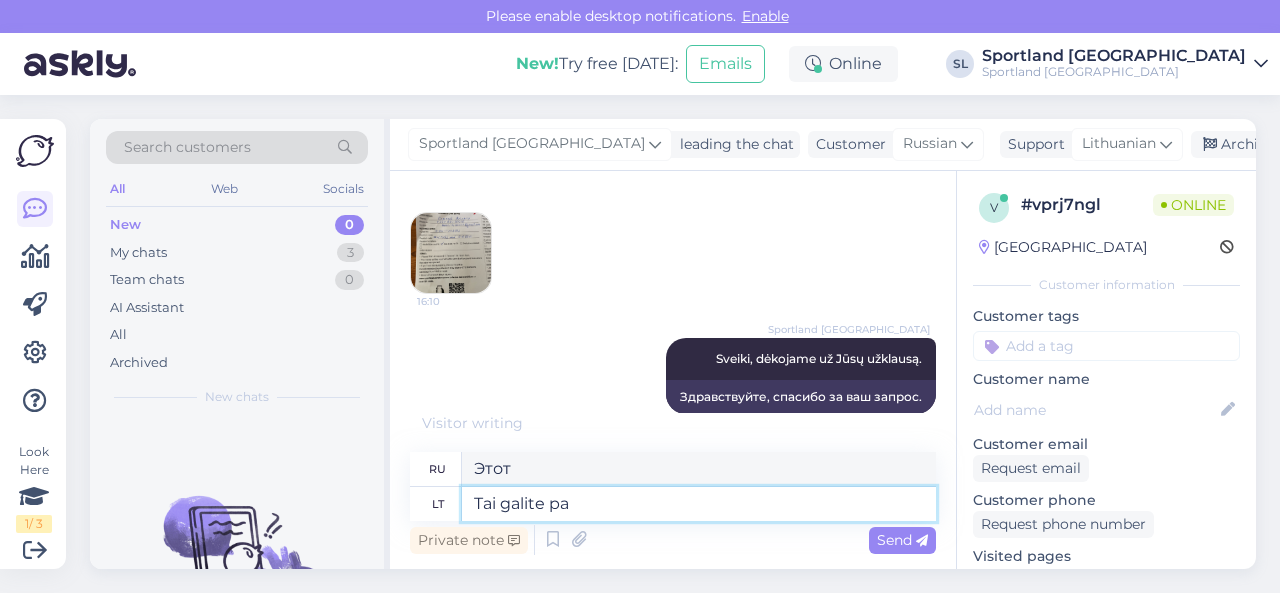 type on "Tai galite pad" 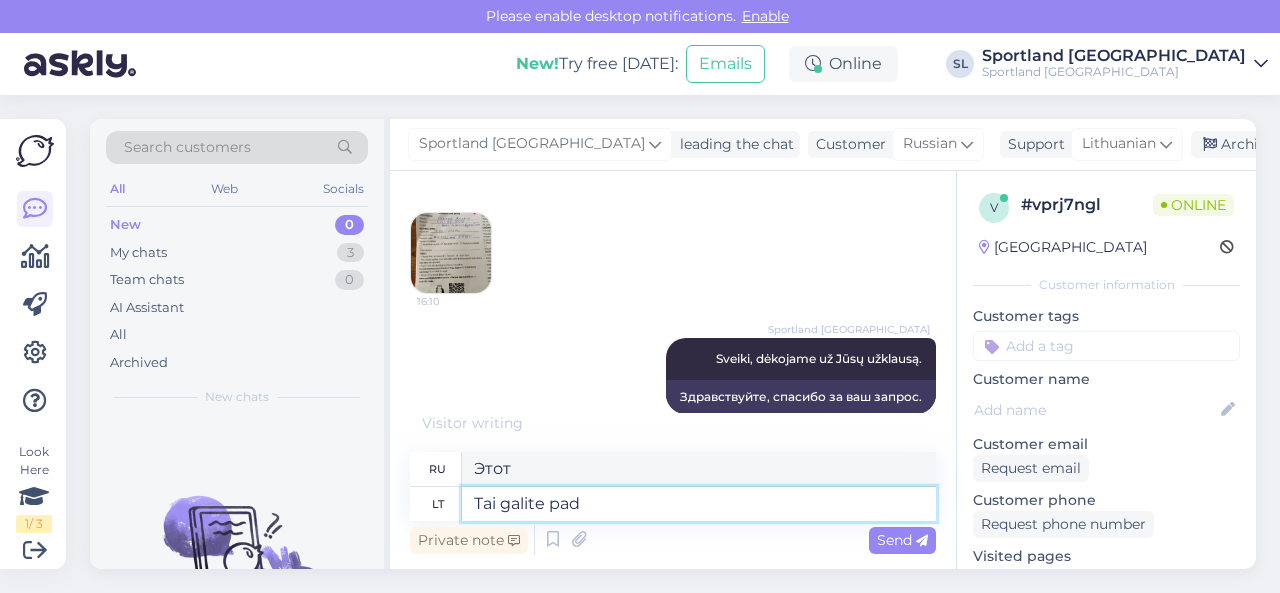 type on "Ты можешь это сделать." 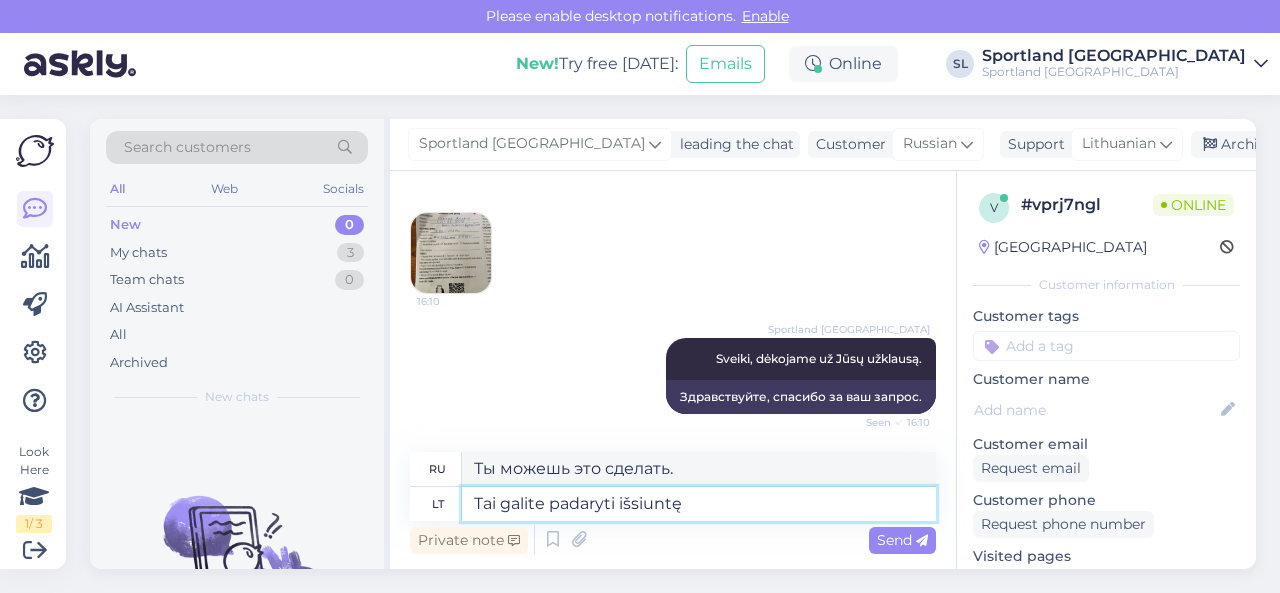 type on "Tai galite padaryti išsiuntę" 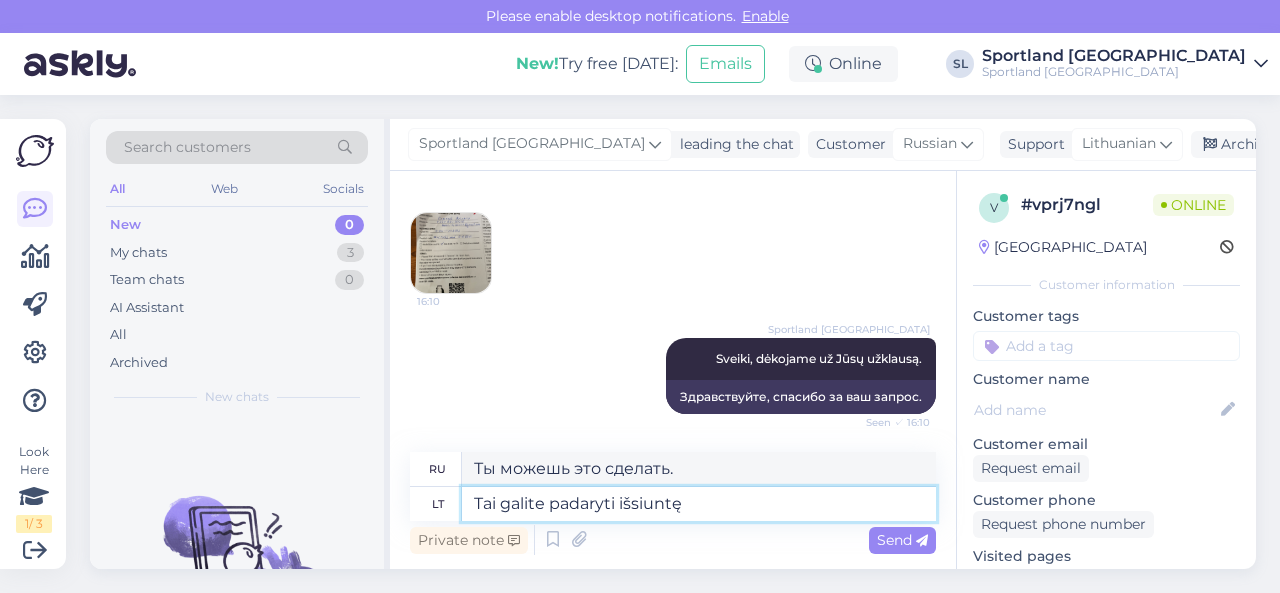 type on "Вы можете сделать это, отправив" 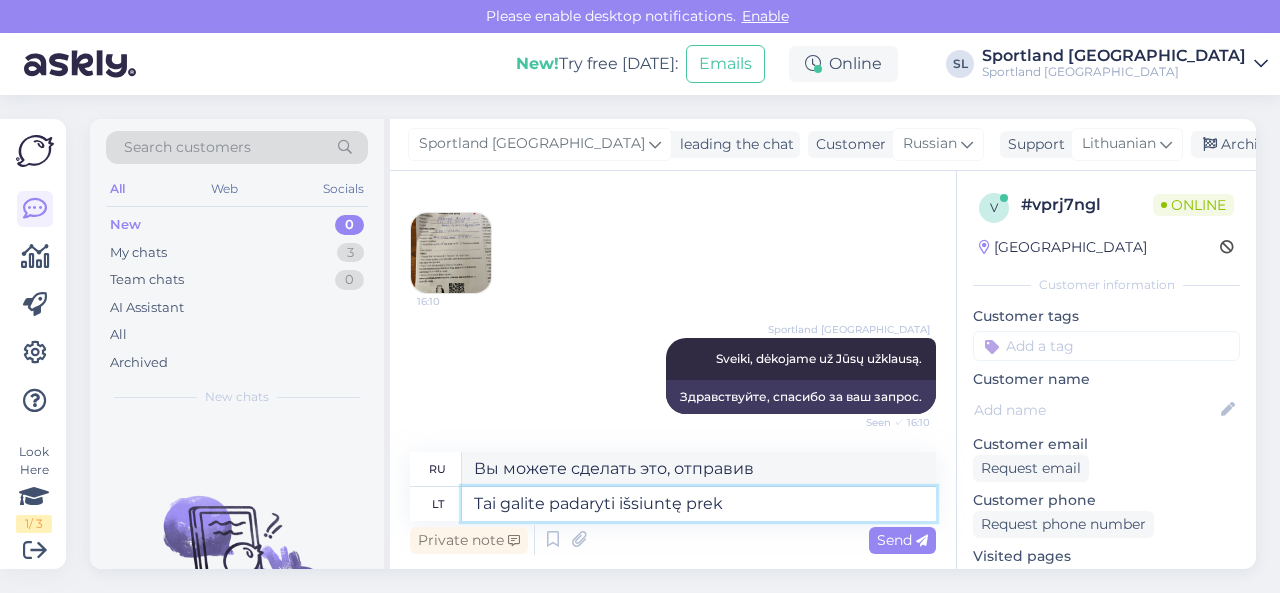 type on "Tai galite padaryti išsiuntę prekę" 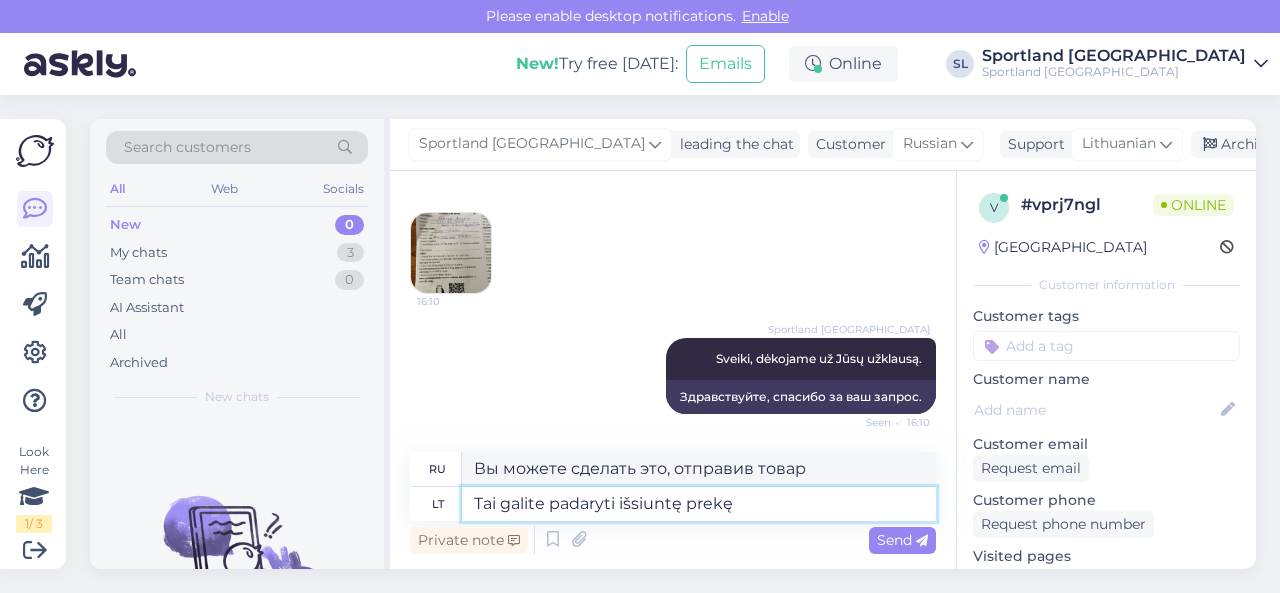 type on "Это можно сделать после отправки товара." 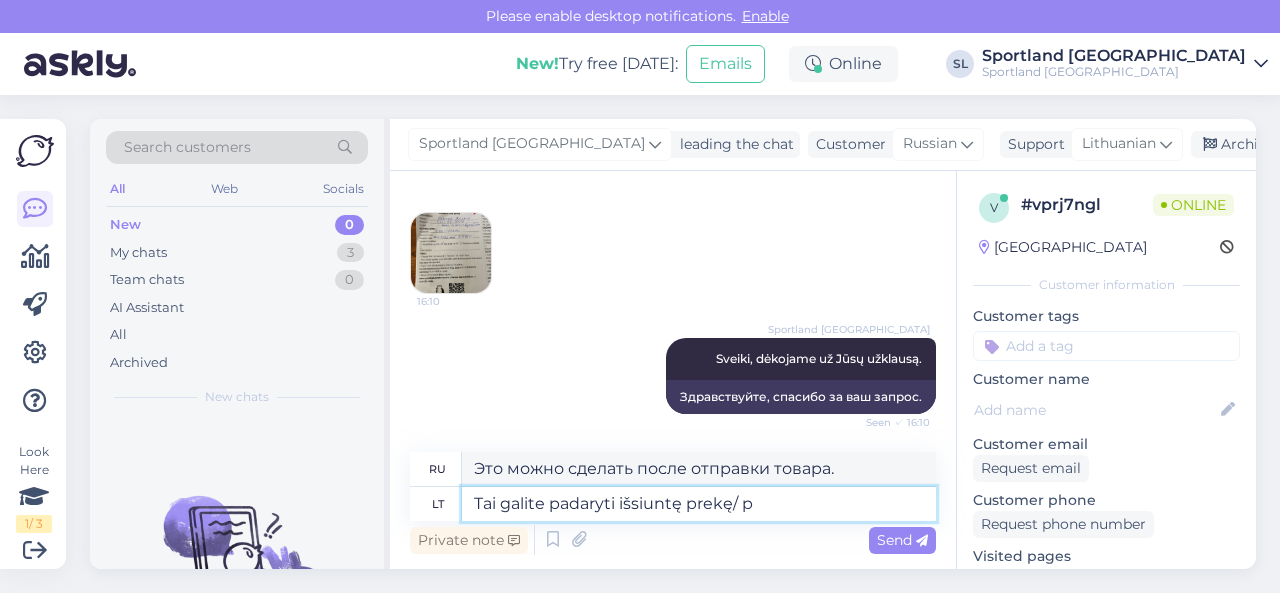 type on "Tai galite padaryti išsiuntę prekę/ pr" 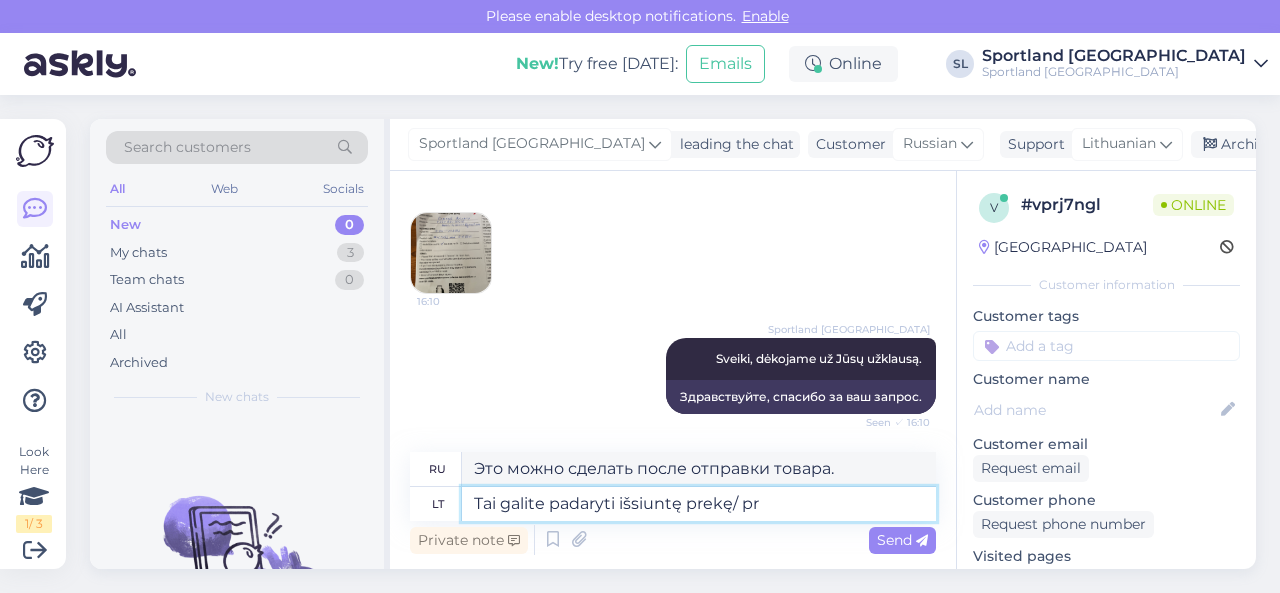 type on "Вы можете сделать это после отправки товара." 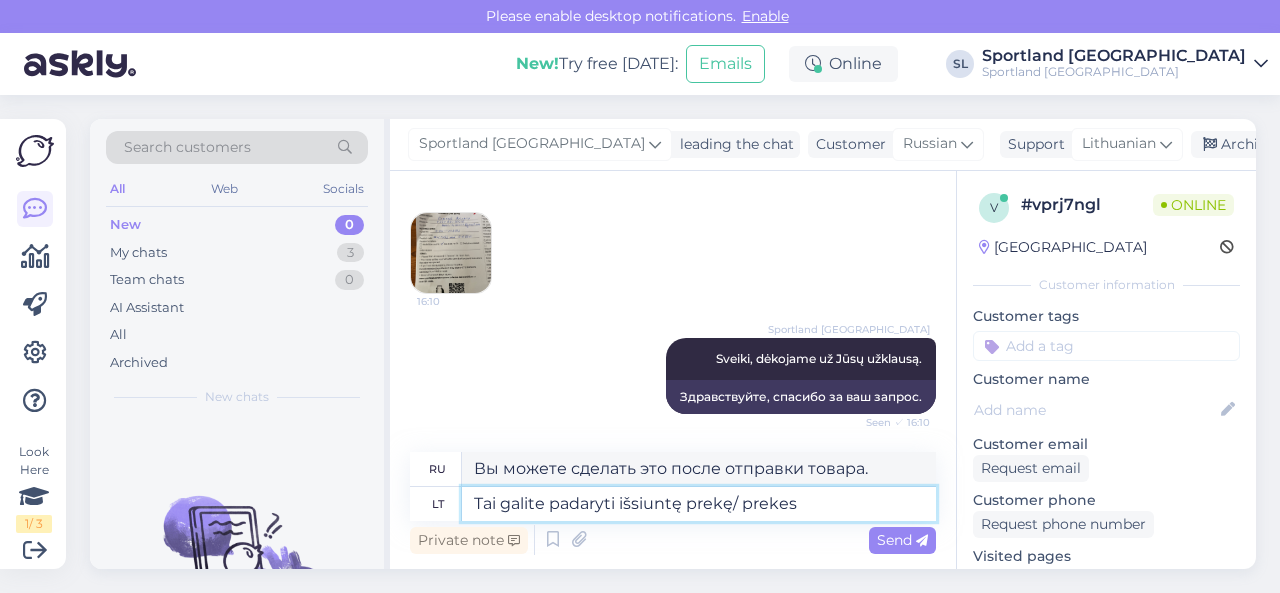 type on "Tai galite padaryti išsiuntę prekę/ prekes p" 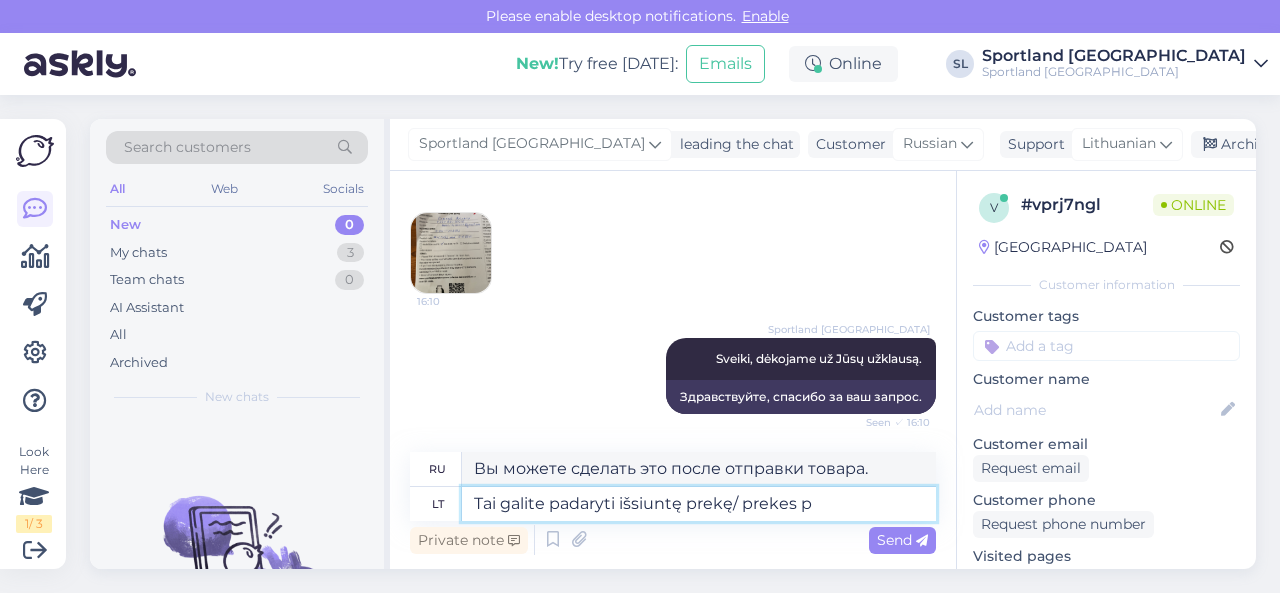 type on "Вы можете сделать это после отправки товара(ов)" 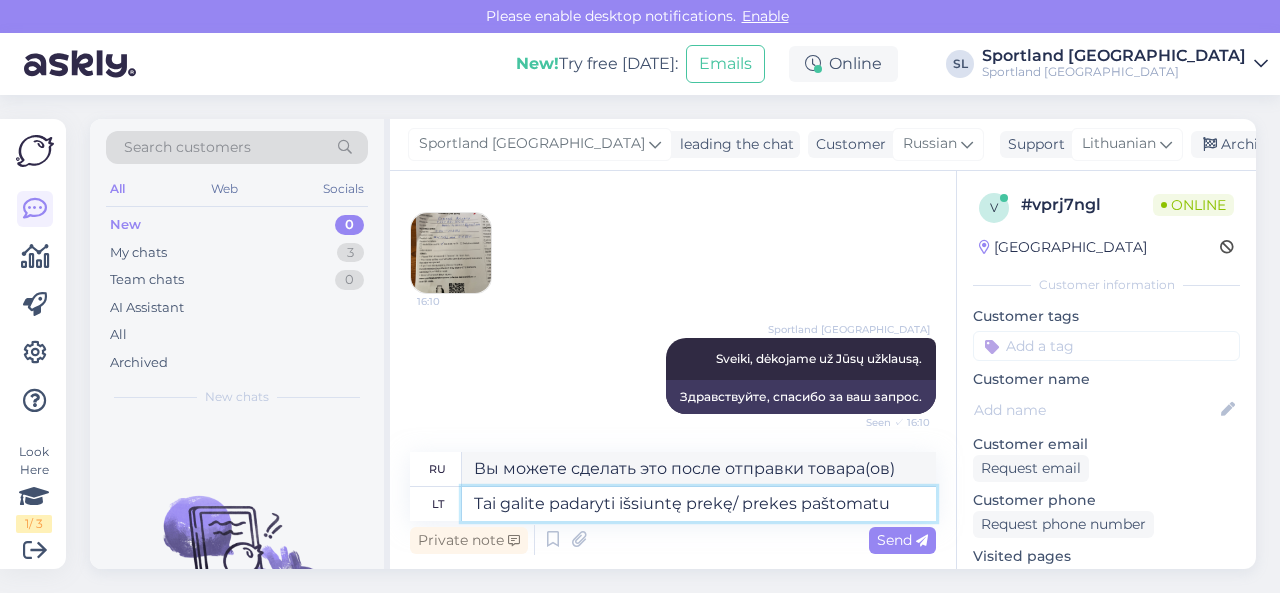 type on "Tai galite padaryti išsiuntę prekę/ prekes paštomatu a" 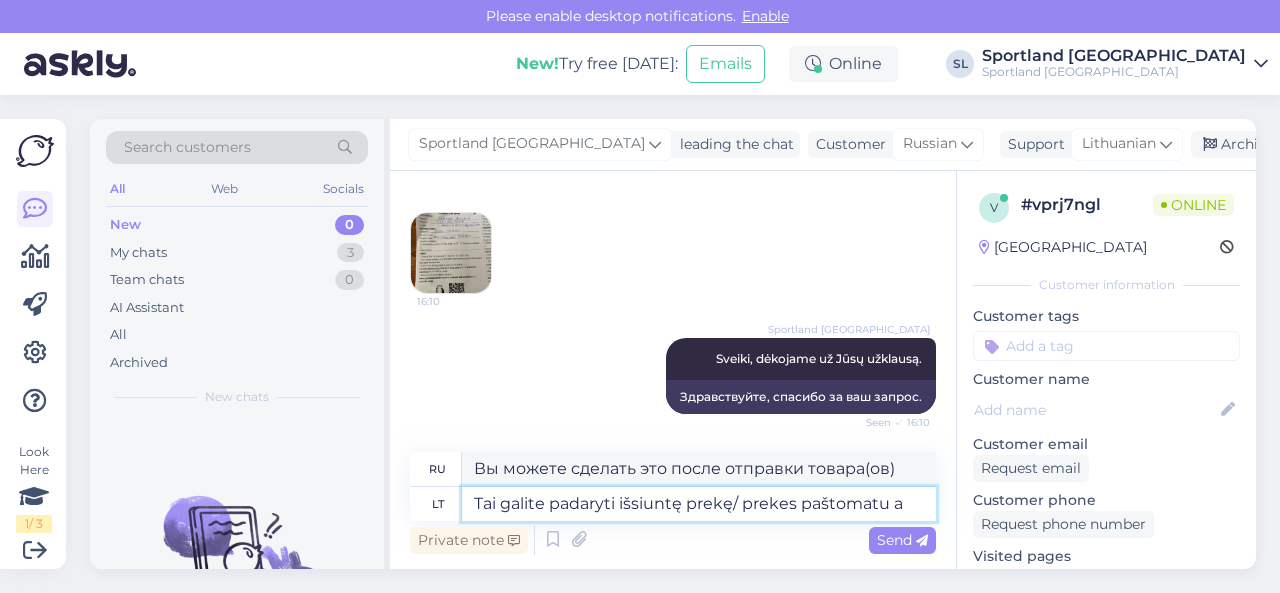 type on "Вы можете сделать это, отправив товар(ы) через пакомат." 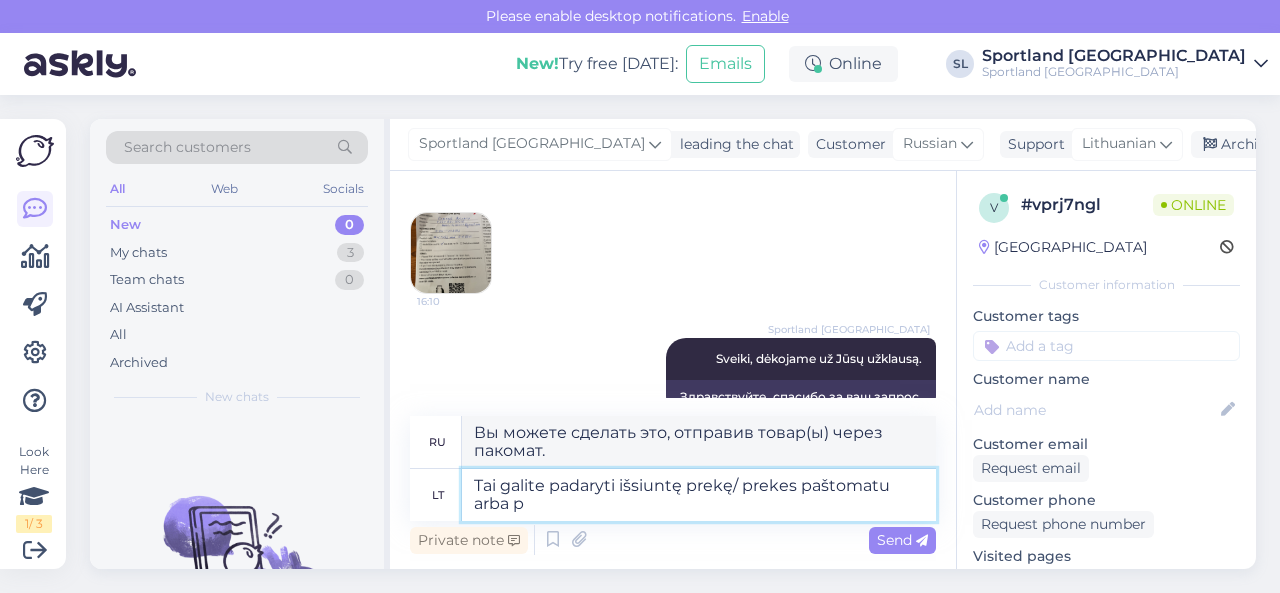 type on "Tai galite padaryti išsiuntę prekę/ prekes paštomatu arba pr" 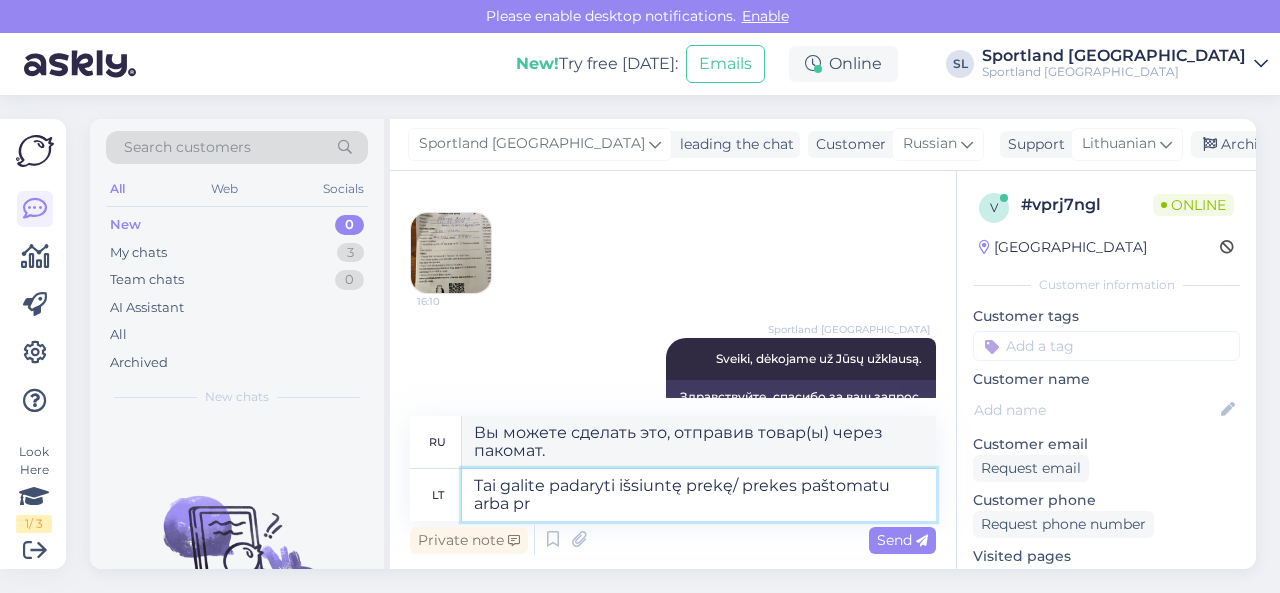 type on "Вы можете сделать это, отправив товар(ы) через пакомат или" 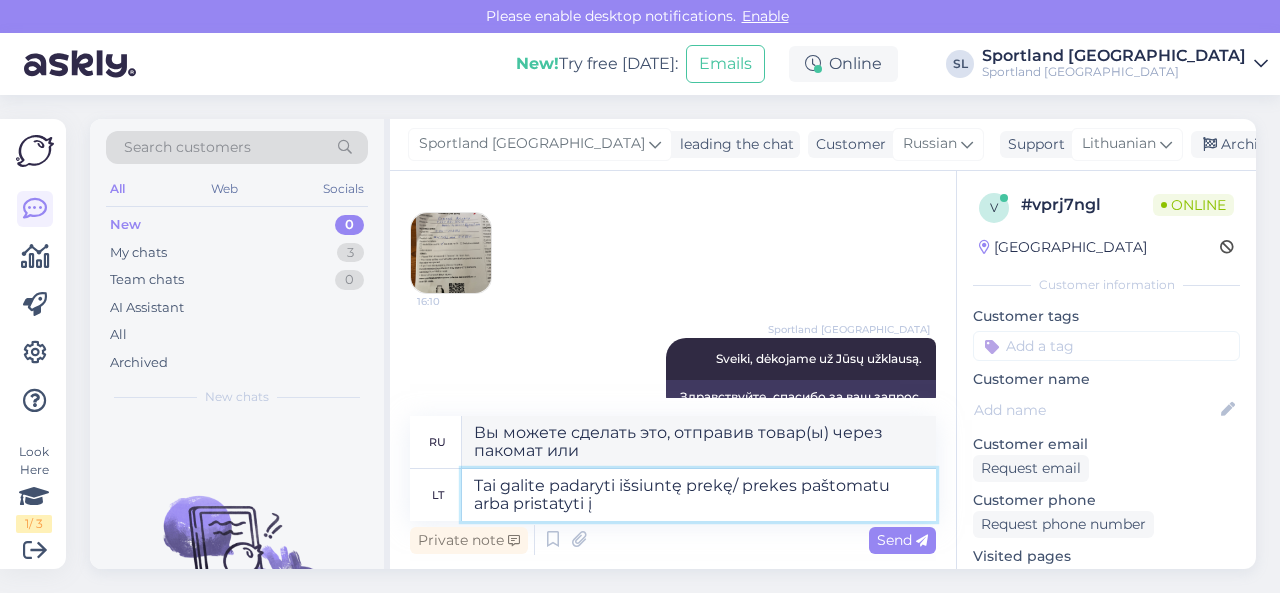 type on "Tai galite padaryti išsiuntę prekę/ prekes paštomatu arba pristatyti į" 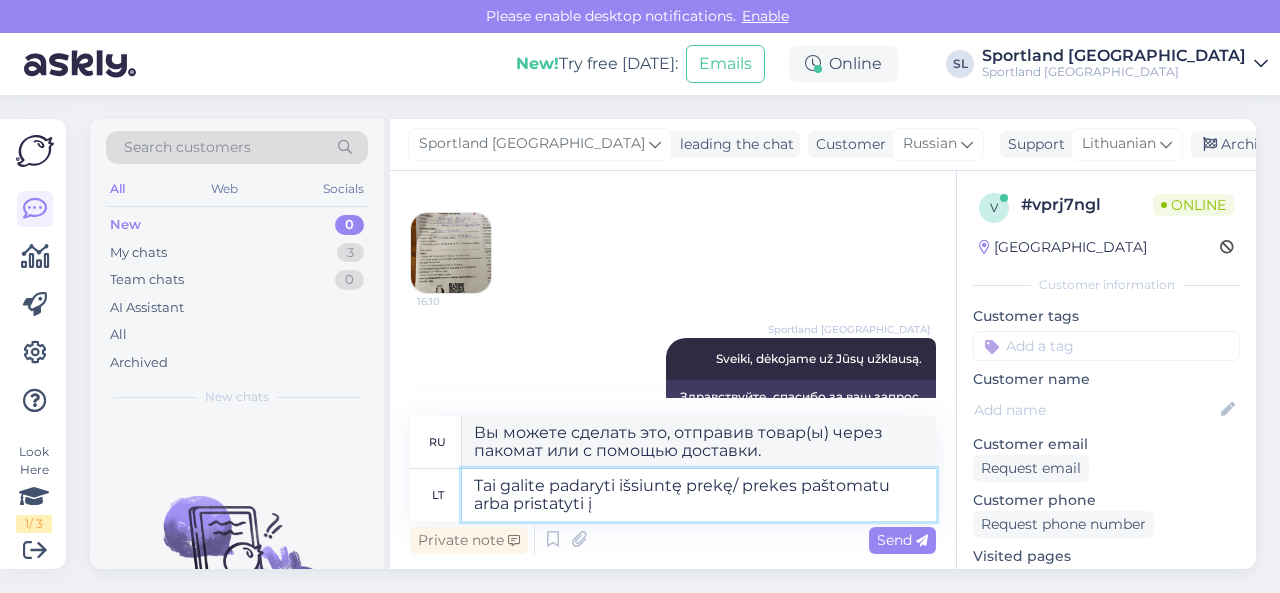 type on "Tai galite padaryti išsiuntę prekę/ prekes paštomatu arba pristatyti į J" 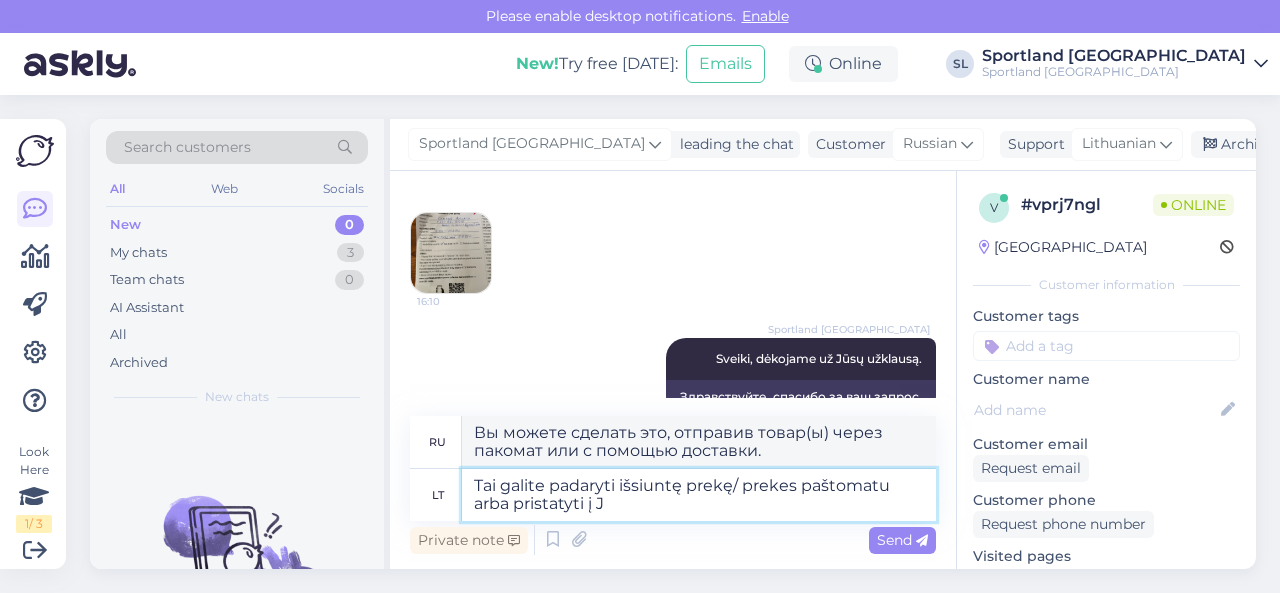 type on "Вы можете сделать это, отправив товар(ы) через пакомат или доставив его по адресу" 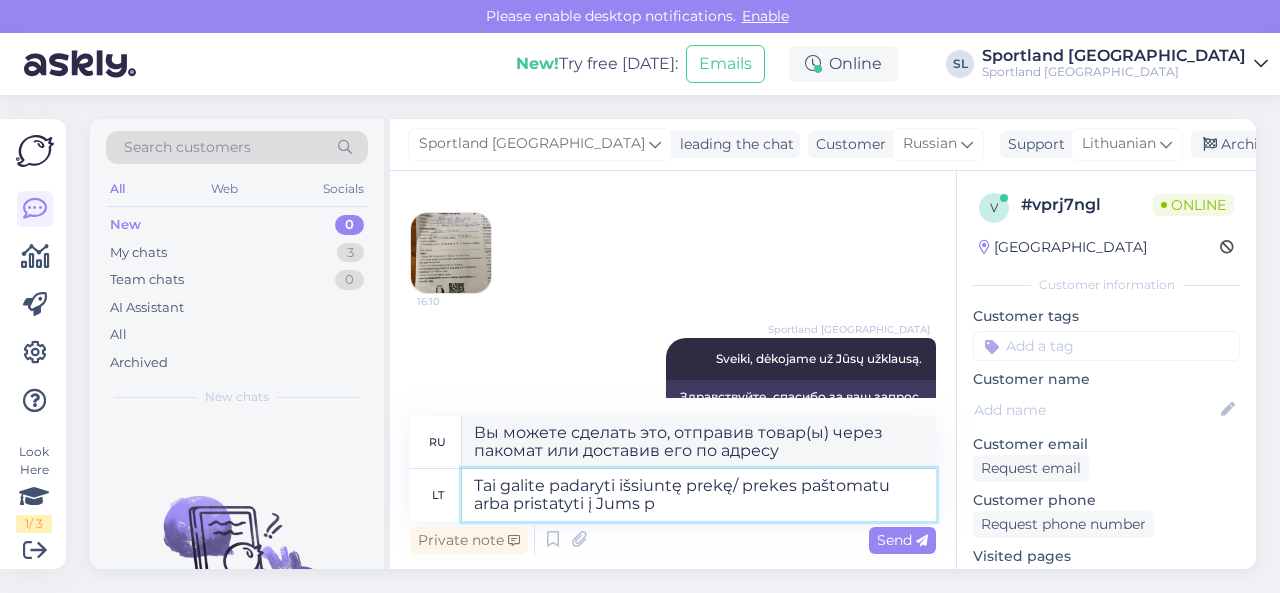 type on "Tai galite padaryti išsiuntę prekę/ prekes paštomatu arba pristatyti į Jums pa" 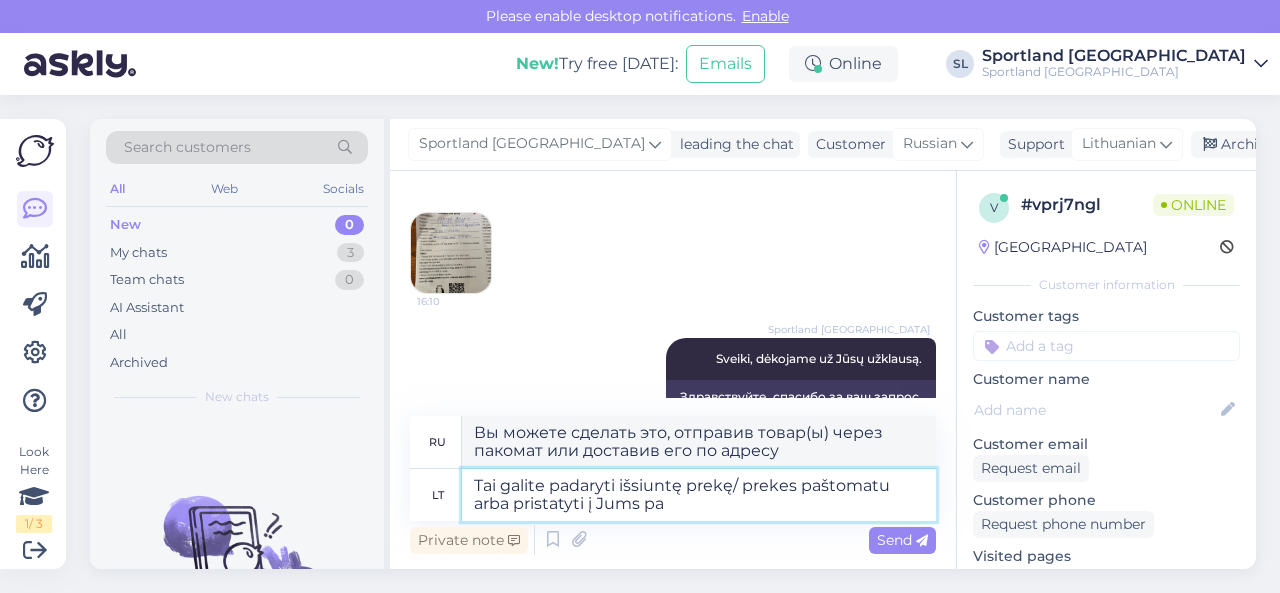type on "Вы можете сделать это, отправив товар(ы) через пакомат или заказав доставку вам." 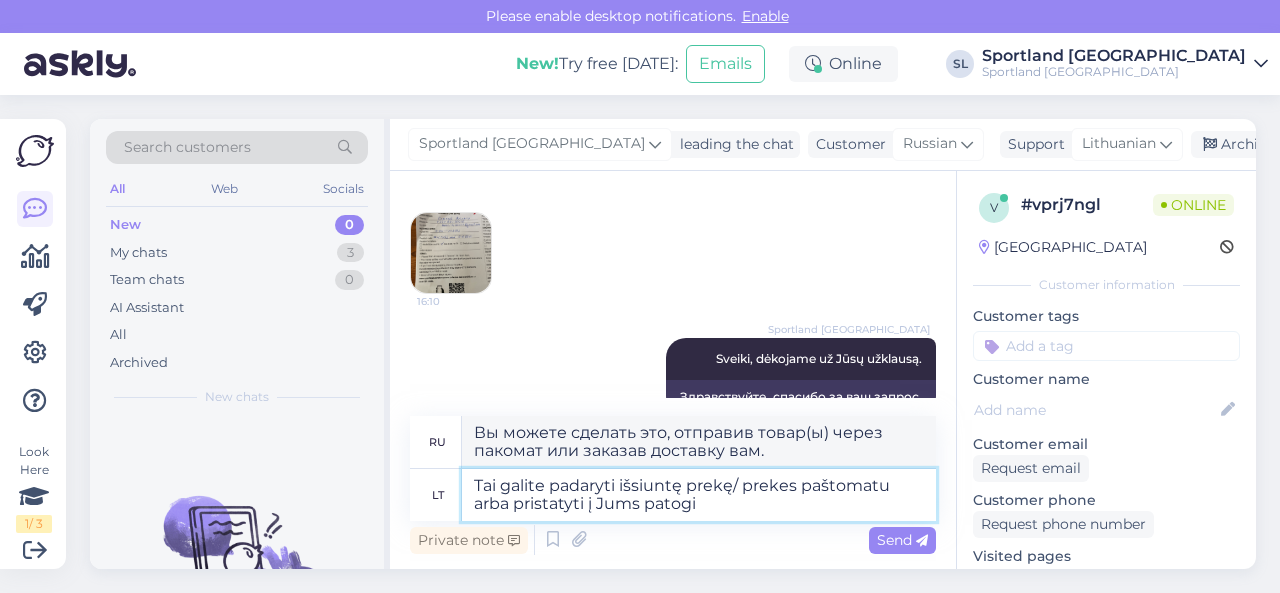 type on "Tai galite padaryti išsiuntę prekę/ prekes paštomatu arba pristatyti į Jums patogia" 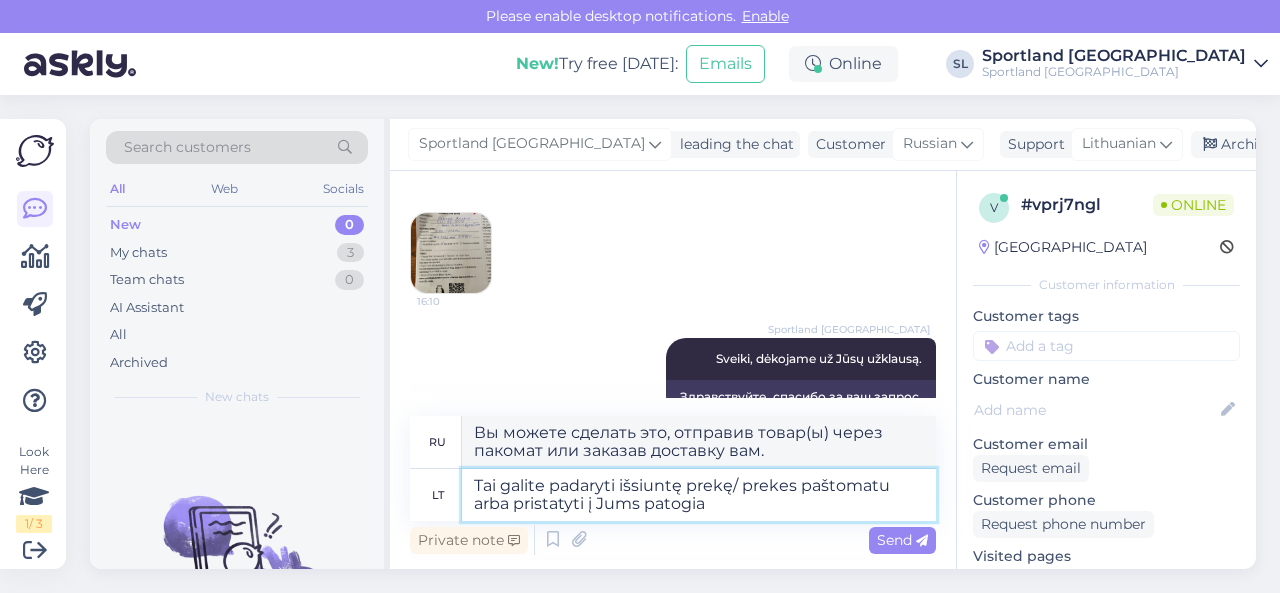 type on "Вы можете сделать это, отправив товар через пакомат или заказав доставку на дом." 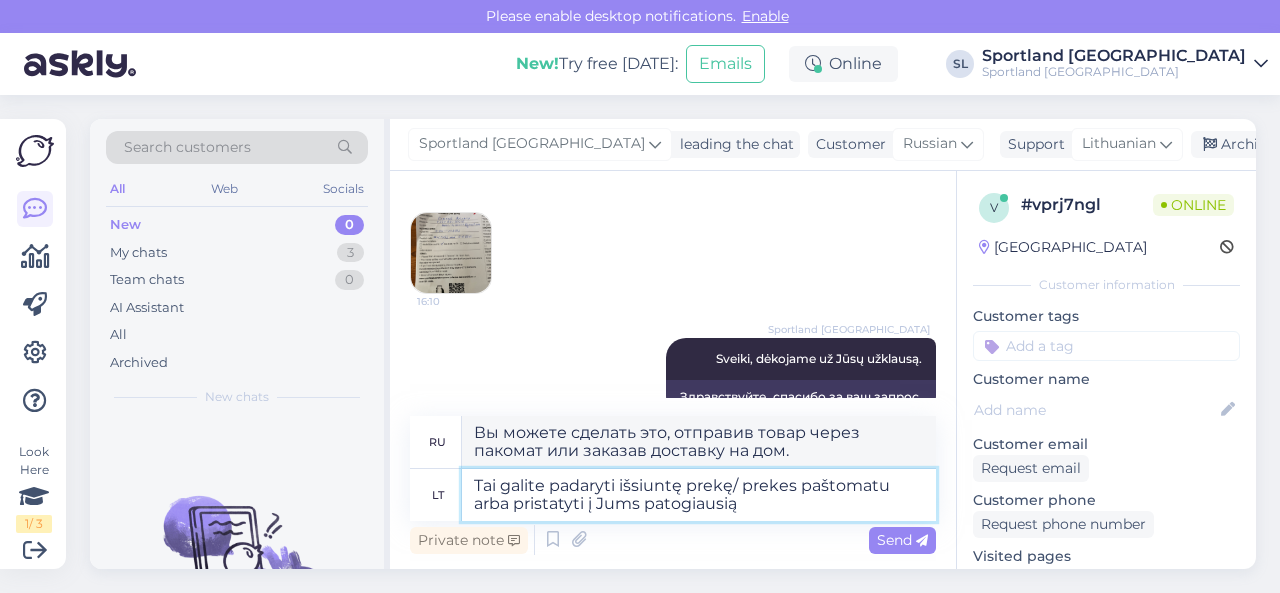 type on "Tai galite padaryti išsiuntę prekę/ prekes paštomatu arba pristatyti į Jums patogiausią S" 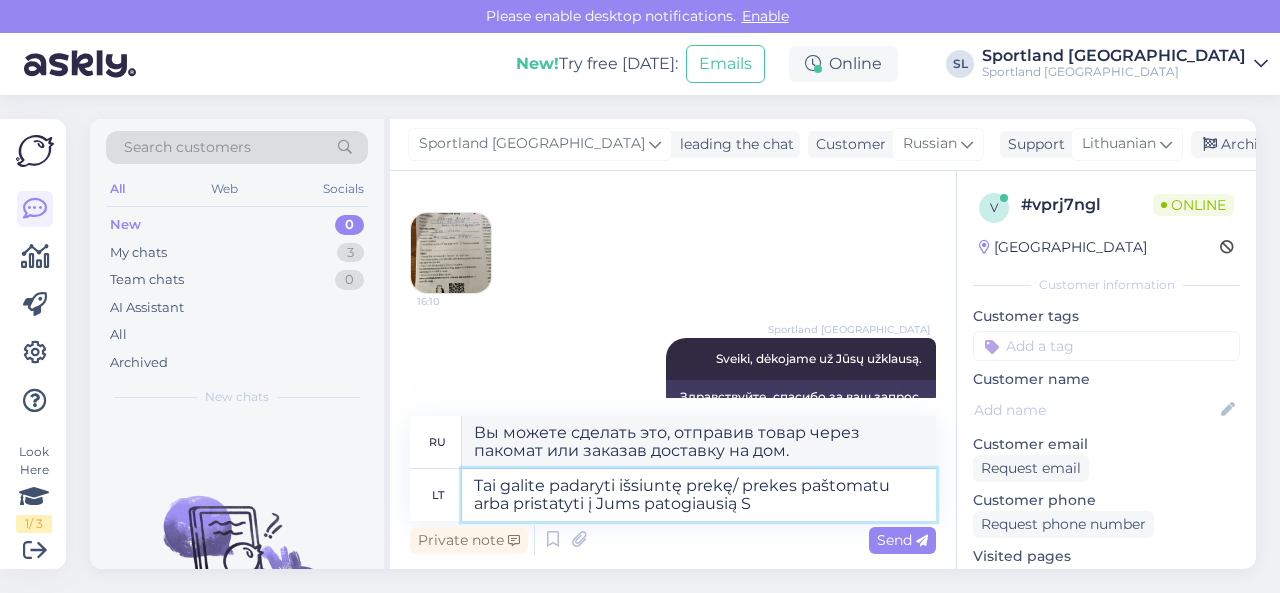 type on "Вы можете сделать это, отправив товар(ы) через пакомат или доставив его в удобное для вас место." 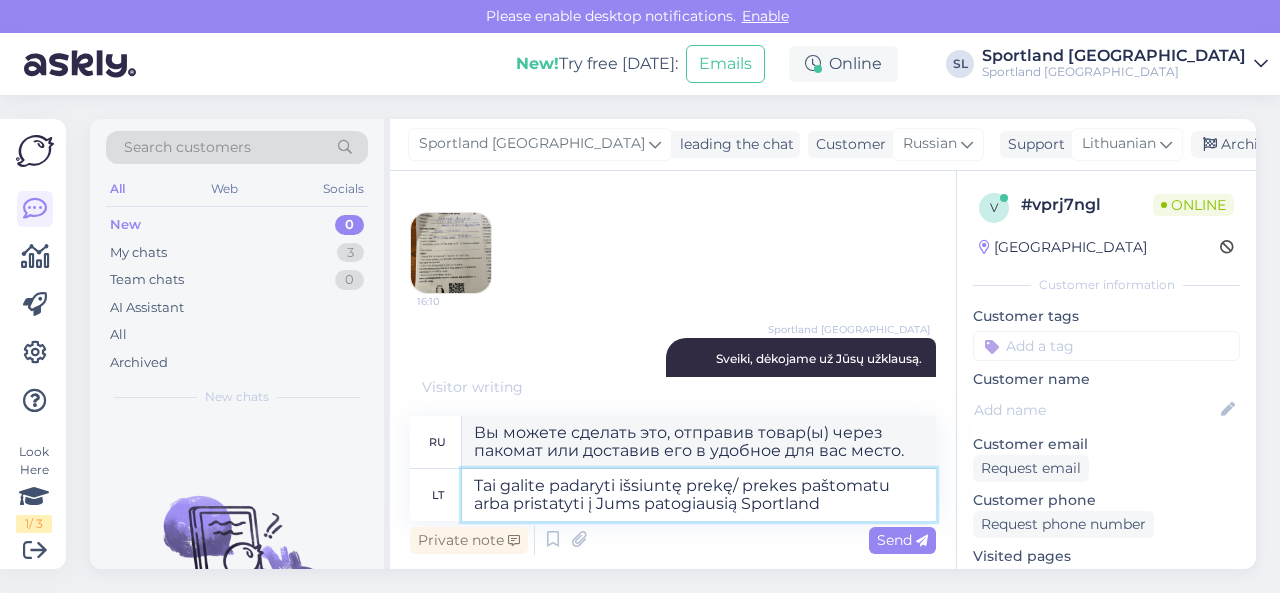 type on "Tai galite padaryti išsiuntę prekę/ prekes paštomatu arba pristatyti į Jums patogiausią Sportland" 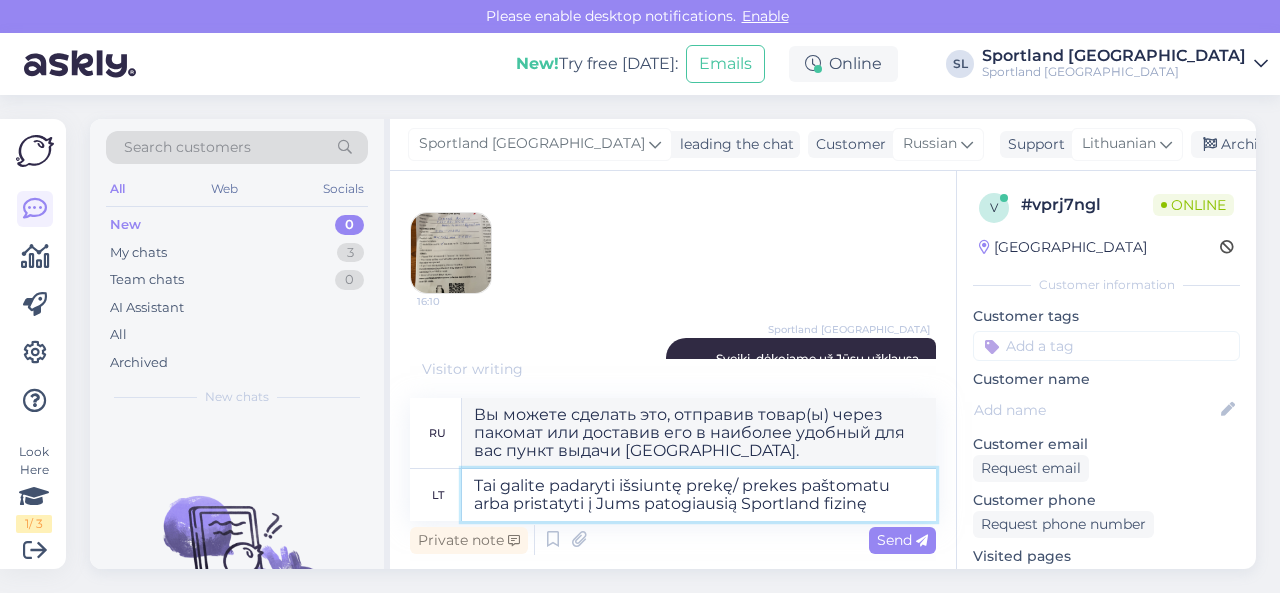 type on "Tai galite padaryti išsiuntę prekę/ prekes paštomatu arba pristatyti į Jums patogiausią Sportland fizinę p" 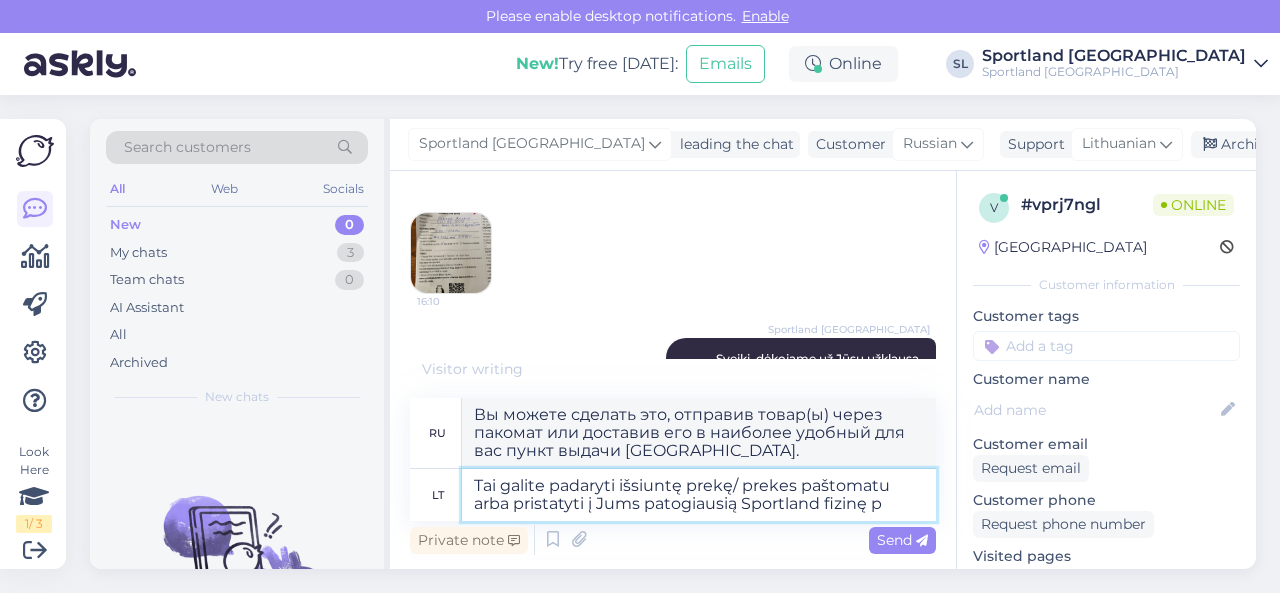 type on "Вы можете сделать это, отправив товар(ы) через пакомат или доставив их в наиболее удобный для вас физический магазин Sportland." 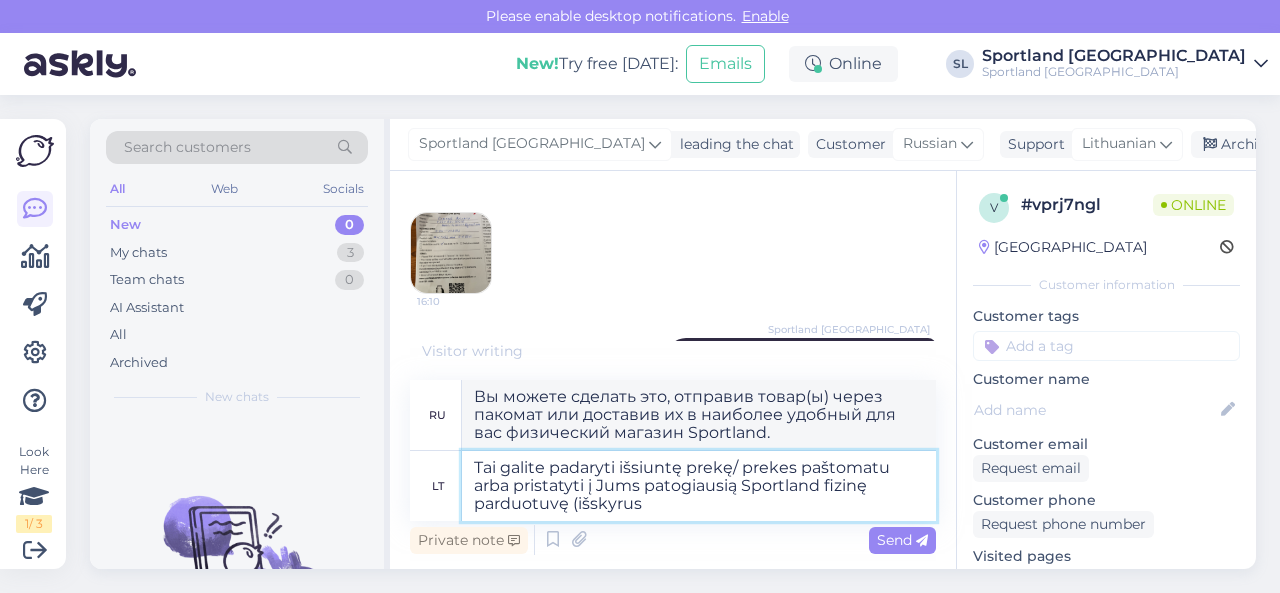 type on "Tai galite padaryti išsiuntę prekę/ prekes paštomatu arba pristatyti į Jums patogiausią Sportland fizinę parduotuvę (išskyrus" 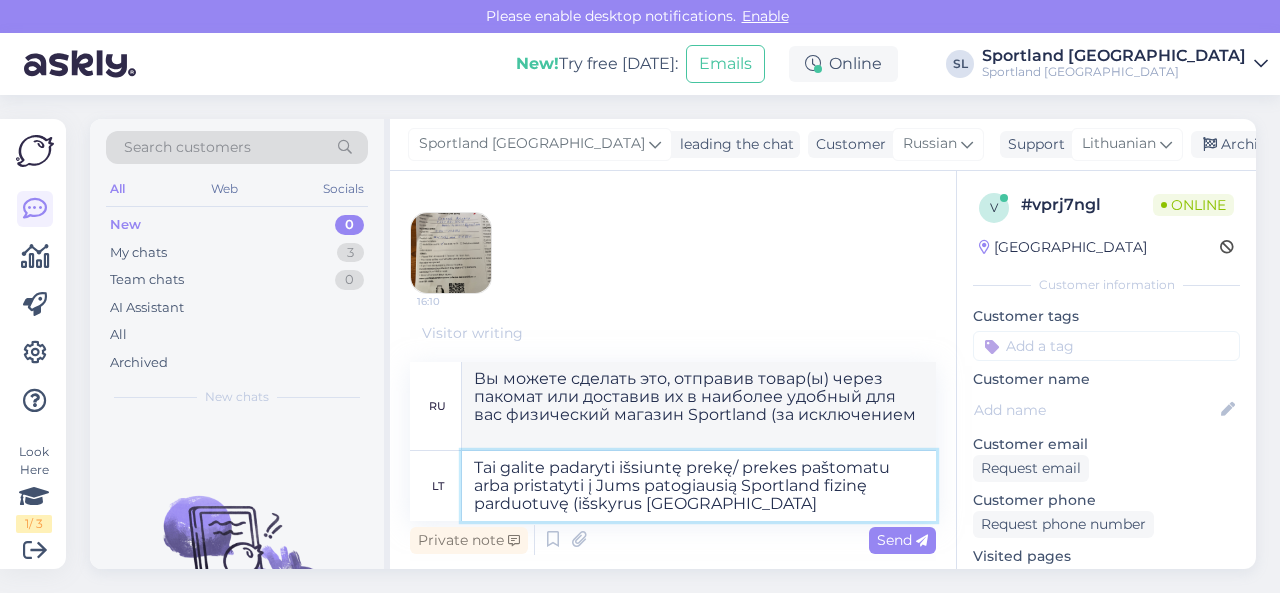 type on "Tai galite padaryti išsiuntę prekę/ prekes paštomatu arba pristatyti į Jums patogiausią Sportland fizinę parduotuvę (išskyrus Palangos S" 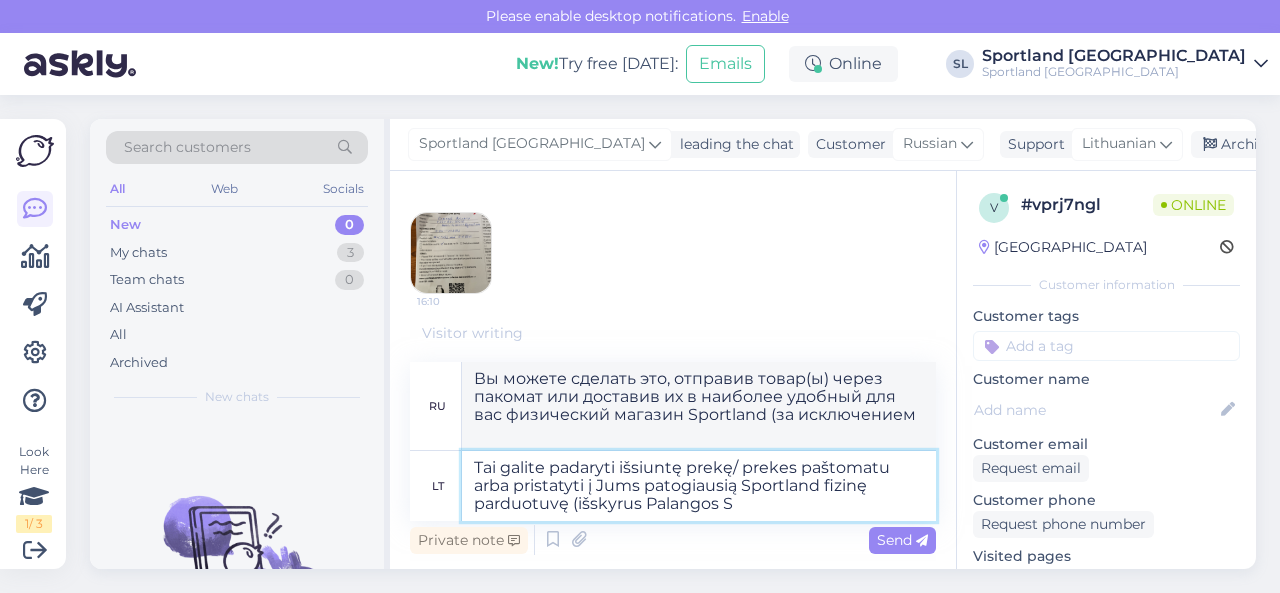 type on "Вы можете сделать это, отправив товар(ы) через пакомат или доставив их в наиболее удобный для вас физический магазин Sportland (кроме Паланги)." 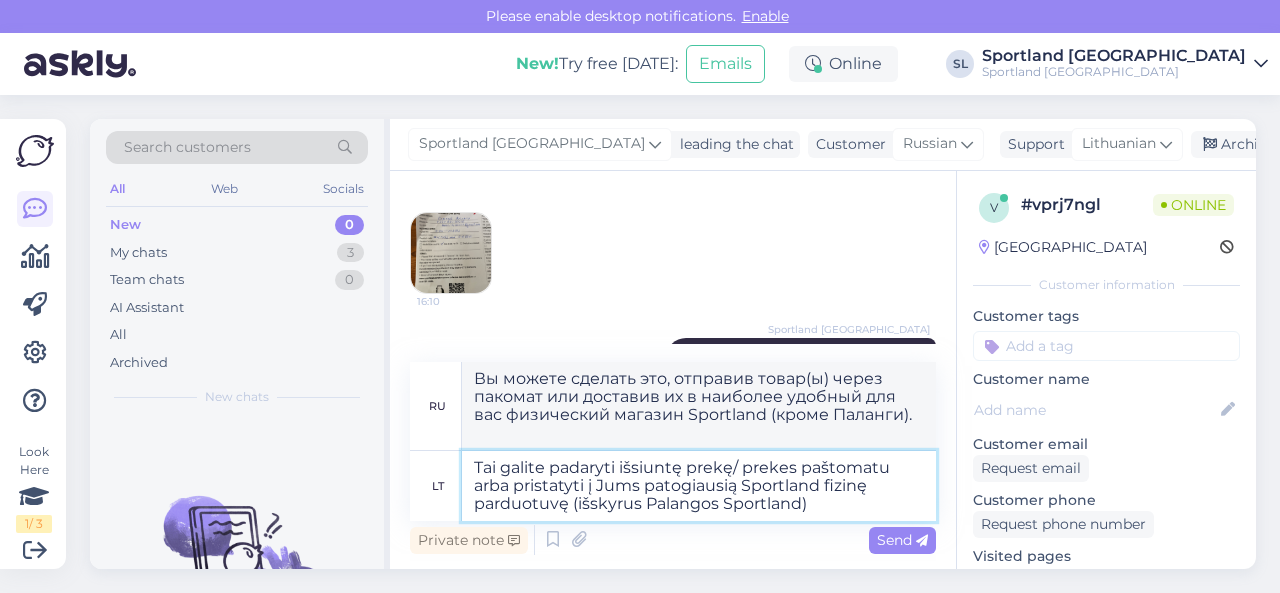 type on "Tai galite padaryti išsiuntę prekę/ prekes paštomatu arba pristatyti į Jums patogiausią Sportland fizinę parduotuvę (išskyrus Palangos Sportland)" 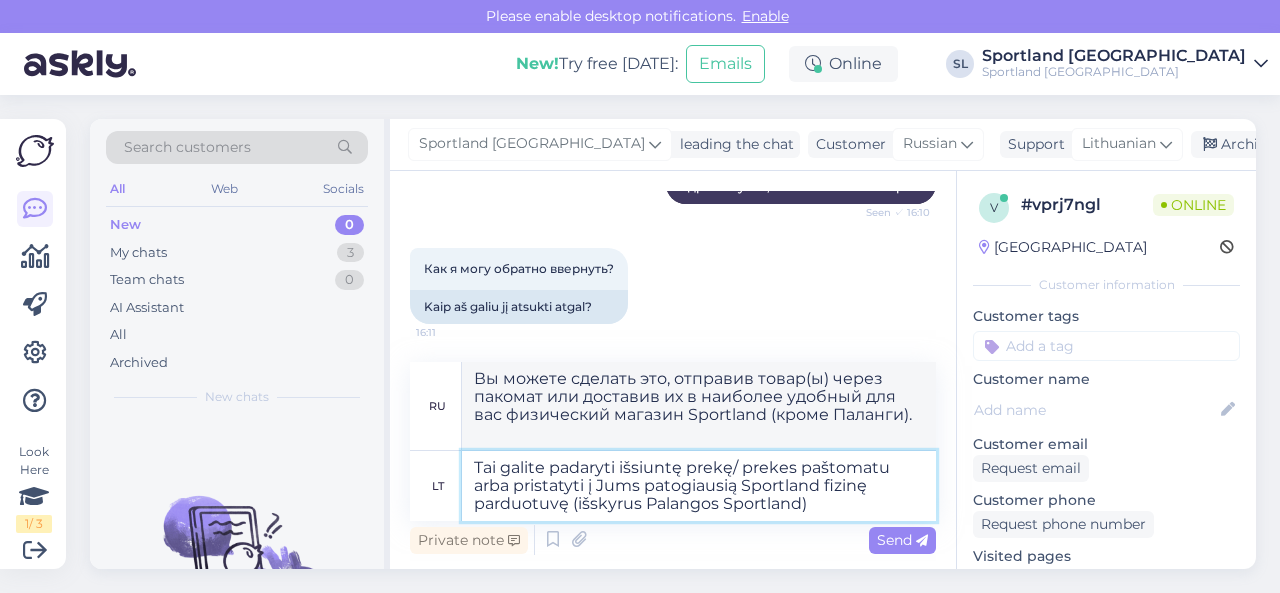 type on "Вы можете сделать это, отправив товар(ы) через пакомат или доставив его в наиболее удобный для вас физический магазин Sportland (кроме [GEOGRAPHIC_DATA])." 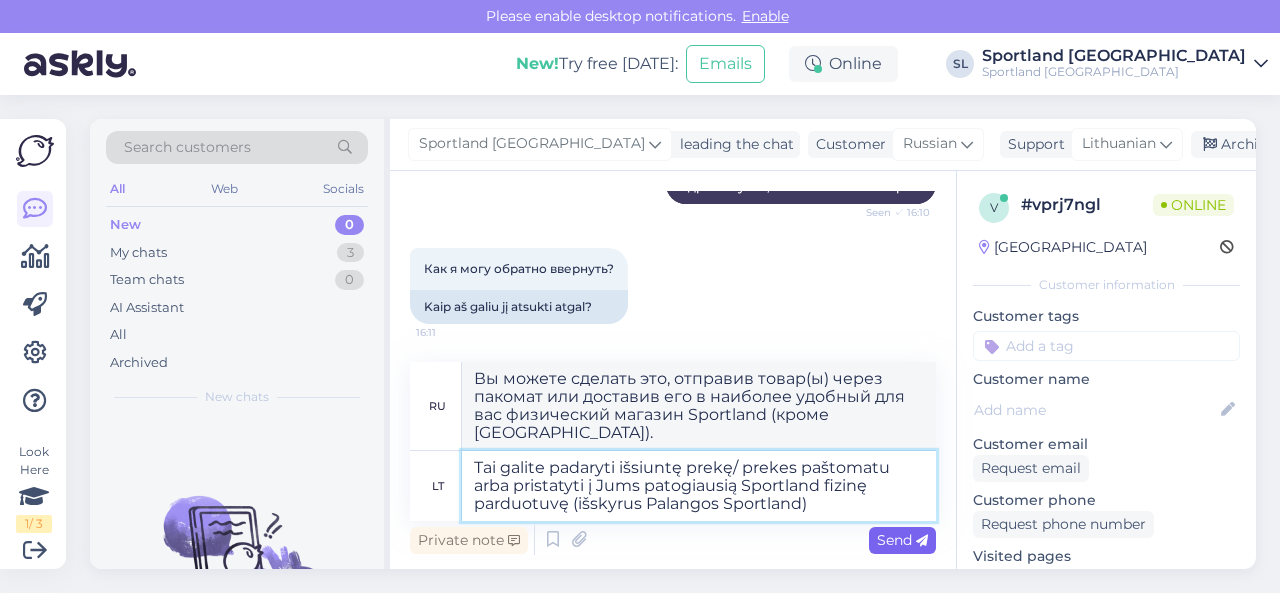type on "Tai galite padaryti išsiuntę prekę/ prekes paštomatu arba pristatyti į Jums patogiausią Sportland fizinę parduotuvę (išskyrus Palangos Sportland)" 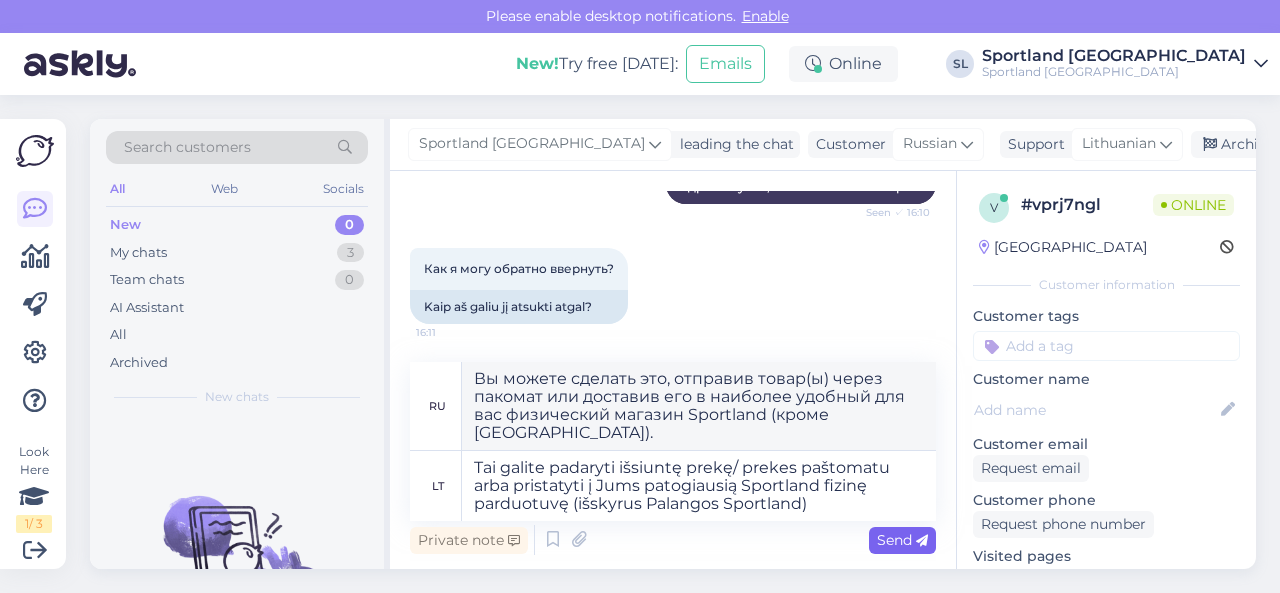 click on "Send" at bounding box center [902, 540] 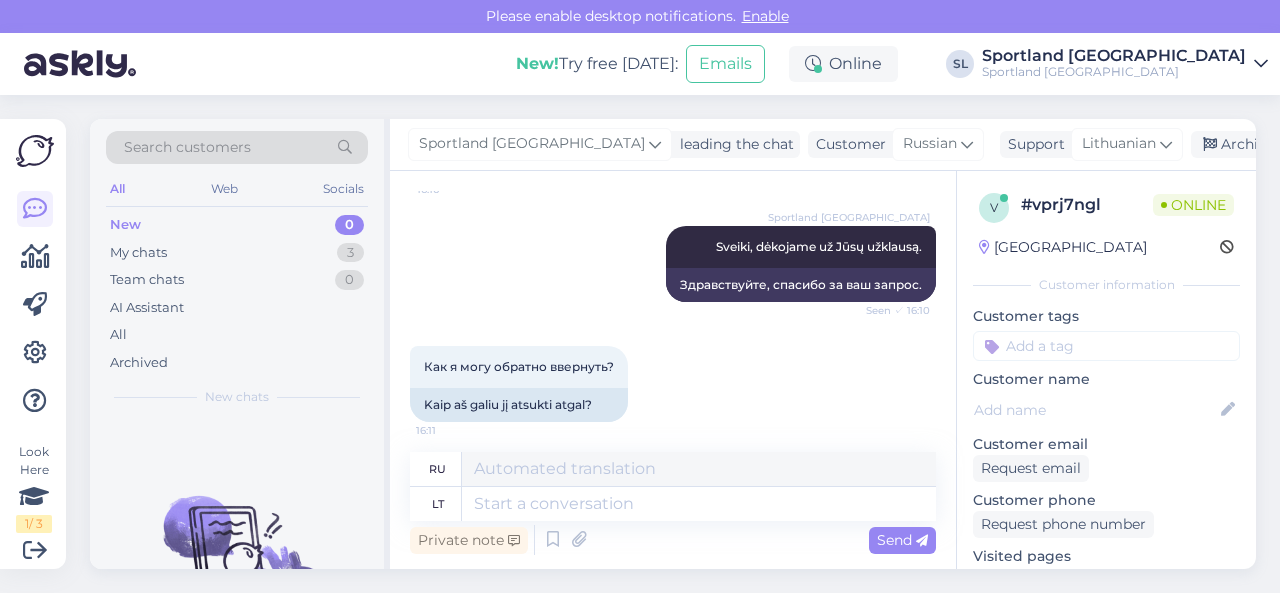 scroll, scrollTop: 1815, scrollLeft: 0, axis: vertical 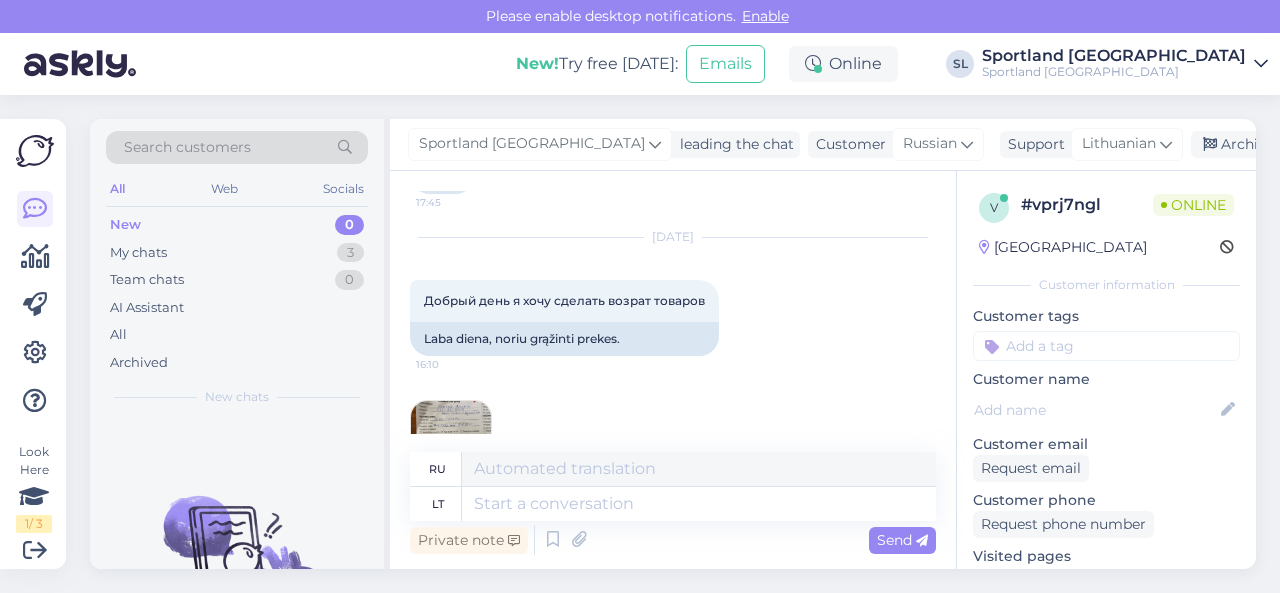 click at bounding box center (451, 441) 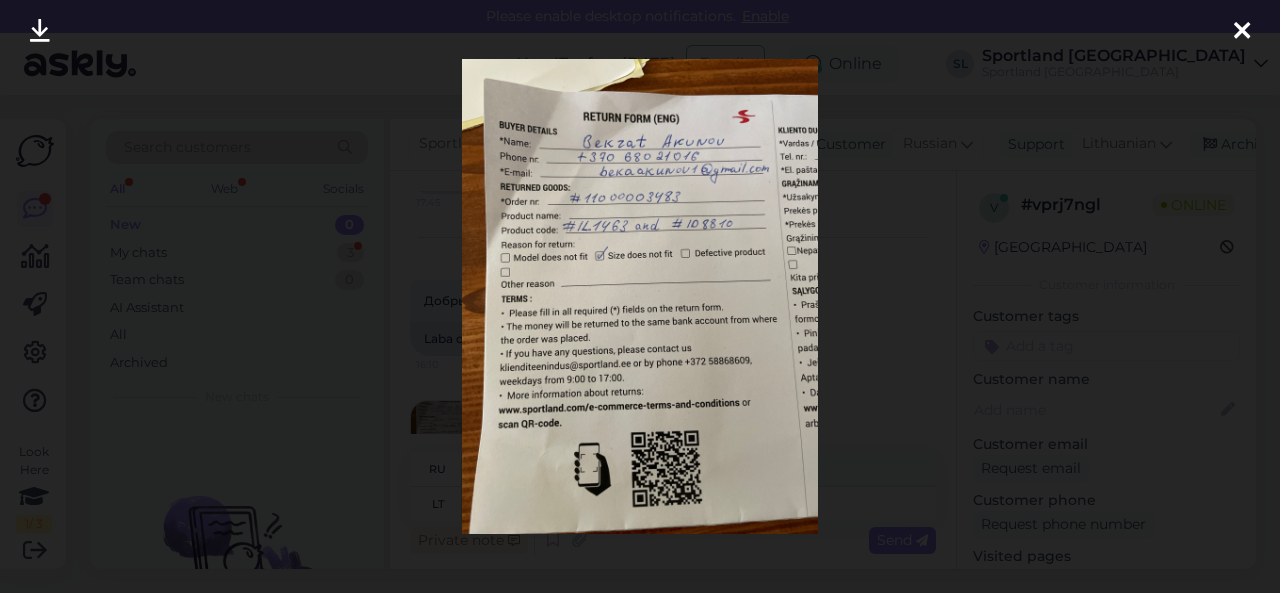 scroll, scrollTop: 2435, scrollLeft: 0, axis: vertical 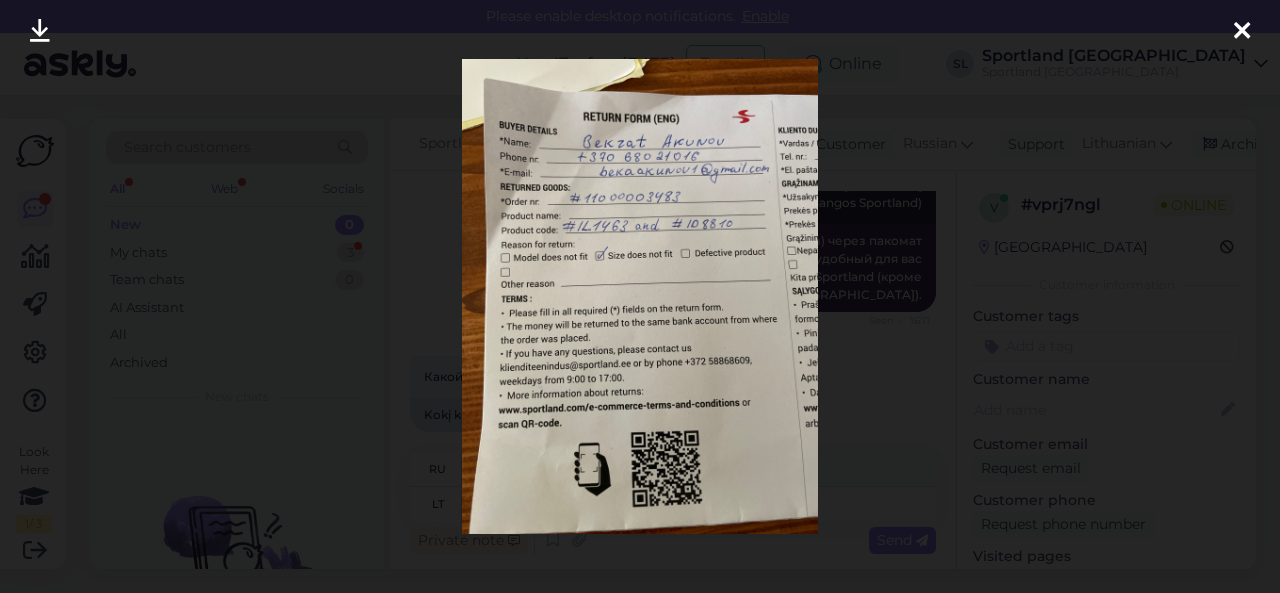click at bounding box center [640, 296] 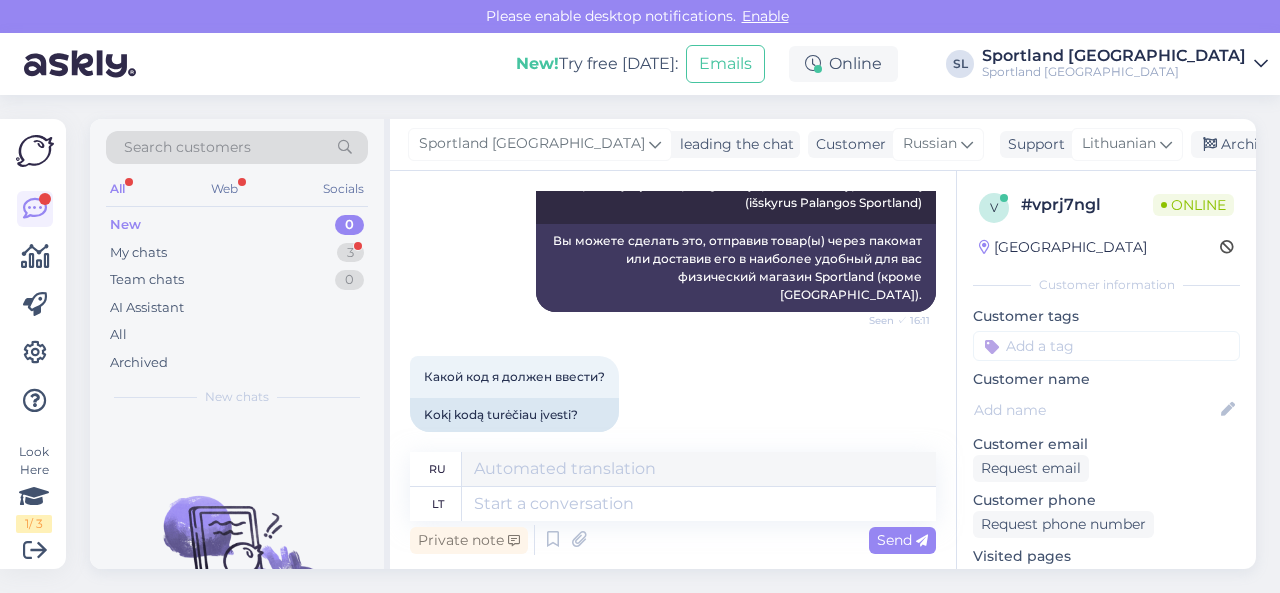 scroll, scrollTop: 2555, scrollLeft: 0, axis: vertical 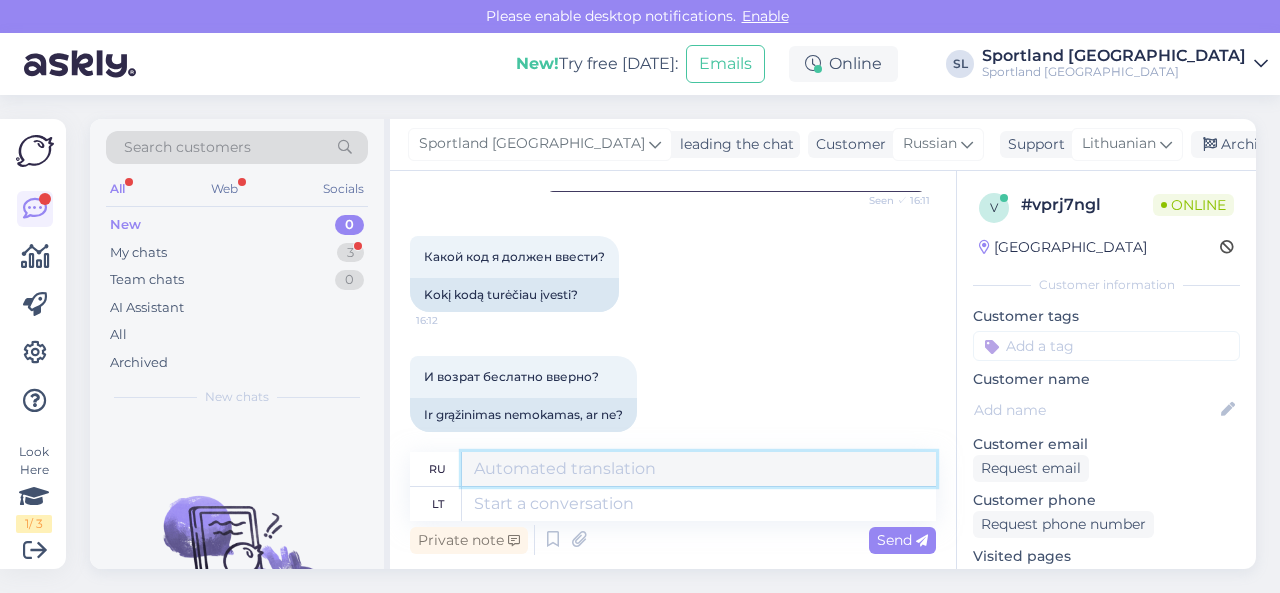 click at bounding box center (699, 469) 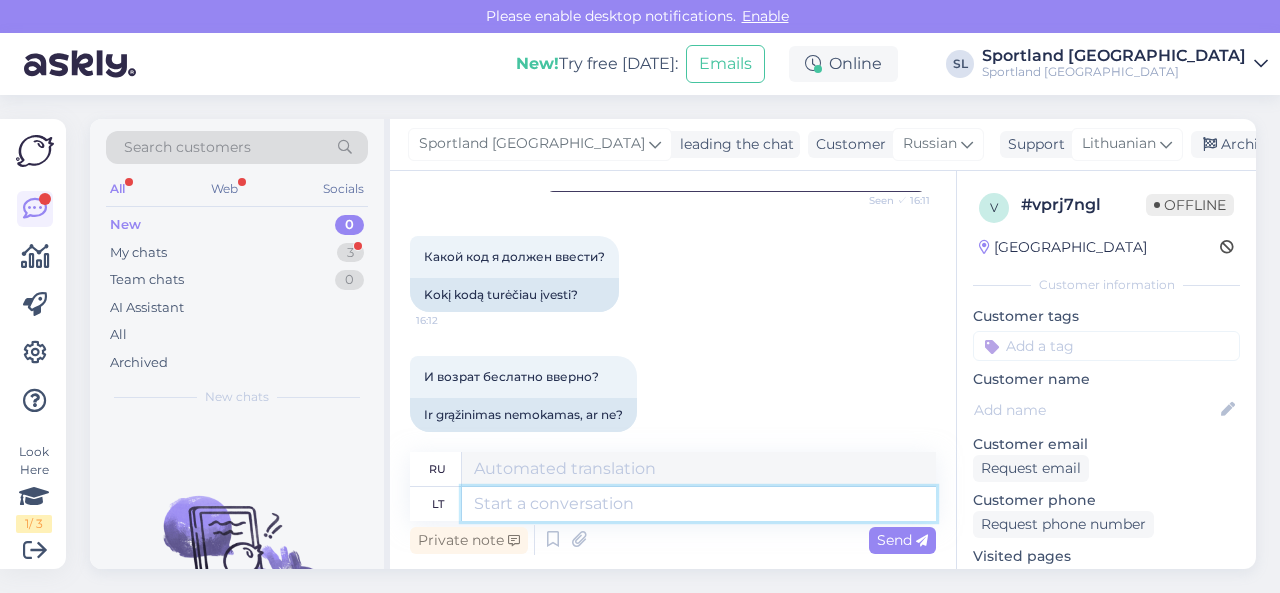 click at bounding box center (699, 504) 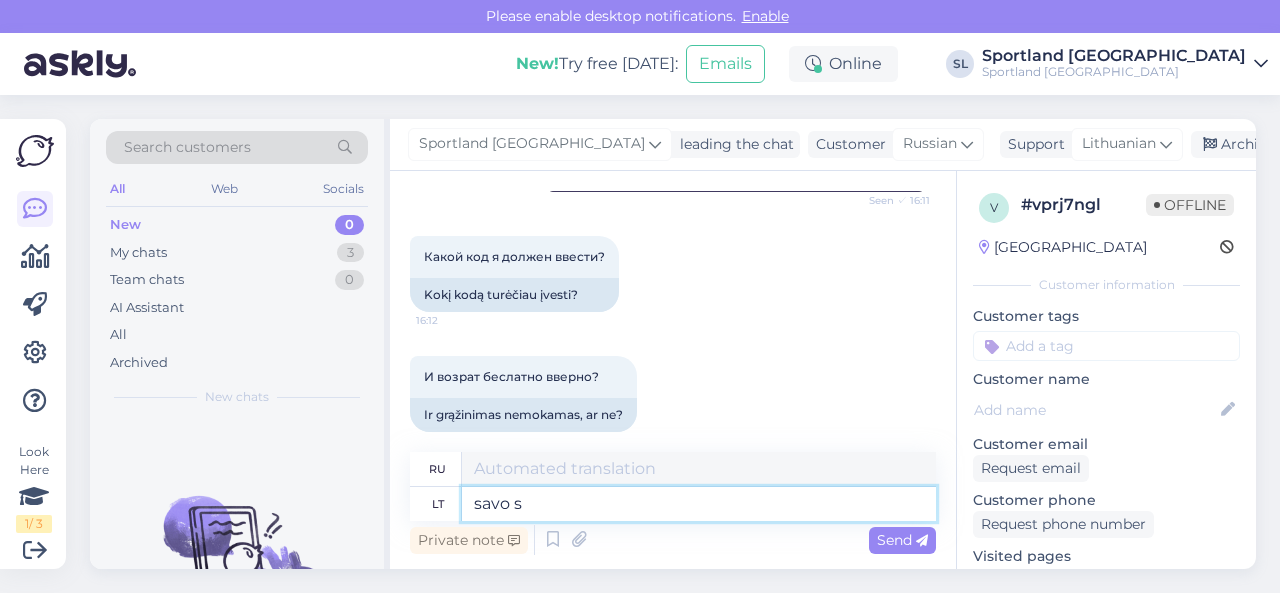 type on "savo si" 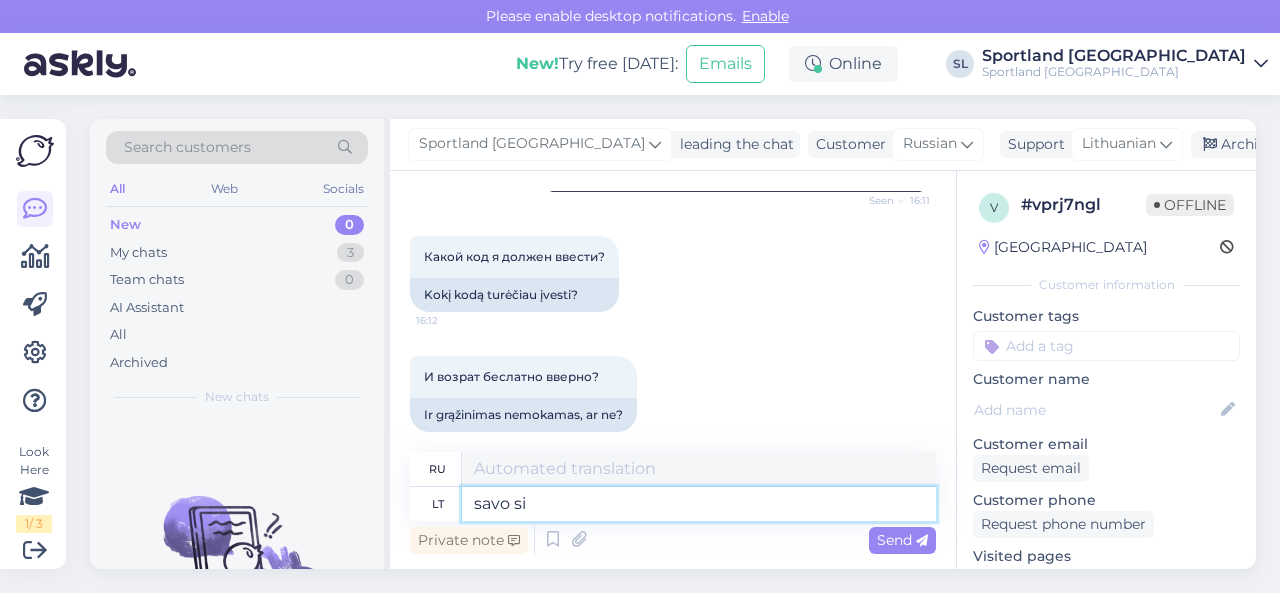 type on "собственный" 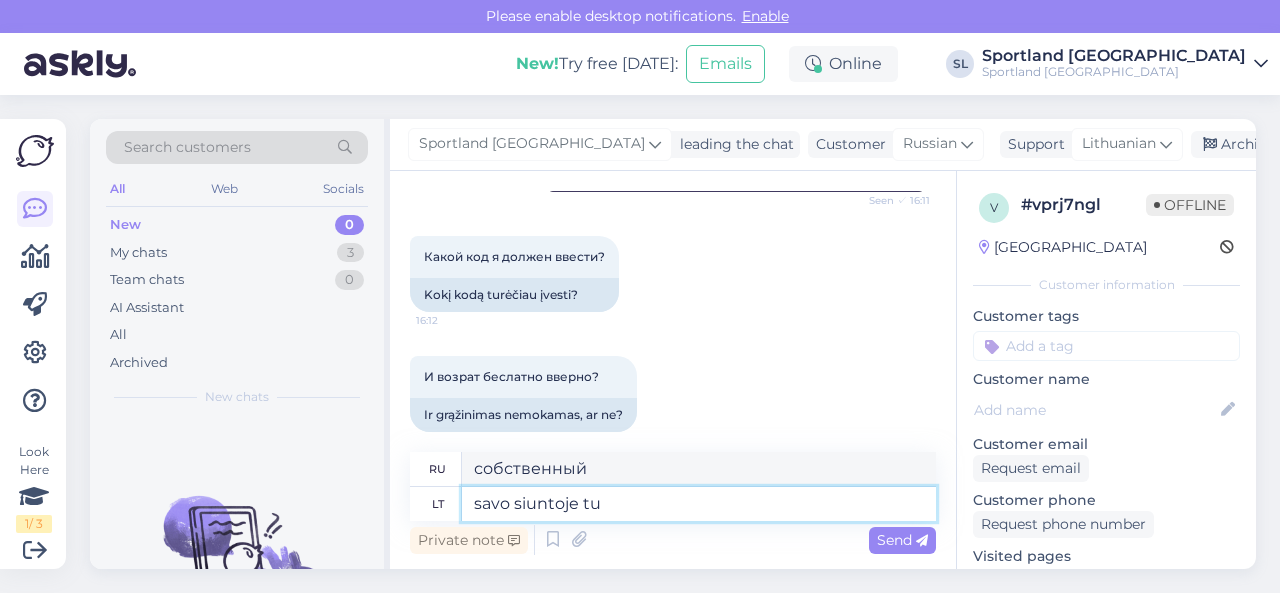 type on "savo siuntoje tur" 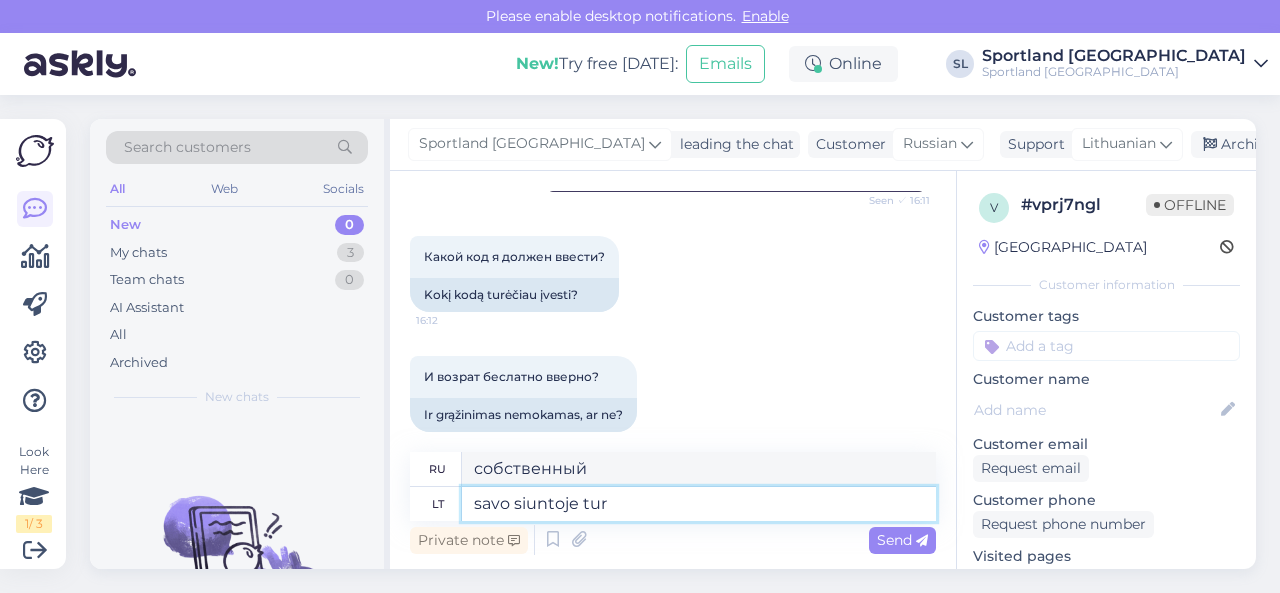 type on "в вашей посылке" 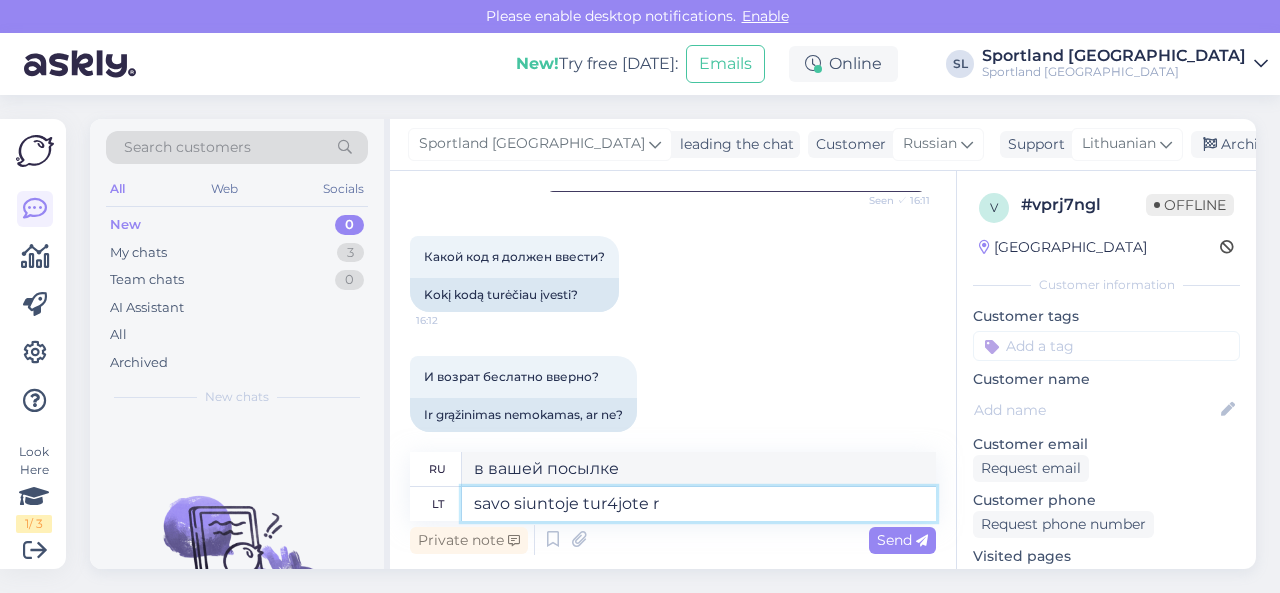 type on "savo siuntoje tur4jote ra" 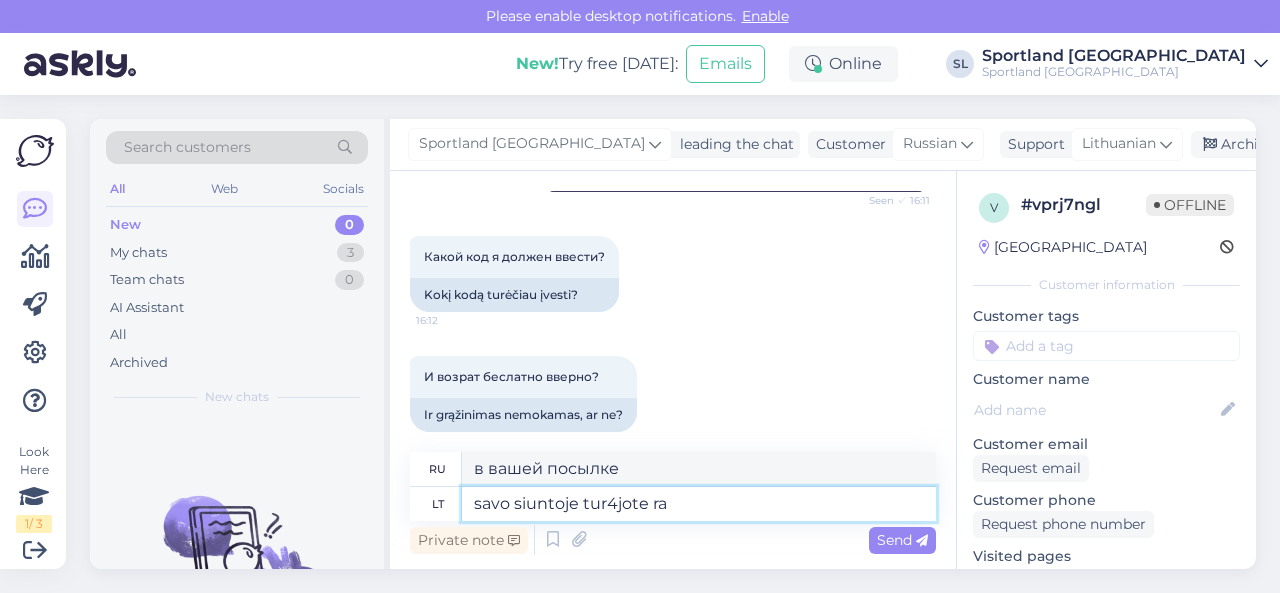 type on "у вас в посылке было" 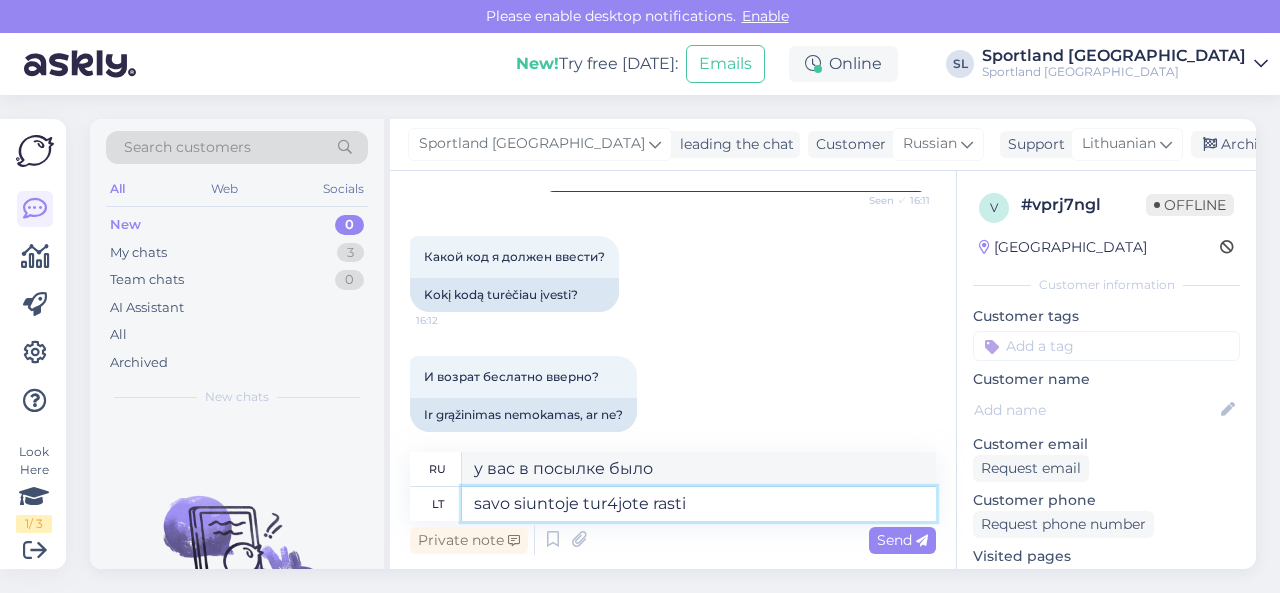 type on "savo siuntoje tur4jote rasti" 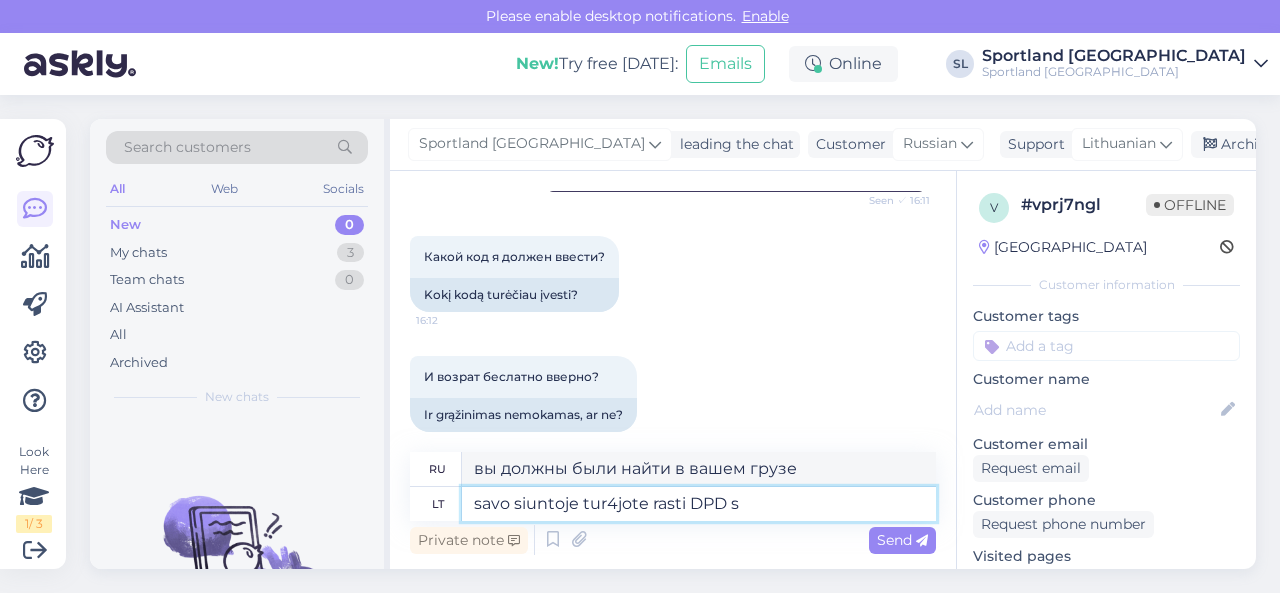 type on "savo siuntoje tur4jote rasti DPD si" 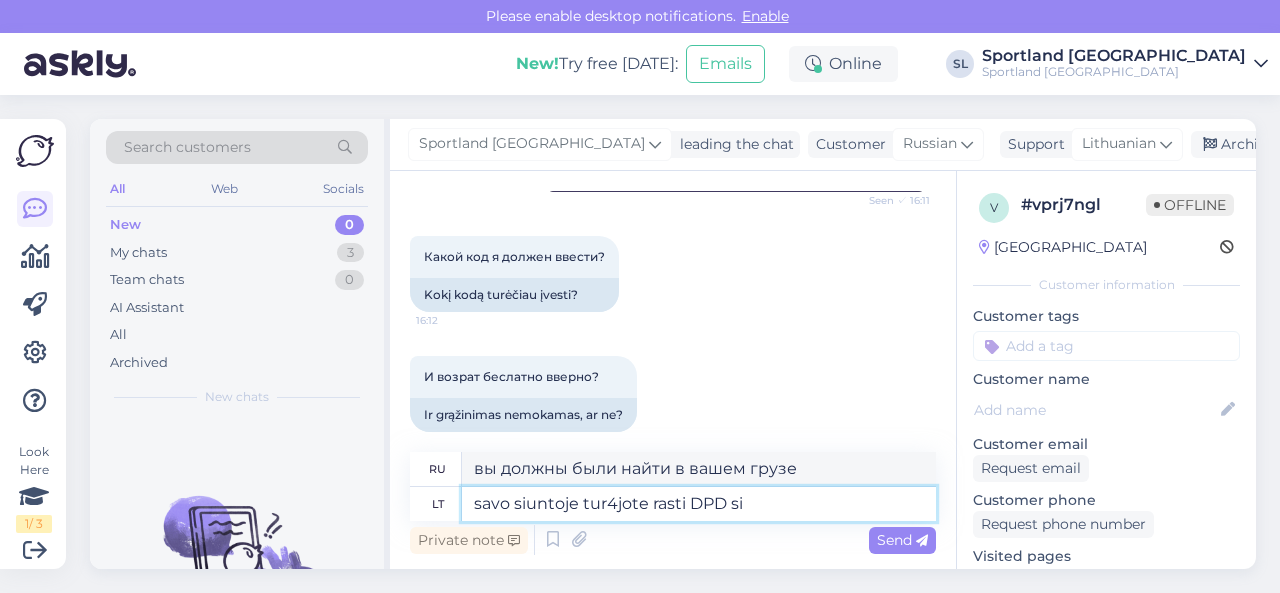 type on "Вы должны были обнаружить DPD в своем отправлении." 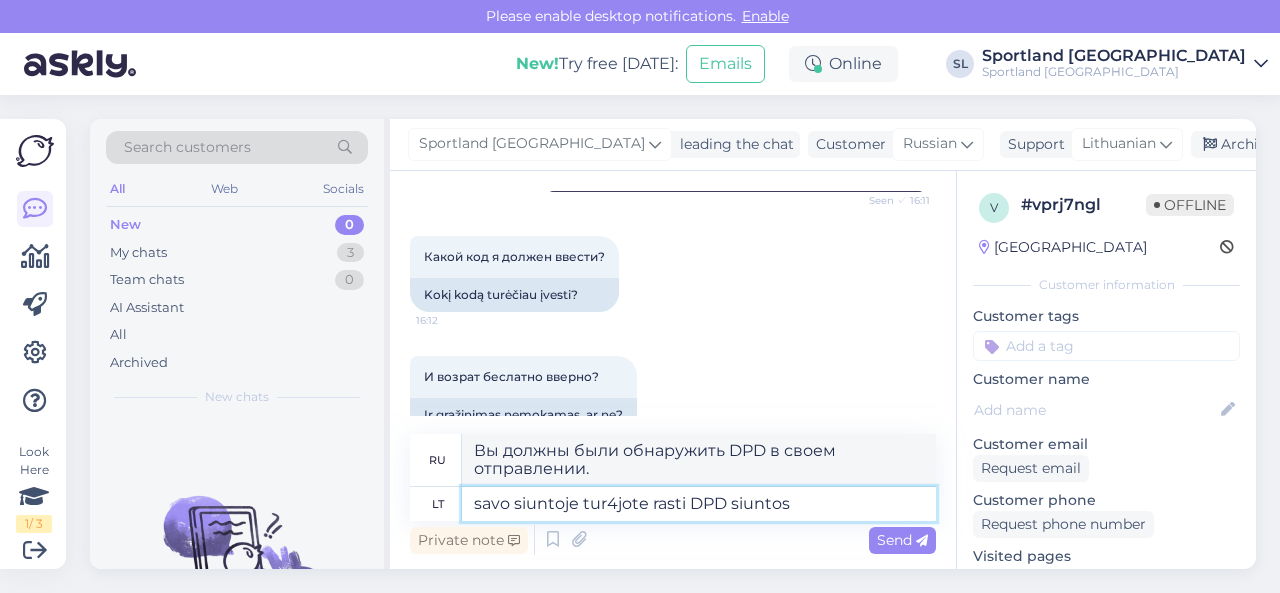 type on "savo siuntoje tur4jote rasti DPD siuntos" 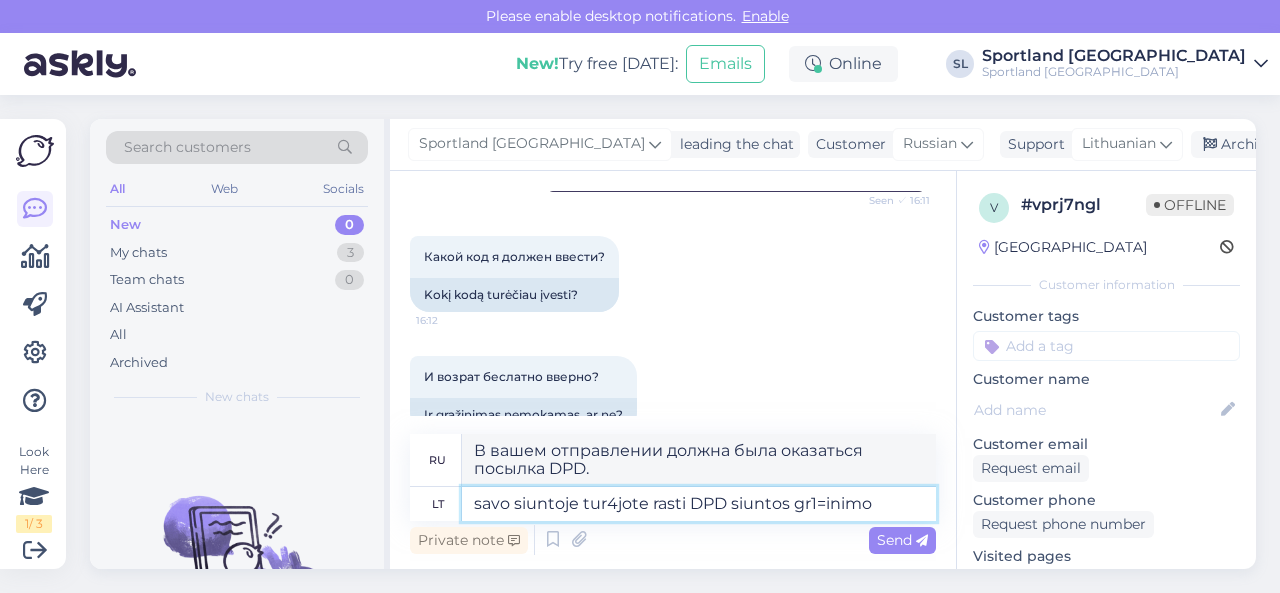 type on "savo siuntoje tur4jote rasti DPD siuntos gr1=inimo" 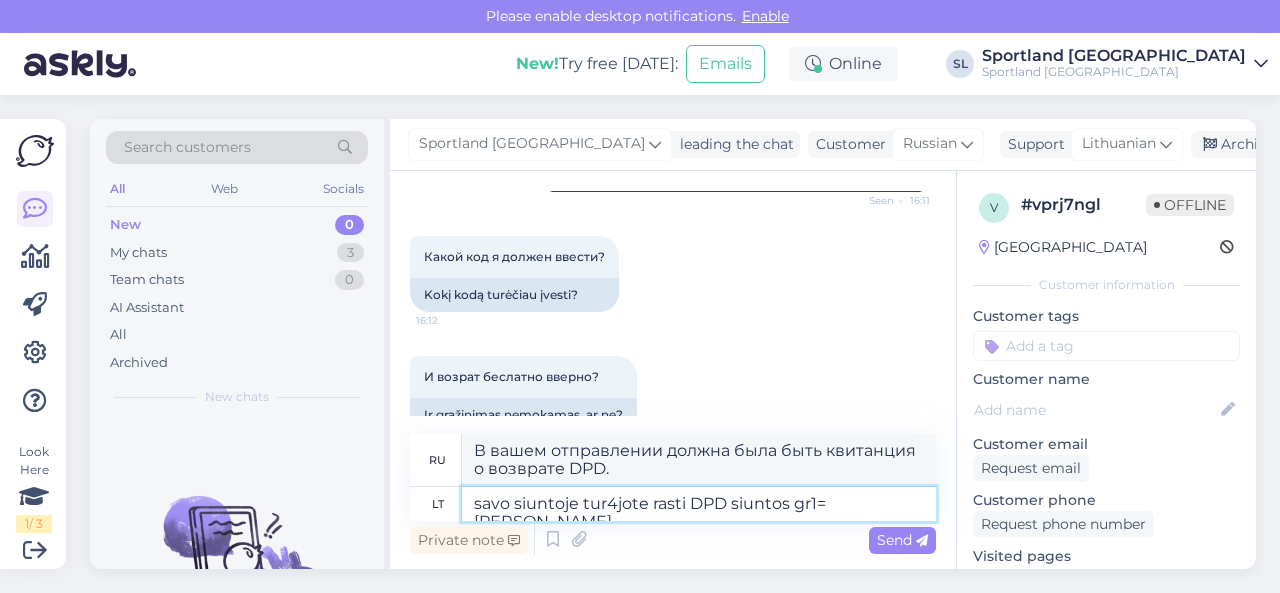 type 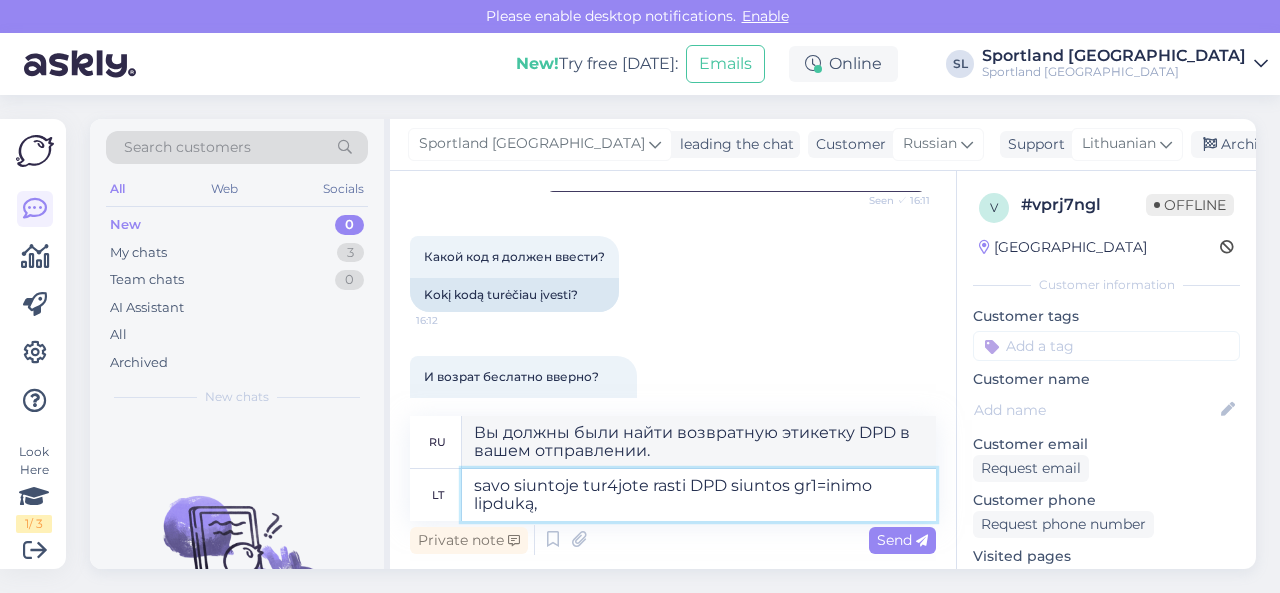 click on "savo siuntoje tur4jote rasti DPD siuntos gr1=inimo lipduką," at bounding box center [699, 495] 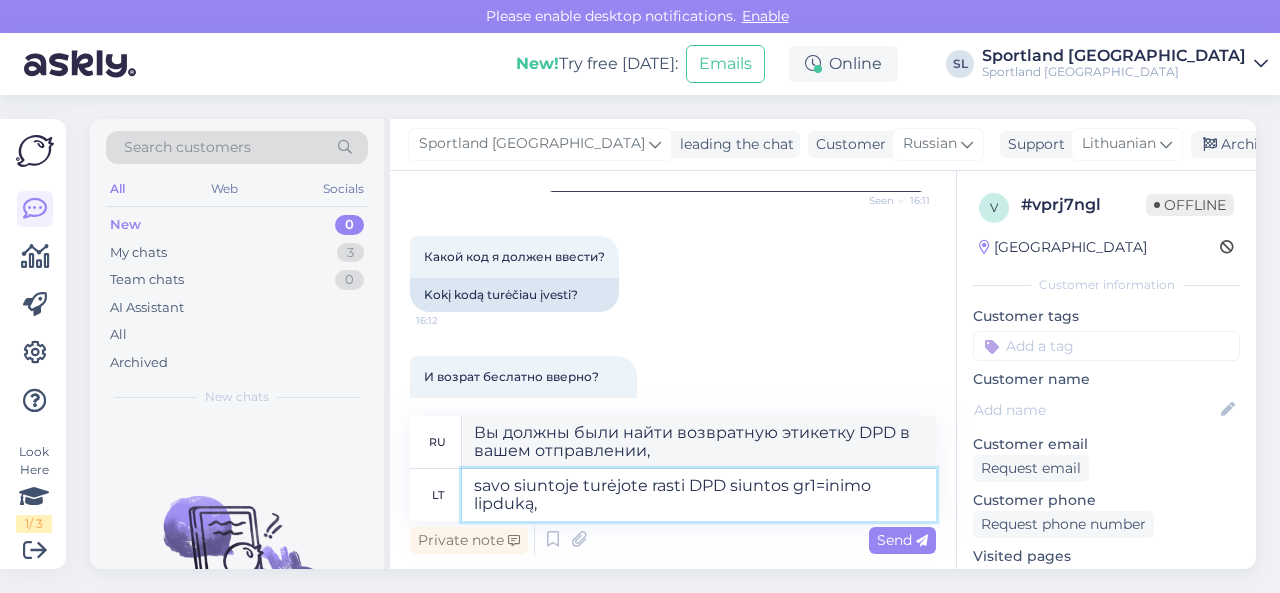 click on "savo siuntoje turėjote rasti DPD siuntos gr1=inimo lipduką," at bounding box center [699, 495] 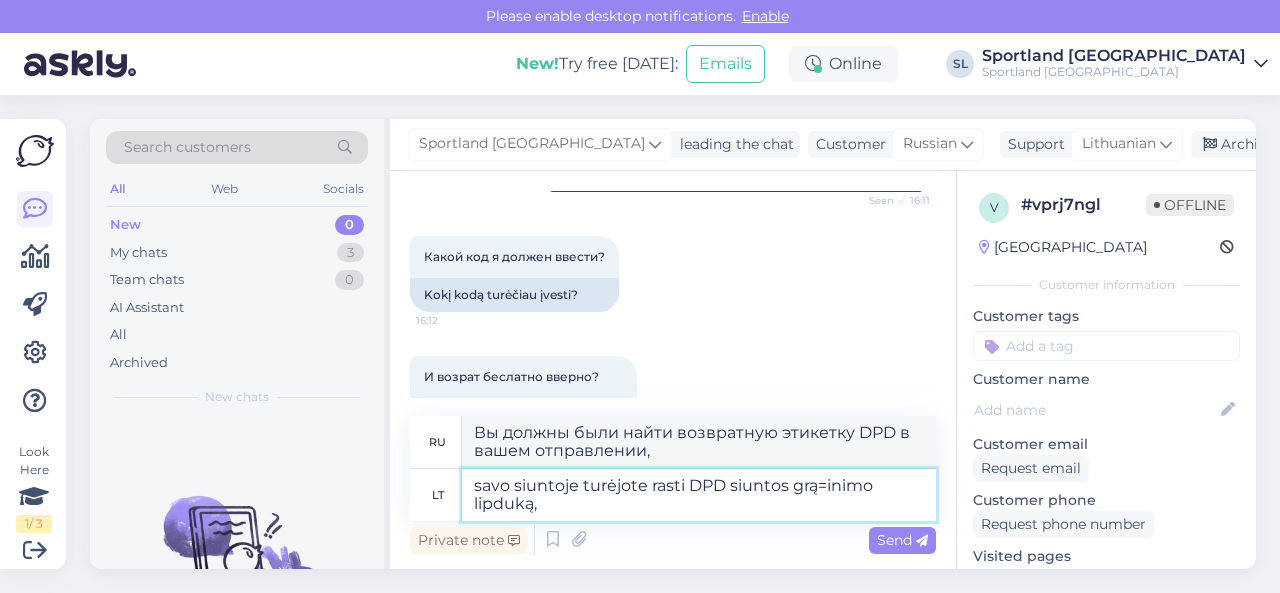 click on "savo siuntoje turėjote rasti DPD siuntos grą=inimo lipduką," at bounding box center (699, 495) 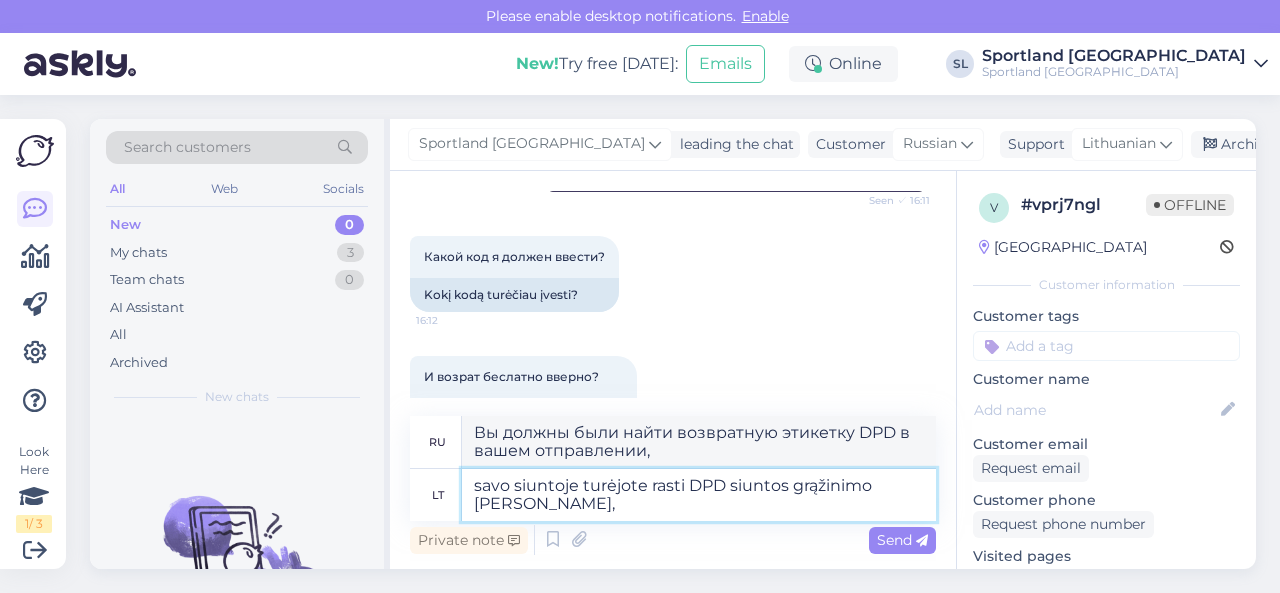 click on "savo siuntoje turėjote rasti DPD siuntos grąžinimo [PERSON_NAME]," at bounding box center [699, 495] 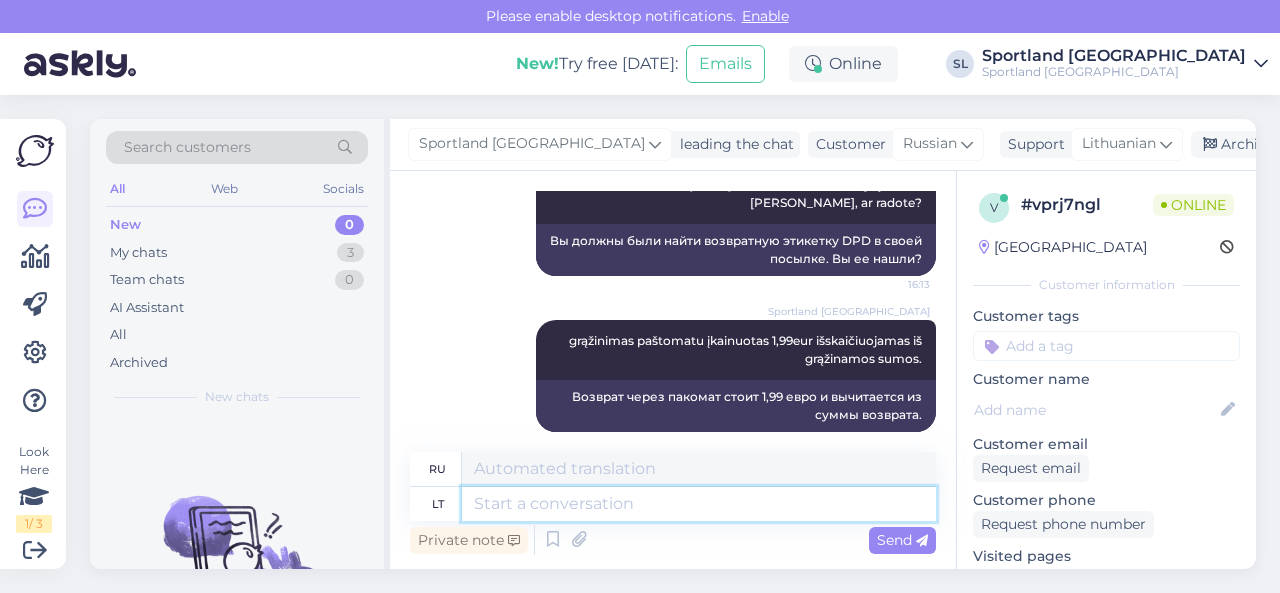 scroll, scrollTop: 2987, scrollLeft: 0, axis: vertical 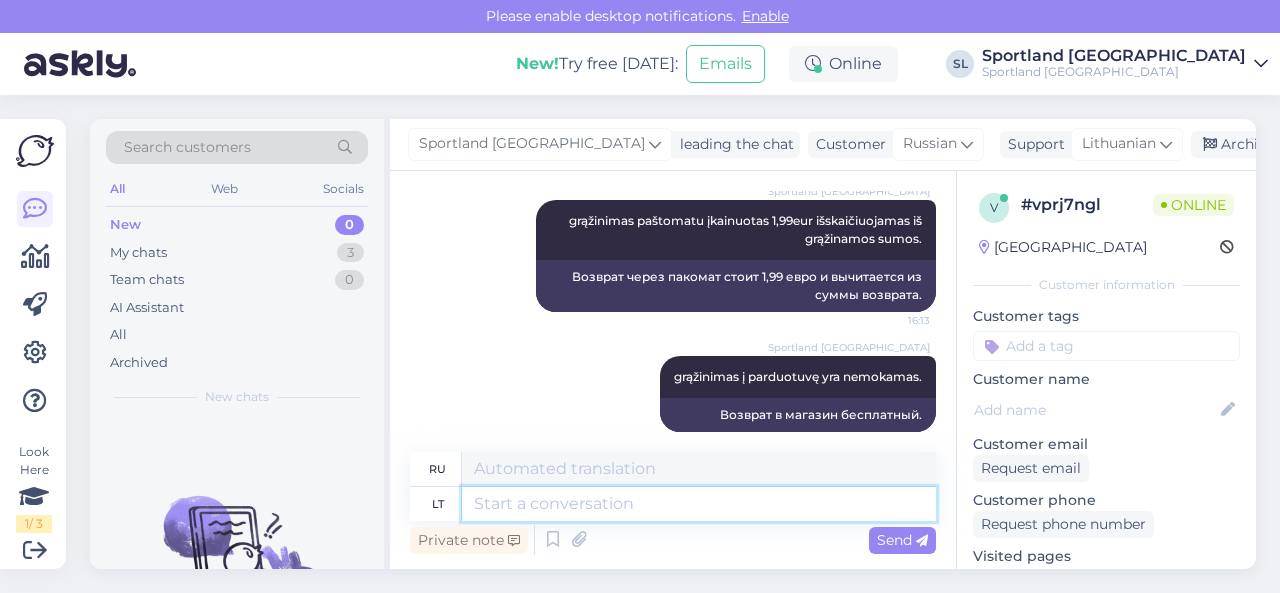 click at bounding box center (699, 504) 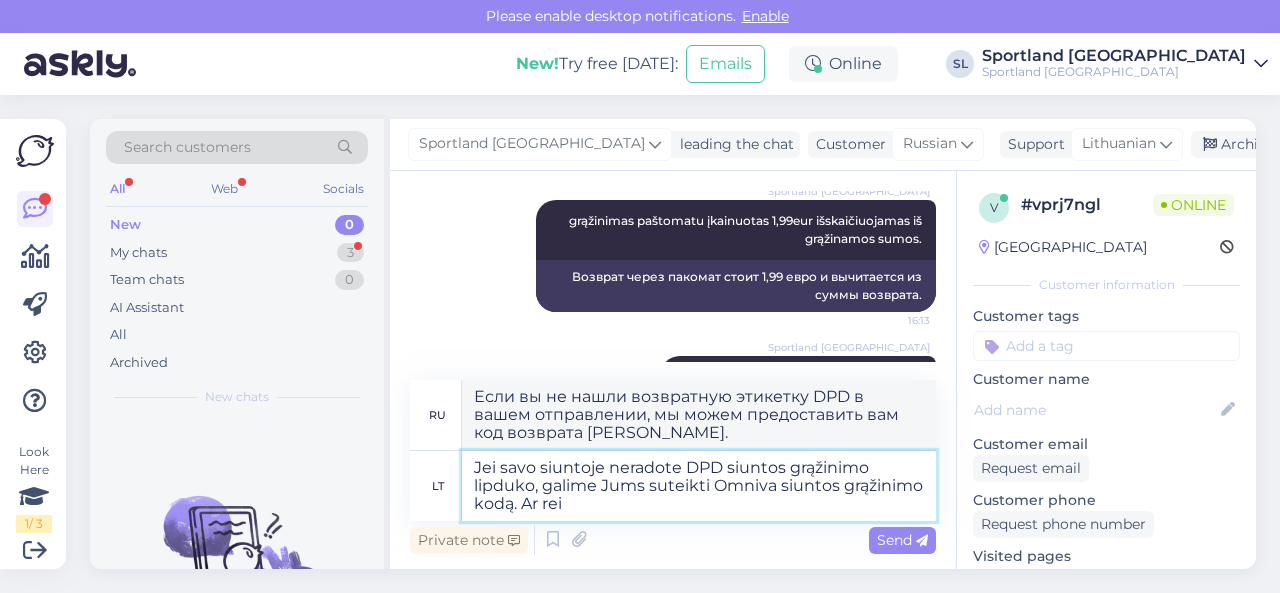 scroll, scrollTop: 3184, scrollLeft: 0, axis: vertical 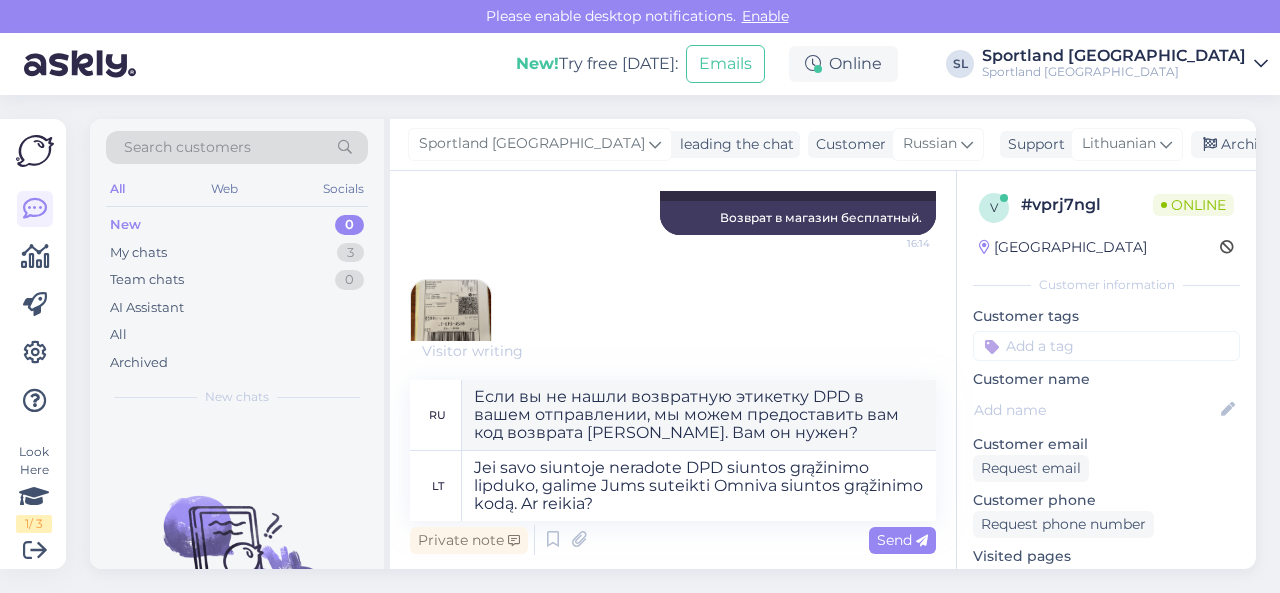 click at bounding box center (451, 320) 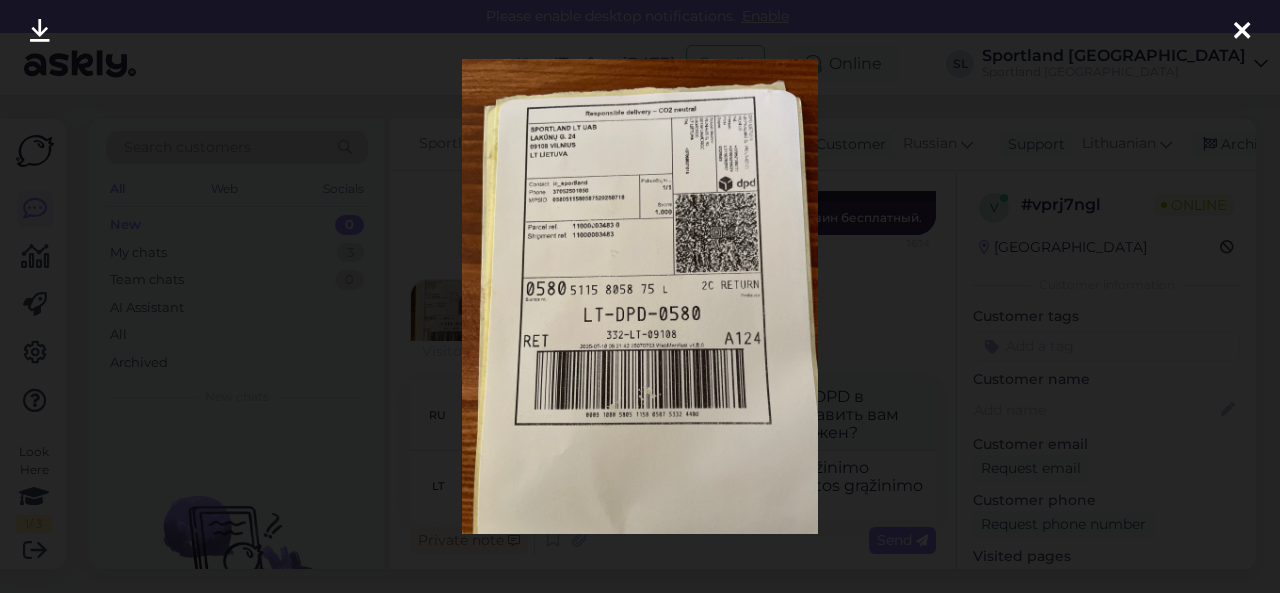 click at bounding box center [1242, 32] 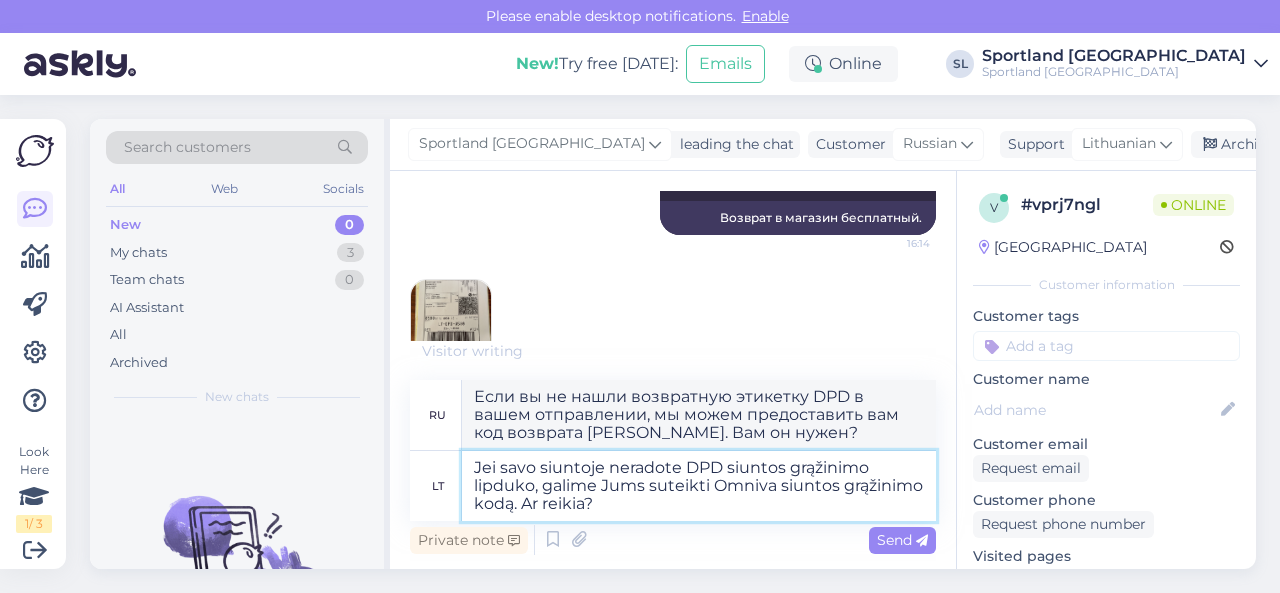 drag, startPoint x: 631, startPoint y: 513, endPoint x: 390, endPoint y: 446, distance: 250.13995 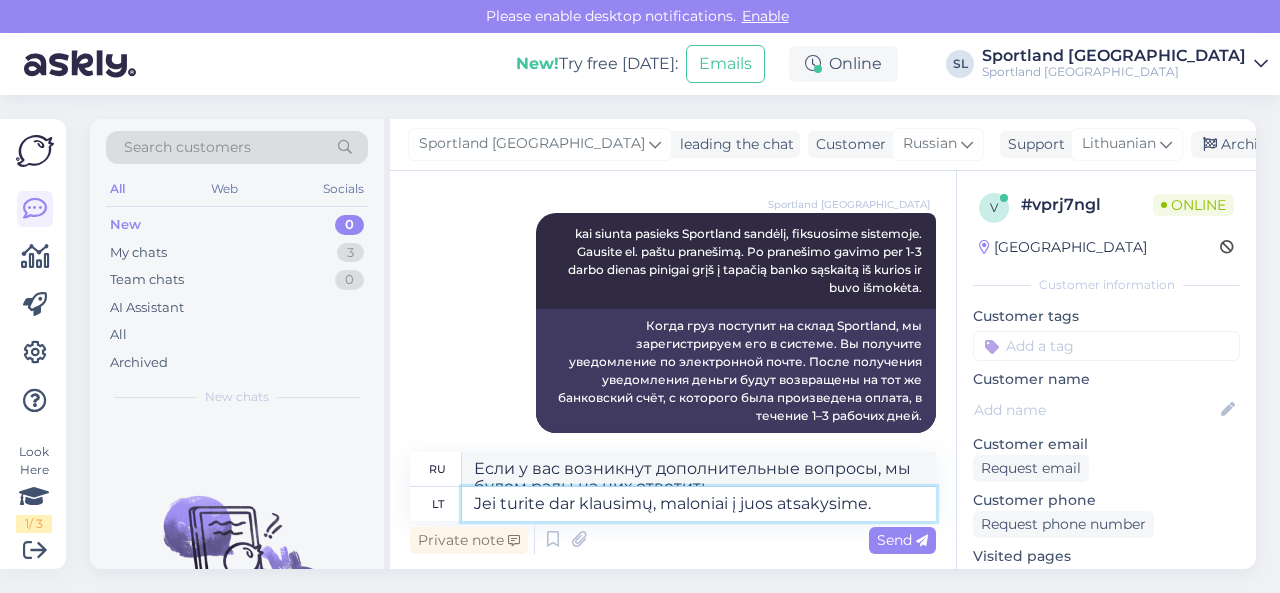 scroll, scrollTop: 3724, scrollLeft: 0, axis: vertical 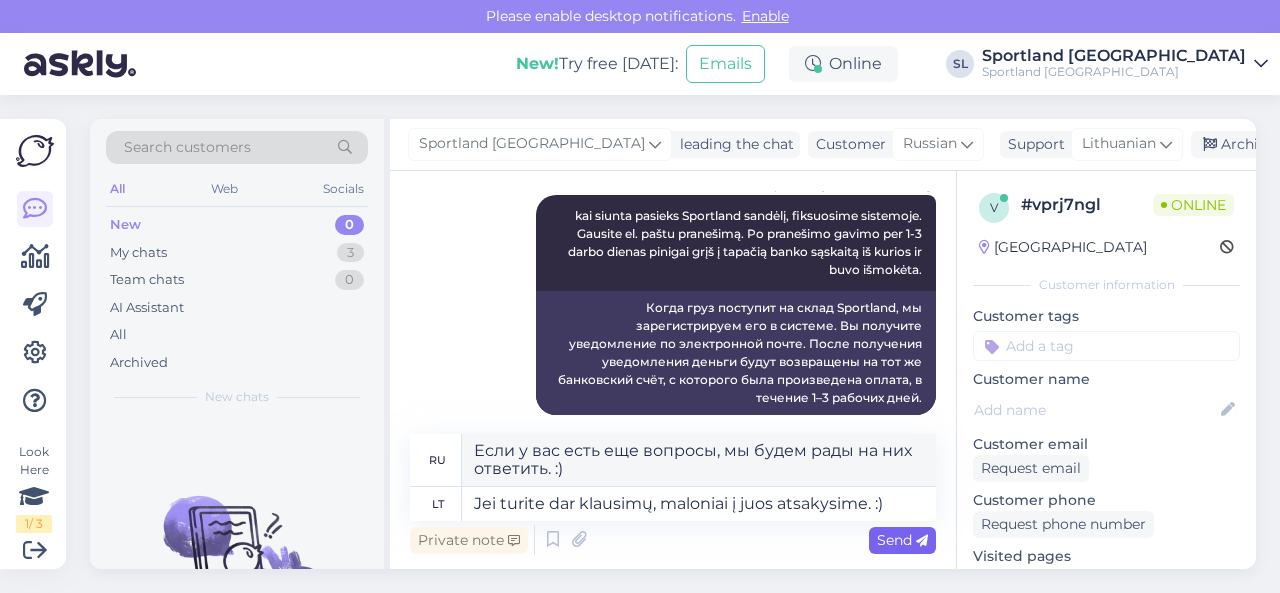 click on "Send" at bounding box center [902, 540] 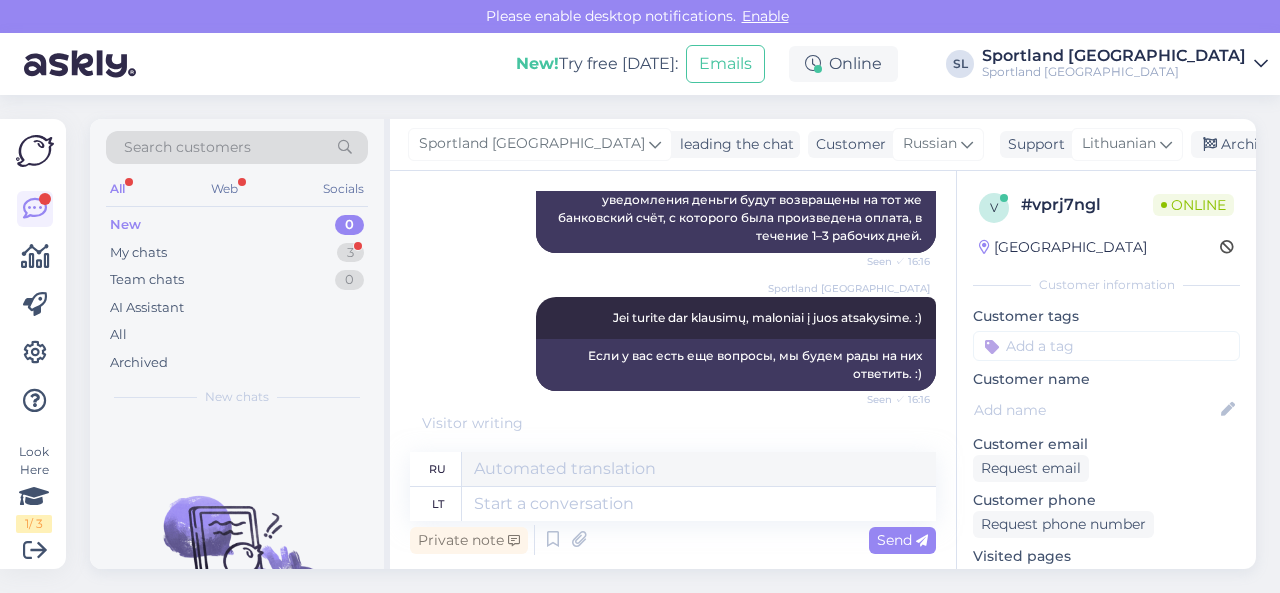 scroll, scrollTop: 3986, scrollLeft: 0, axis: vertical 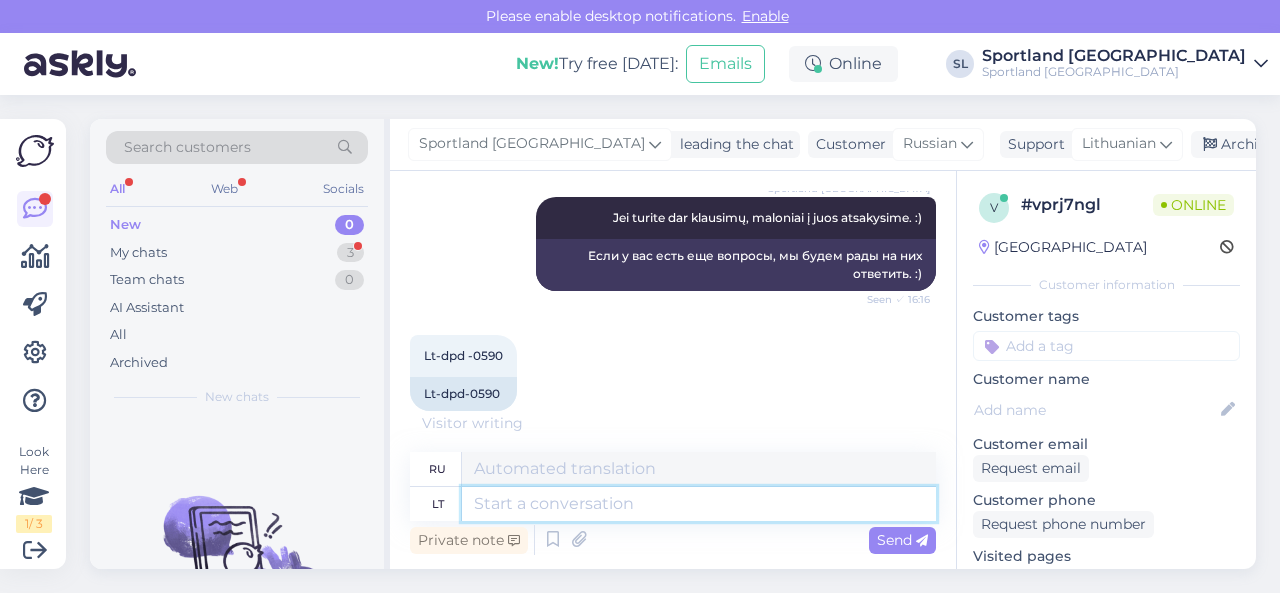 click at bounding box center (699, 504) 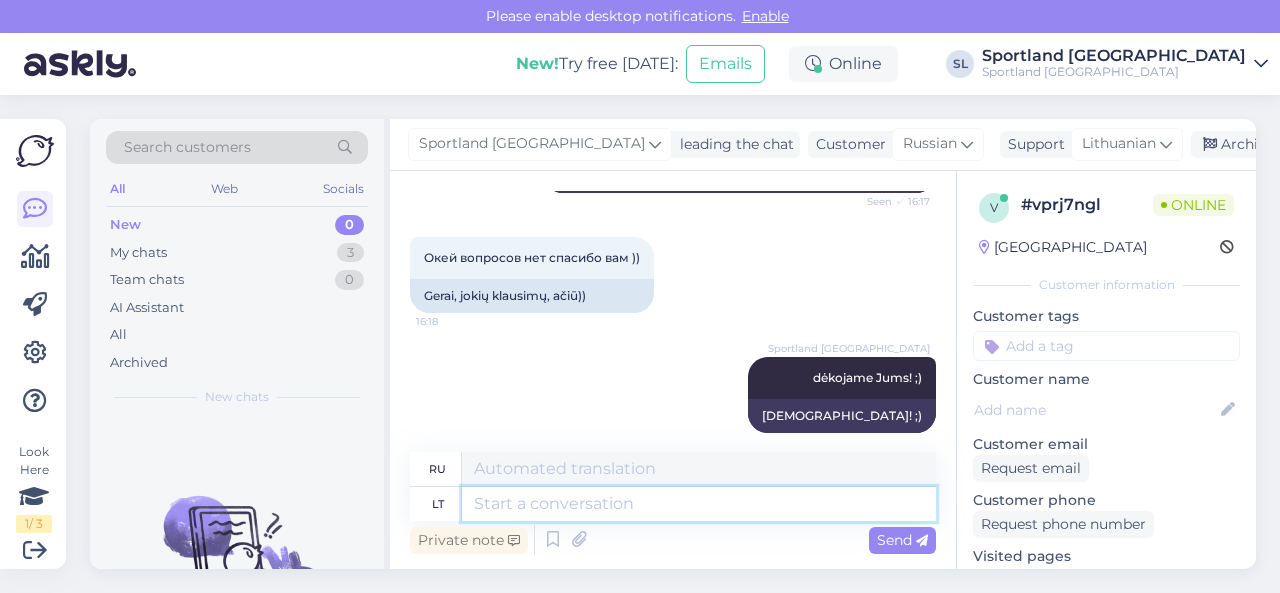 scroll, scrollTop: 4840, scrollLeft: 0, axis: vertical 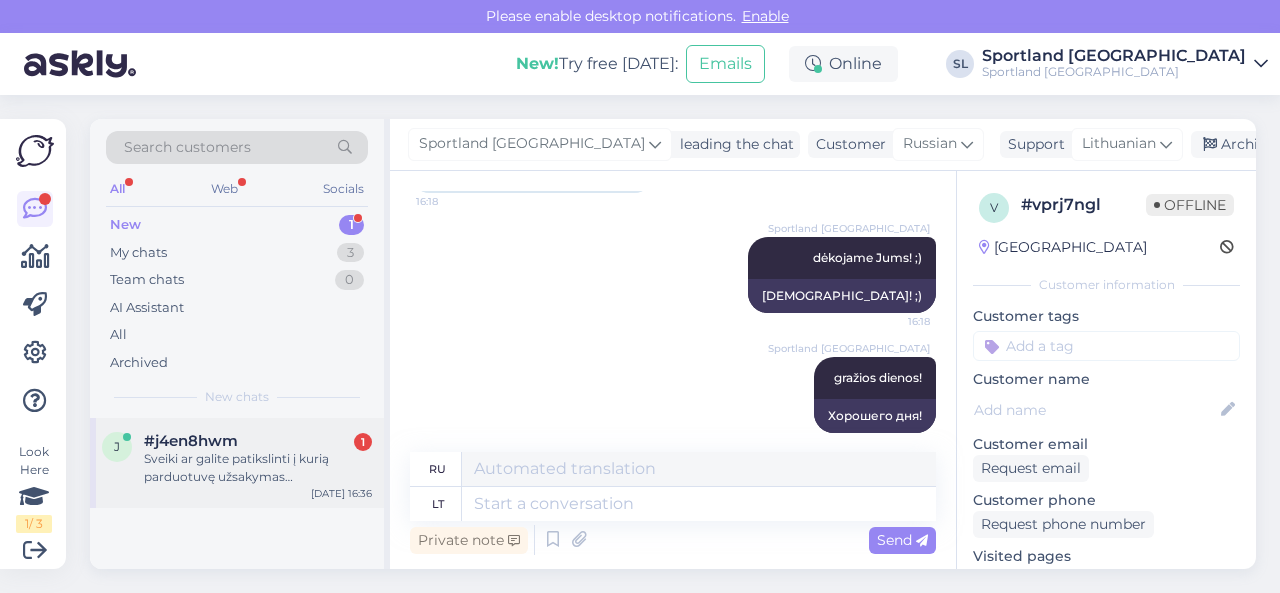 click on "#j4en8hwm" at bounding box center [191, 441] 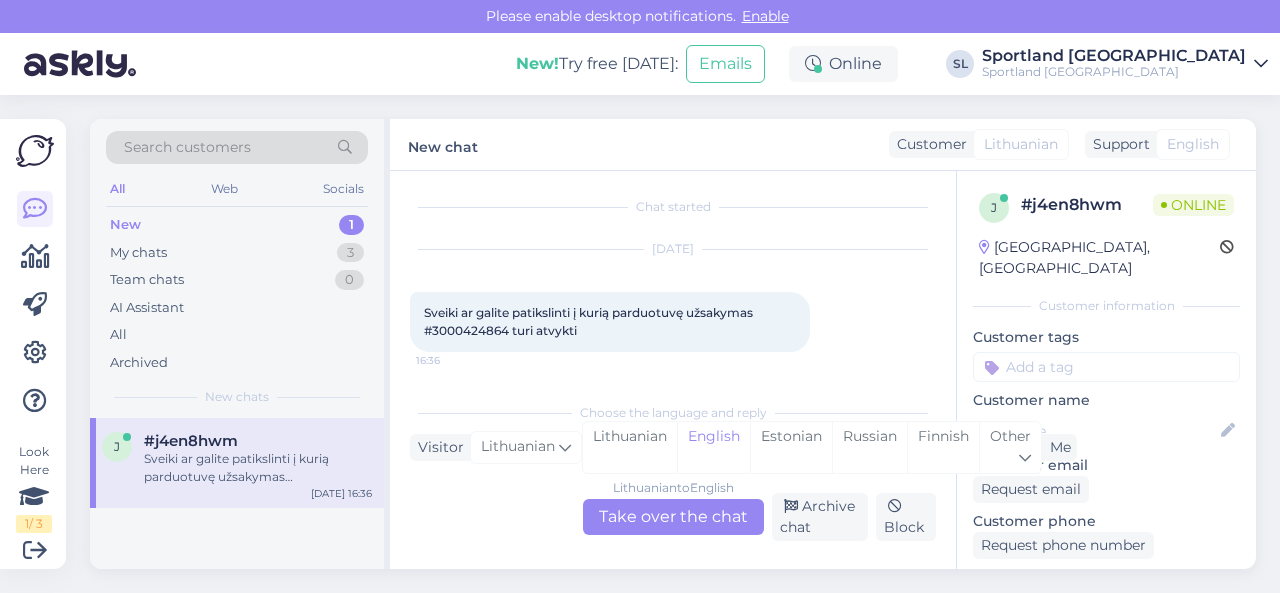 scroll, scrollTop: 4, scrollLeft: 0, axis: vertical 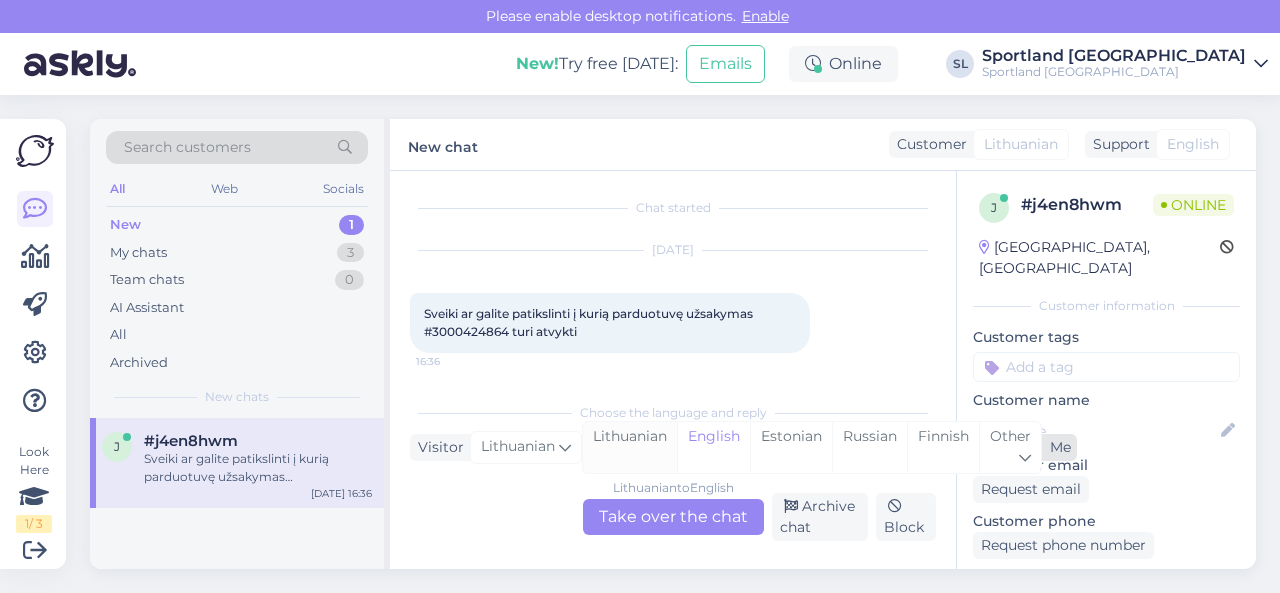 click on "Lithuanian" at bounding box center [630, 447] 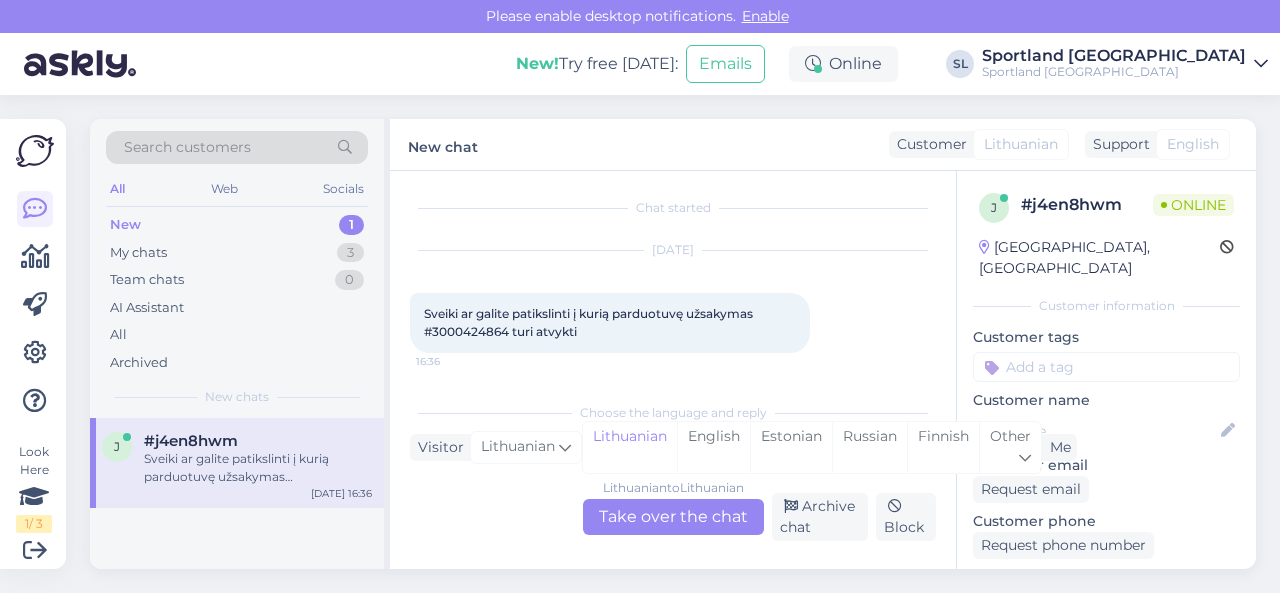 click on "Lithuanian  to  Lithuanian Take over the chat" at bounding box center (673, 517) 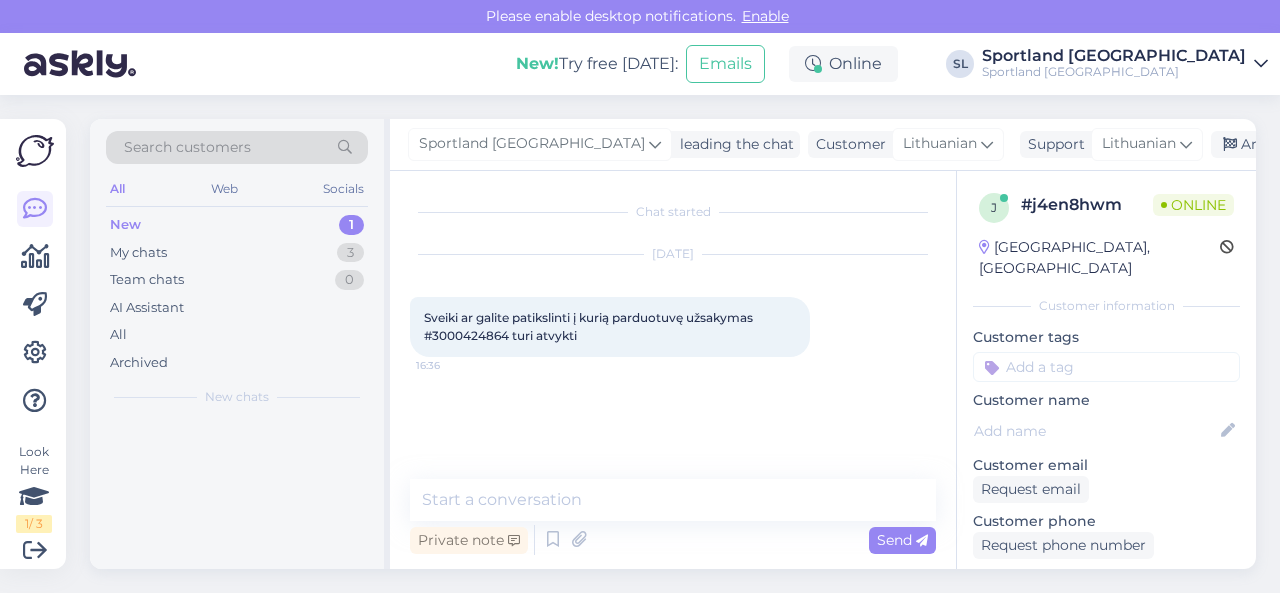 scroll, scrollTop: 0, scrollLeft: 0, axis: both 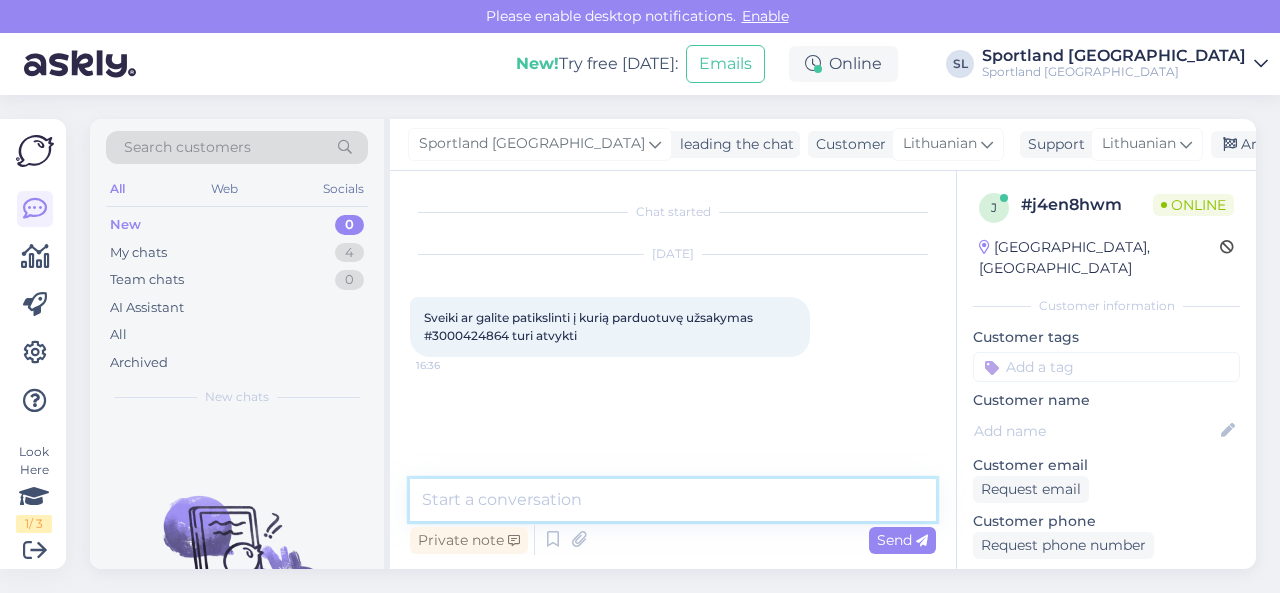 click at bounding box center [673, 500] 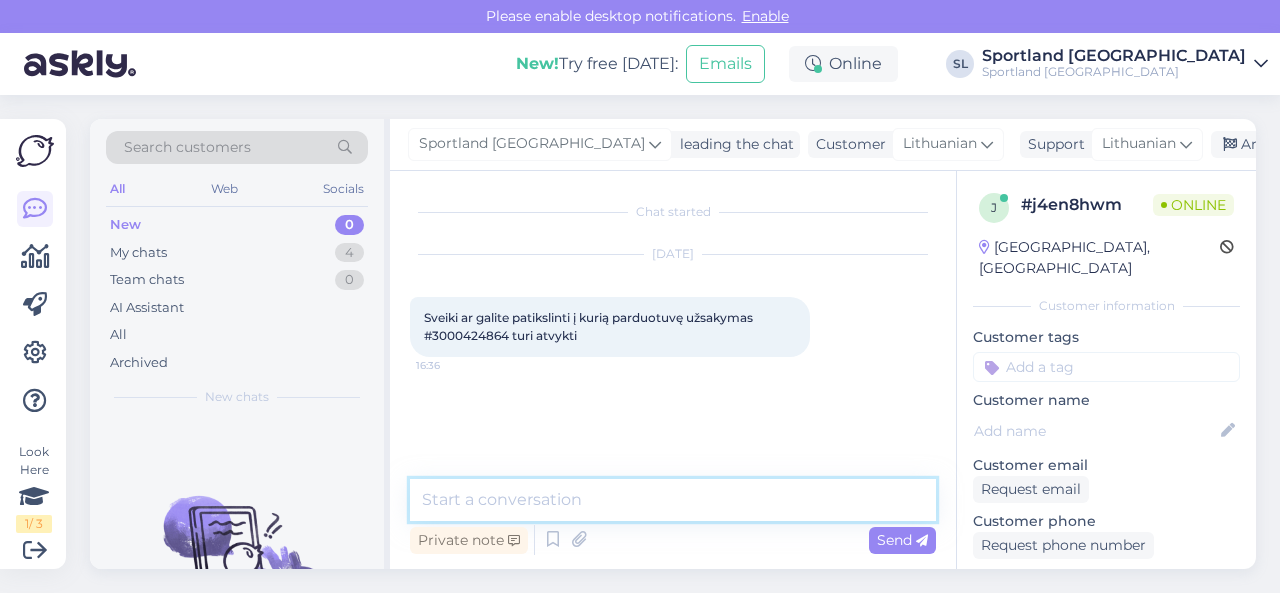scroll, scrollTop: 3, scrollLeft: 0, axis: vertical 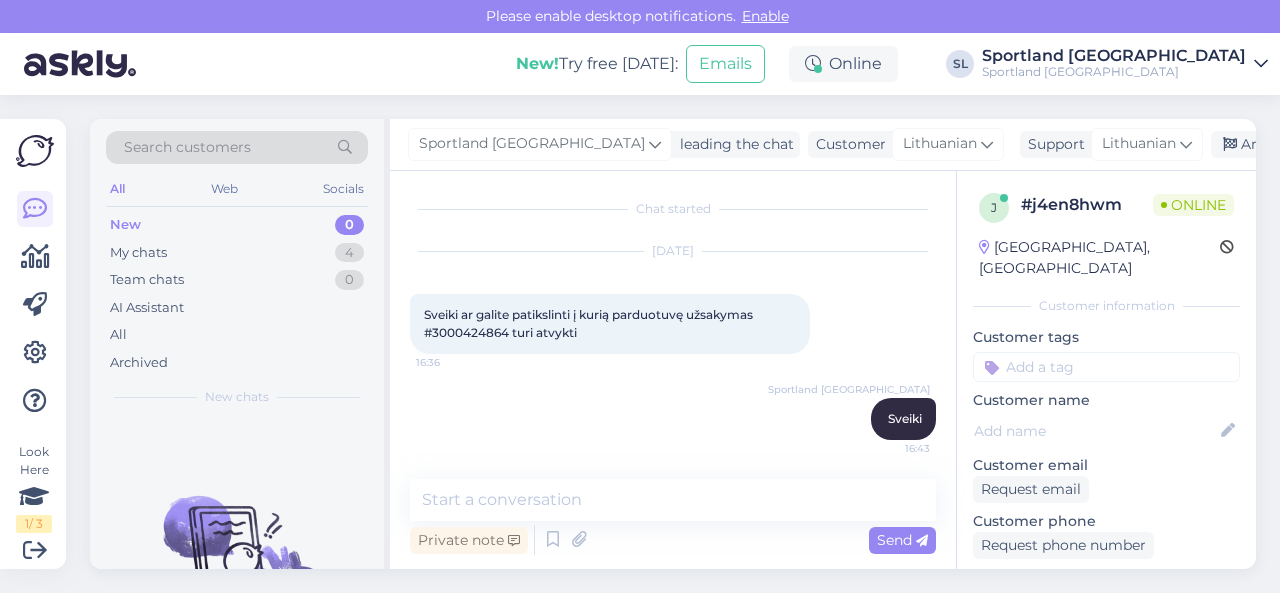 click on "Sveiki ar galite patikslinti į kurią parduotuvę užsakymas #3000424864 turi atvykti" at bounding box center (590, 323) 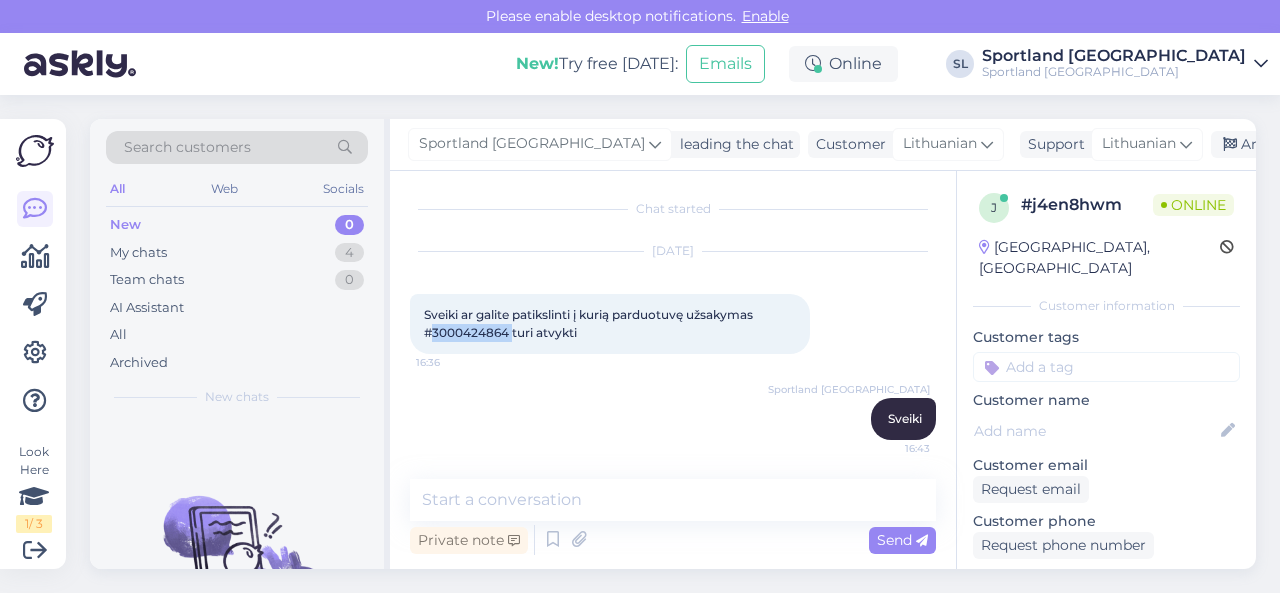 click on "Sveiki ar galite patikslinti į kurią parduotuvę užsakymas #3000424864 turi atvykti" at bounding box center [590, 323] 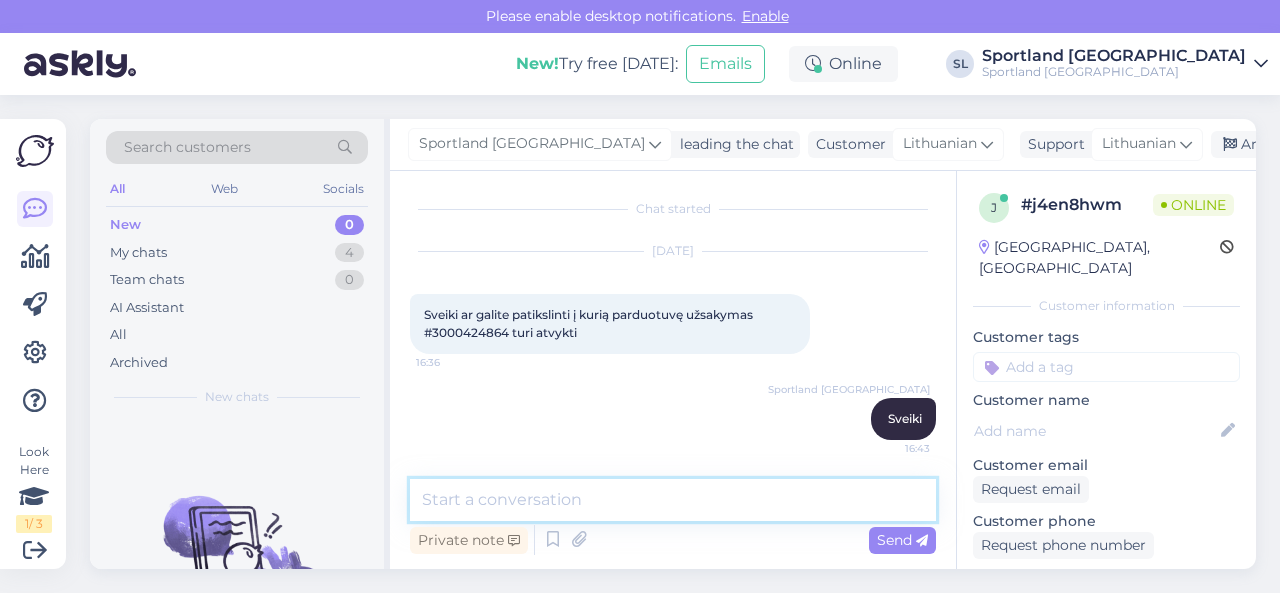 click at bounding box center [673, 500] 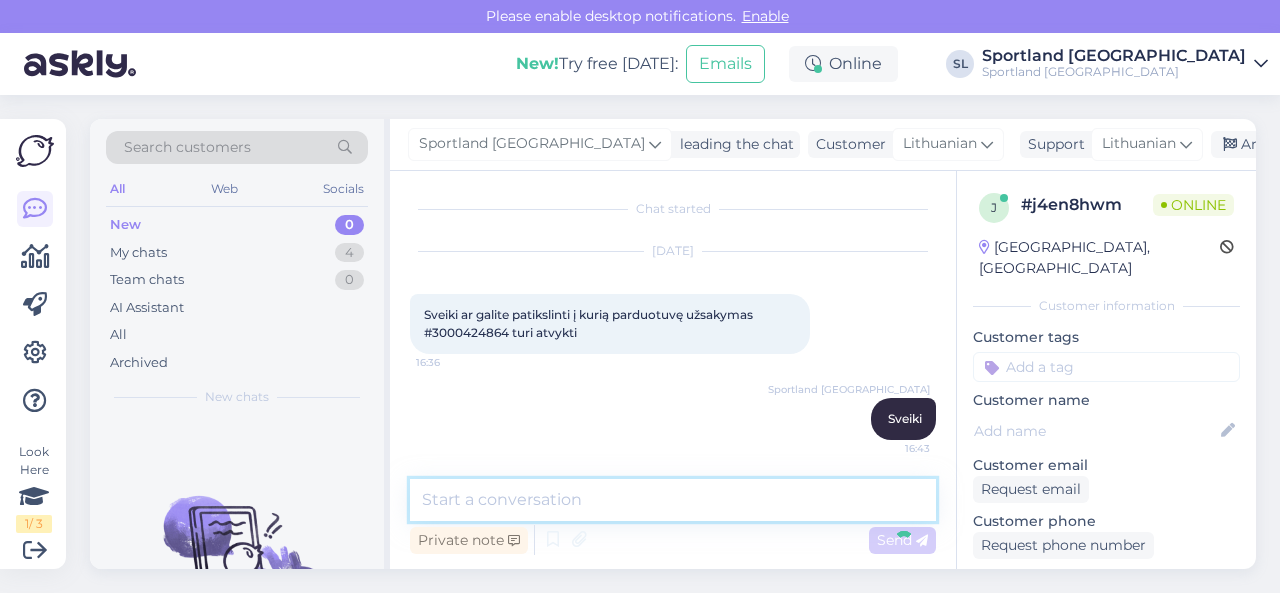 scroll, scrollTop: 89, scrollLeft: 0, axis: vertical 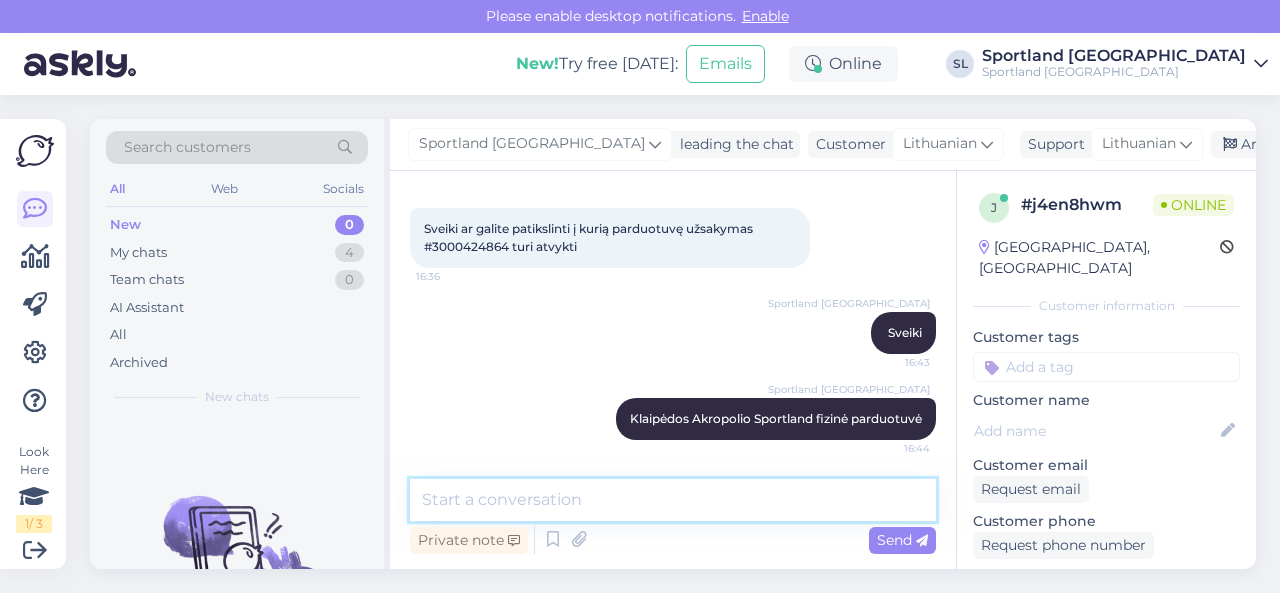 click at bounding box center (673, 500) 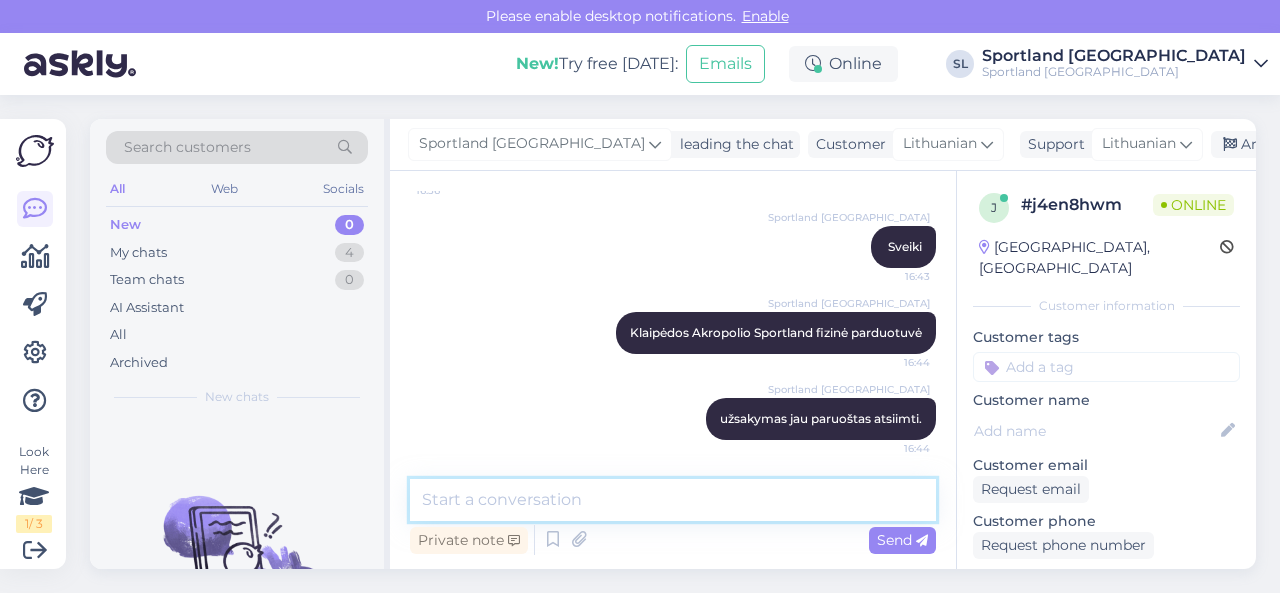 scroll, scrollTop: 261, scrollLeft: 0, axis: vertical 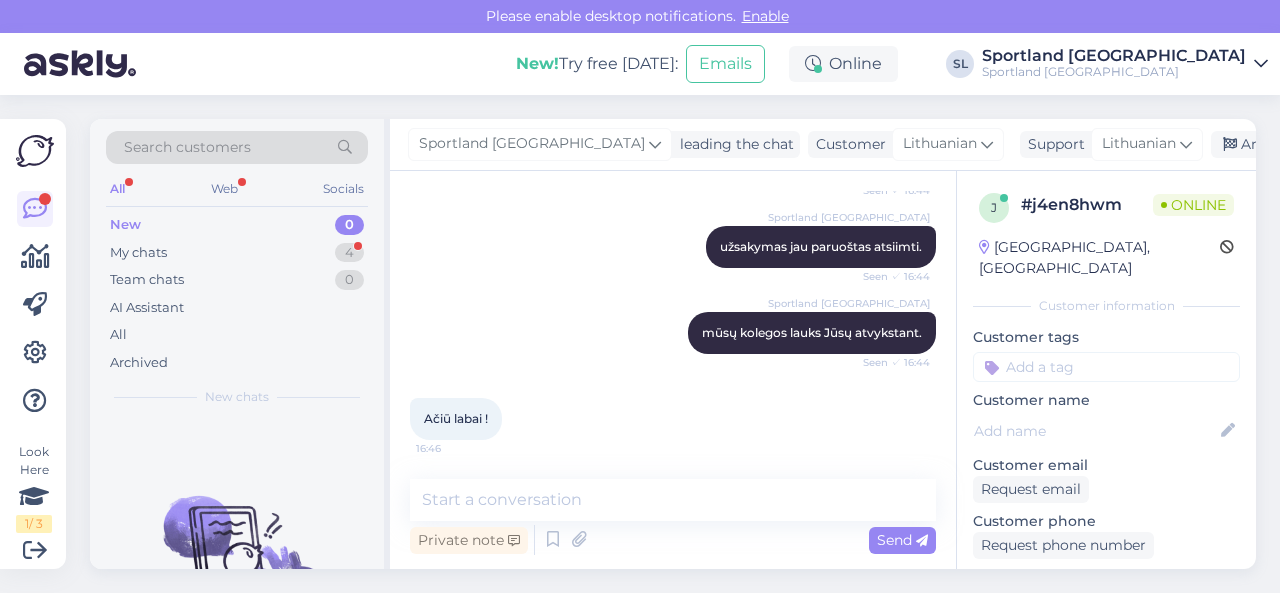 click on "Sportland [GEOGRAPHIC_DATA] užsakymas jau paruoštas atsiimti. Seen ✓ 16:44" at bounding box center [673, 247] 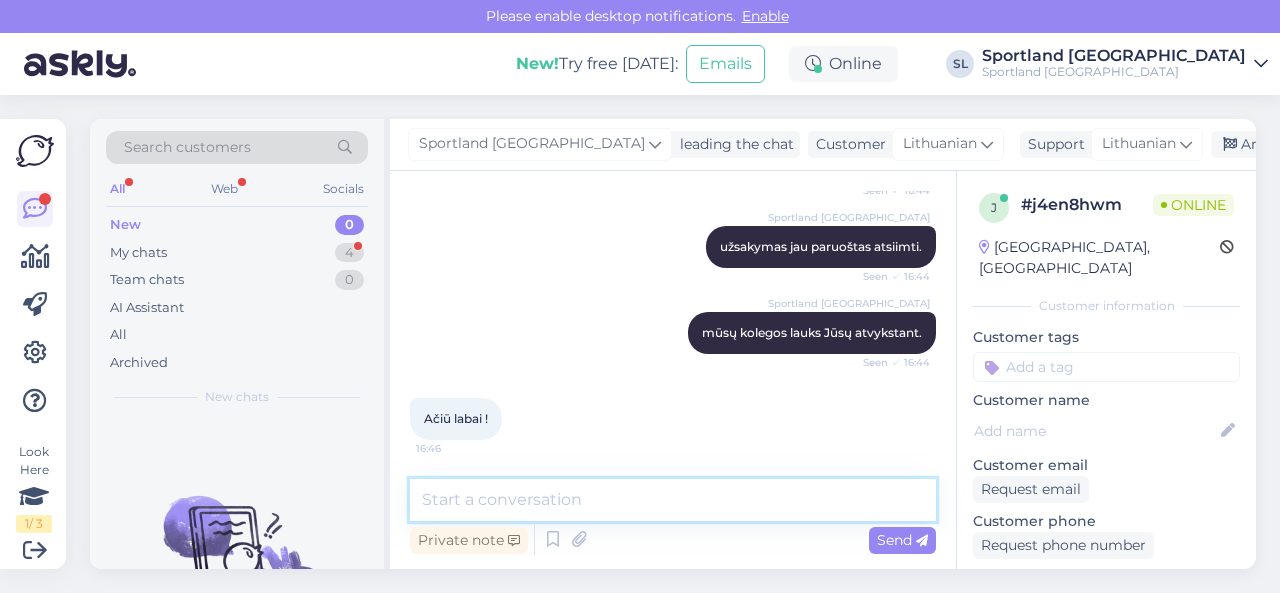 click at bounding box center (673, 500) 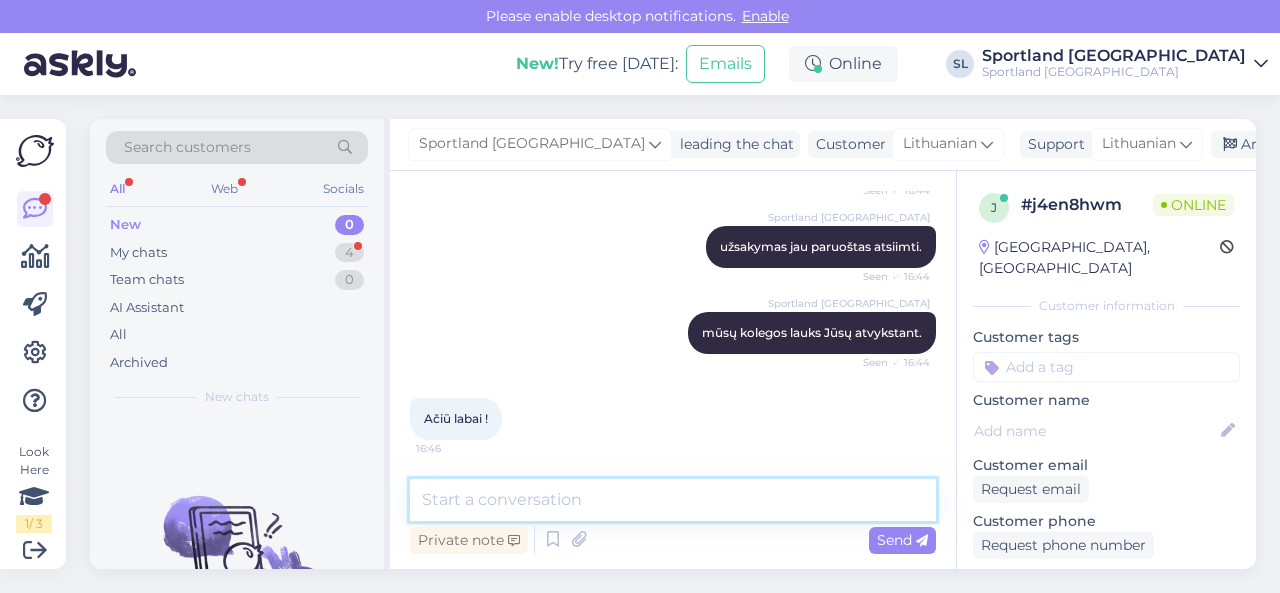 click at bounding box center [673, 500] 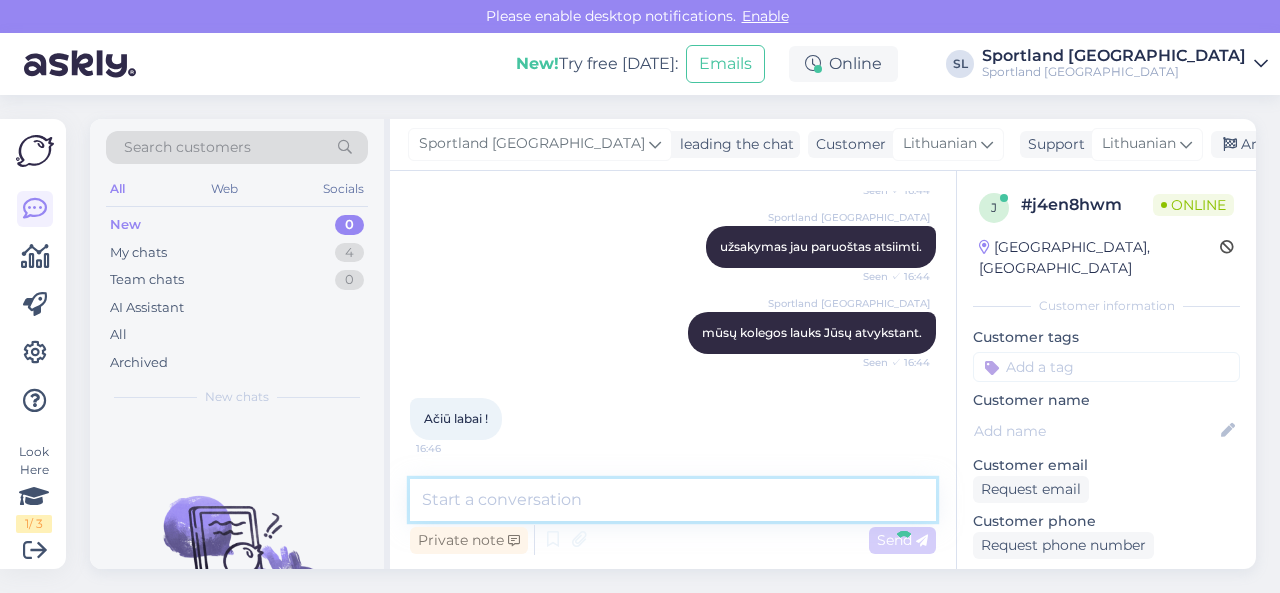 scroll, scrollTop: 433, scrollLeft: 0, axis: vertical 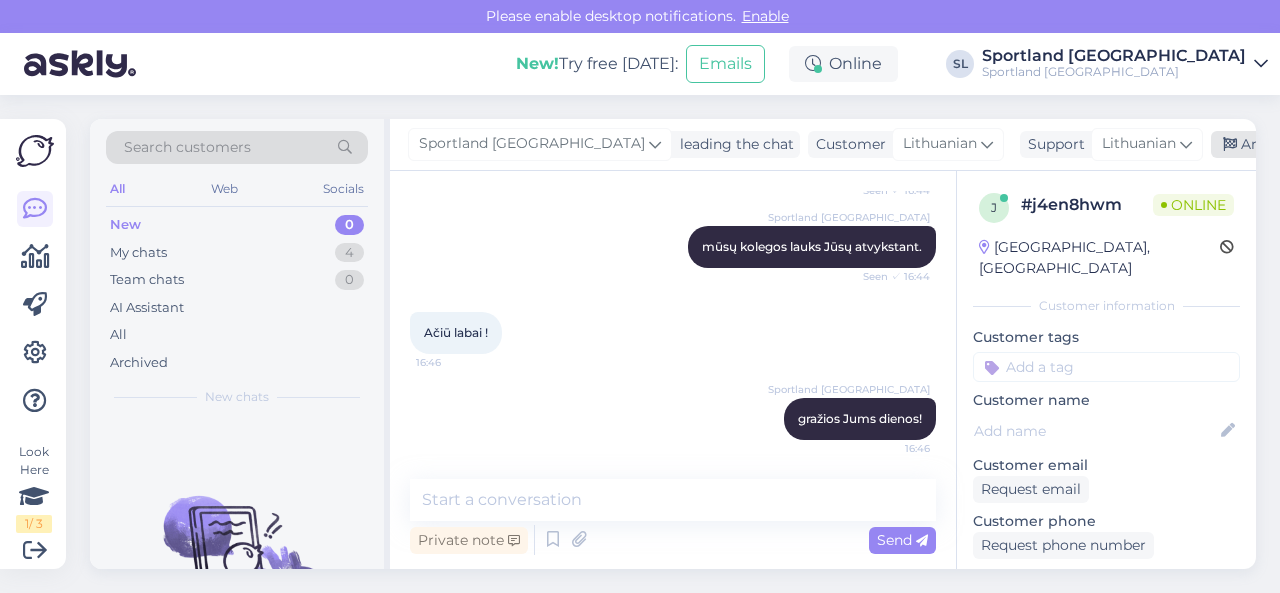 click on "Archive chat" at bounding box center (1274, 144) 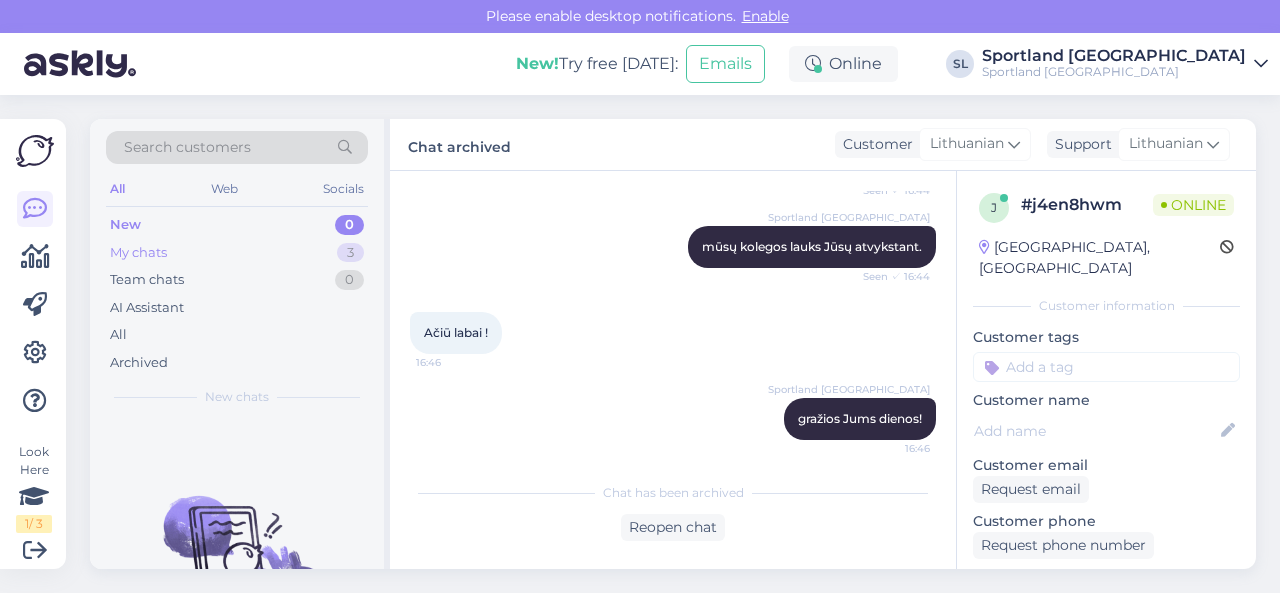 click on "My chats 3" at bounding box center [237, 253] 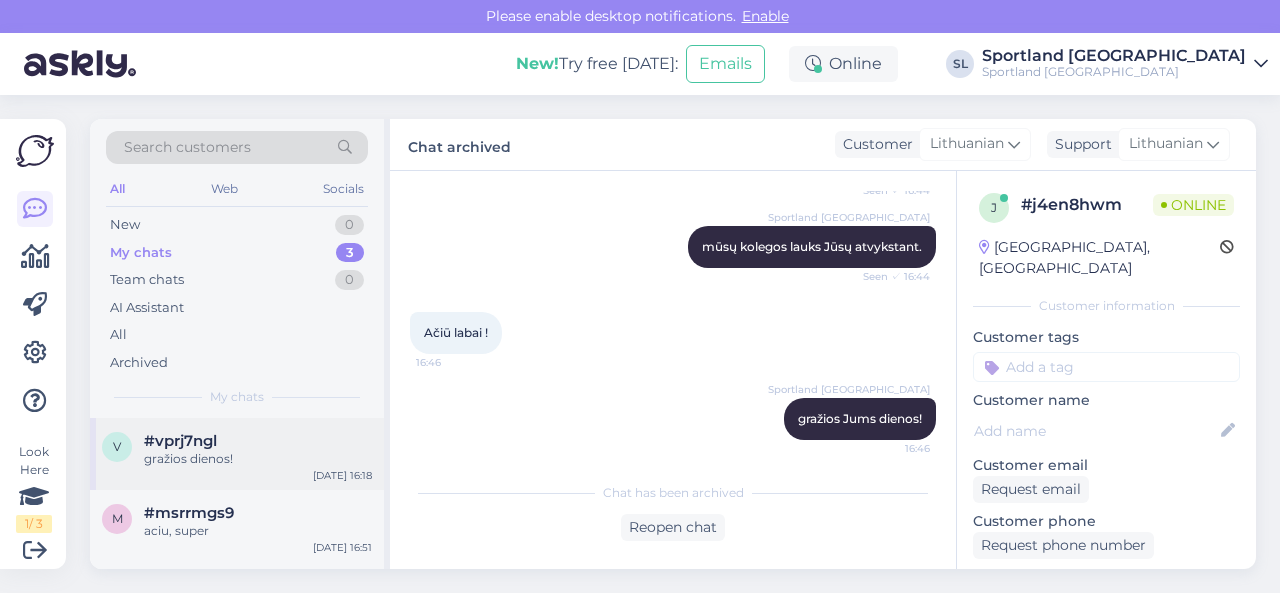click on "gražios dienos!" at bounding box center [258, 459] 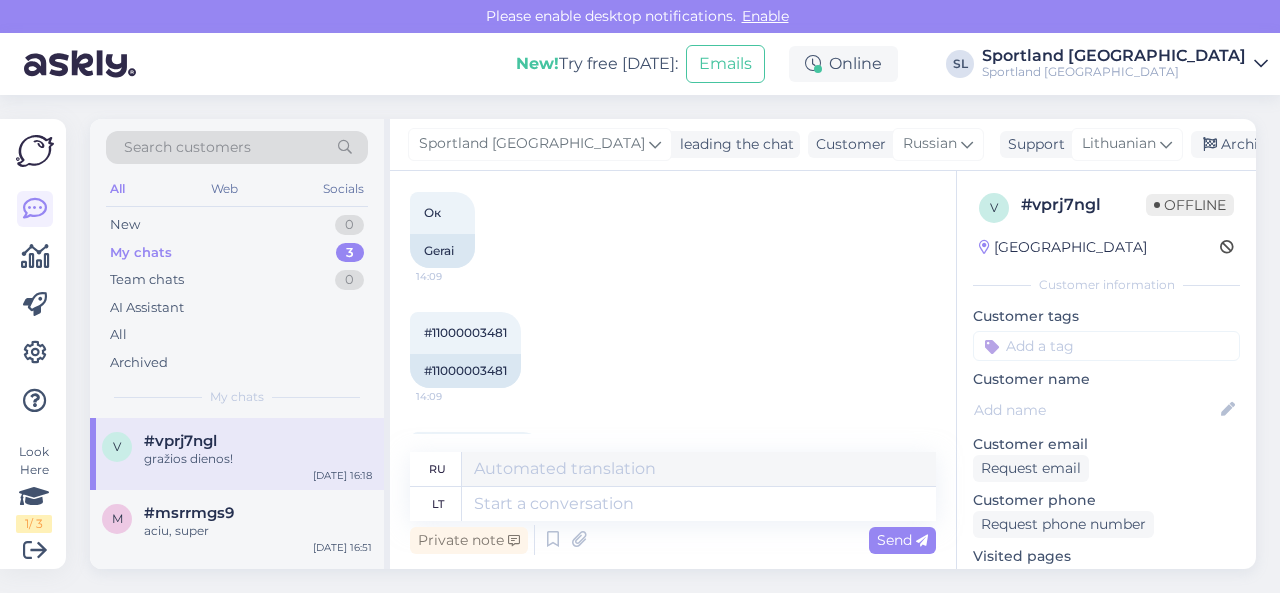 scroll, scrollTop: 4840, scrollLeft: 0, axis: vertical 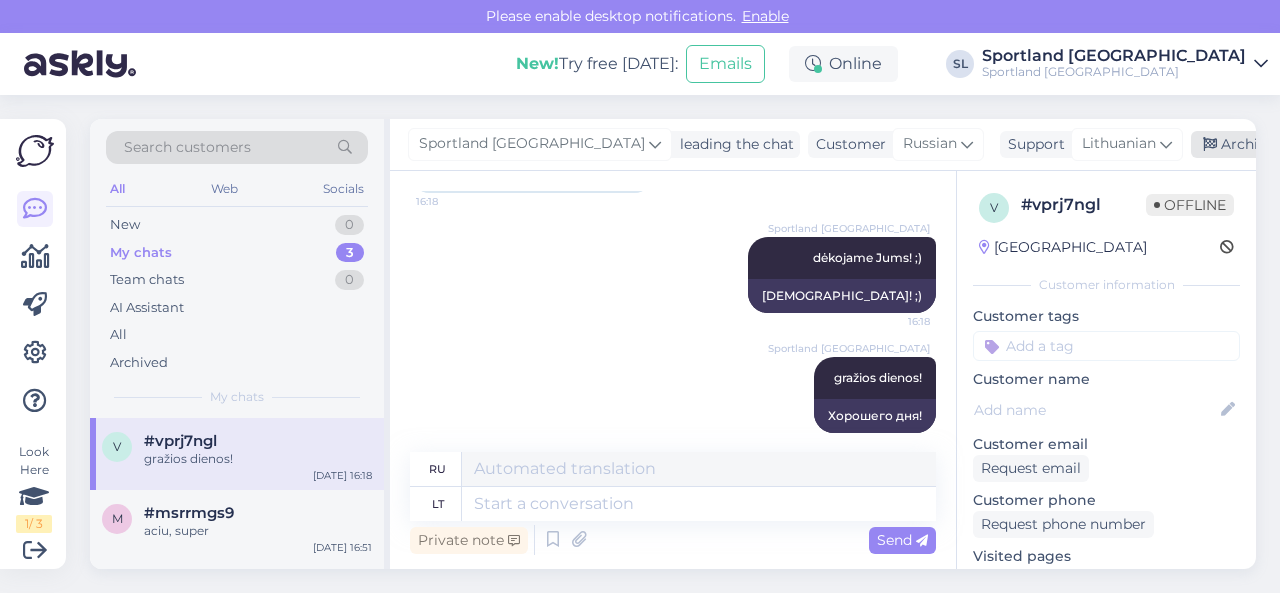 click on "Archive chat" at bounding box center [1254, 144] 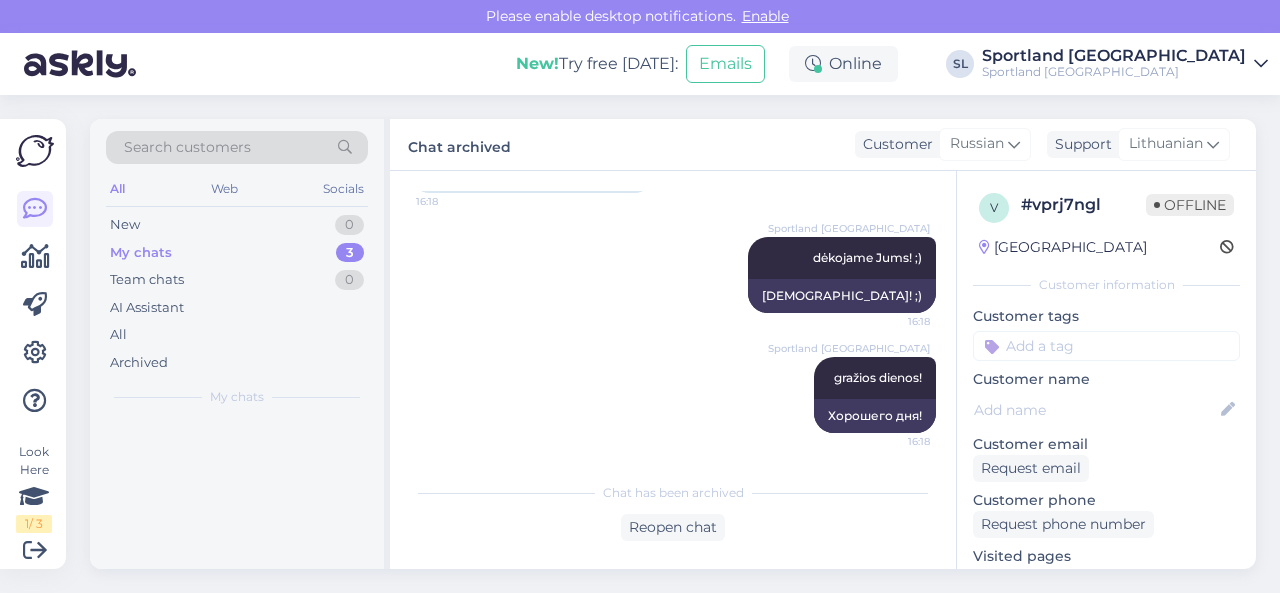 scroll, scrollTop: 4821, scrollLeft: 0, axis: vertical 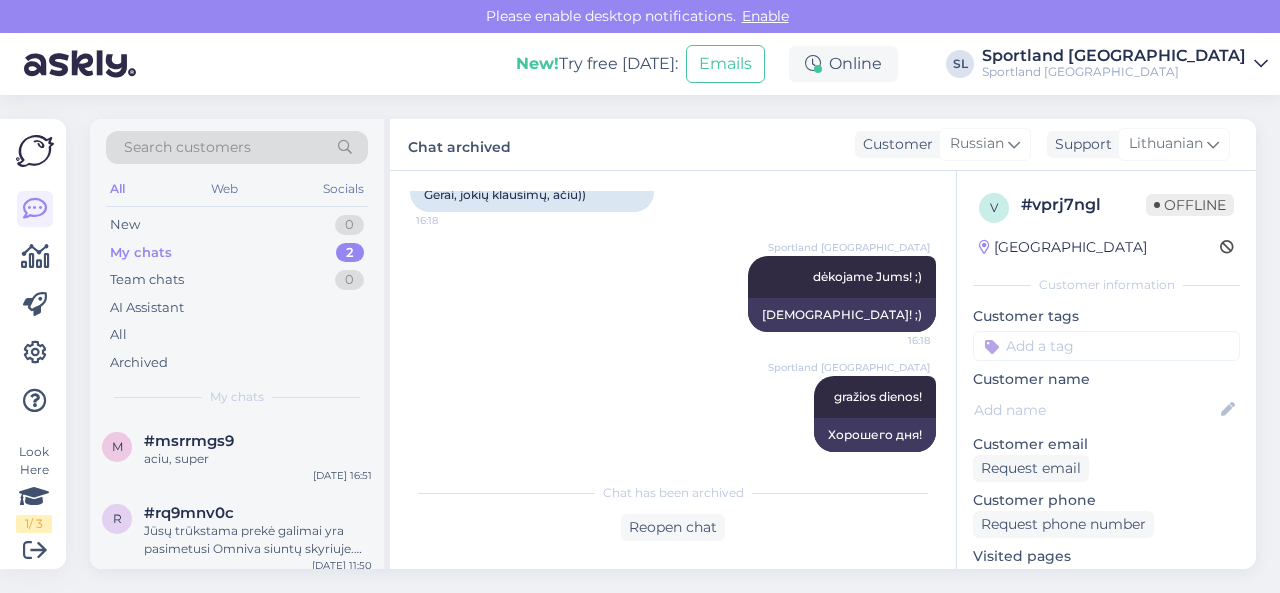 click on "My chats 2" at bounding box center [237, 253] 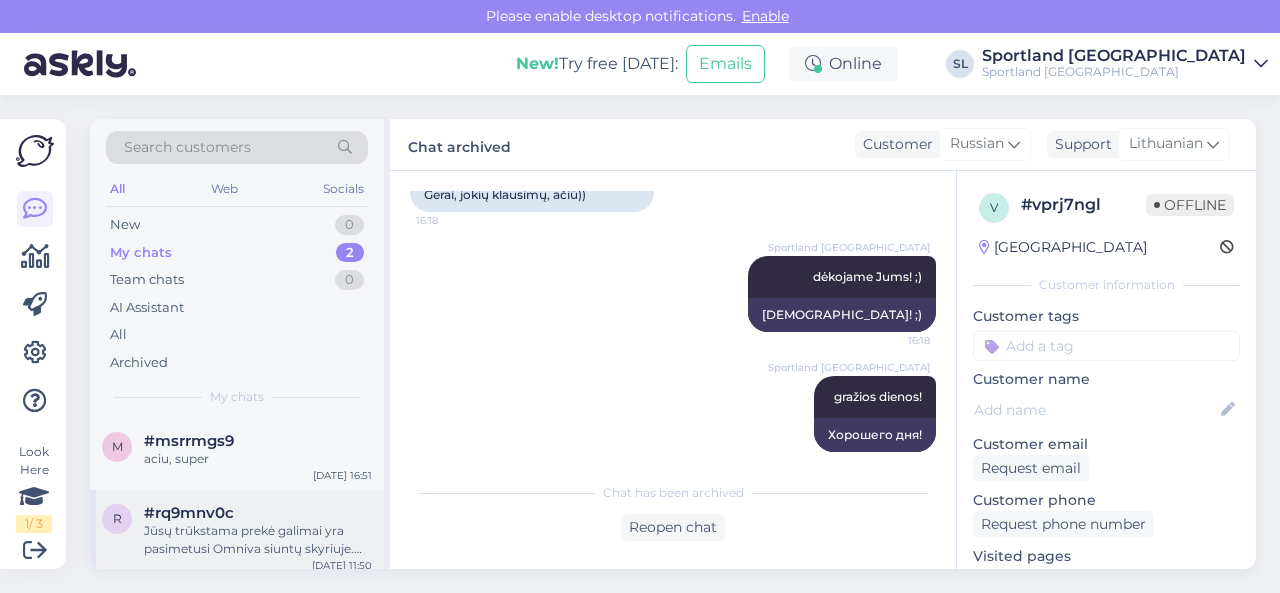 click on "Jūsų trūkstama prekė galimai yra pasimetusi Omniva siuntų skyriuje. Susisieksime su [PERSON_NAME] ir išsiaiškinsime šią situaciją. Susisieksime su Jumis kai tik paaiškės situacija.Labai atsiprašome už nepatogumus." at bounding box center (258, 540) 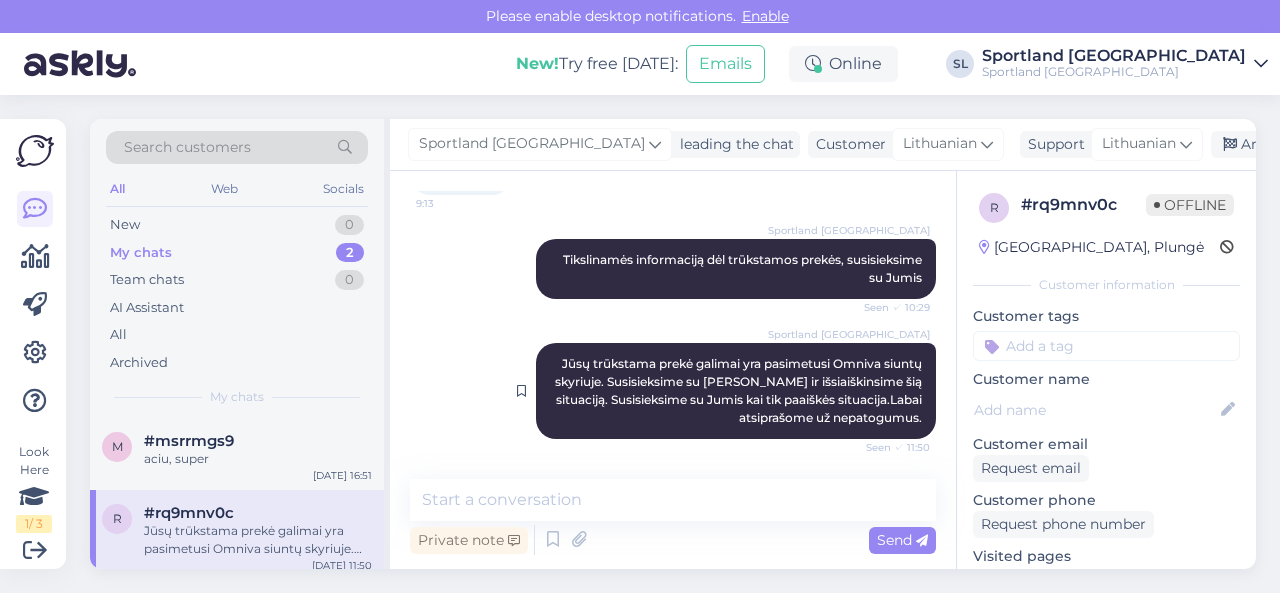 scroll, scrollTop: 1575, scrollLeft: 0, axis: vertical 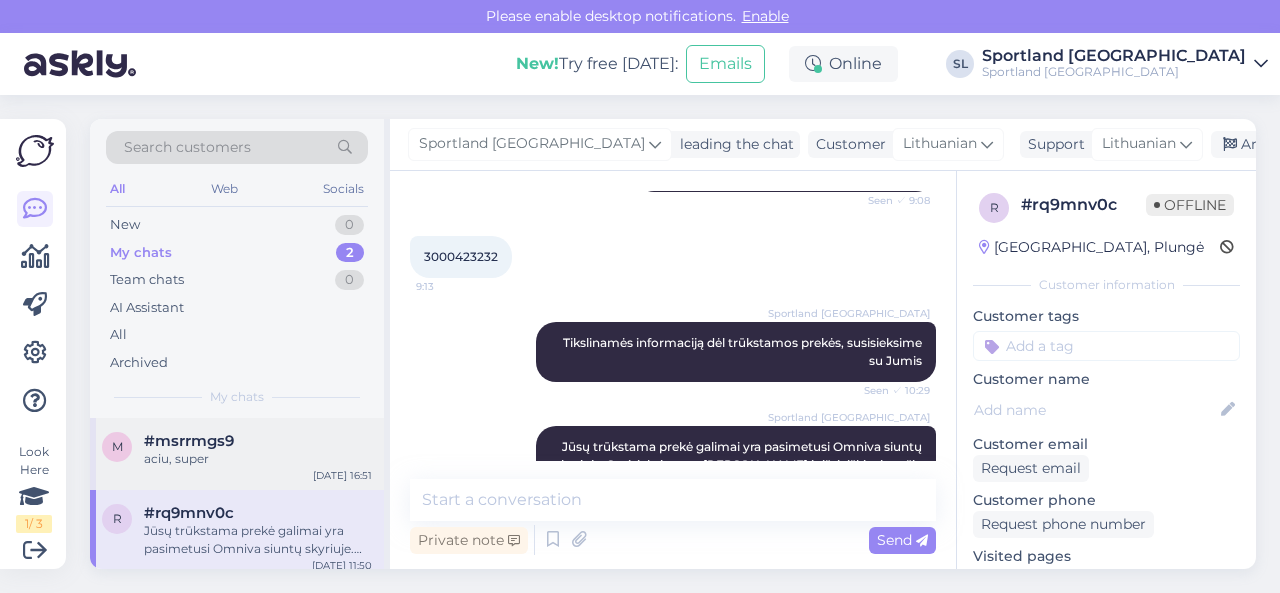 click on "m #msrrmgs9 aciu, super [DATE] 16:51" at bounding box center (237, 454) 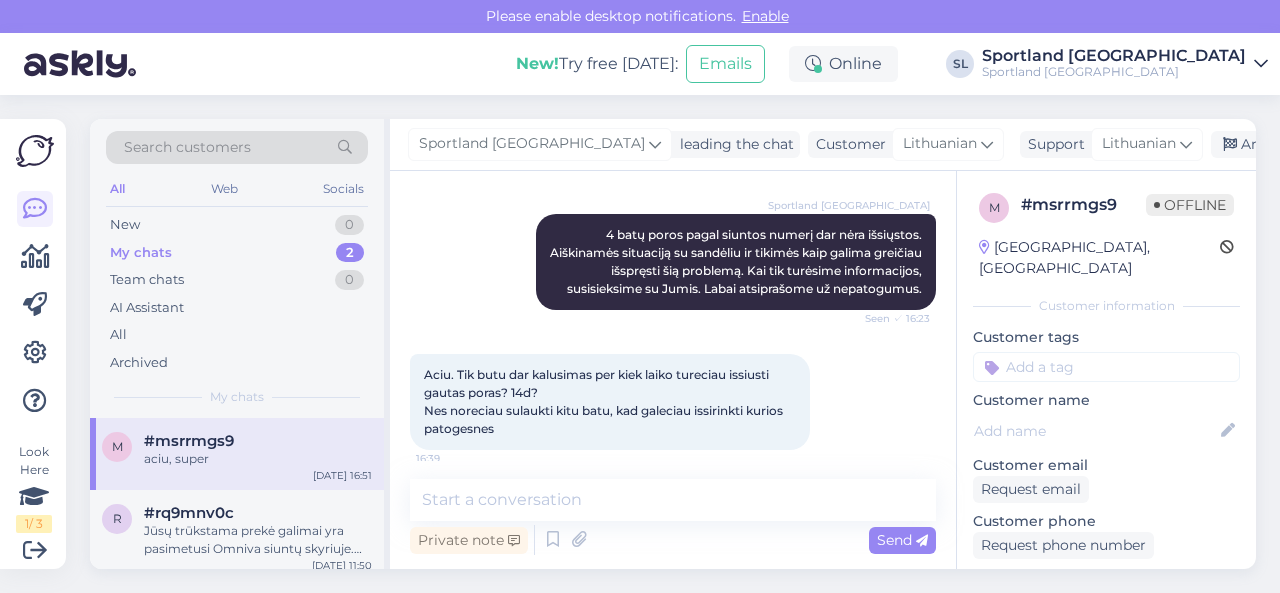 scroll, scrollTop: 717, scrollLeft: 0, axis: vertical 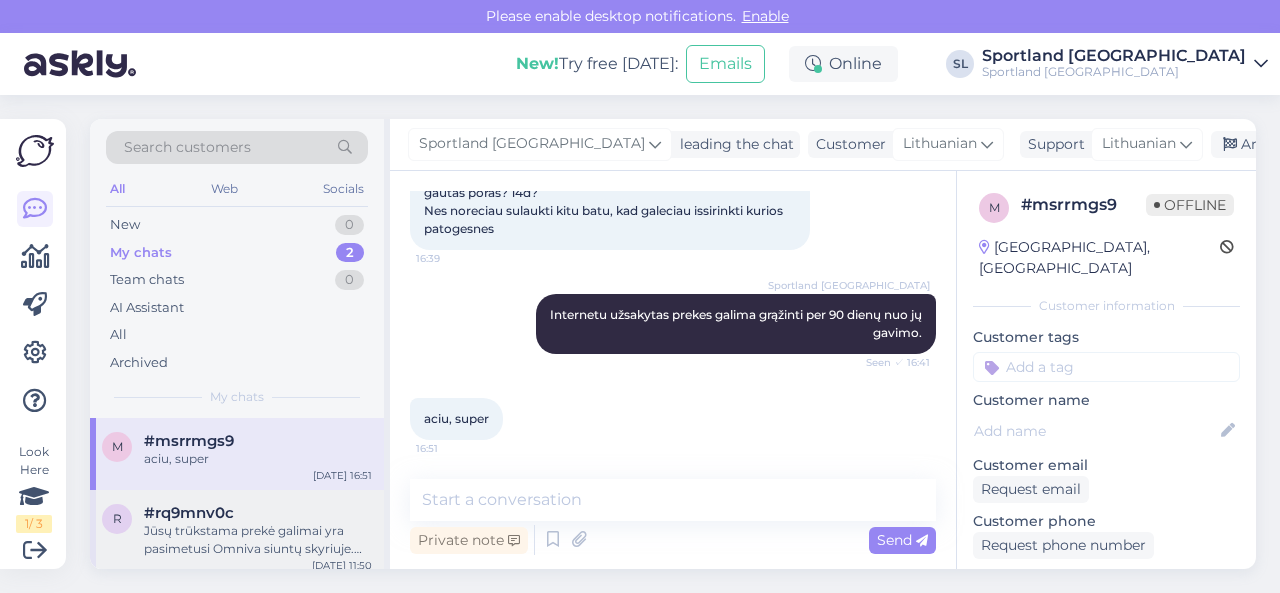 click on "Jūsų trūkstama prekė galimai yra pasimetusi Omniva siuntų skyriuje. Susisieksime su [PERSON_NAME] ir išsiaiškinsime šią situaciją. Susisieksime su Jumis kai tik paaiškės situacija.Labai atsiprašome už nepatogumus." at bounding box center [258, 540] 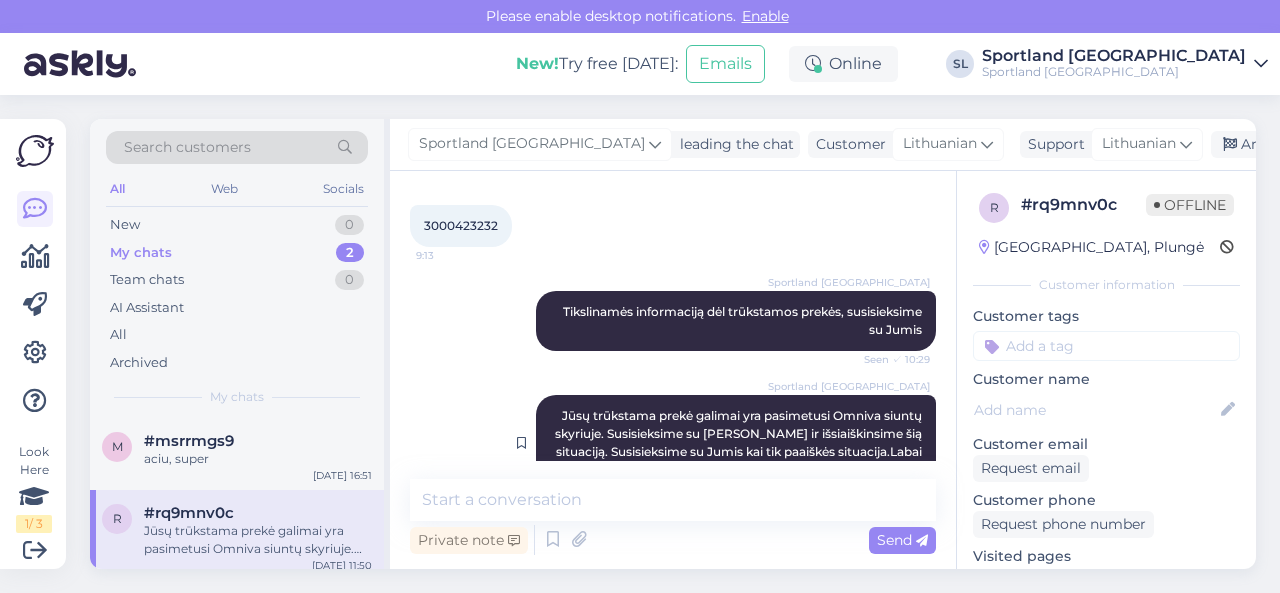 scroll, scrollTop: 1575, scrollLeft: 0, axis: vertical 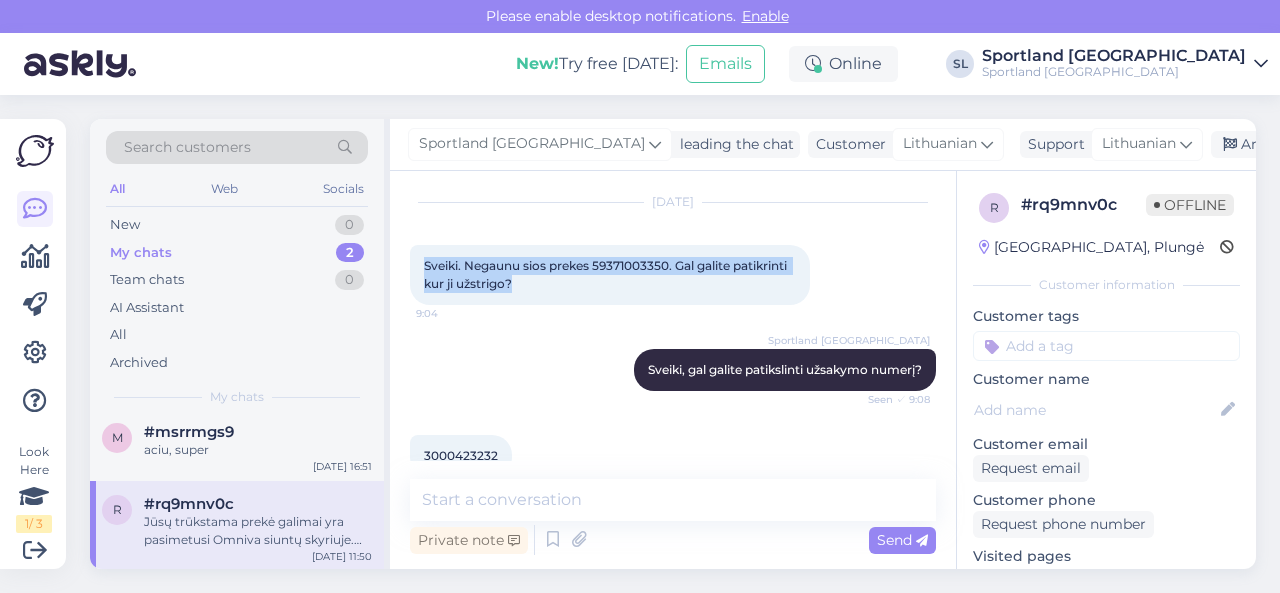drag, startPoint x: 424, startPoint y: 277, endPoint x: 520, endPoint y: 311, distance: 101.84302 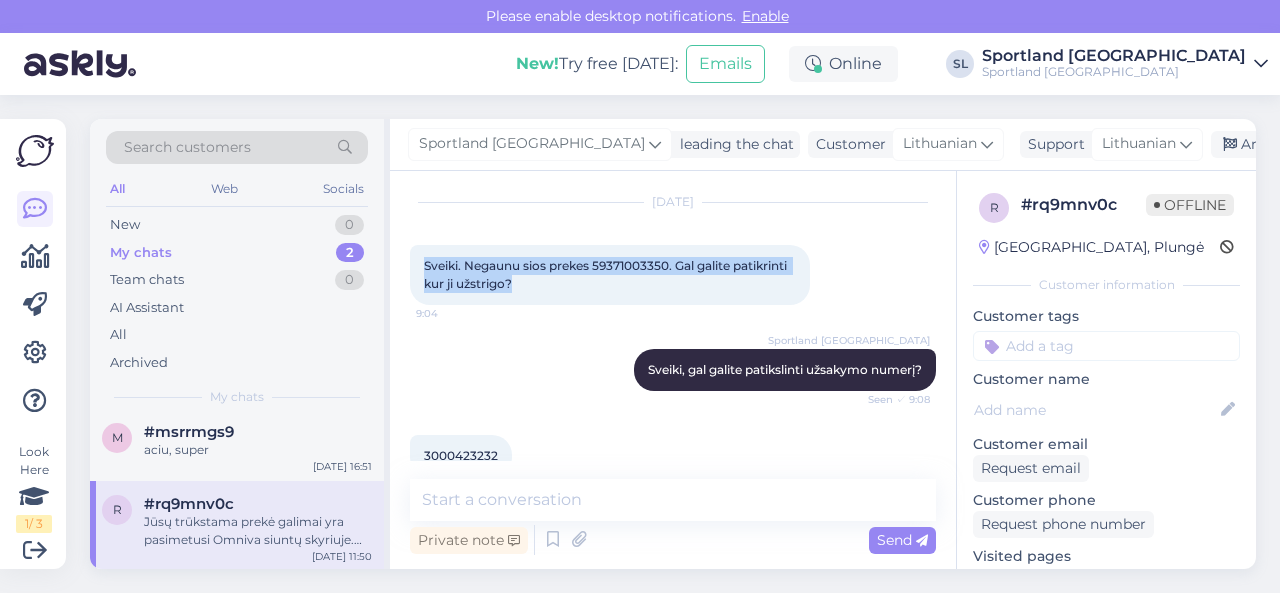 click on "Sveiki. Negaunu sios prekes 59371003350. Gal galite patikrinti kur ji užstrigo? 9:04" at bounding box center [610, 275] 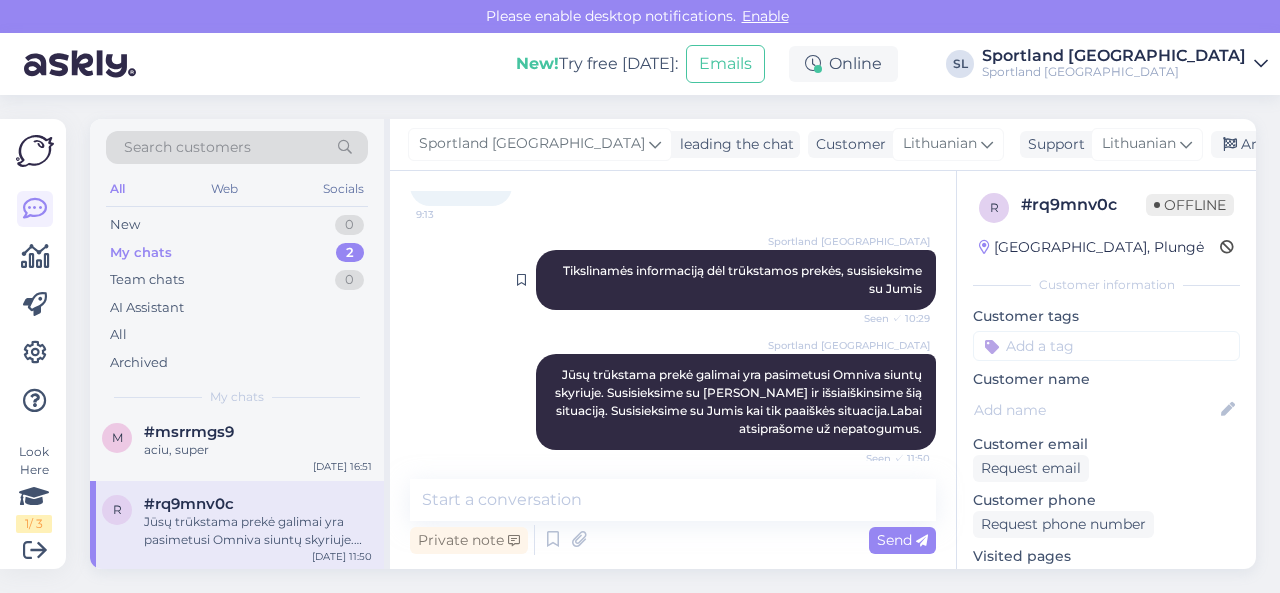 scroll, scrollTop: 1675, scrollLeft: 0, axis: vertical 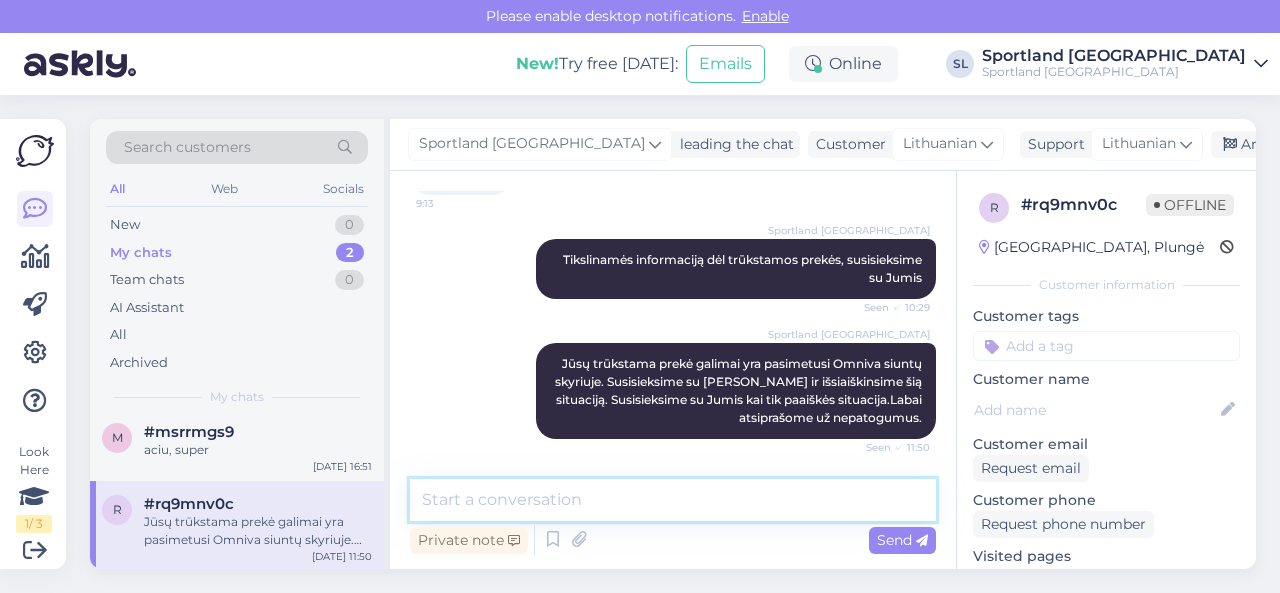 click at bounding box center (673, 500) 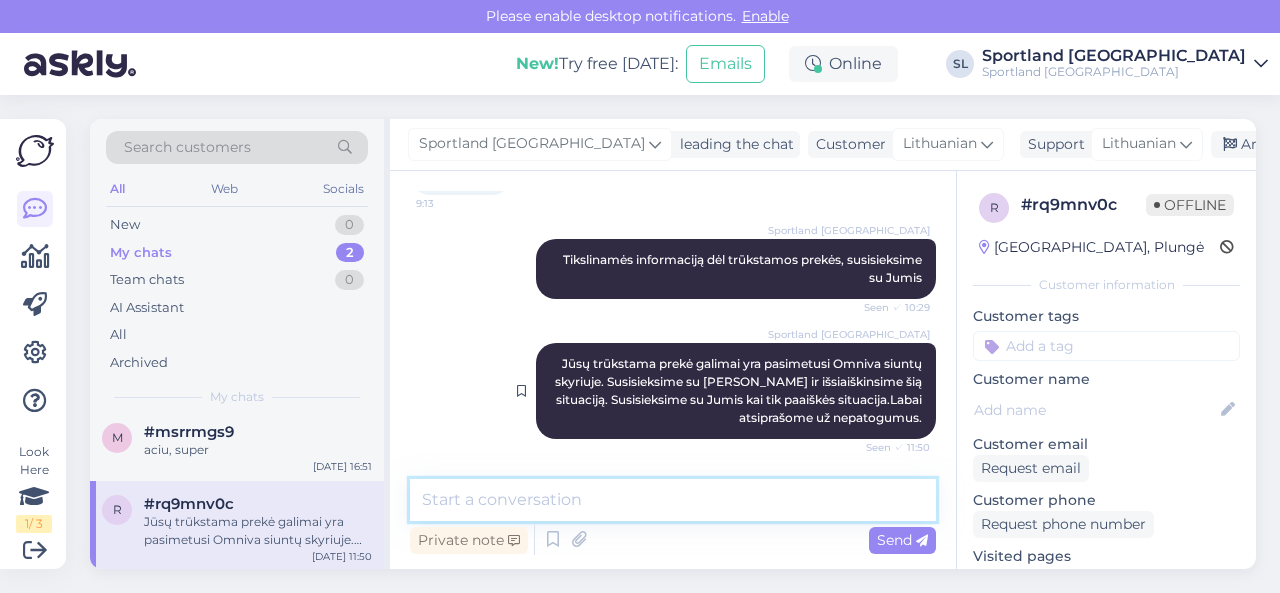 scroll, scrollTop: 1575, scrollLeft: 0, axis: vertical 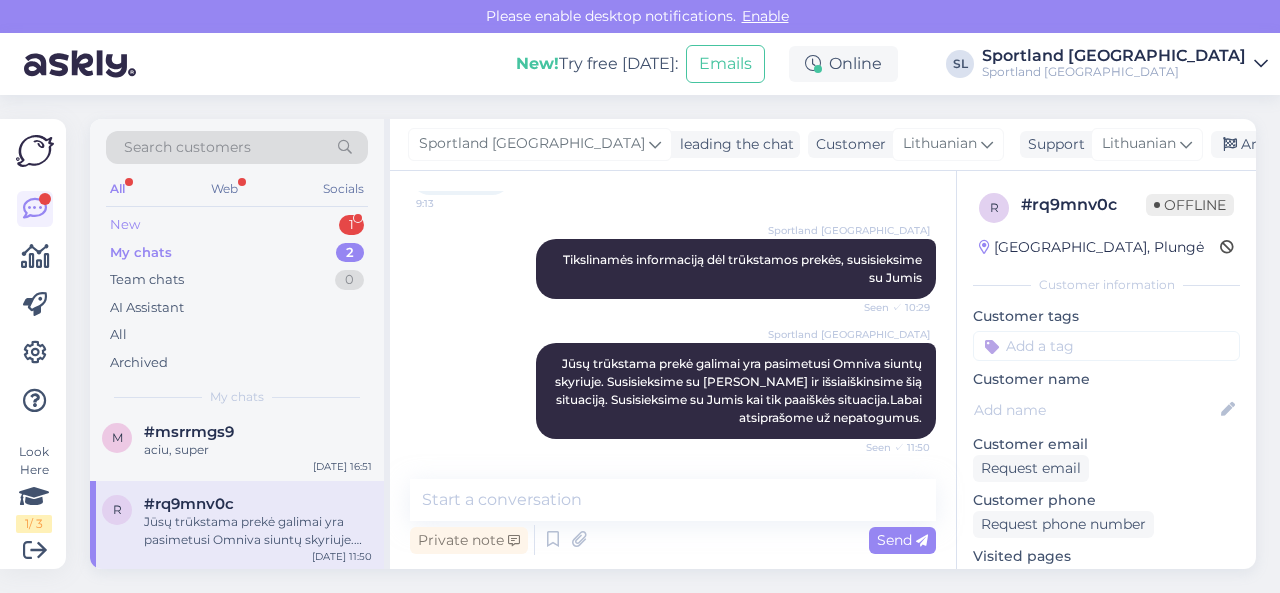 click on "New 1" at bounding box center (237, 225) 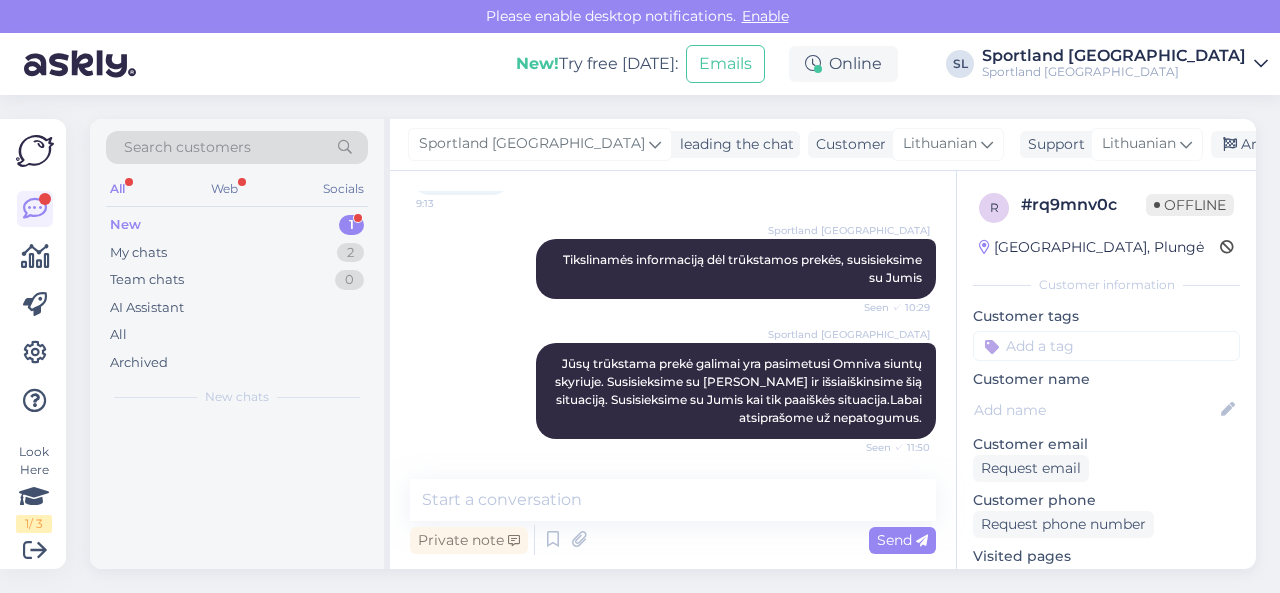click on "New 1" at bounding box center (237, 225) 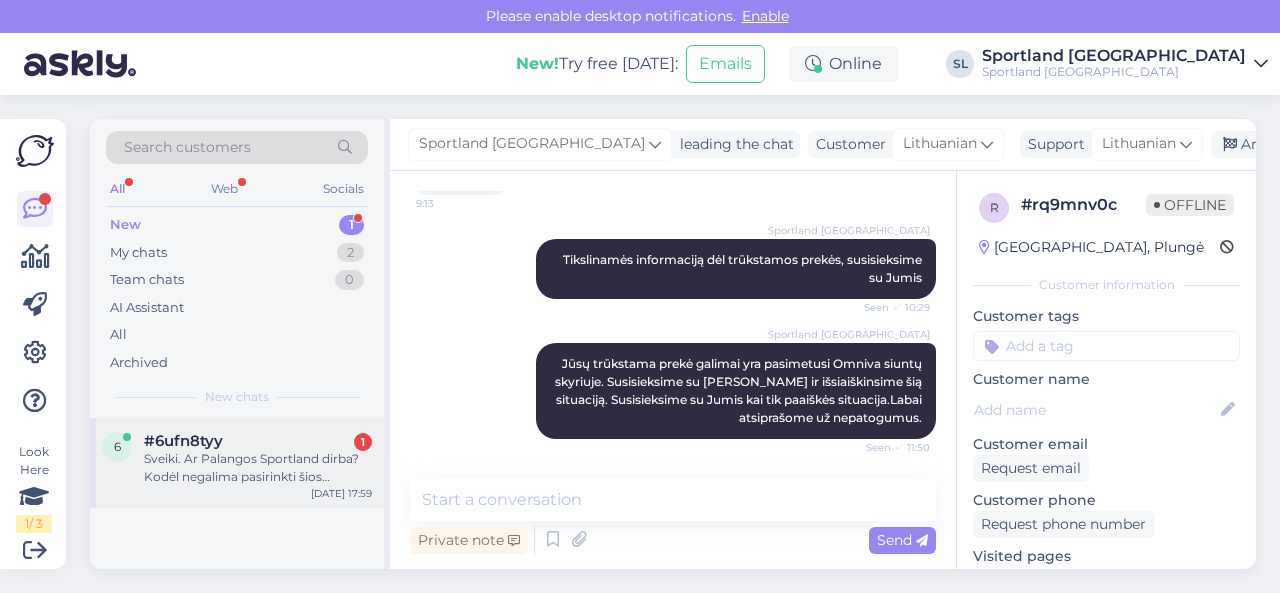 click on "Sveiki. Ar Palangos Sportland dirba? Kodėl negalima pasirinkti šios parduotuvės atsiėmimui per 30min?" at bounding box center [258, 468] 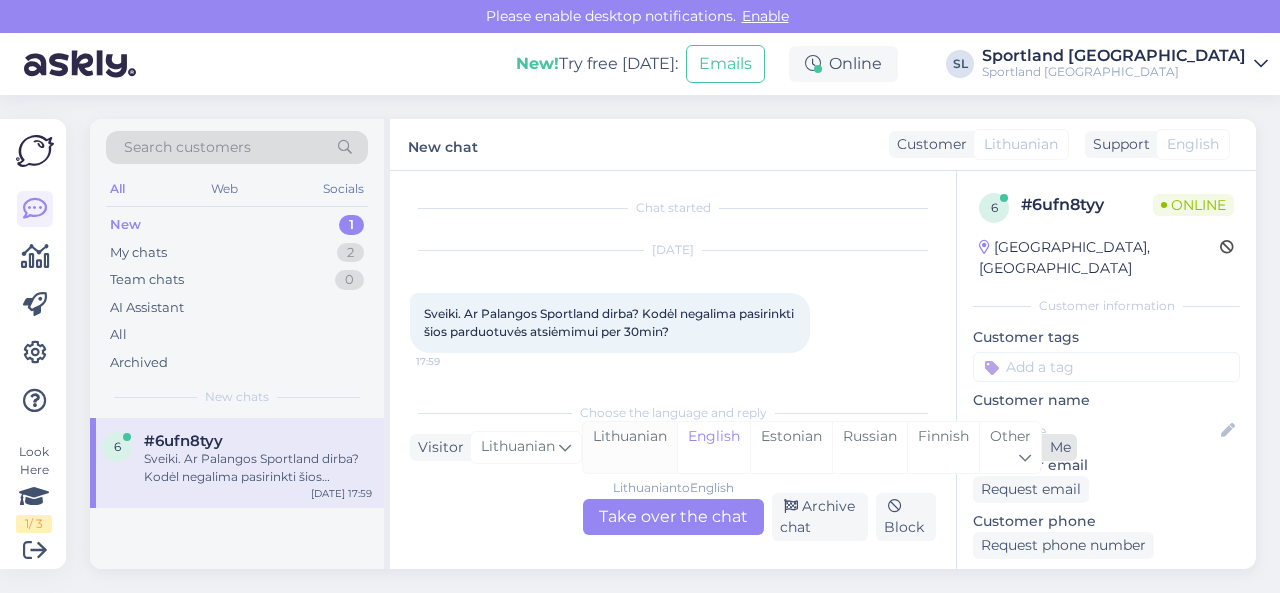 click on "Lithuanian" at bounding box center (630, 447) 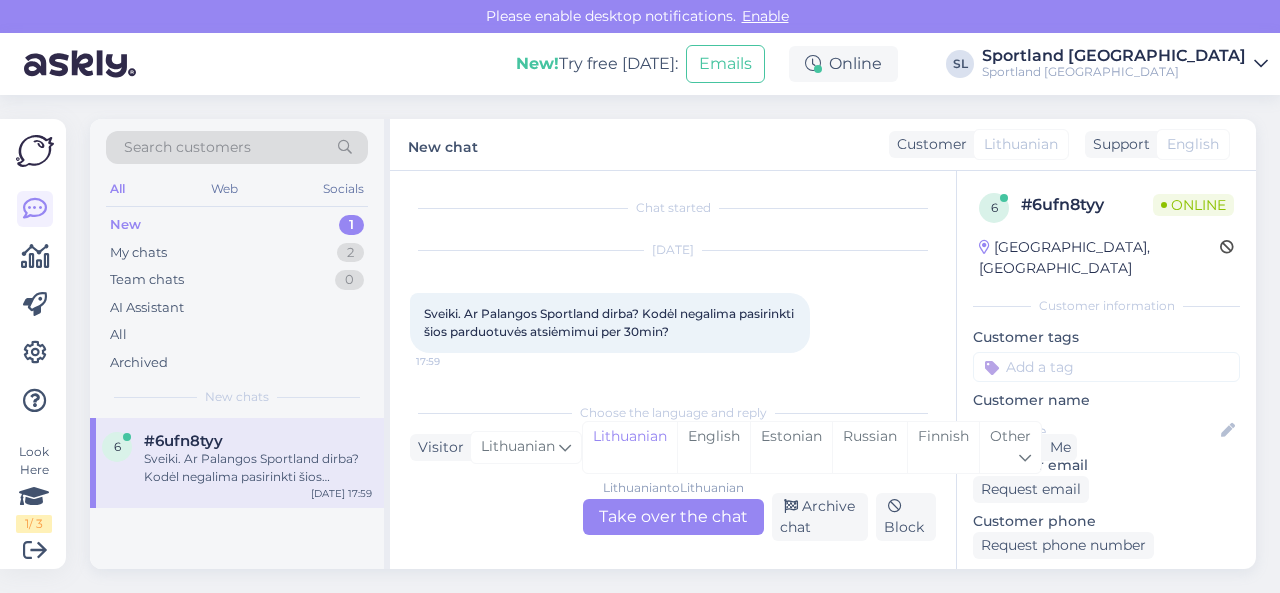 click on "Lithuanian  to  Lithuanian Take over the chat" at bounding box center (673, 517) 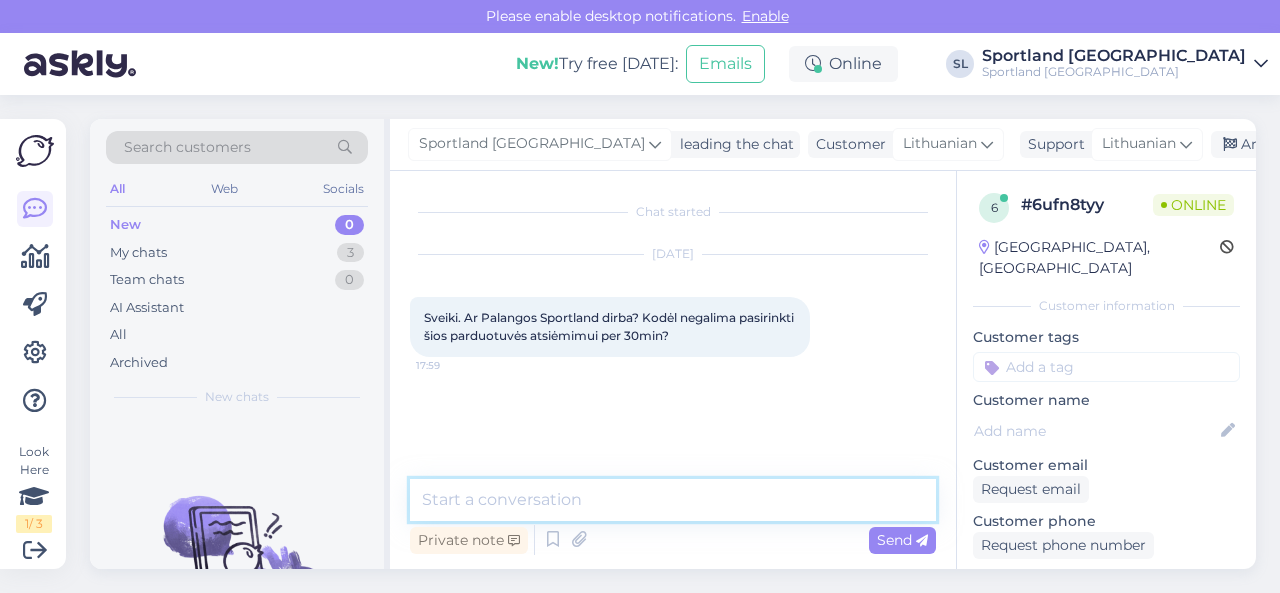 click at bounding box center [673, 500] 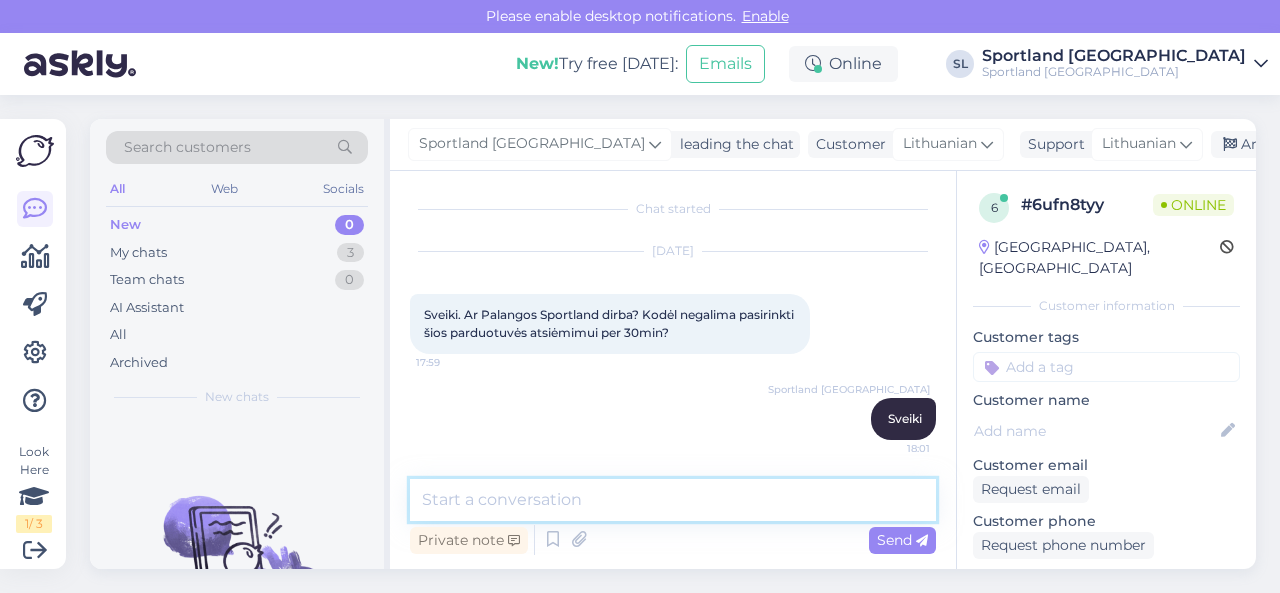 scroll, scrollTop: 89, scrollLeft: 0, axis: vertical 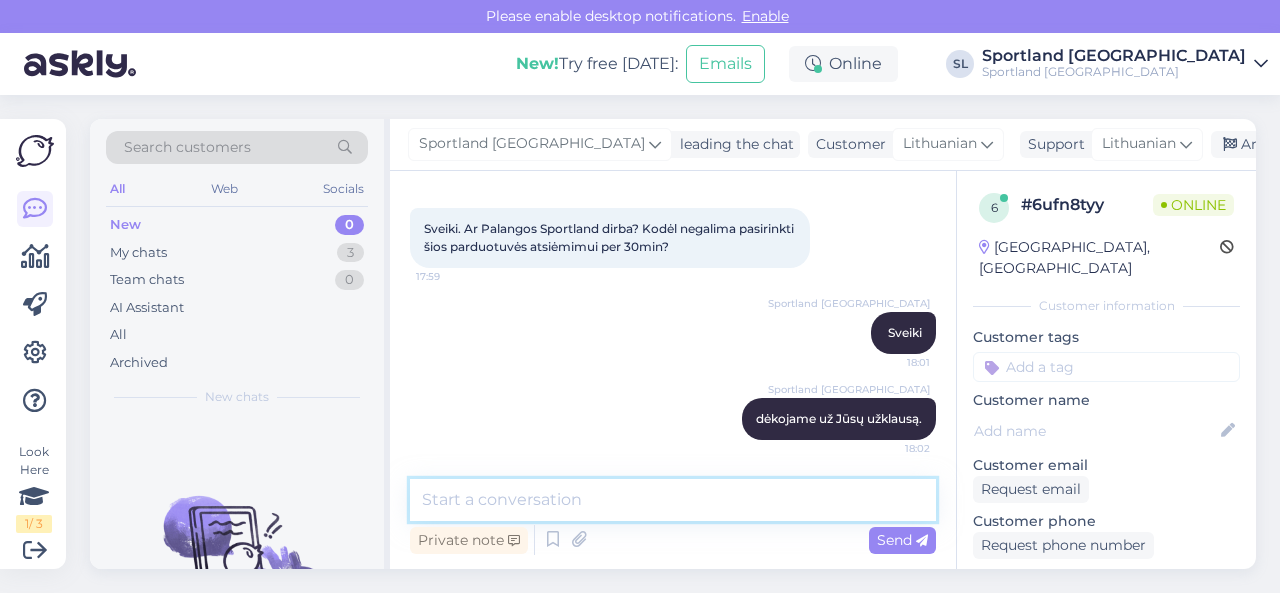 click at bounding box center (673, 500) 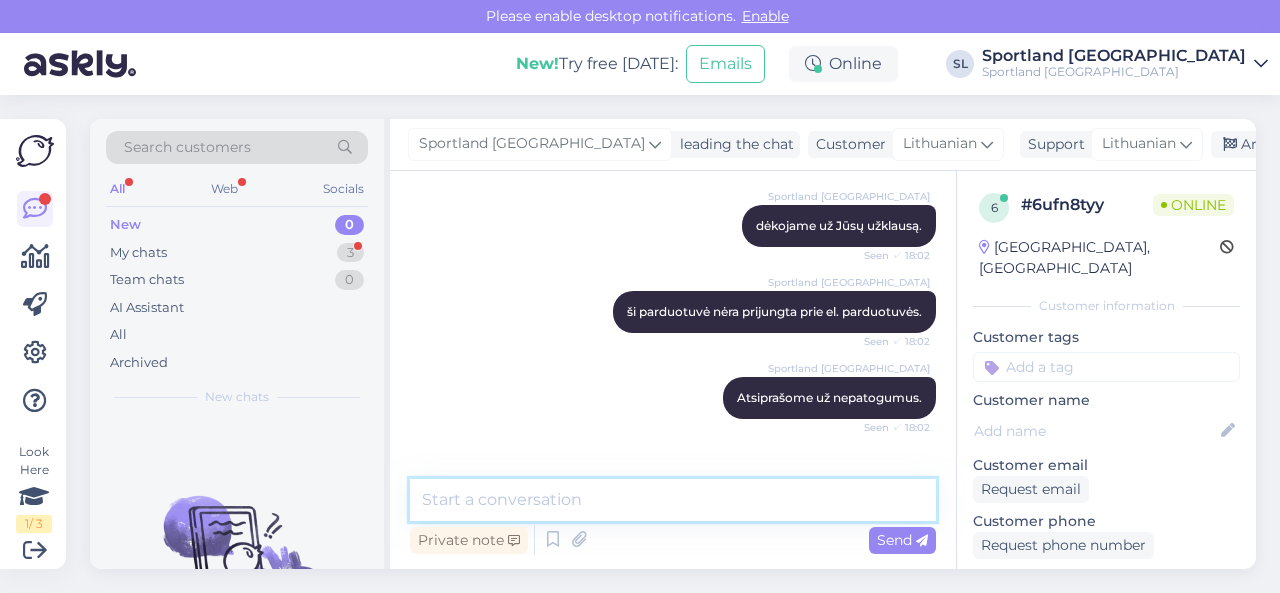 scroll, scrollTop: 347, scrollLeft: 0, axis: vertical 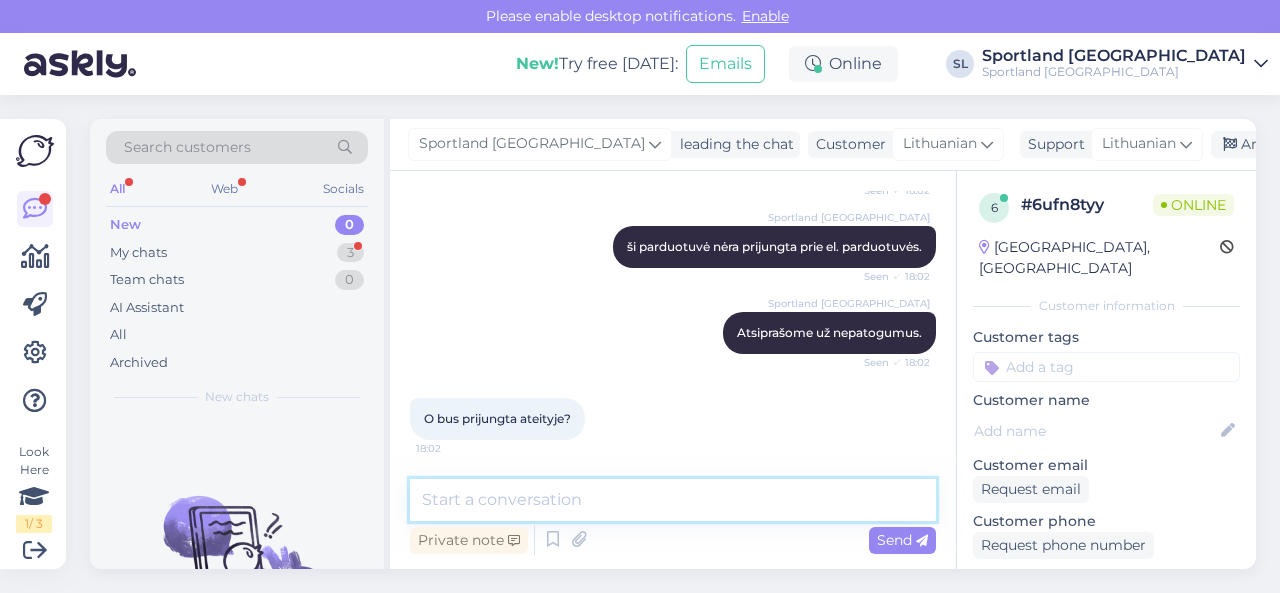 click at bounding box center (673, 500) 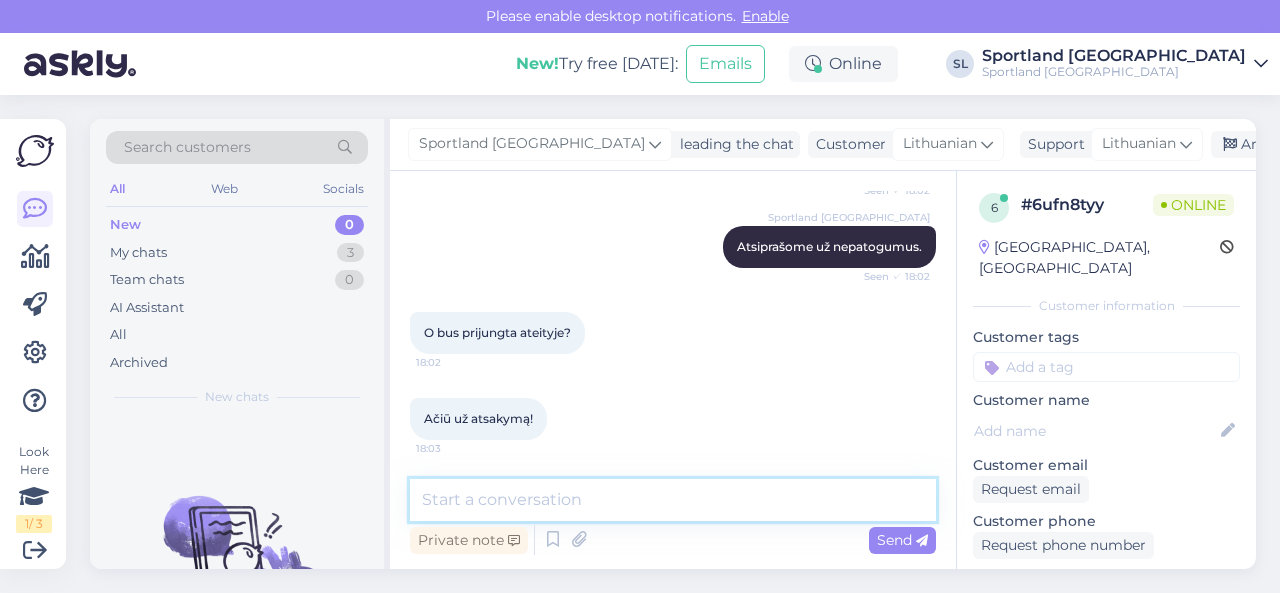 scroll, scrollTop: 519, scrollLeft: 0, axis: vertical 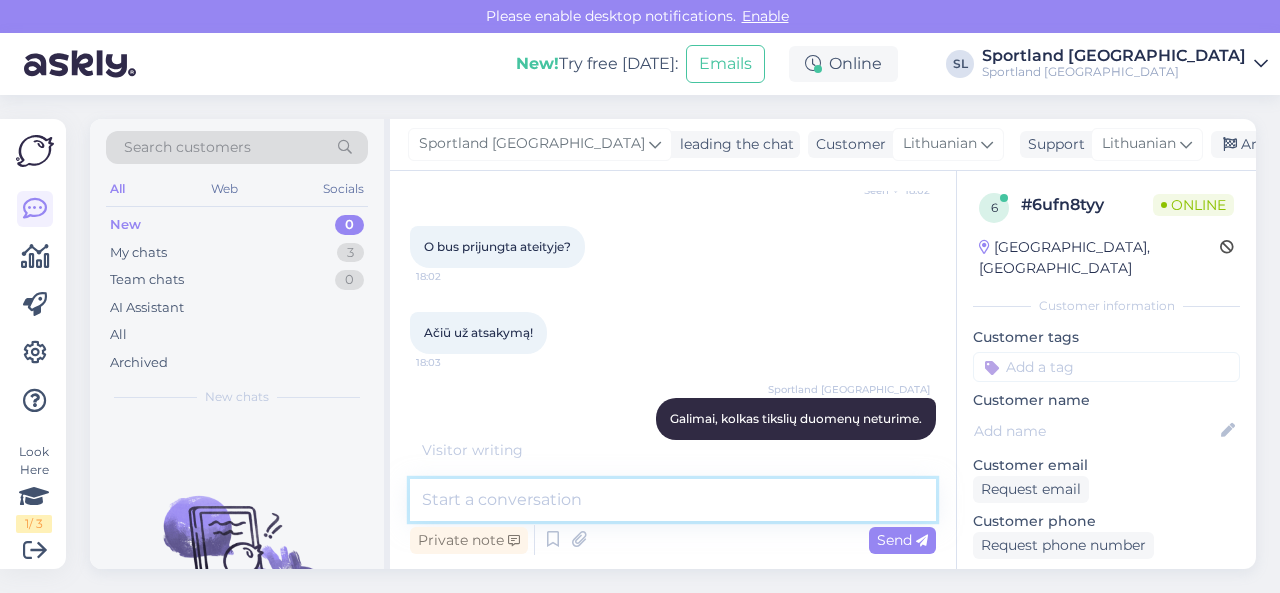 click at bounding box center (673, 500) 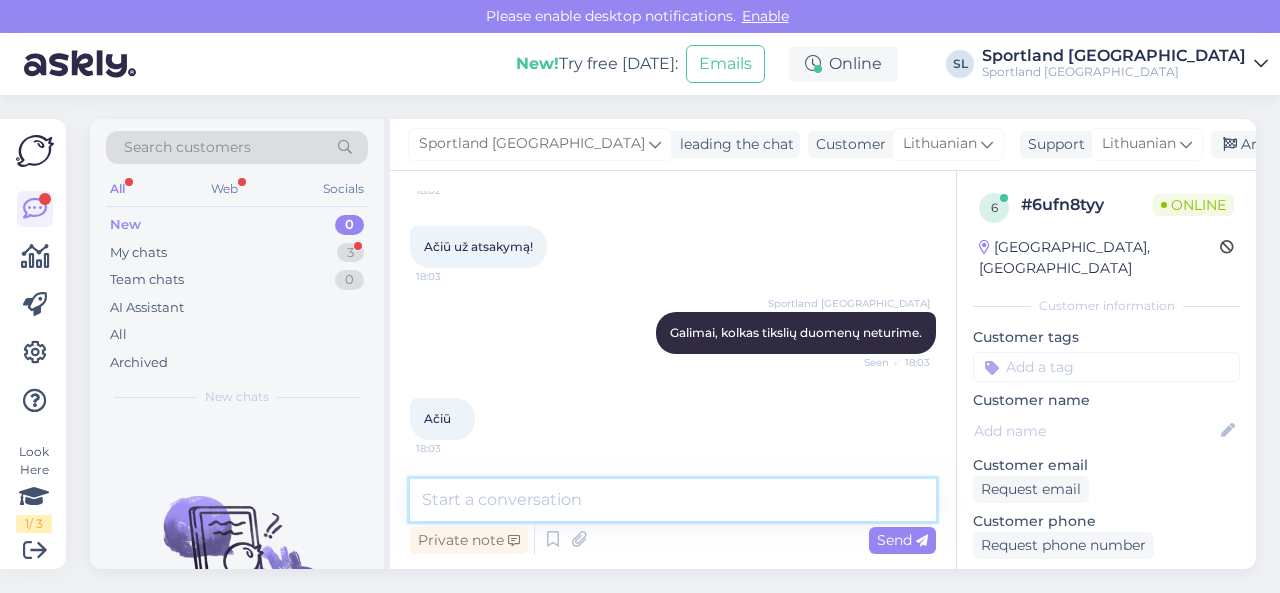click at bounding box center (673, 500) 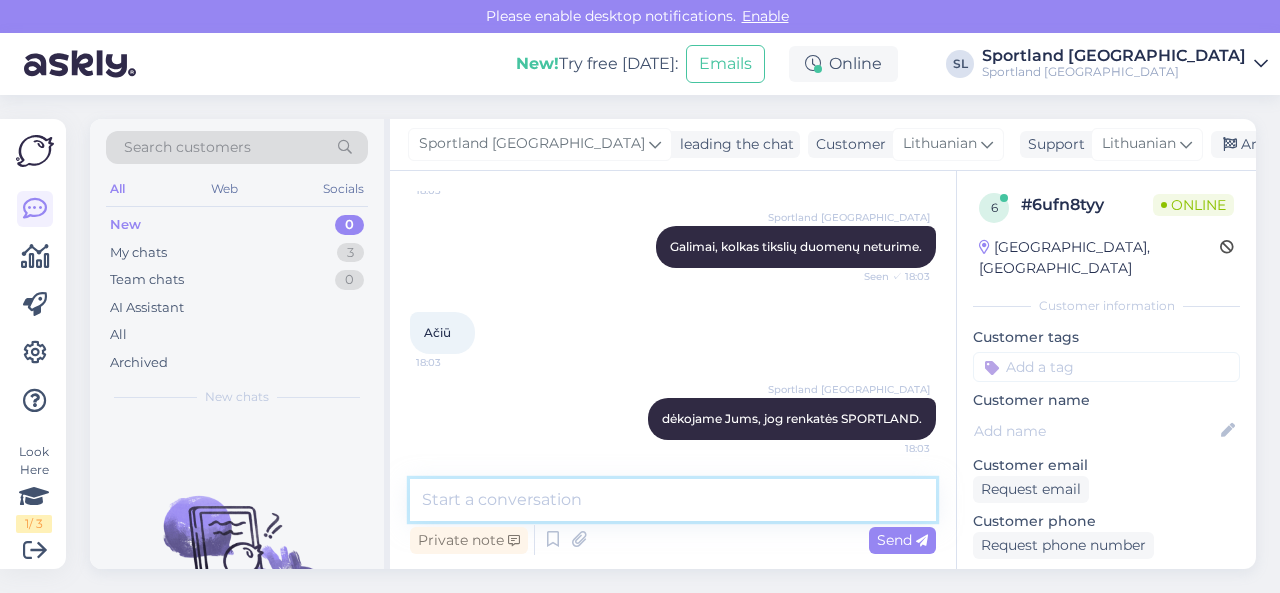 scroll, scrollTop: 777, scrollLeft: 0, axis: vertical 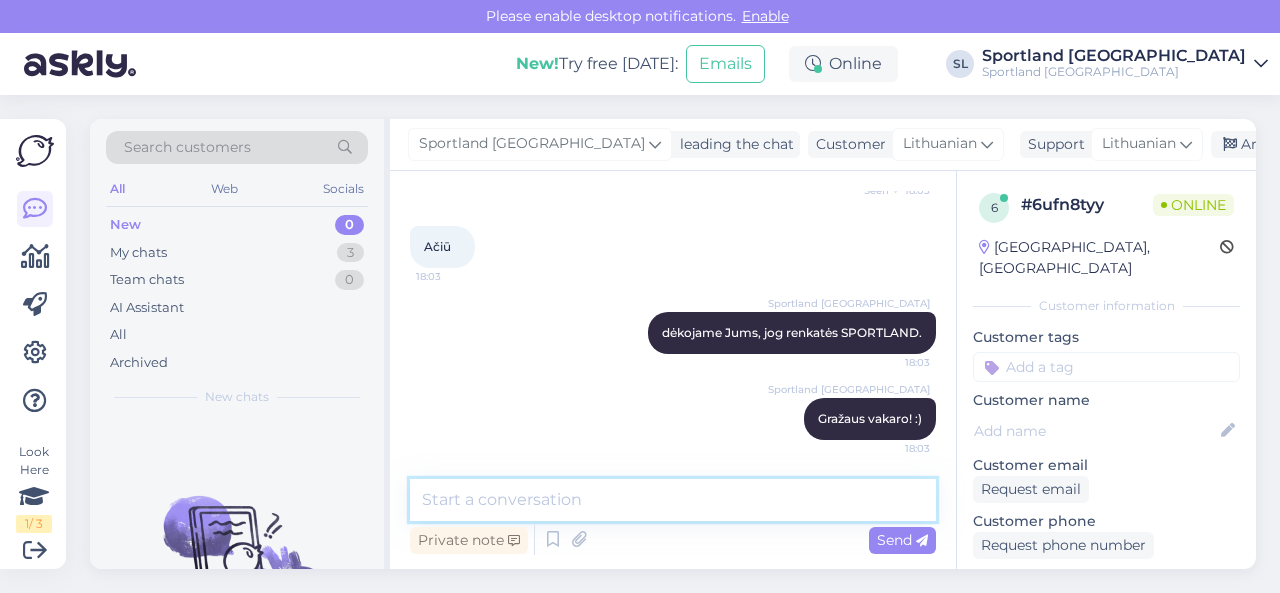 click at bounding box center [673, 500] 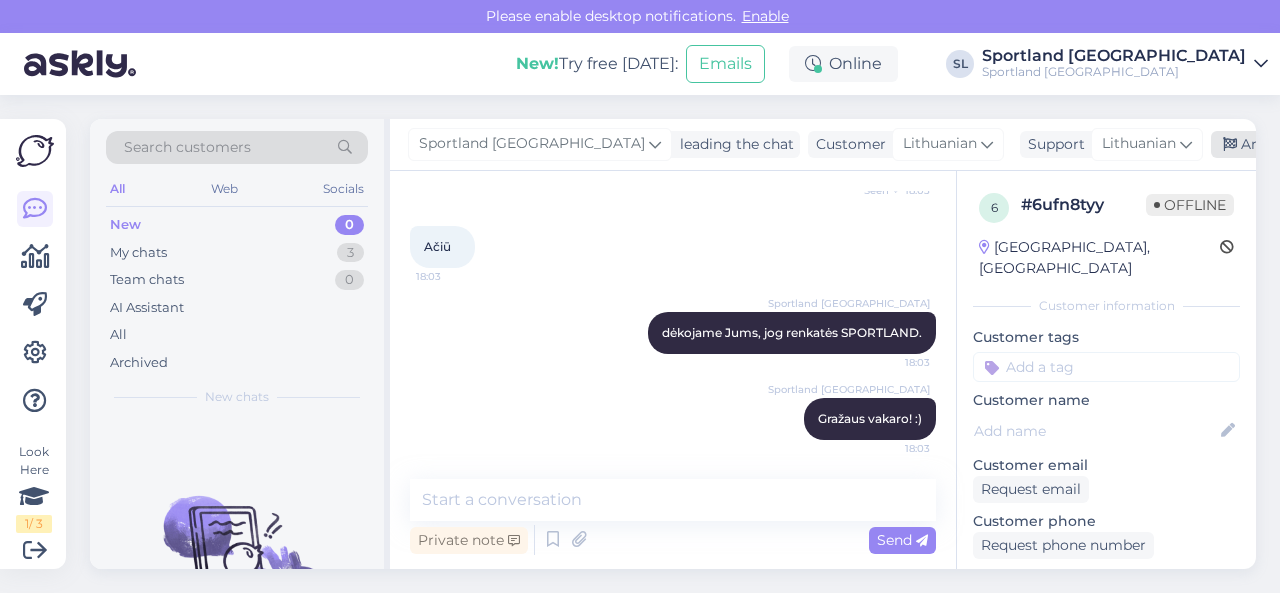 click on "Archive chat" at bounding box center (1274, 144) 